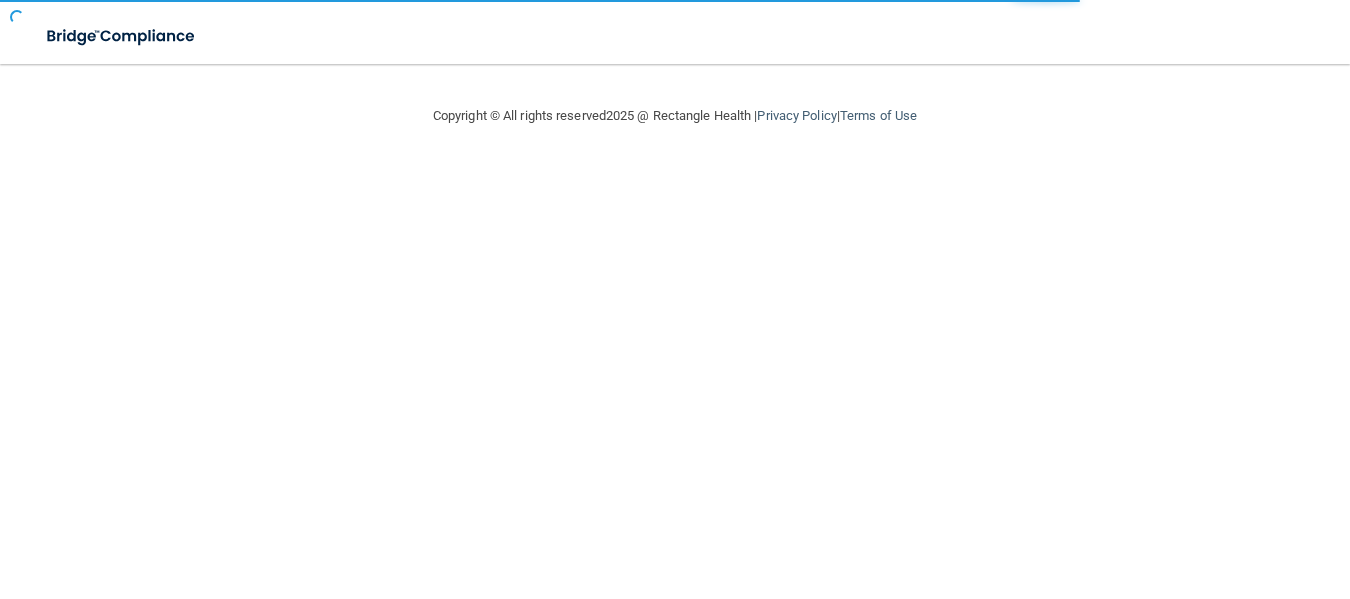 scroll, scrollTop: 0, scrollLeft: 0, axis: both 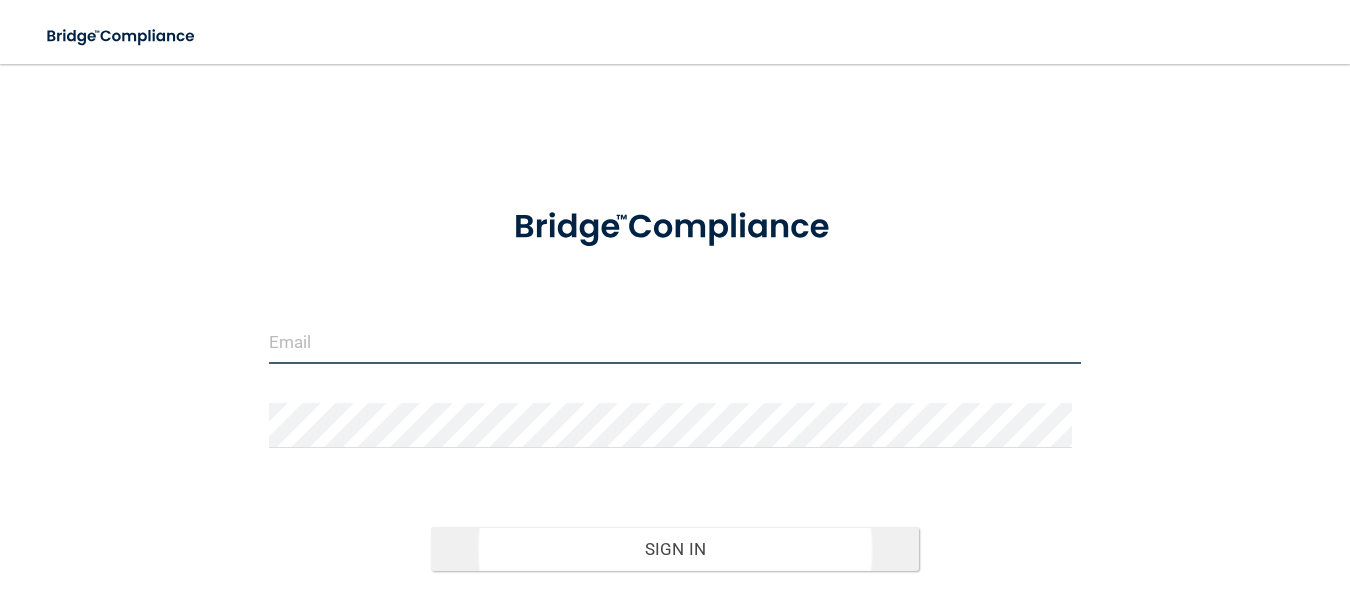 type on "[PERSON_NAME][EMAIL_ADDRESS][PERSON_NAME][DOMAIN_NAME]" 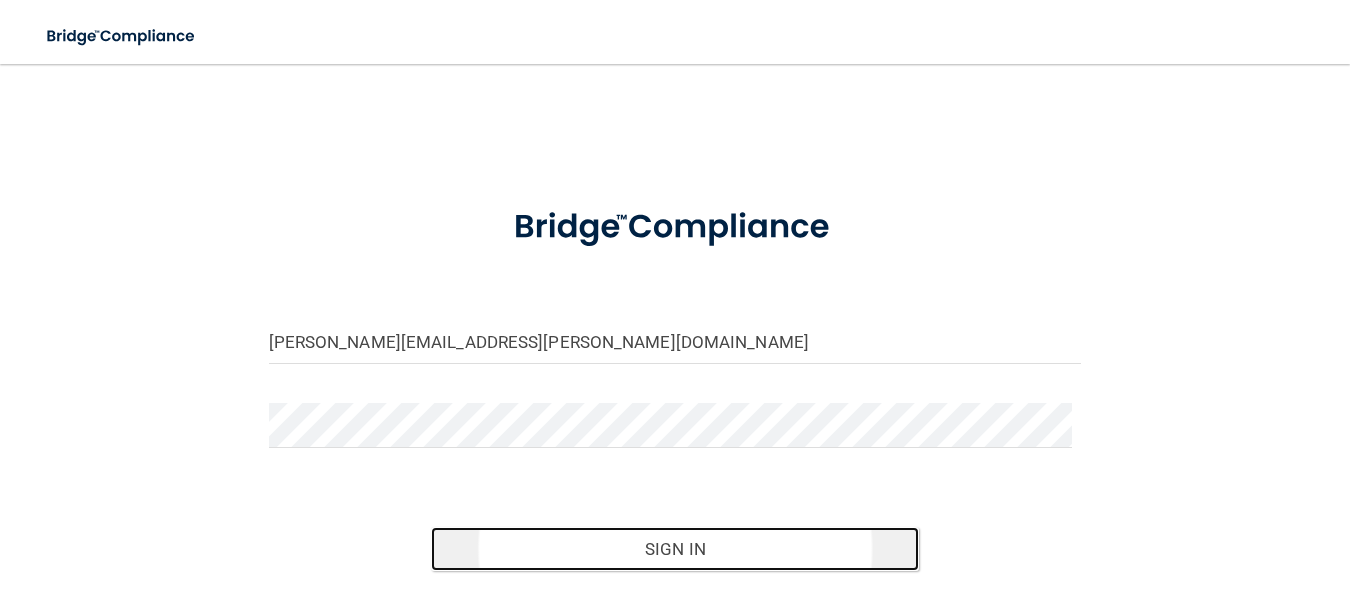 click on "Sign In" at bounding box center [675, 549] 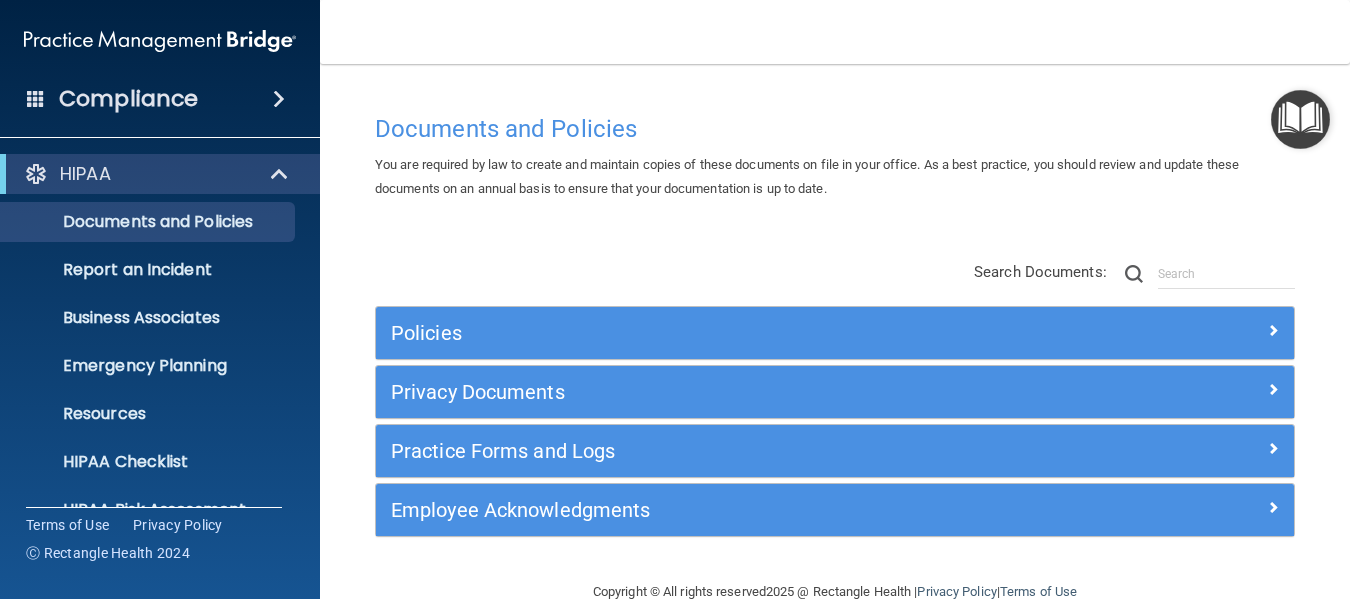 scroll, scrollTop: 231, scrollLeft: 0, axis: vertical 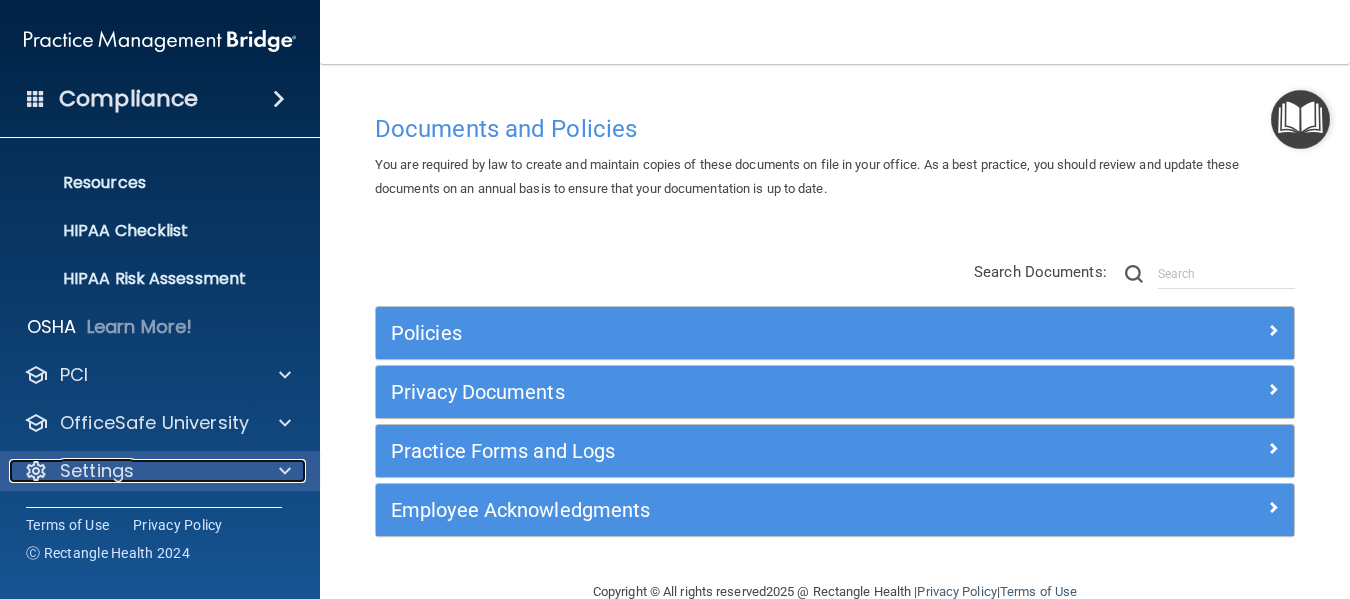 click on "Settings" at bounding box center (133, 471) 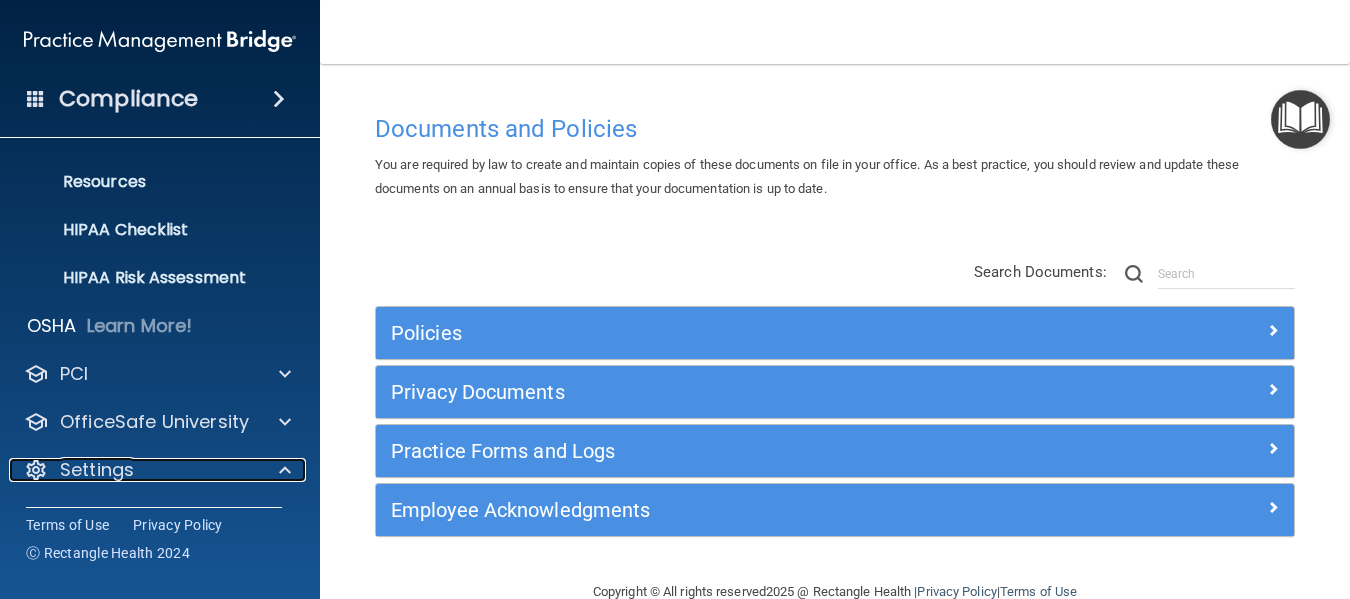 scroll, scrollTop: 470, scrollLeft: 0, axis: vertical 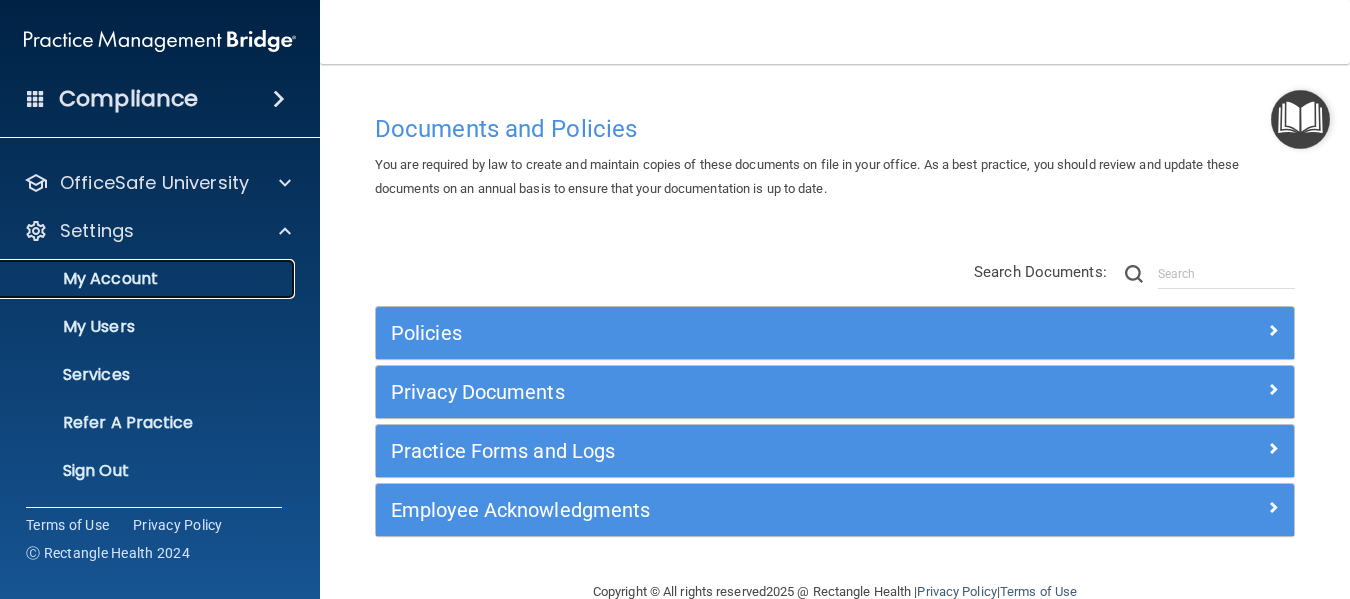 click on "My Account" at bounding box center (149, 279) 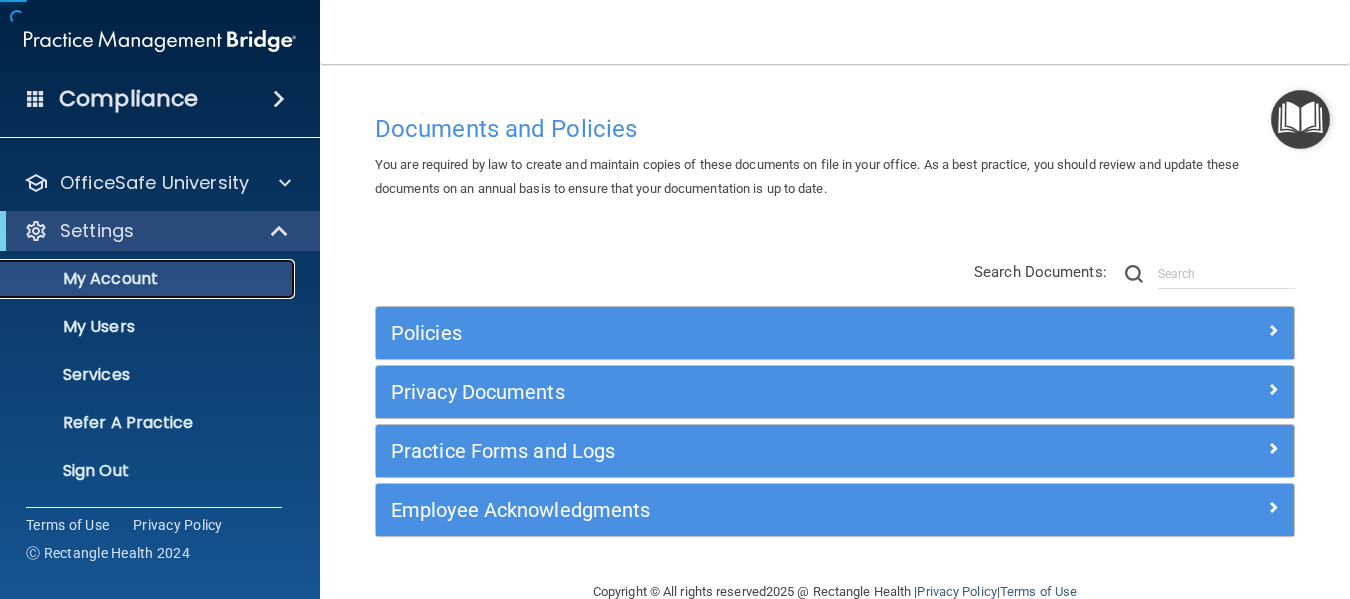 scroll, scrollTop: 134, scrollLeft: 0, axis: vertical 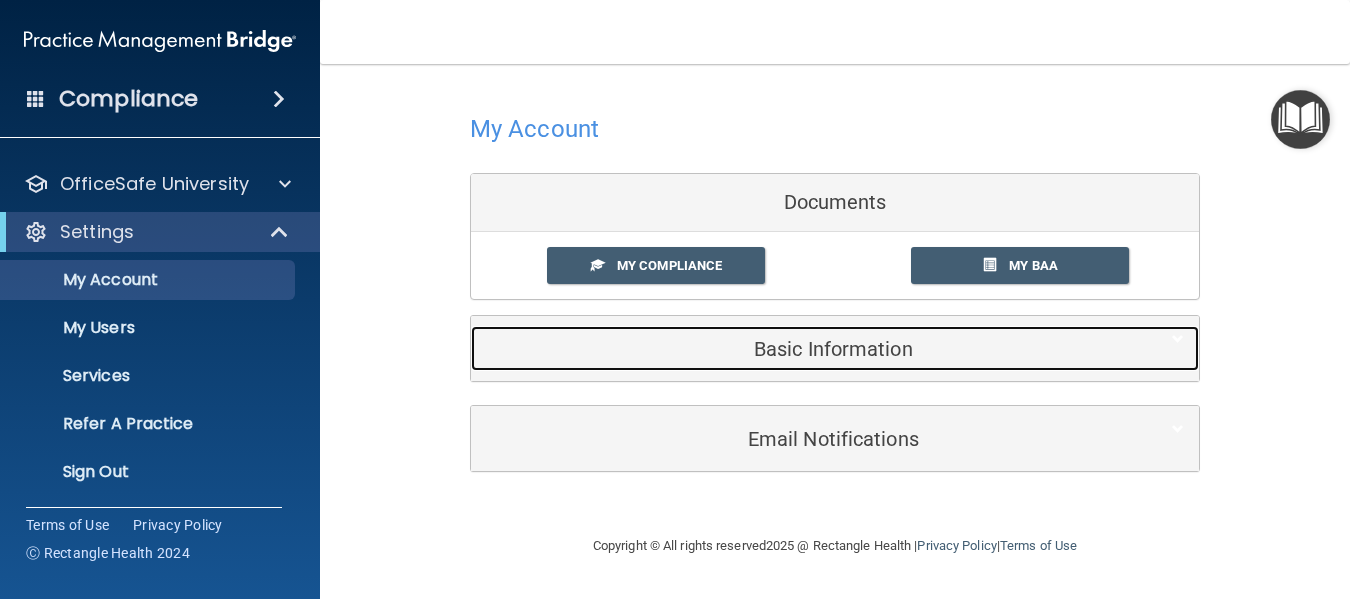 click on "Basic Information" at bounding box center [804, 348] 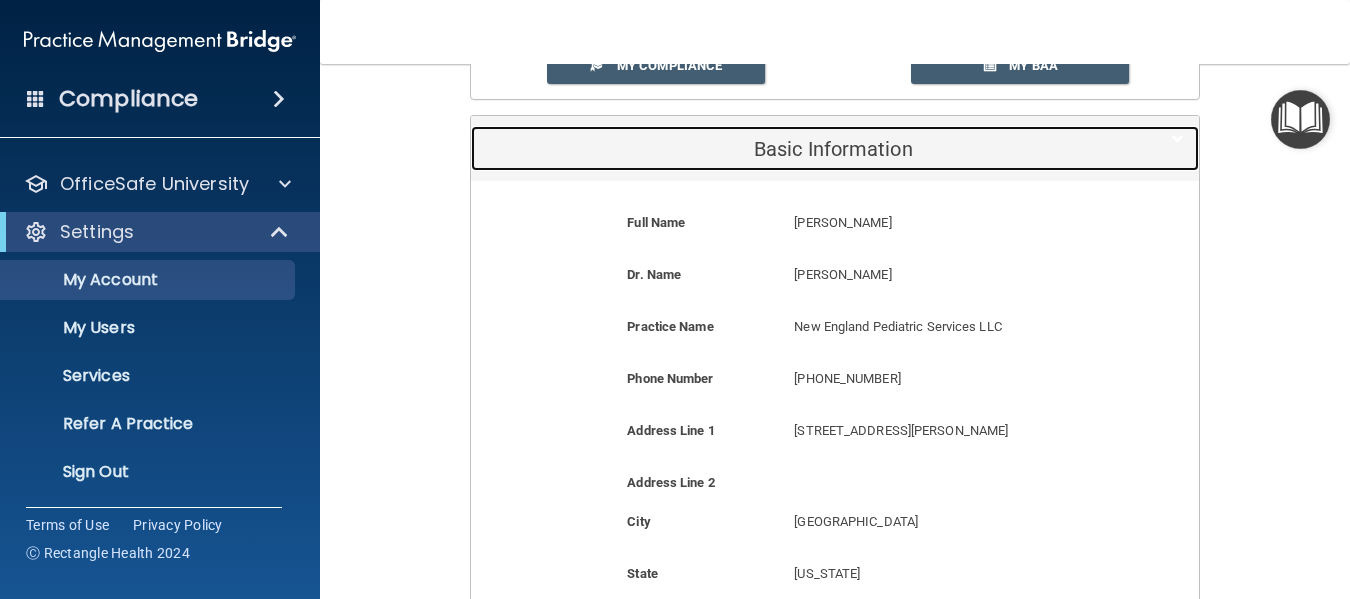 scroll, scrollTop: 300, scrollLeft: 0, axis: vertical 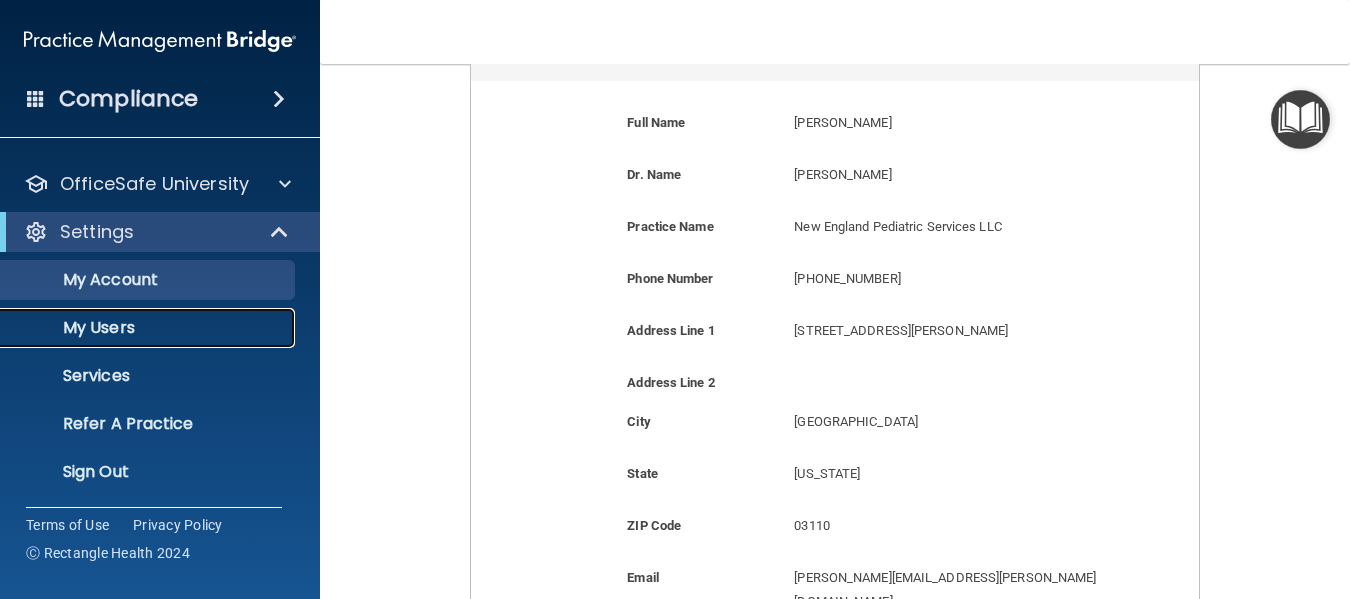 click on "My Users" at bounding box center (149, 328) 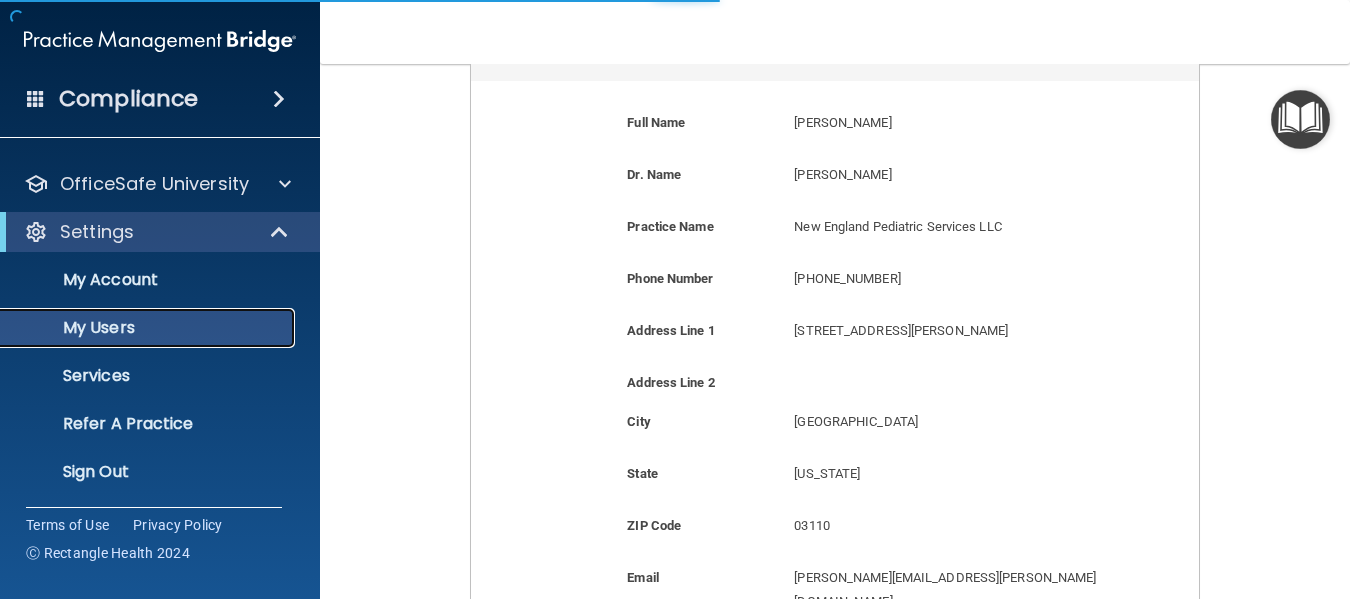 select on "20" 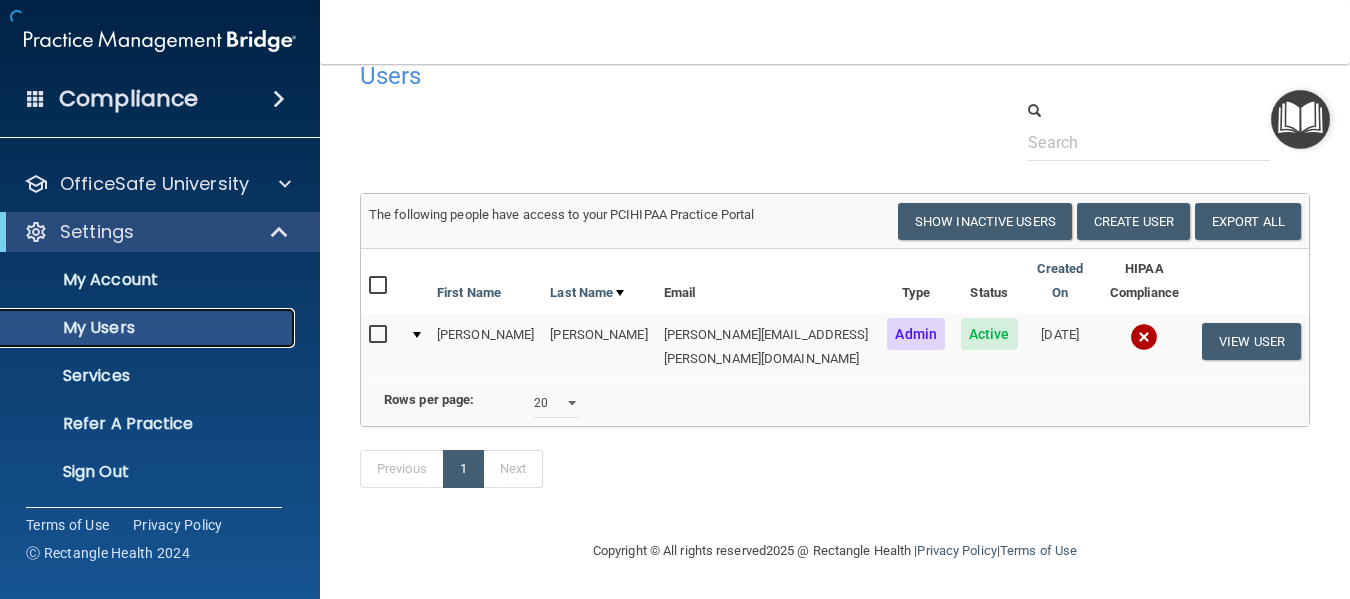 scroll, scrollTop: 52, scrollLeft: 0, axis: vertical 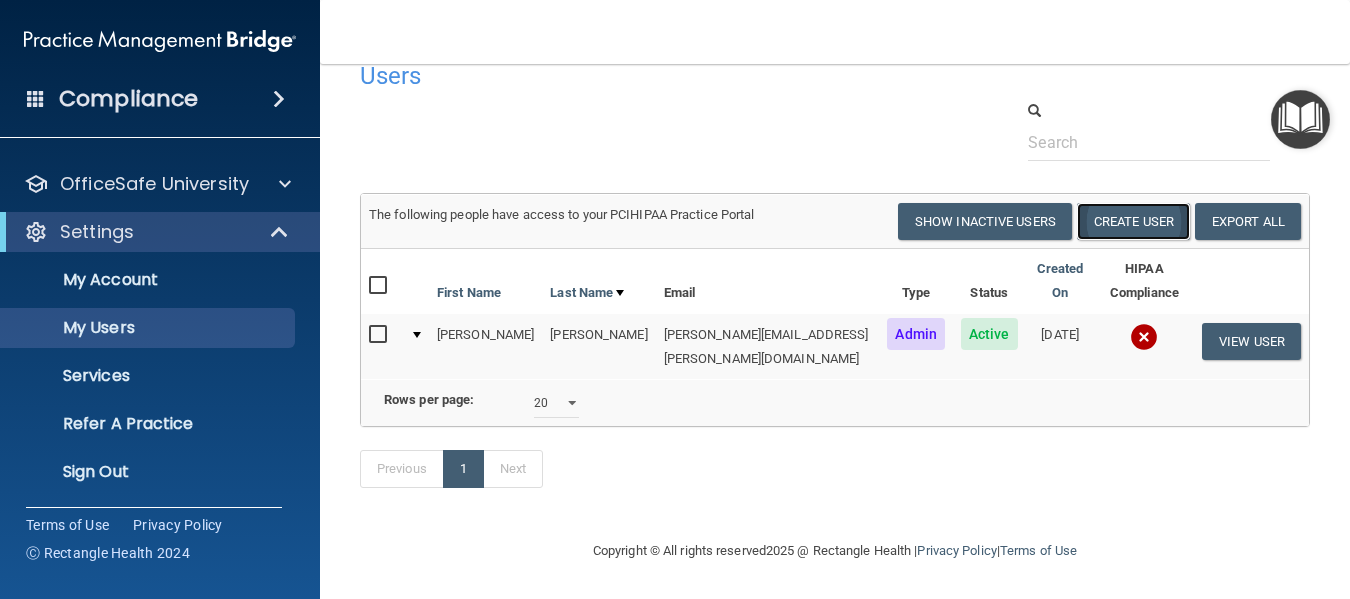 click on "Create User" at bounding box center [1133, 221] 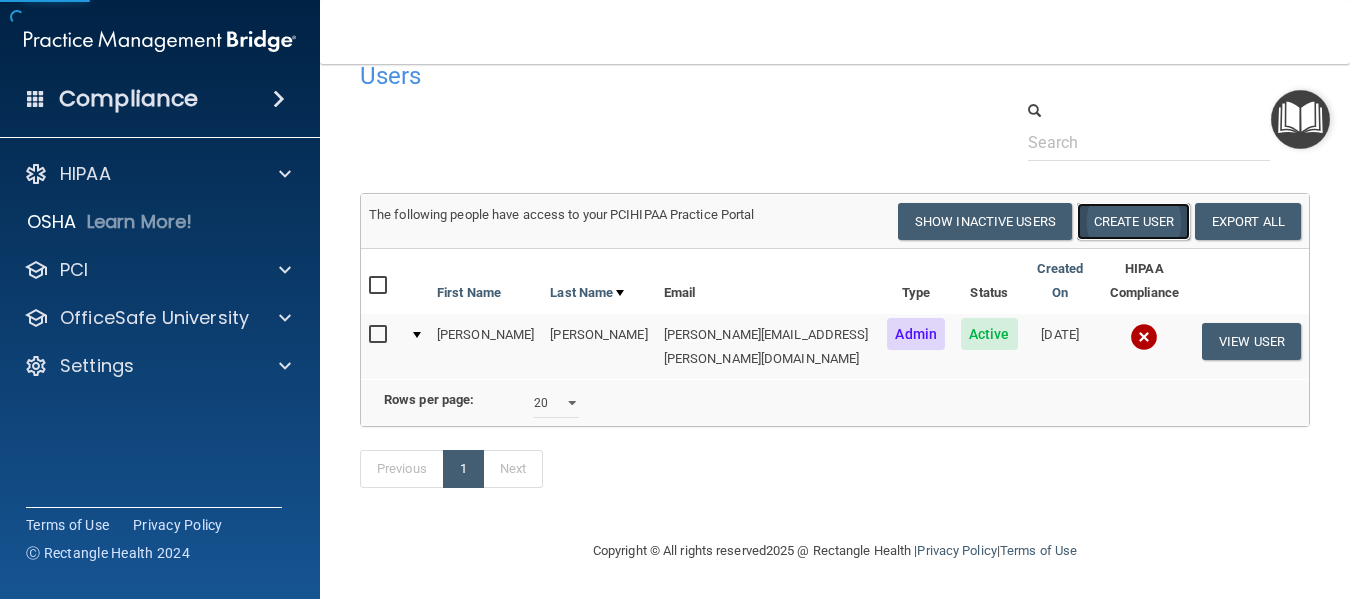 scroll, scrollTop: 0, scrollLeft: 0, axis: both 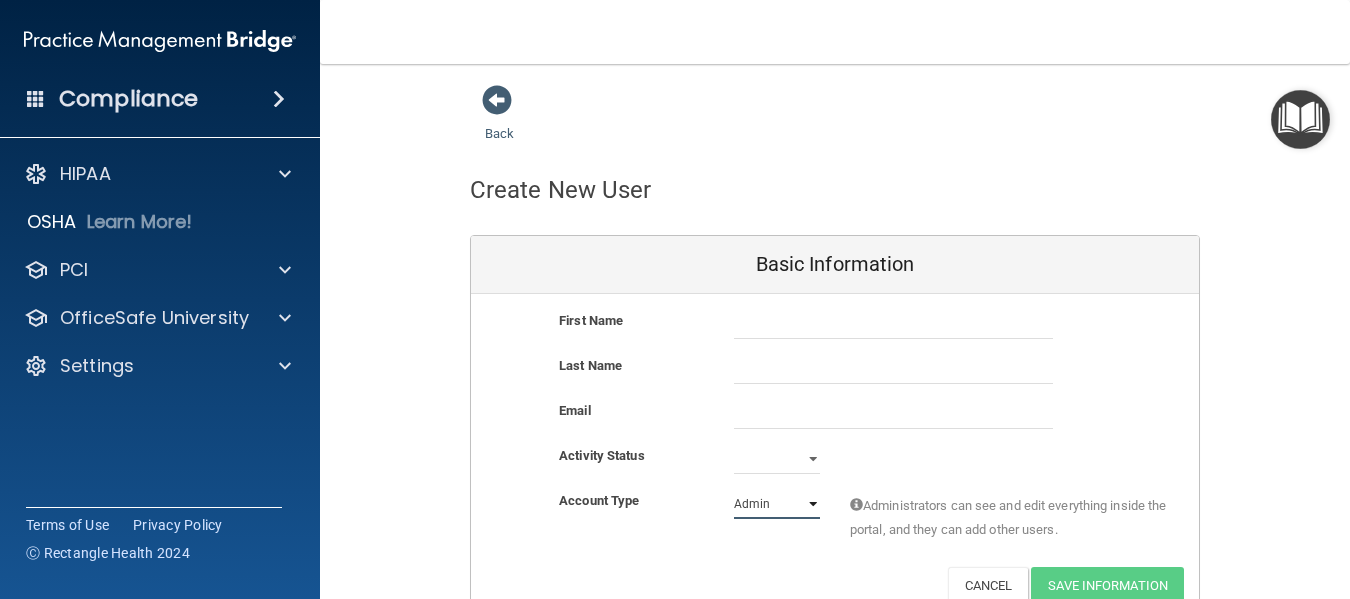 click on "Admin  Member" at bounding box center (777, 504) 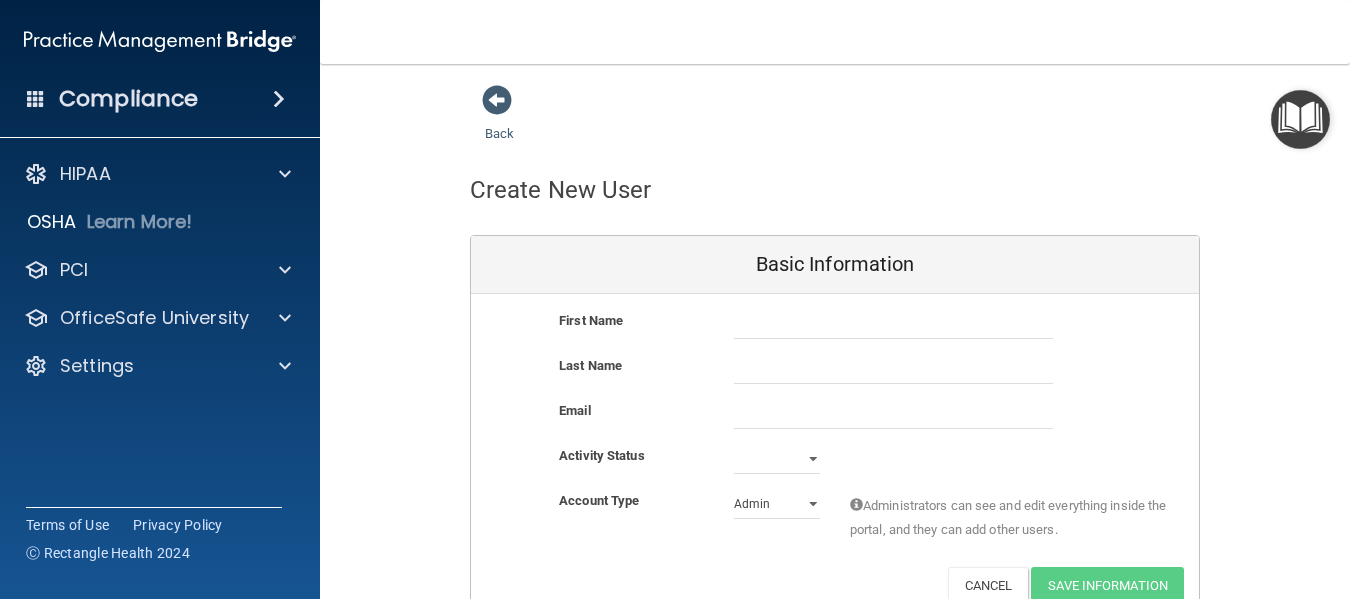 click on "Administrators can see and edit everything inside the portal, and they can add other users." at bounding box center (1009, 520) 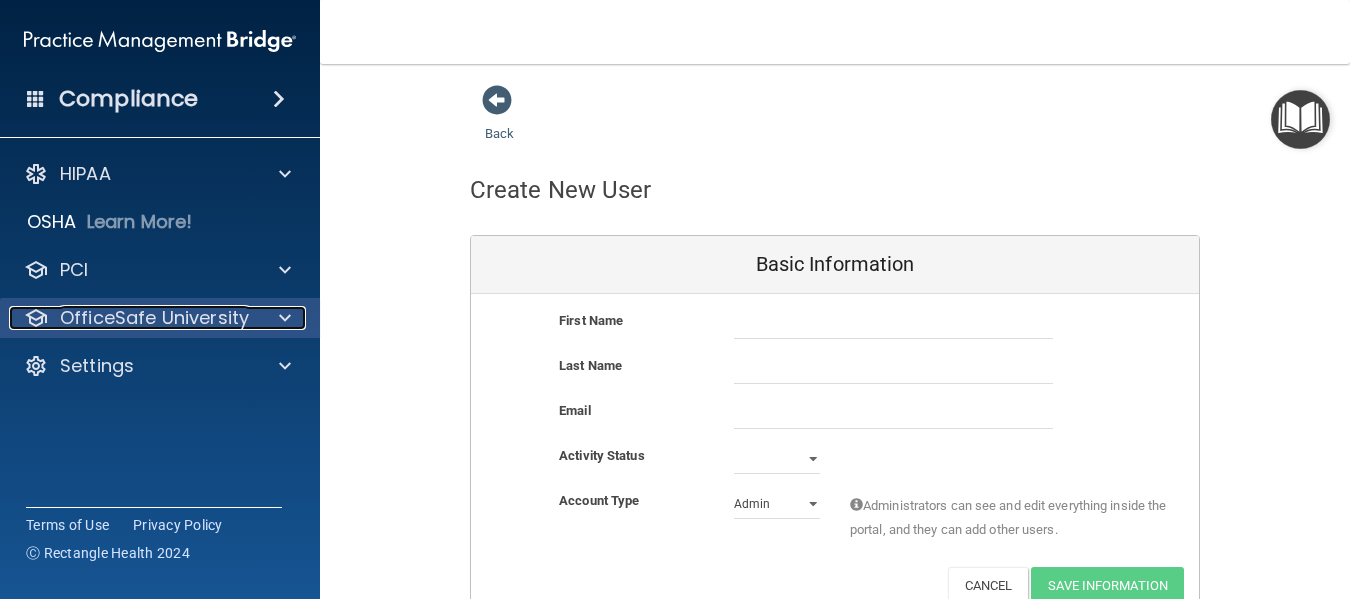 click on "OfficeSafe University" at bounding box center (154, 318) 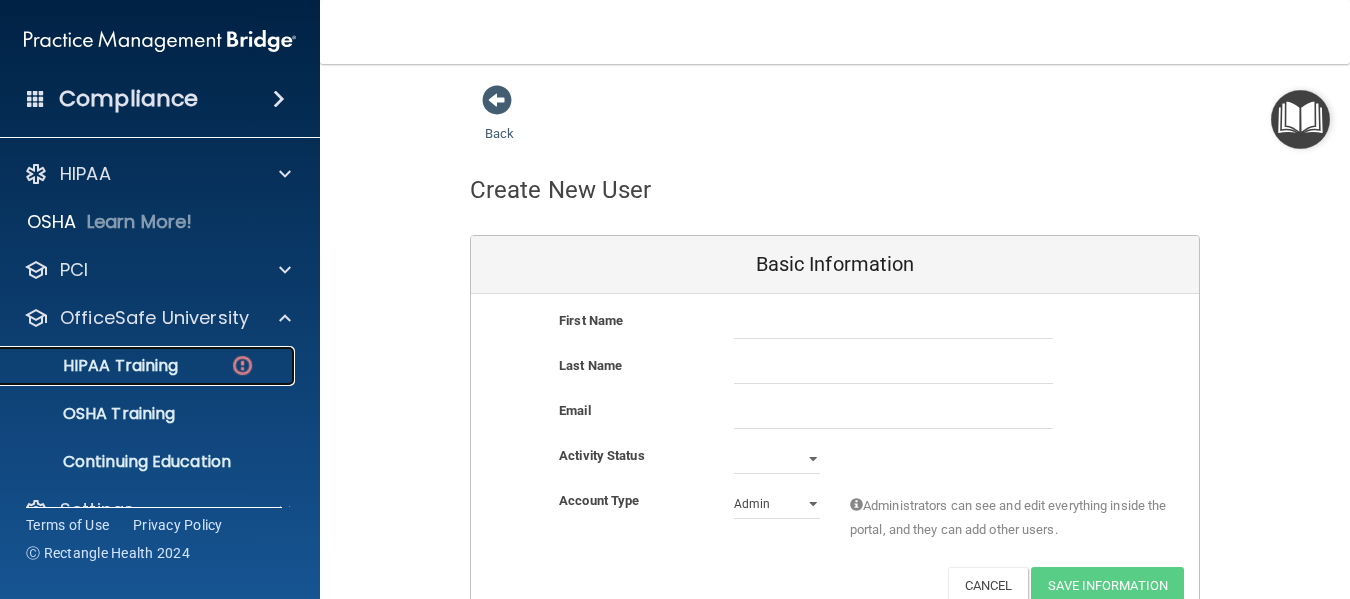 click on "HIPAA Training" at bounding box center [95, 366] 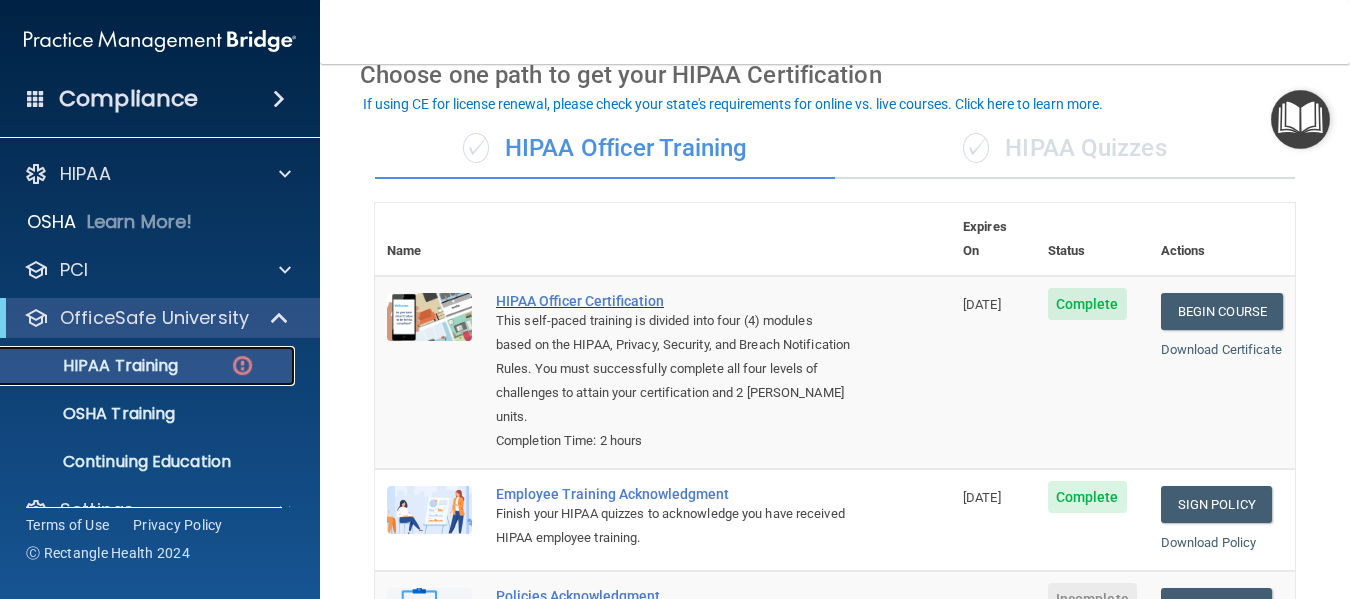 scroll, scrollTop: 0, scrollLeft: 0, axis: both 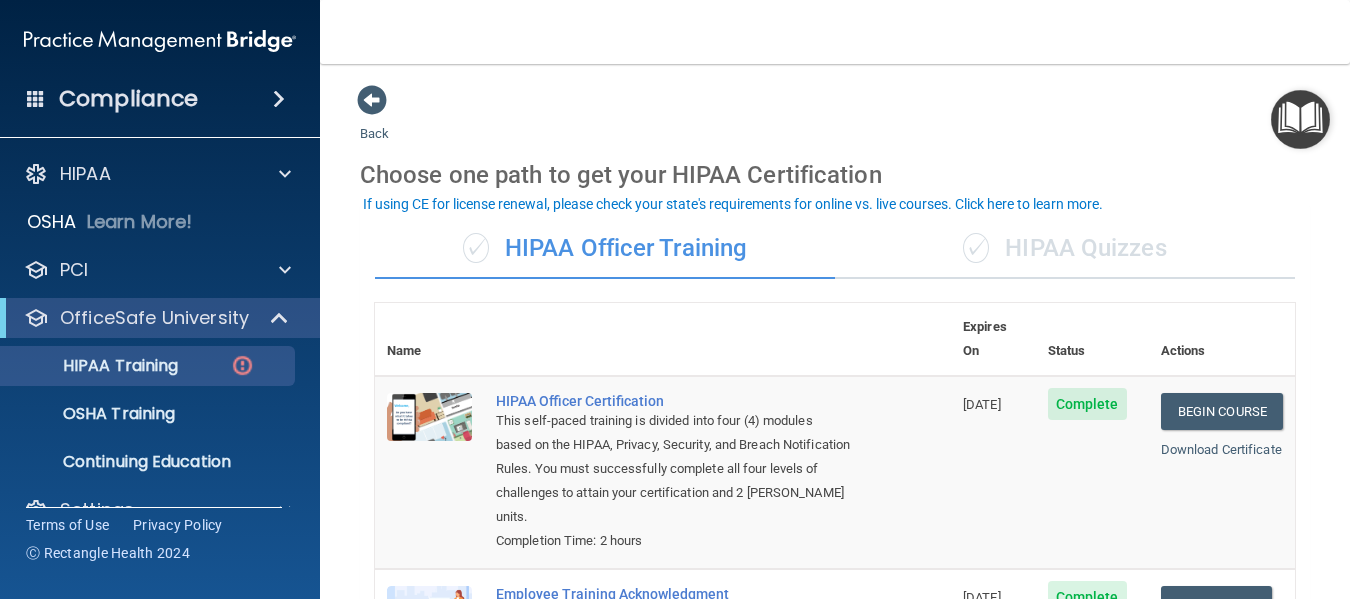 click on "✓   HIPAA Quizzes" at bounding box center (1065, 249) 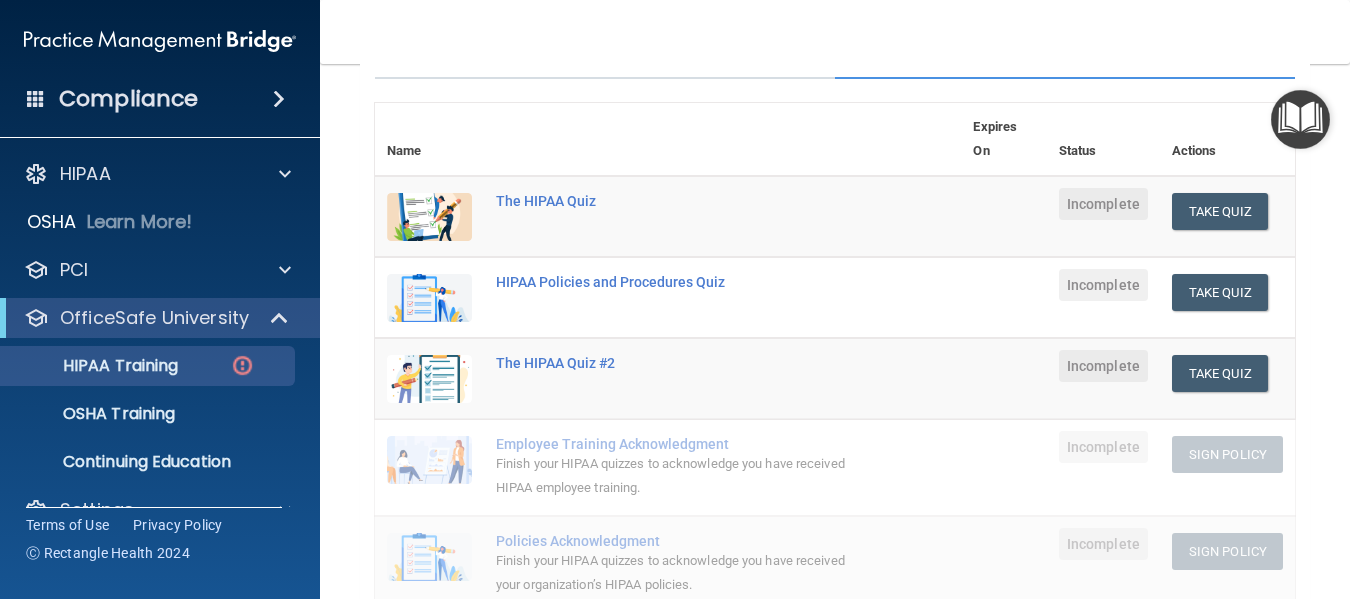 scroll, scrollTop: 300, scrollLeft: 0, axis: vertical 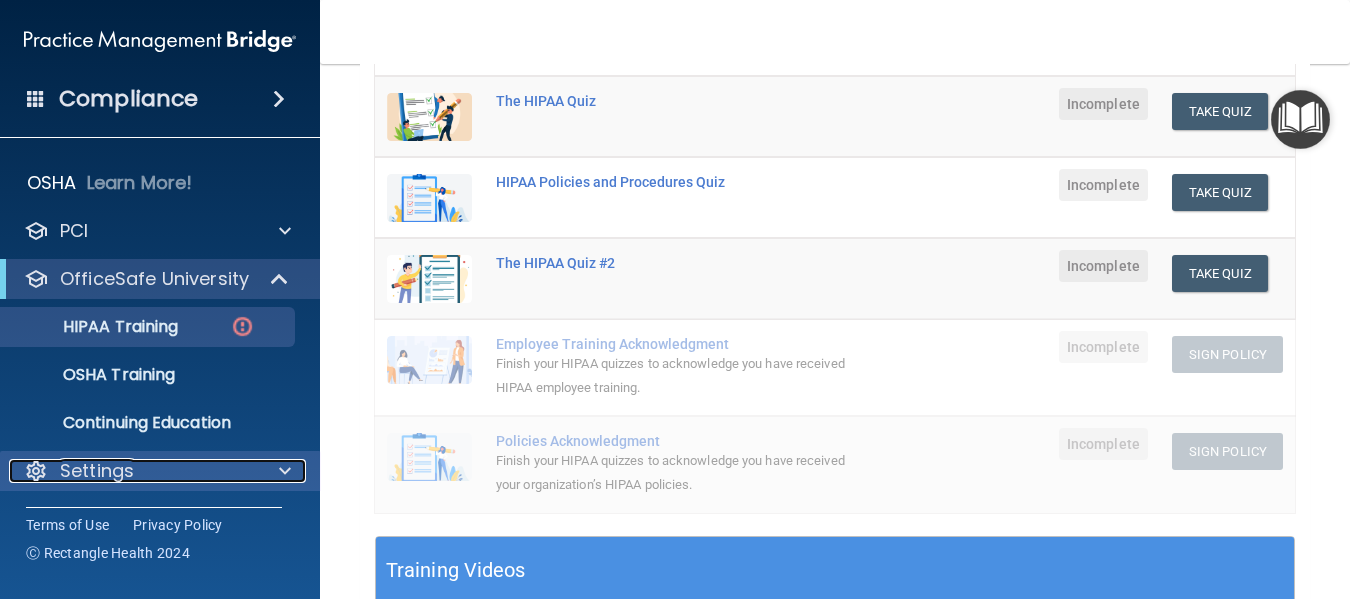 click on "Settings" at bounding box center (133, 471) 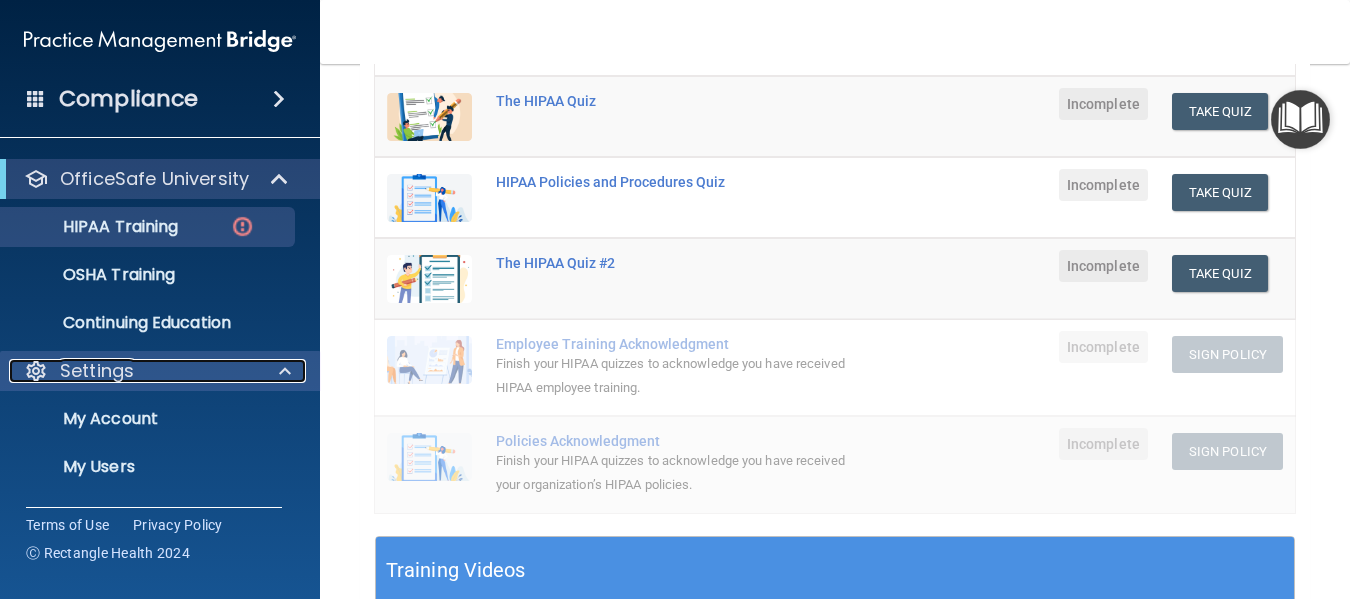 scroll, scrollTop: 239, scrollLeft: 0, axis: vertical 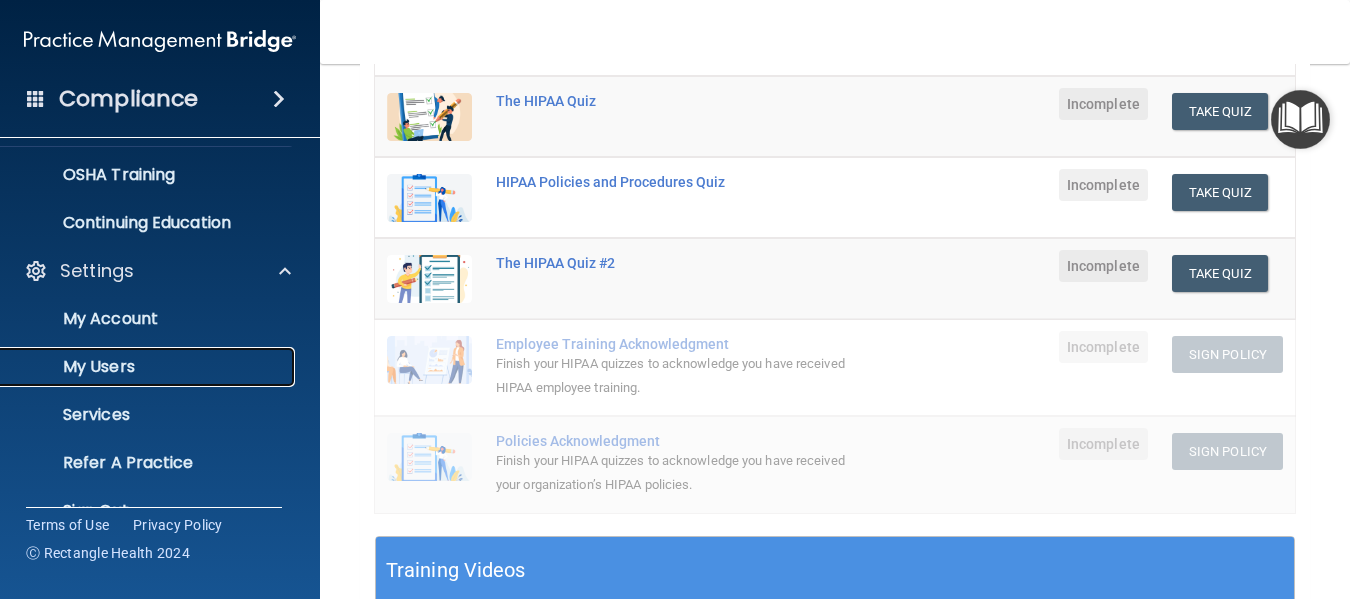 click on "My Users" at bounding box center (149, 367) 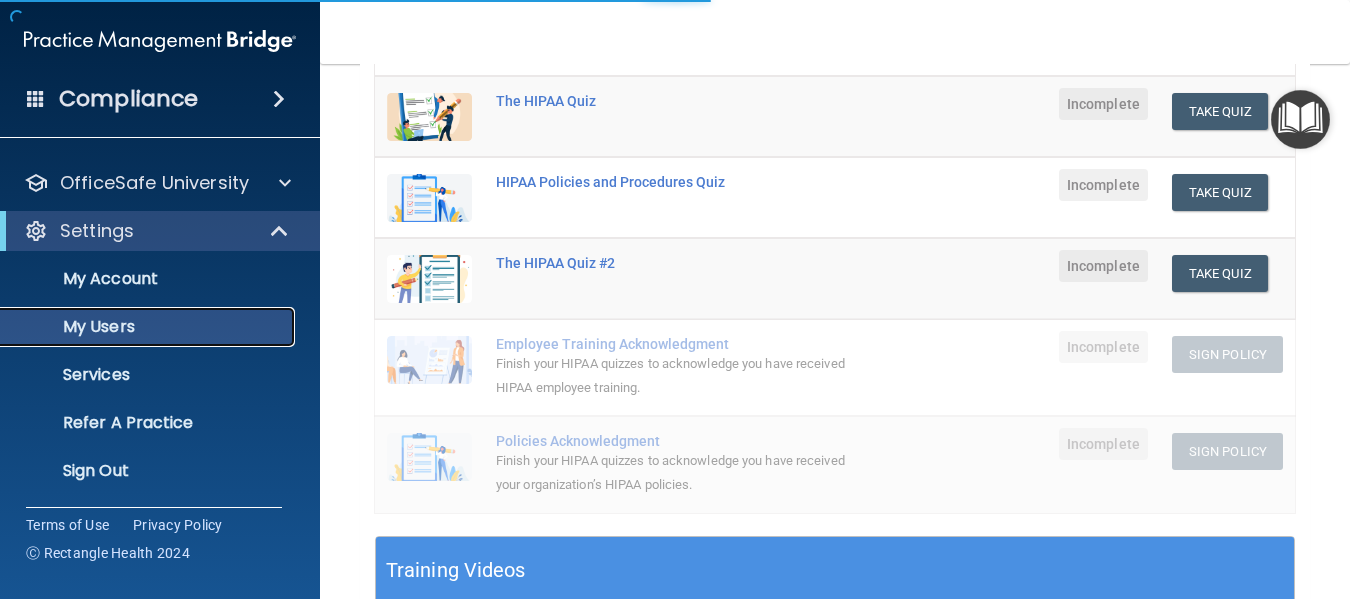 scroll, scrollTop: 135, scrollLeft: 0, axis: vertical 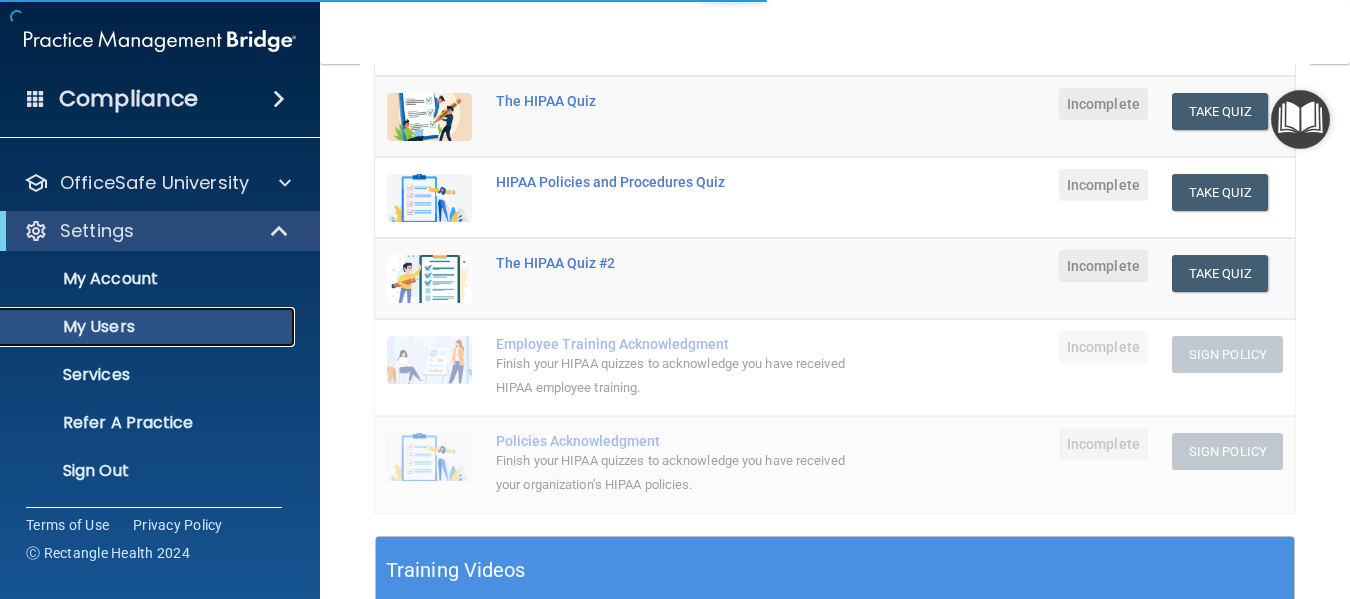 select on "20" 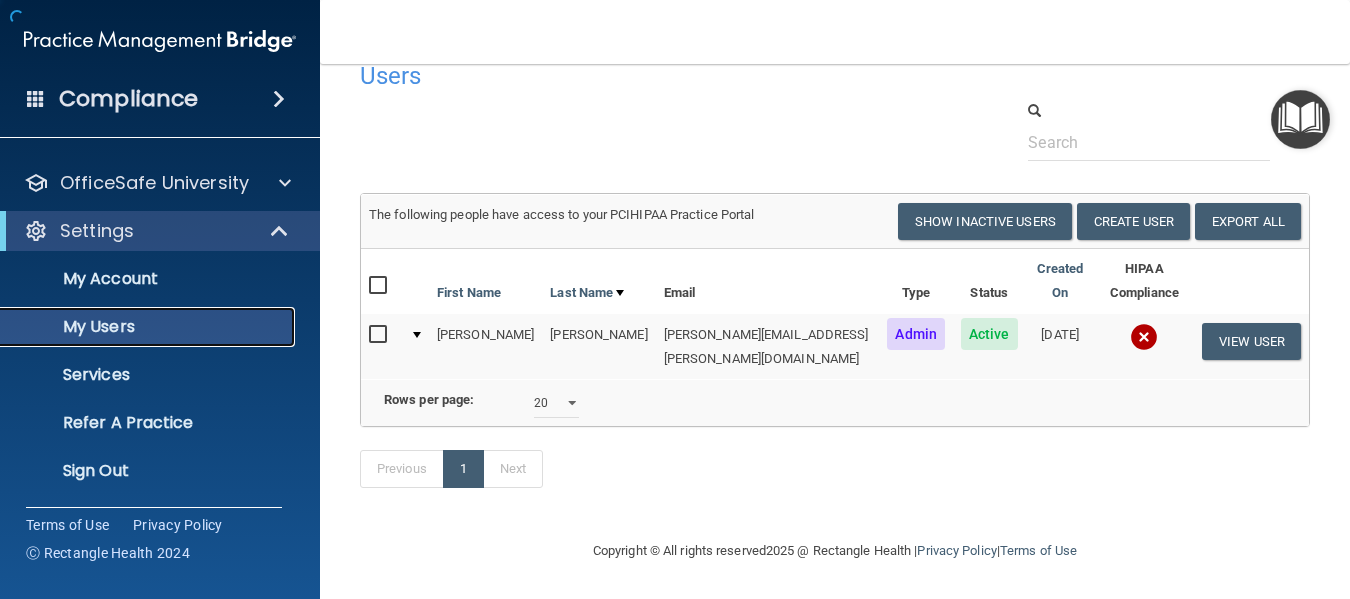 scroll, scrollTop: 52, scrollLeft: 0, axis: vertical 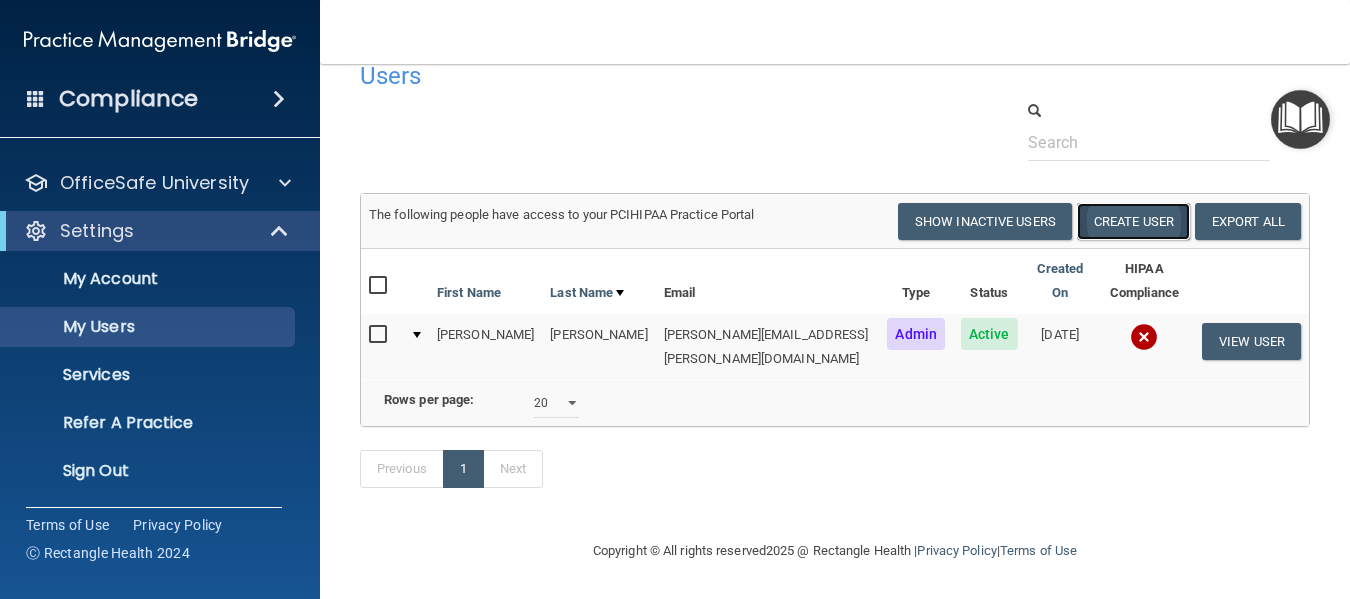 click on "Create User" at bounding box center [1133, 221] 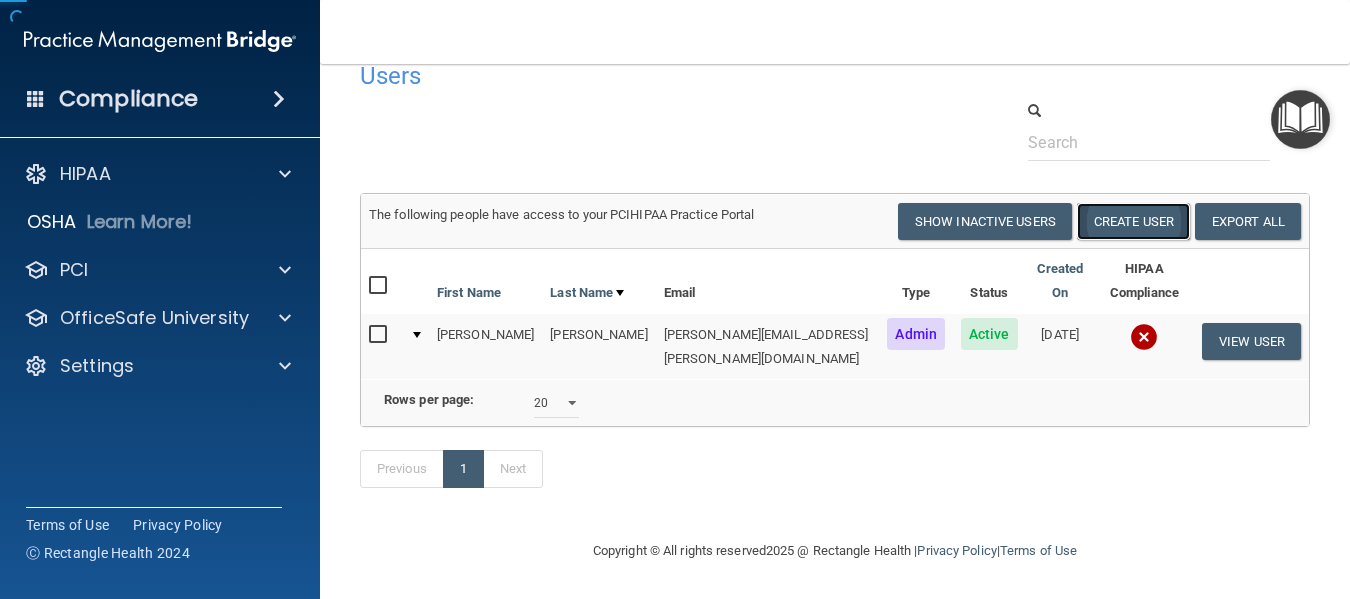 scroll, scrollTop: 0, scrollLeft: 0, axis: both 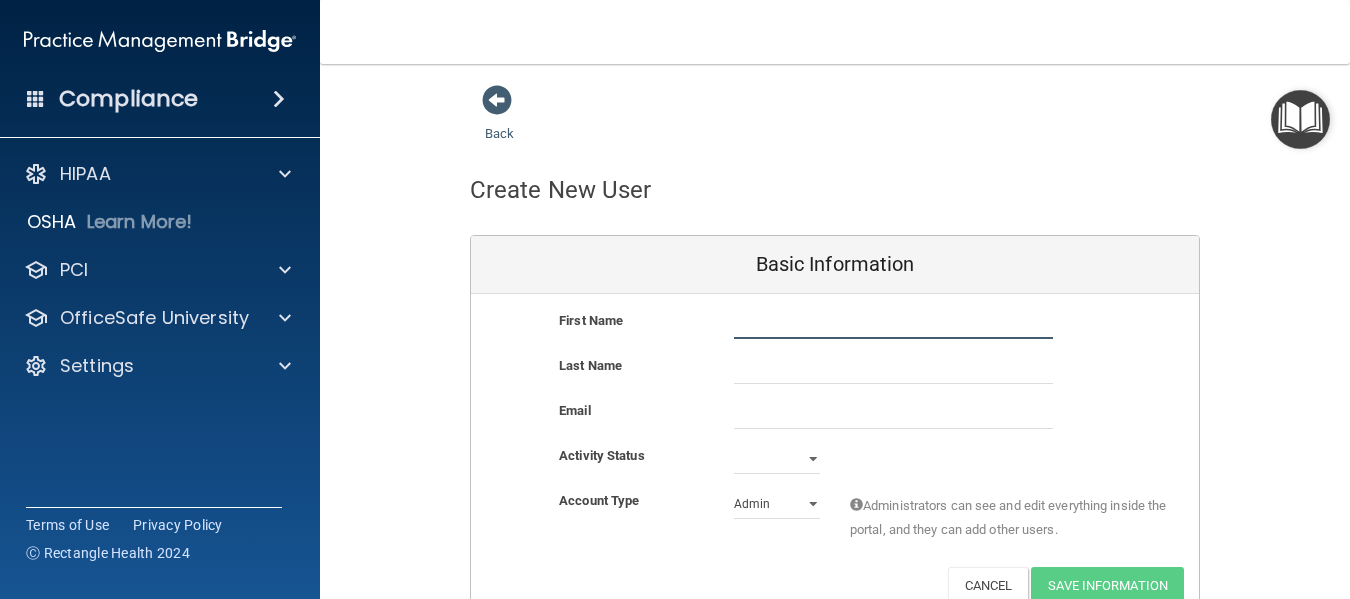 click at bounding box center [893, 324] 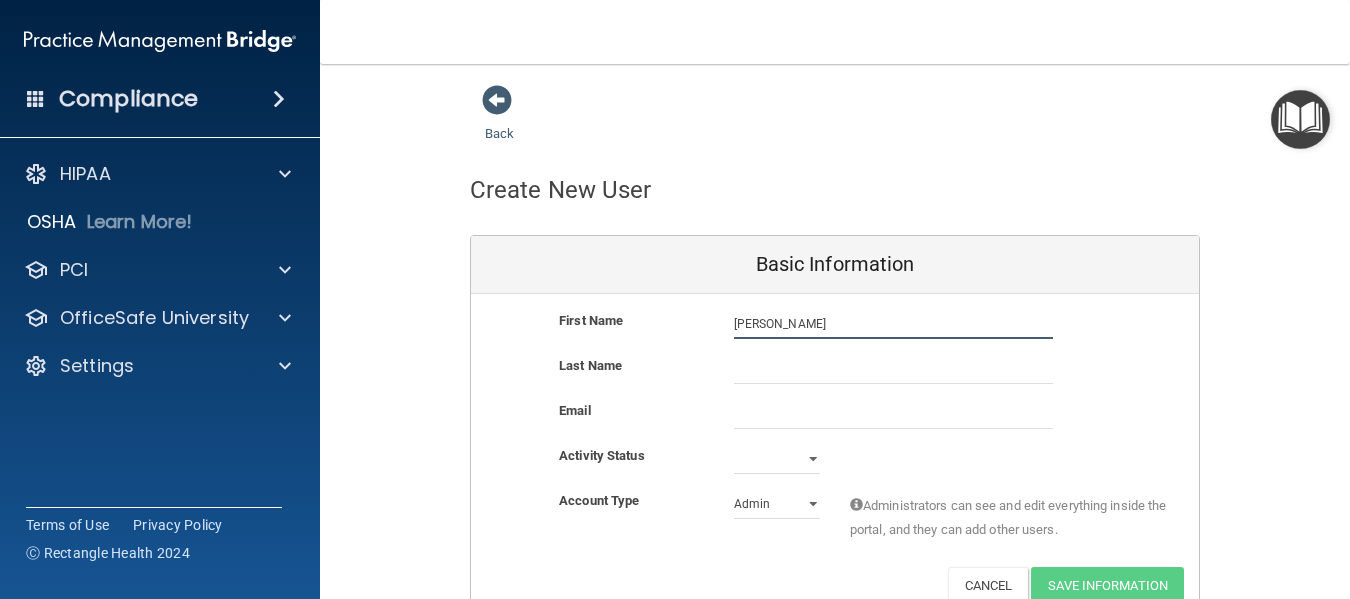 type on "[PERSON_NAME]" 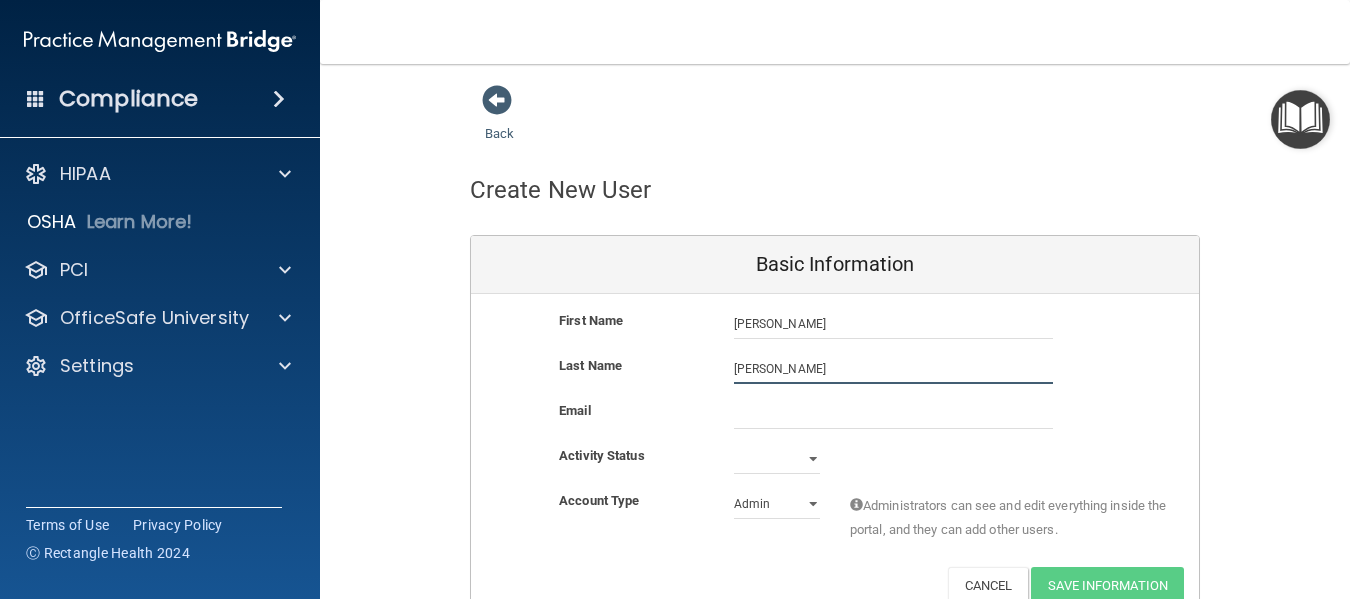 type on "[PERSON_NAME]" 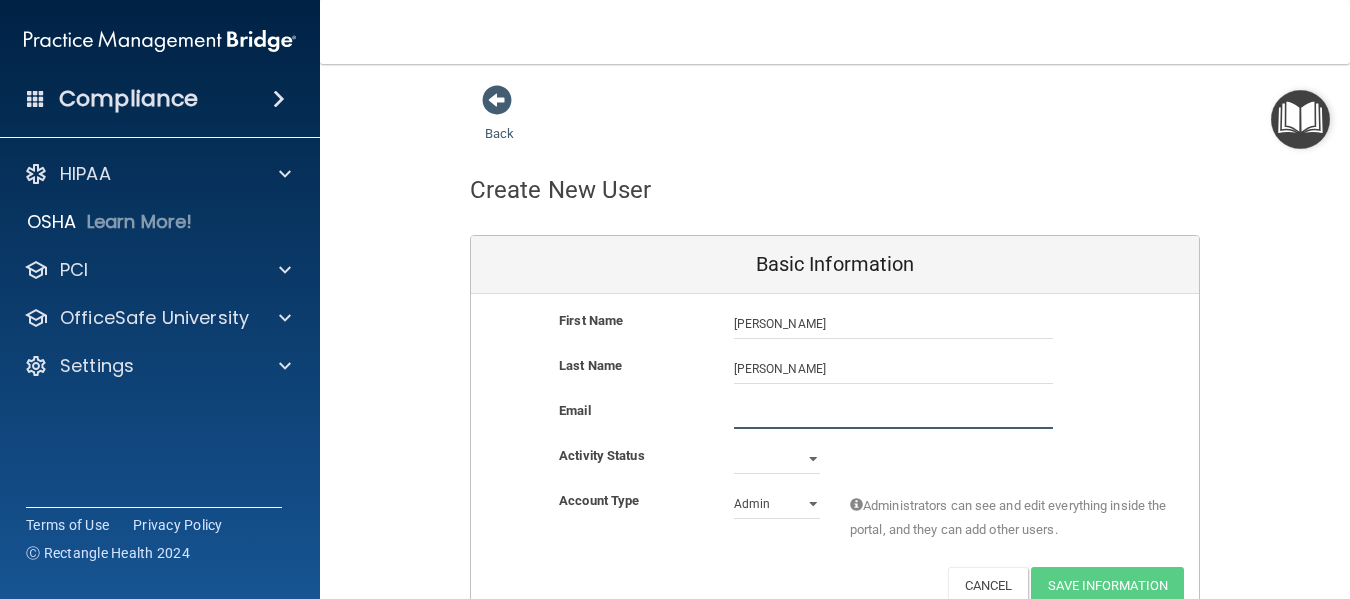 click at bounding box center [893, 414] 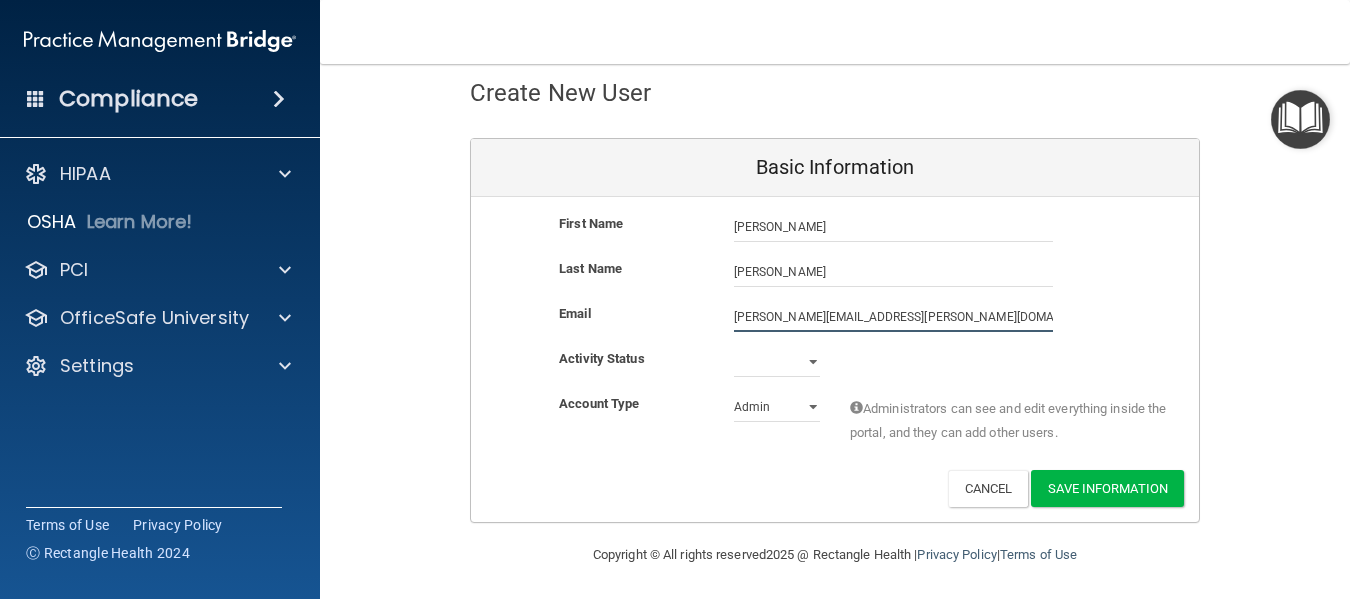 scroll, scrollTop: 101, scrollLeft: 0, axis: vertical 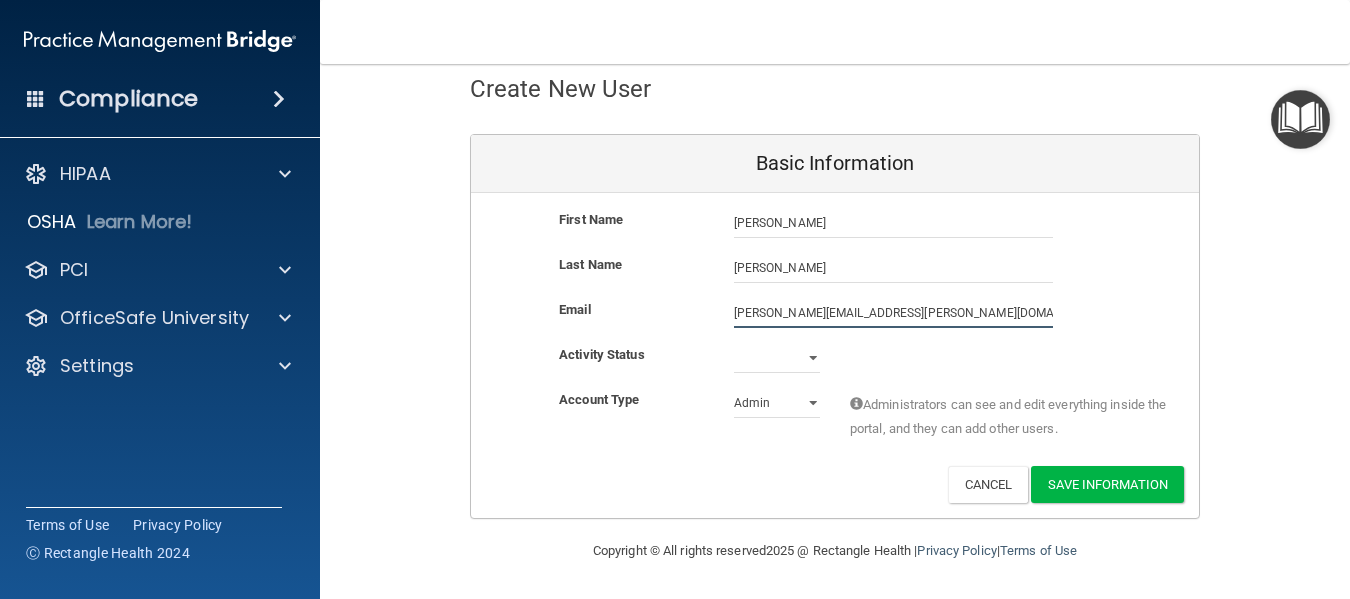 type on "[PERSON_NAME][EMAIL_ADDRESS][PERSON_NAME][DOMAIN_NAME]" 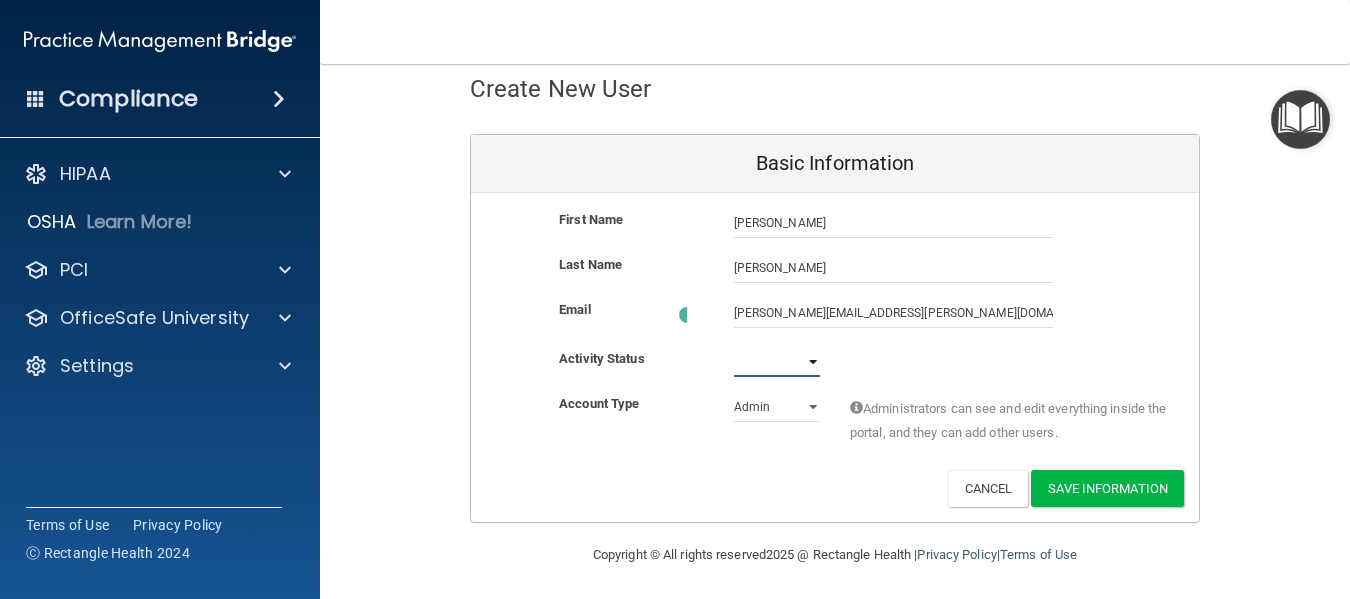 click on "Active  Inactive" at bounding box center (777, 362) 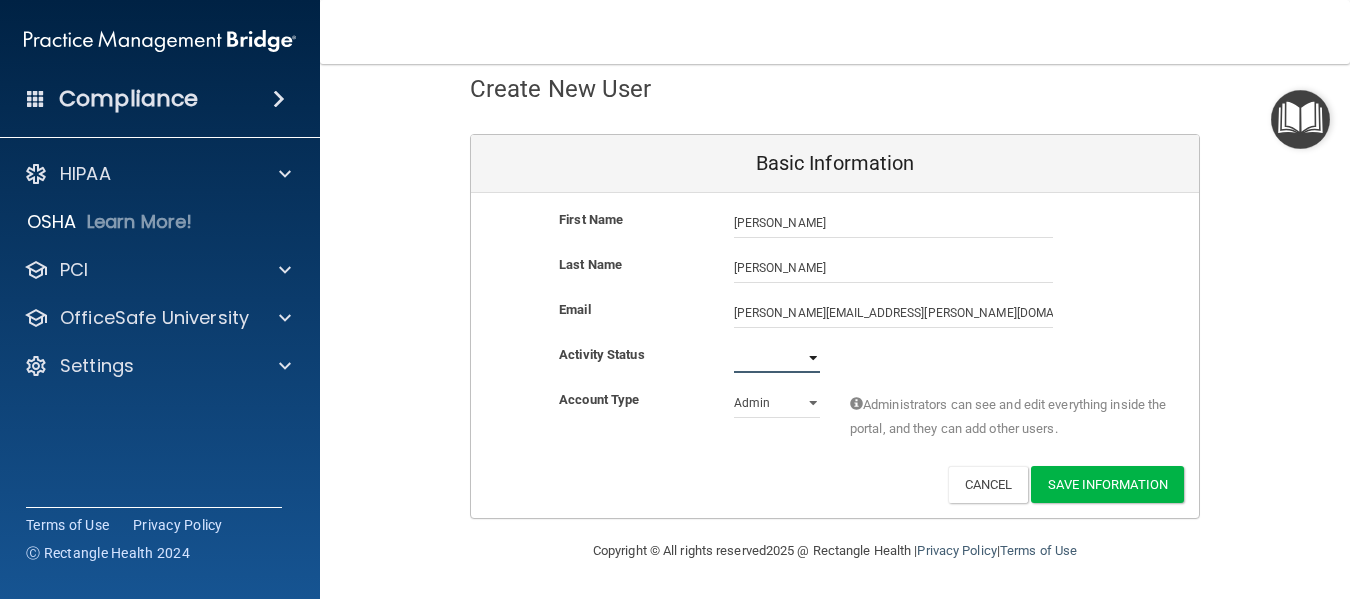 select on "active" 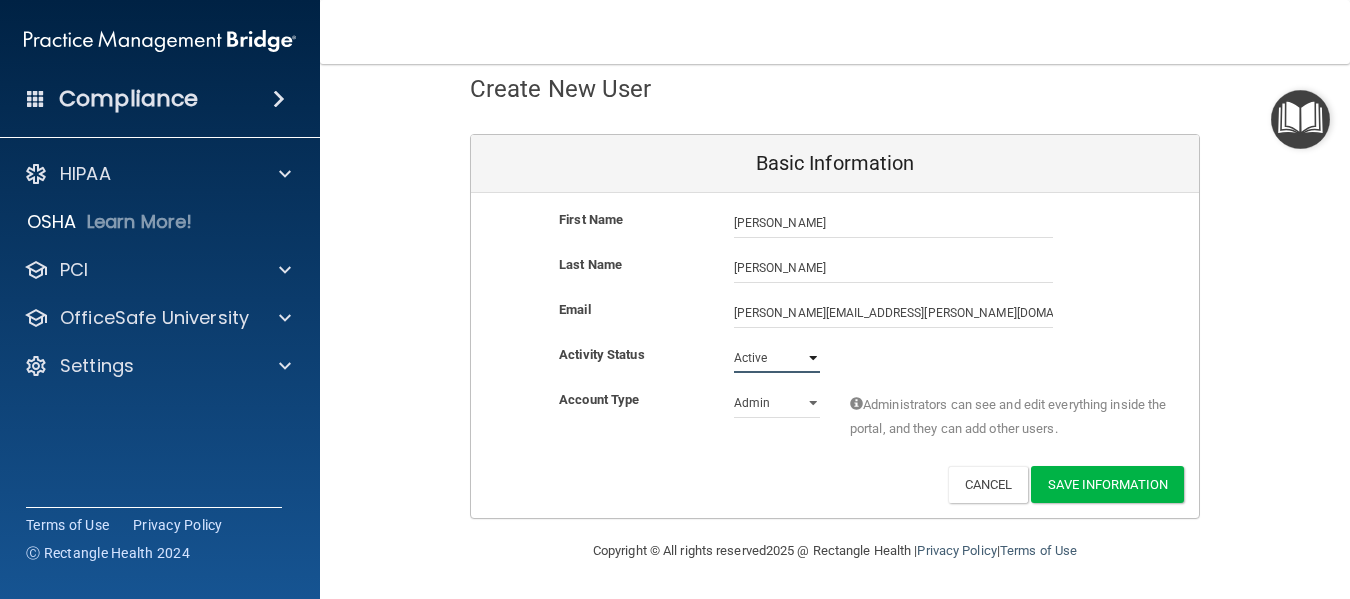 click on "Active  Inactive" at bounding box center (777, 358) 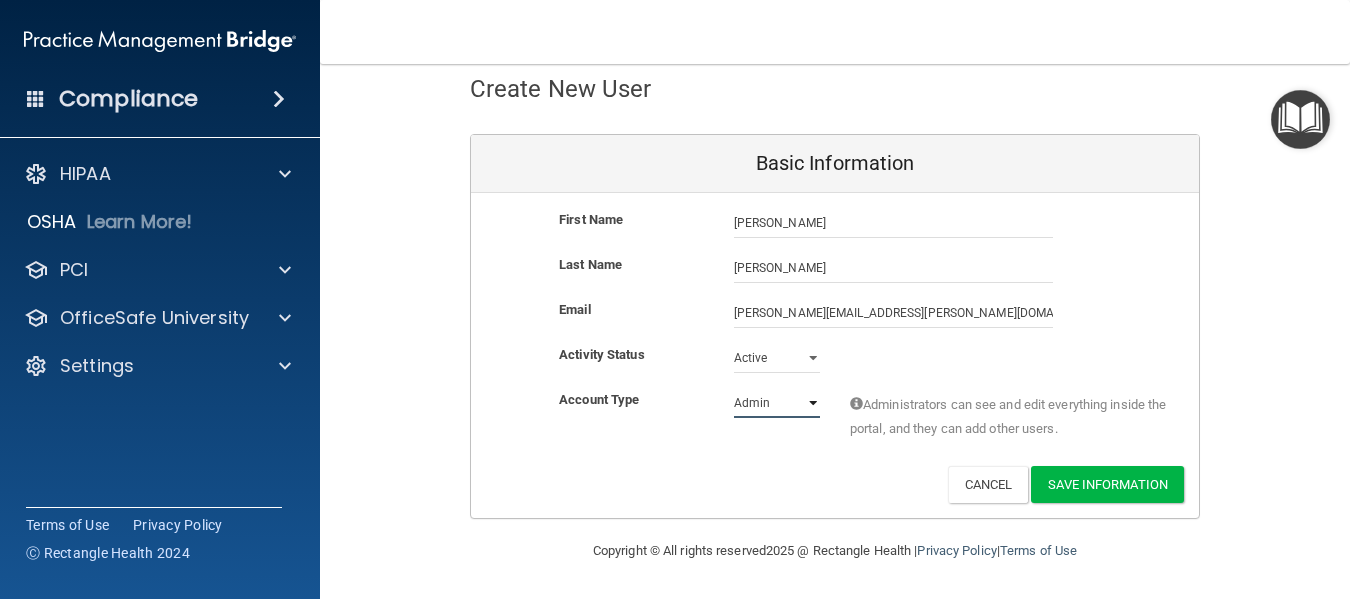 click on "Admin  Member" at bounding box center [777, 403] 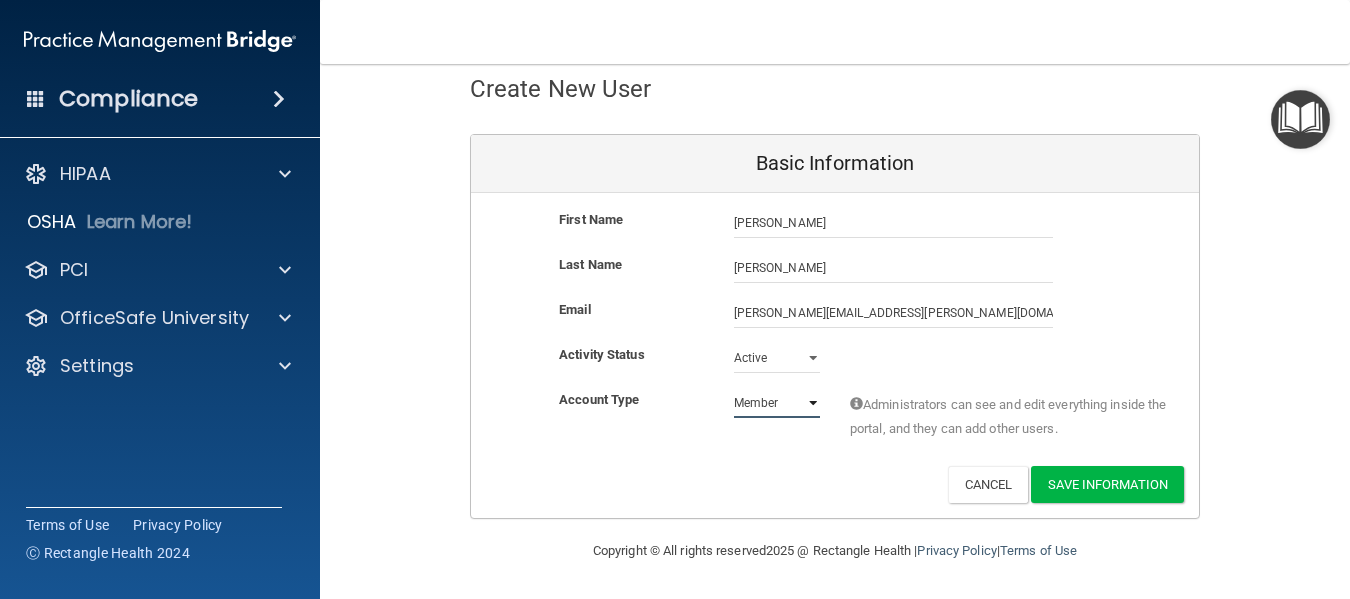 click on "Admin  Member" at bounding box center [777, 403] 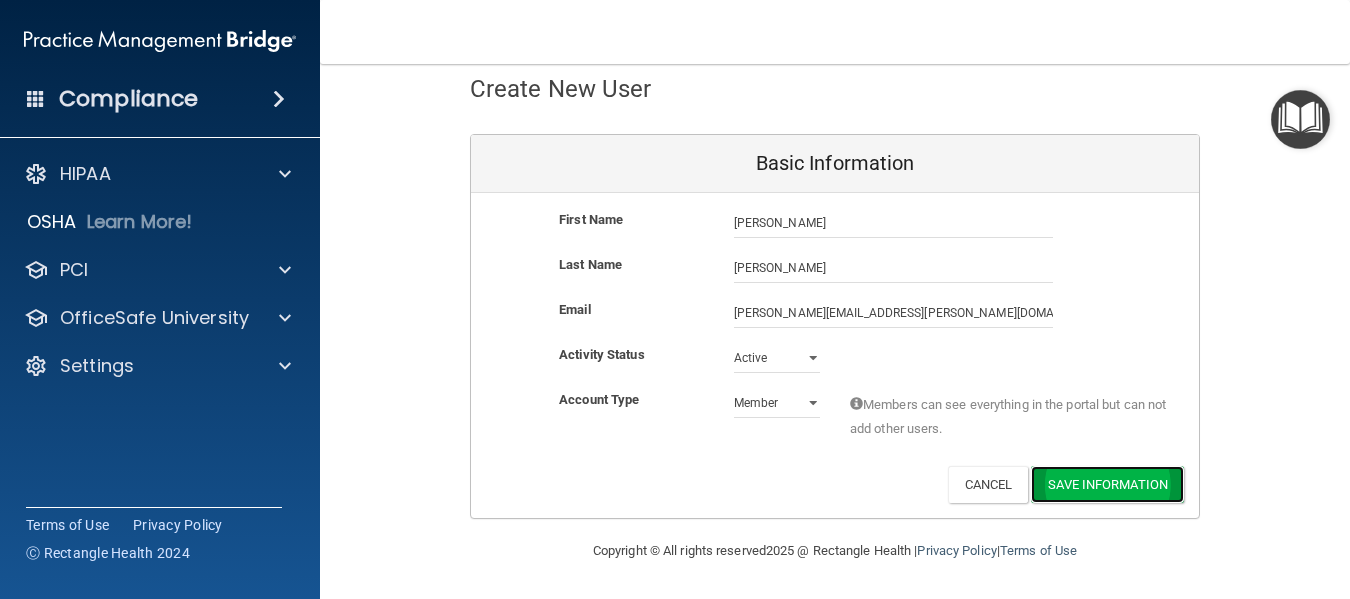 click on "Save Information" at bounding box center (1107, 484) 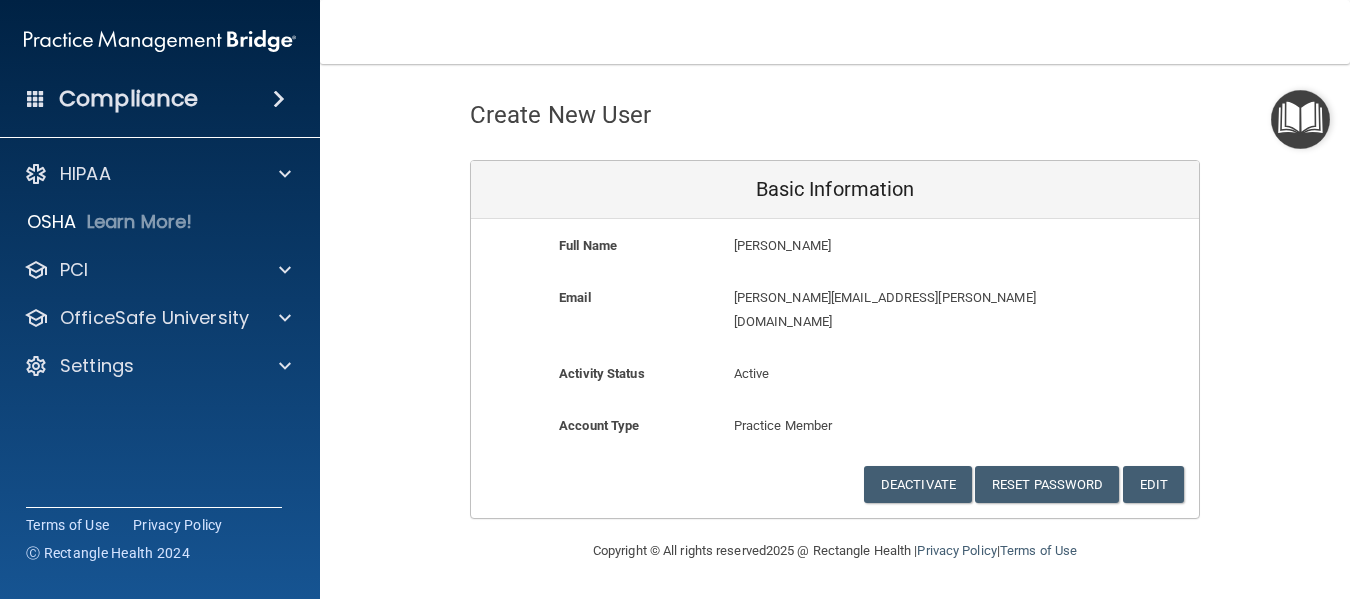 scroll, scrollTop: 51, scrollLeft: 0, axis: vertical 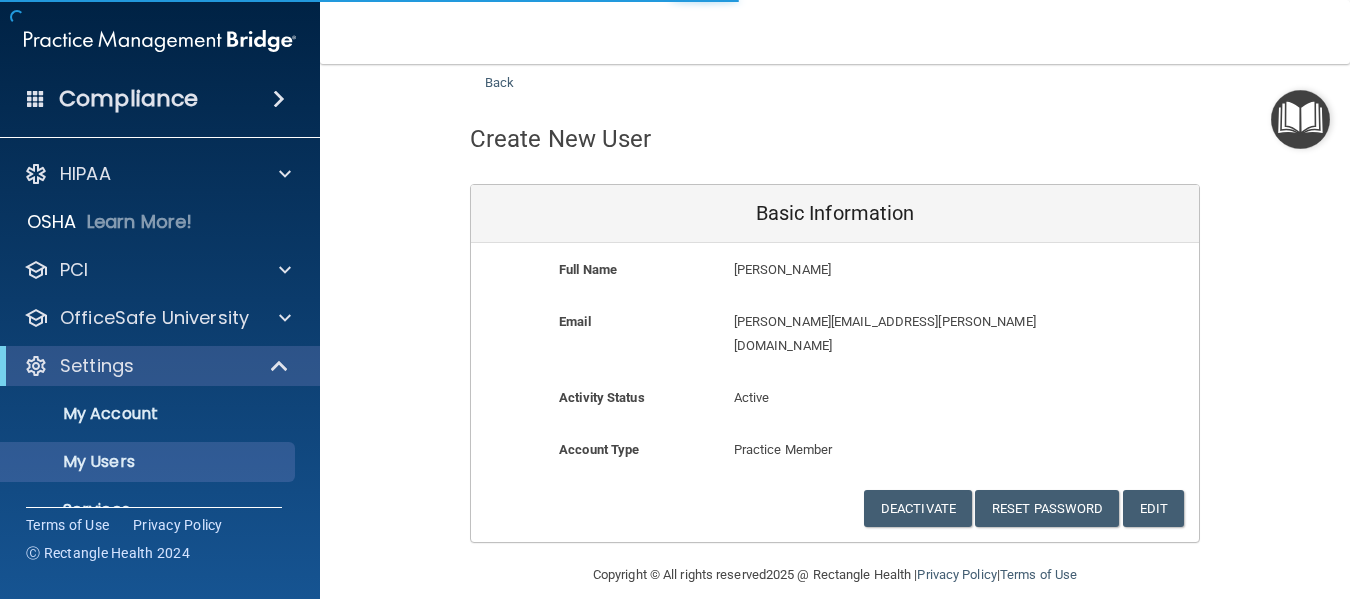 select on "20" 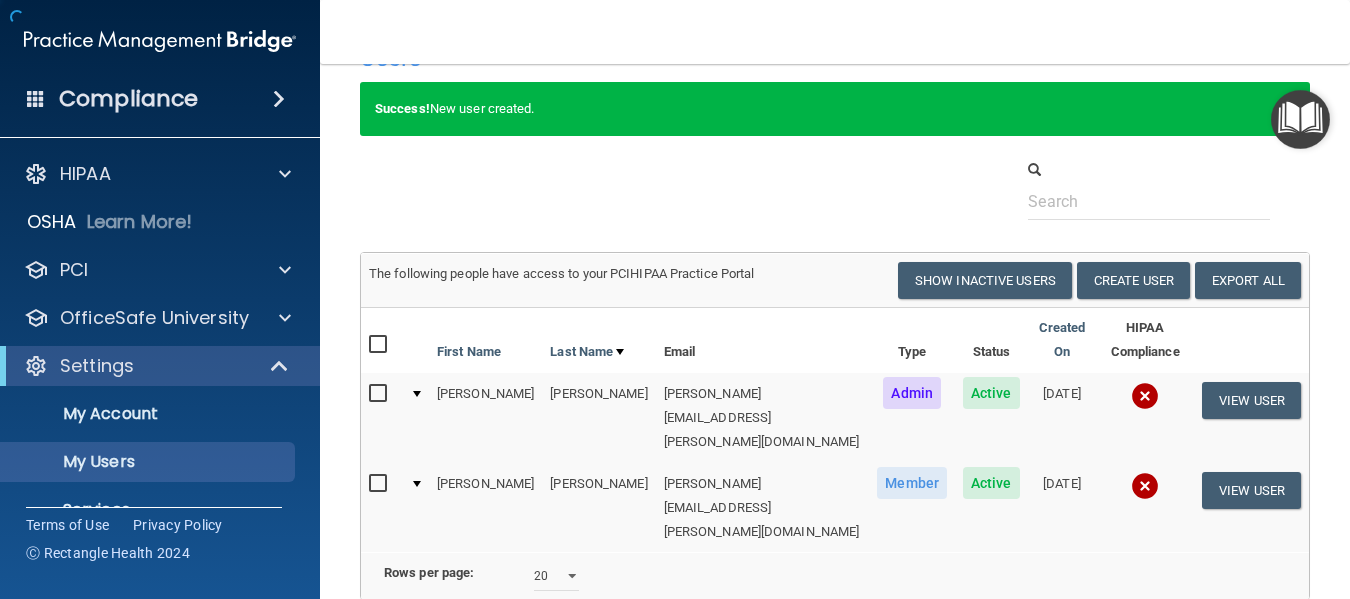 scroll, scrollTop: 184, scrollLeft: 0, axis: vertical 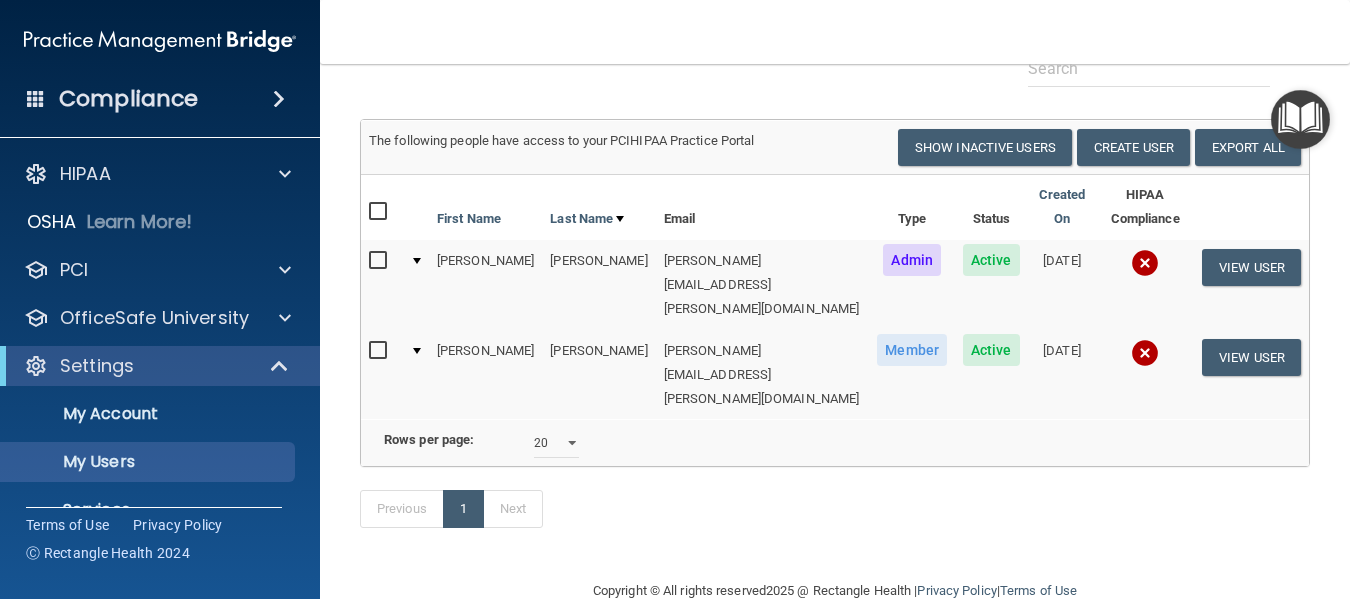 click at bounding box center [1145, 353] 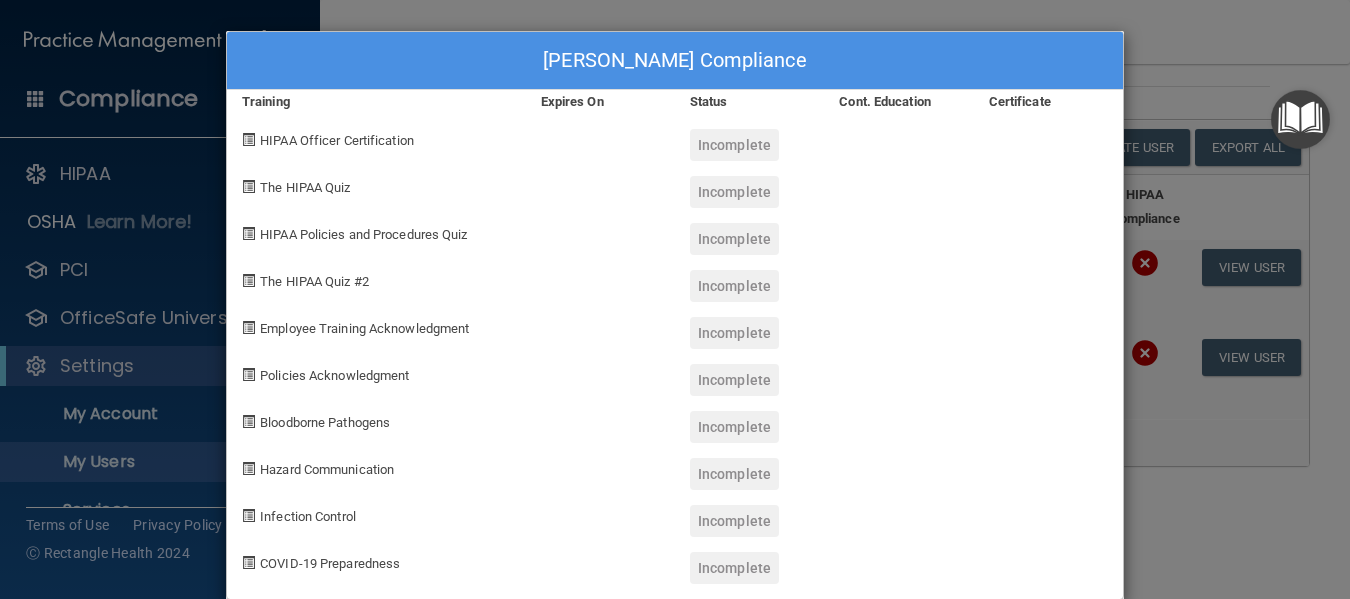 click on "Kimberlee Chapman's Compliance      Training   Expires On   Status   Cont. Education   Certificate         HIPAA Officer Certification             Incomplete                      The HIPAA Quiz             Incomplete                      HIPAA Policies and Procedures Quiz             Incomplete                      The HIPAA Quiz #2             Incomplete                      Employee Training Acknowledgment             Incomplete                      Policies Acknowledgment             Incomplete                      Bloodborne Pathogens             Incomplete                      Hazard Communication             Incomplete                      Infection Control             Incomplete                      COVID-19 Preparedness             Incomplete" at bounding box center (675, 299) 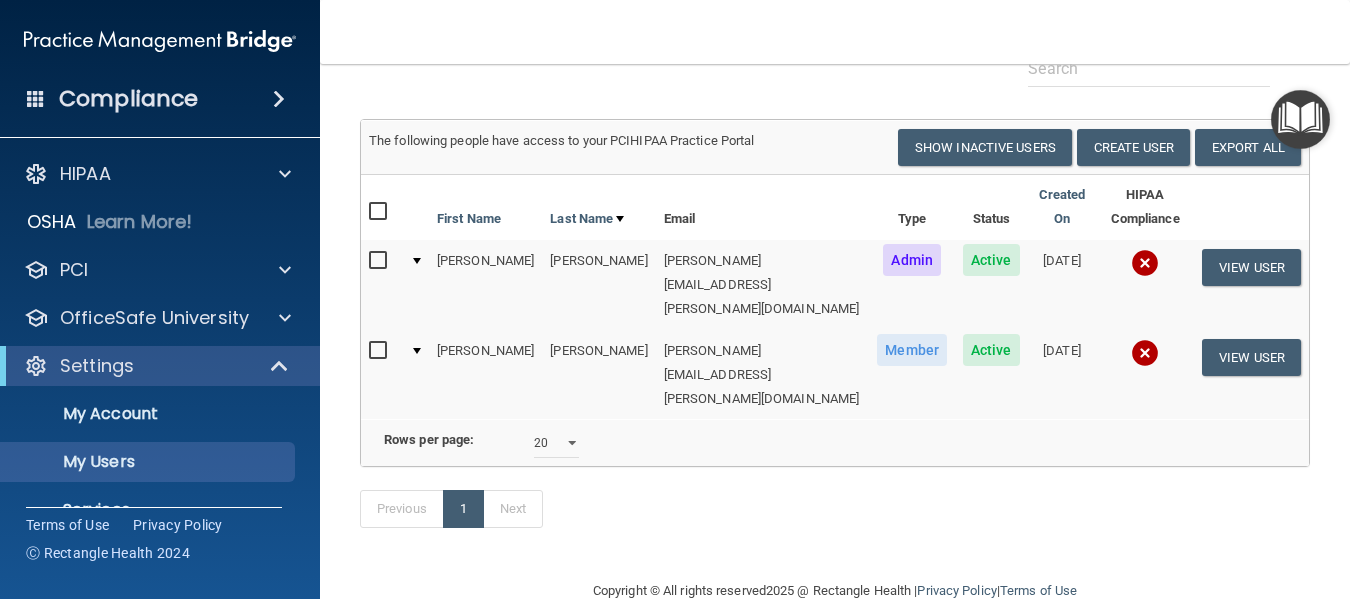 click at bounding box center [1145, 263] 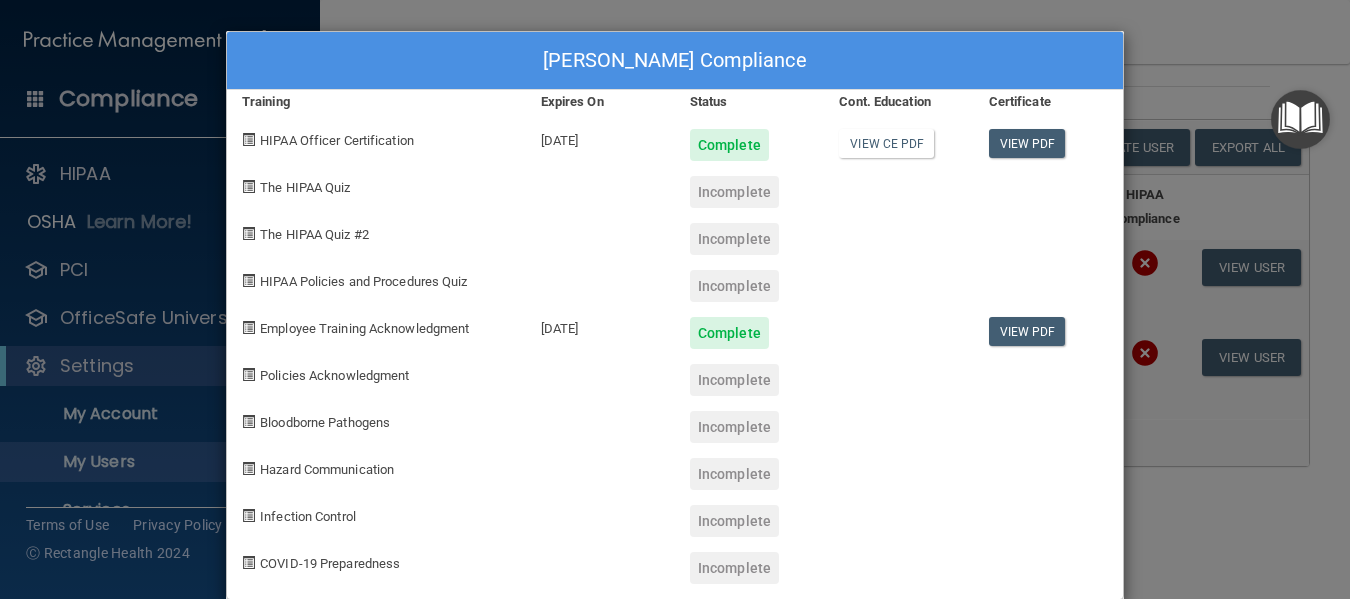 click on "Cassandra Chapman's Compliance      Training   Expires On   Status   Cont. Education   Certificate         HIPAA Officer Certification      07/23/2026       Complete        View CE PDF       View PDF         The HIPAA Quiz             Incomplete                      The HIPAA Quiz #2             Incomplete                      HIPAA Policies and Procedures Quiz             Incomplete                      Employee Training Acknowledgment      07/23/2026       Complete              View PDF         Policies Acknowledgment             Incomplete                      Bloodborne Pathogens             Incomplete                      Hazard Communication             Incomplete                      Infection Control             Incomplete                      COVID-19 Preparedness             Incomplete" at bounding box center [675, 299] 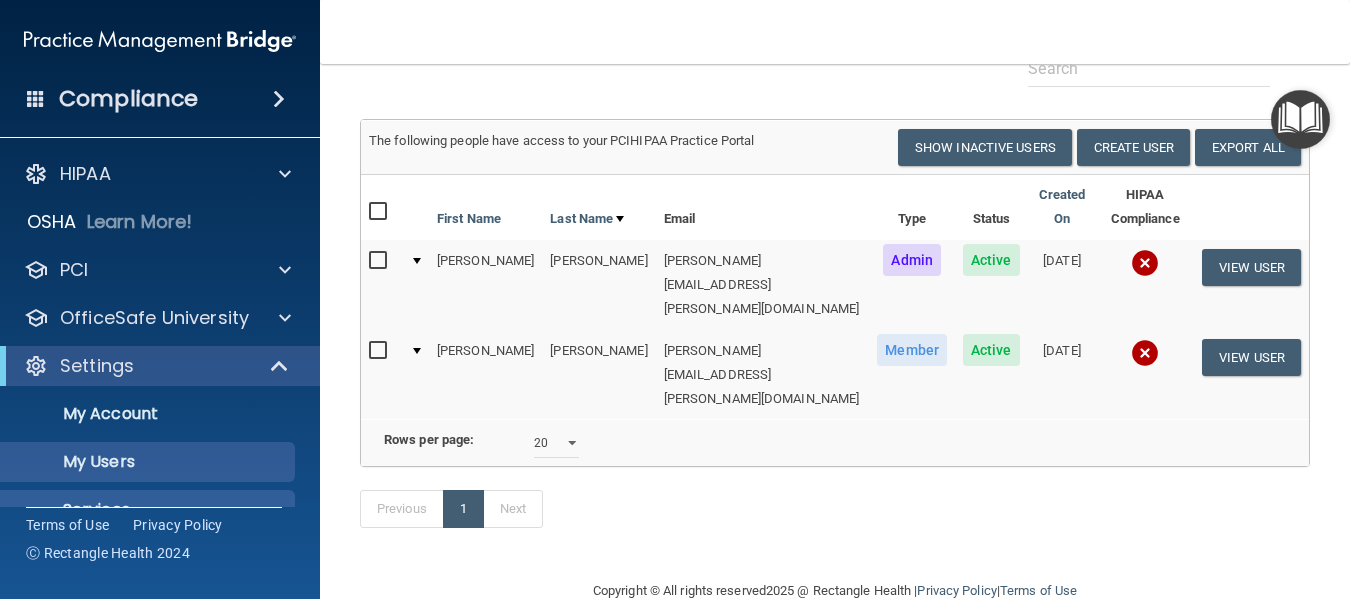scroll, scrollTop: 100, scrollLeft: 0, axis: vertical 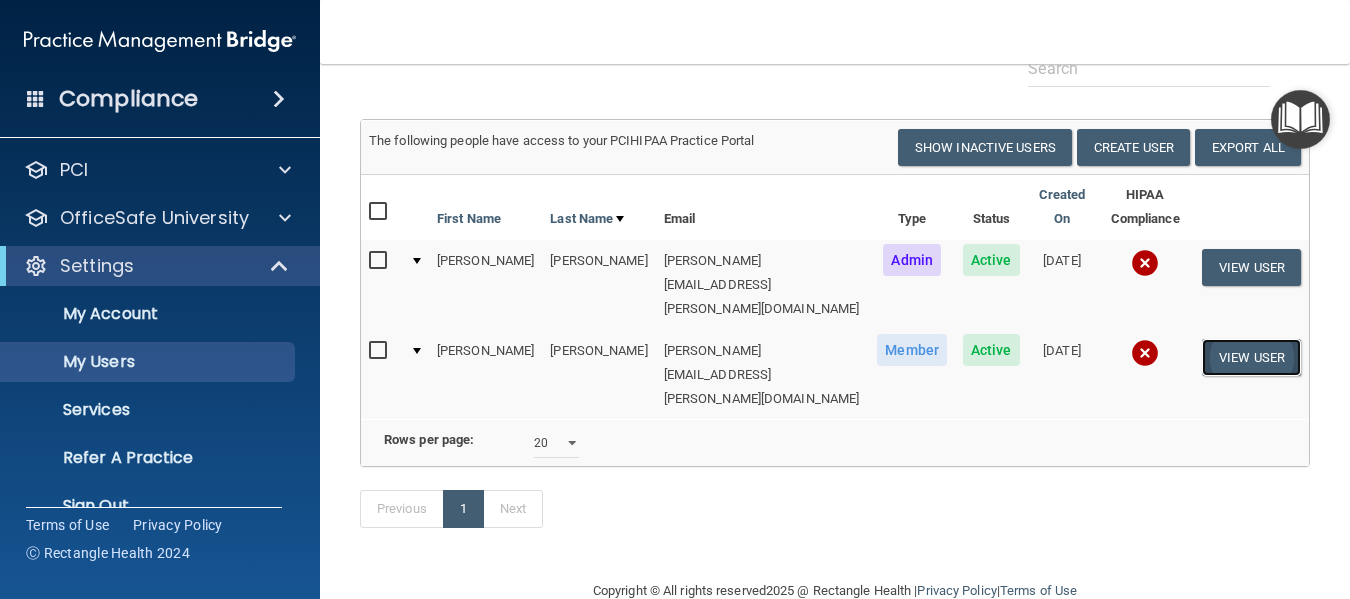 click on "View User" at bounding box center (1251, 357) 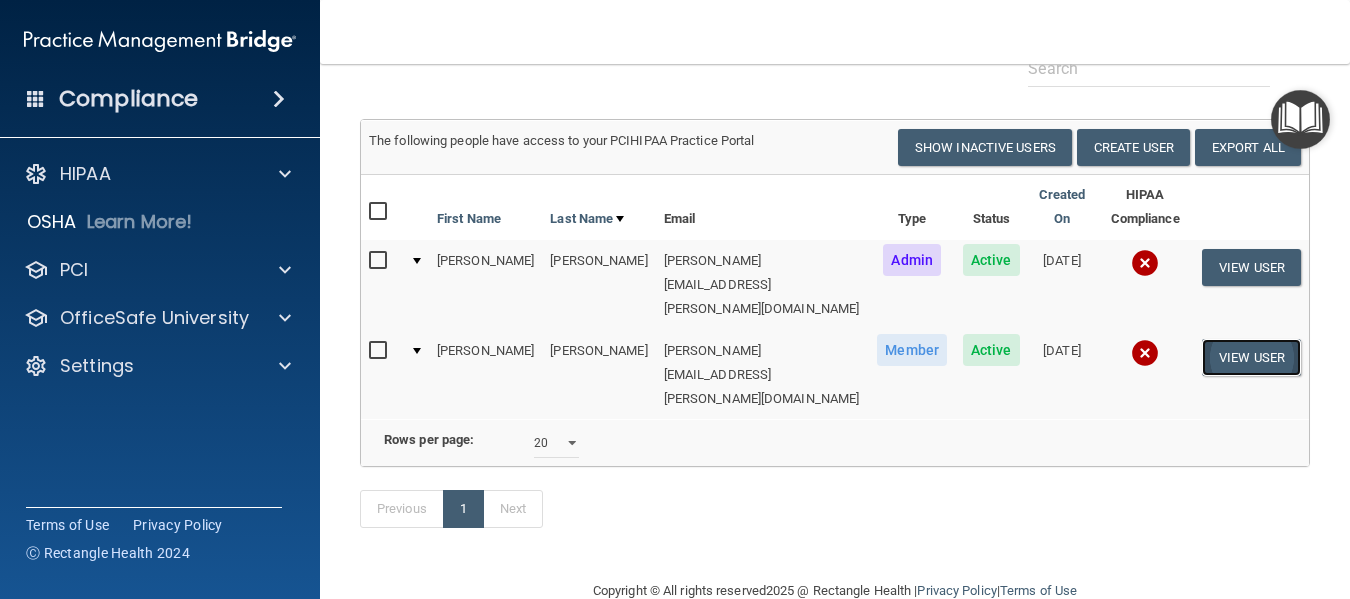 scroll, scrollTop: 0, scrollLeft: 0, axis: both 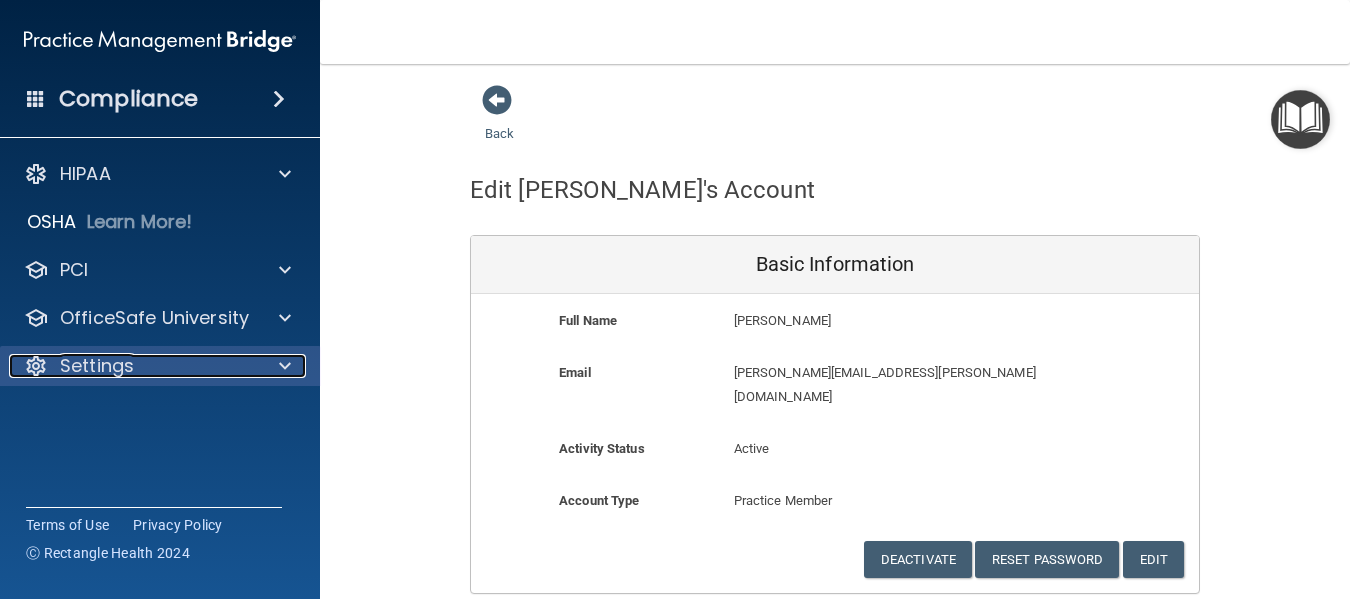 click at bounding box center [282, 366] 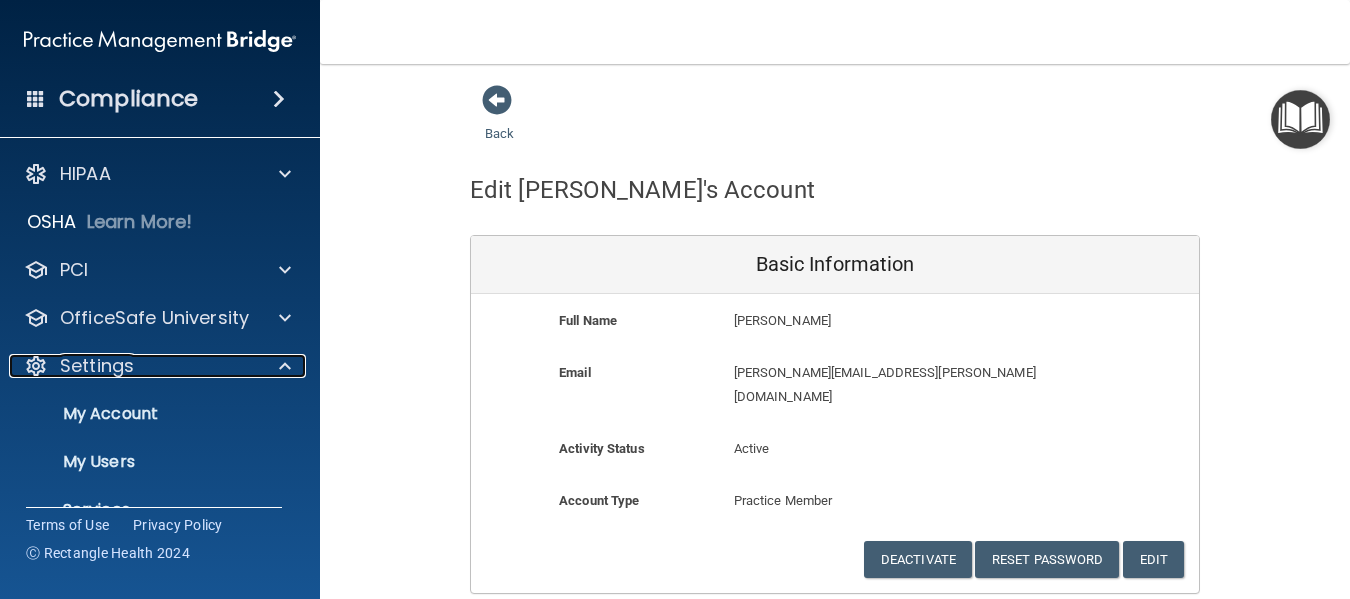 scroll, scrollTop: 51, scrollLeft: 0, axis: vertical 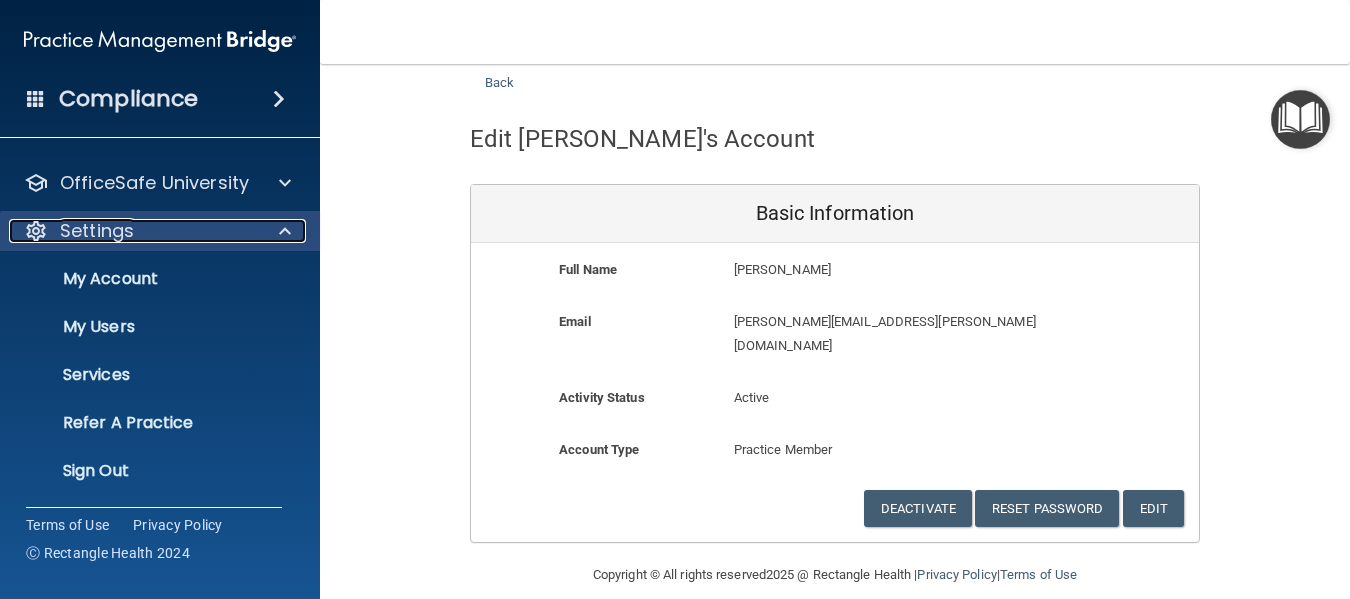 click on "Settings" at bounding box center [133, 231] 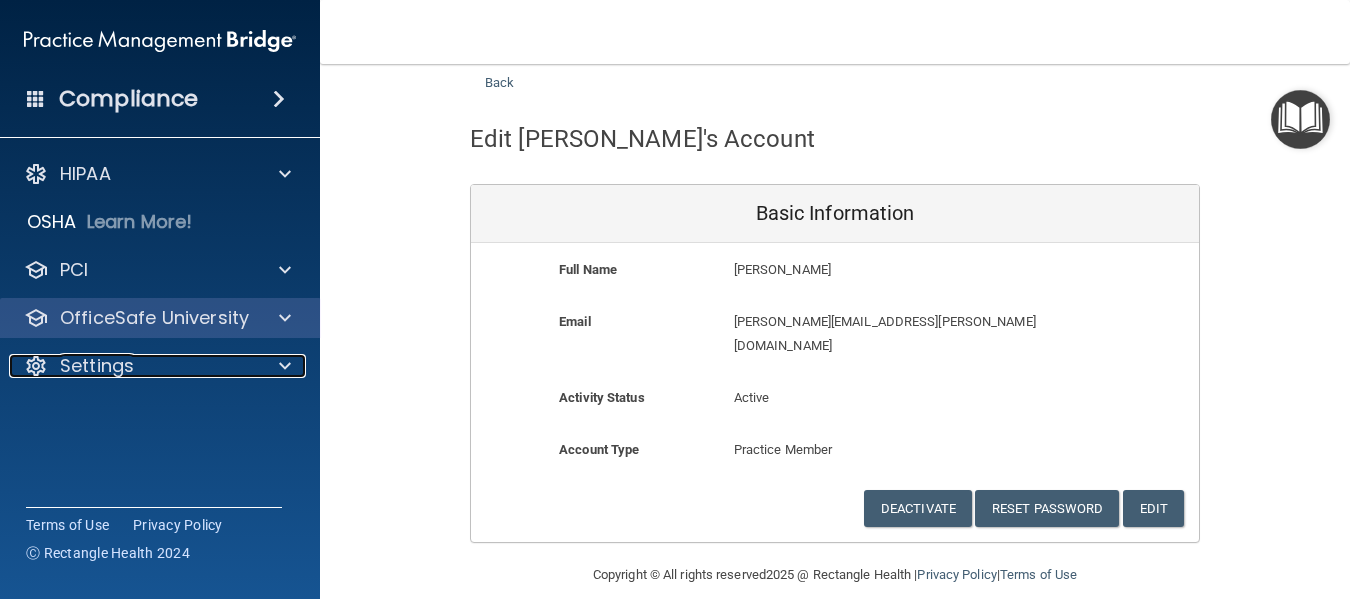 scroll, scrollTop: 0, scrollLeft: 0, axis: both 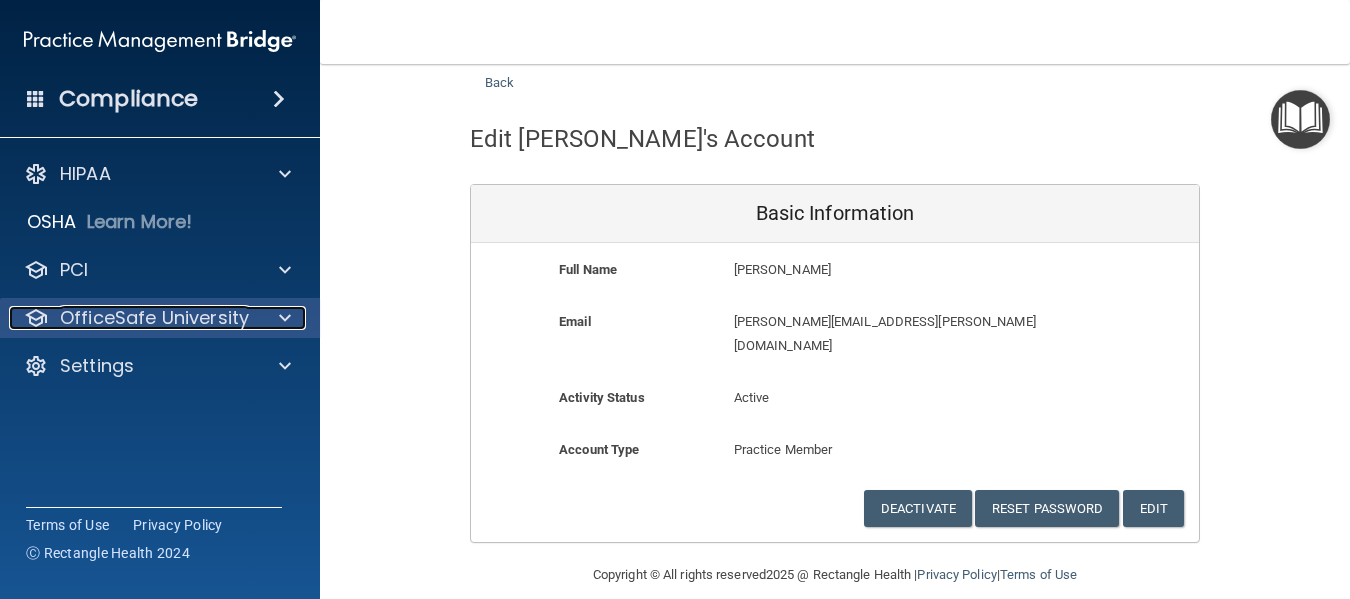 click on "OfficeSafe University" at bounding box center (154, 318) 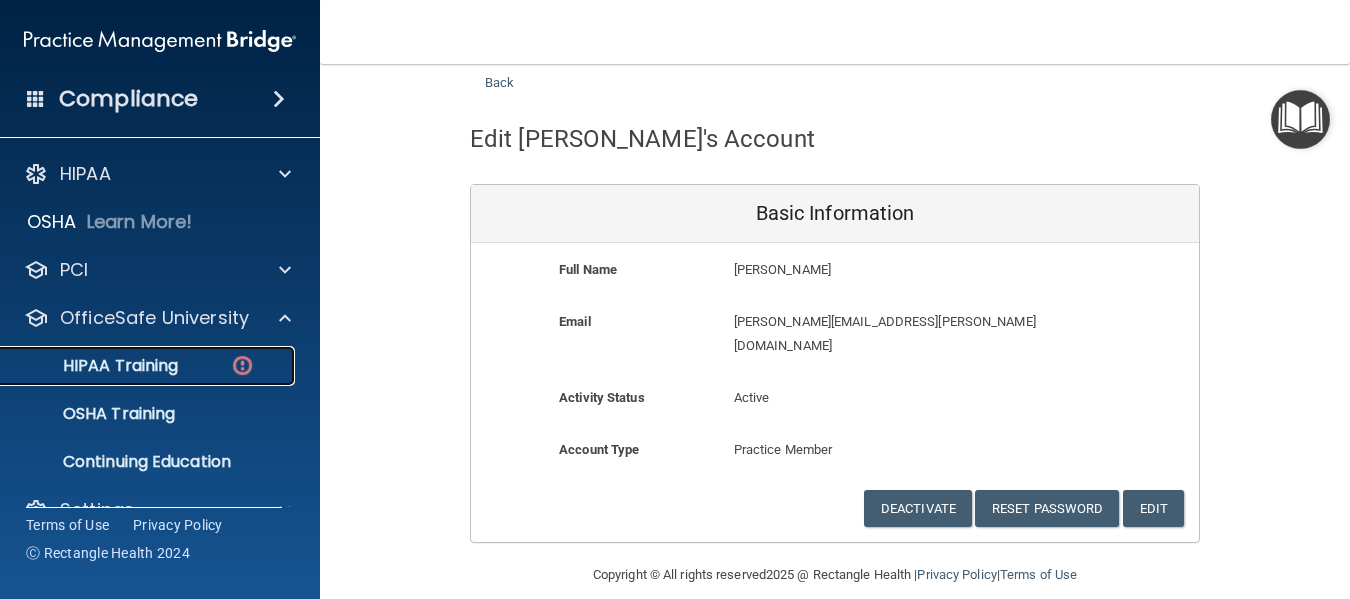 click on "HIPAA Training" at bounding box center [95, 366] 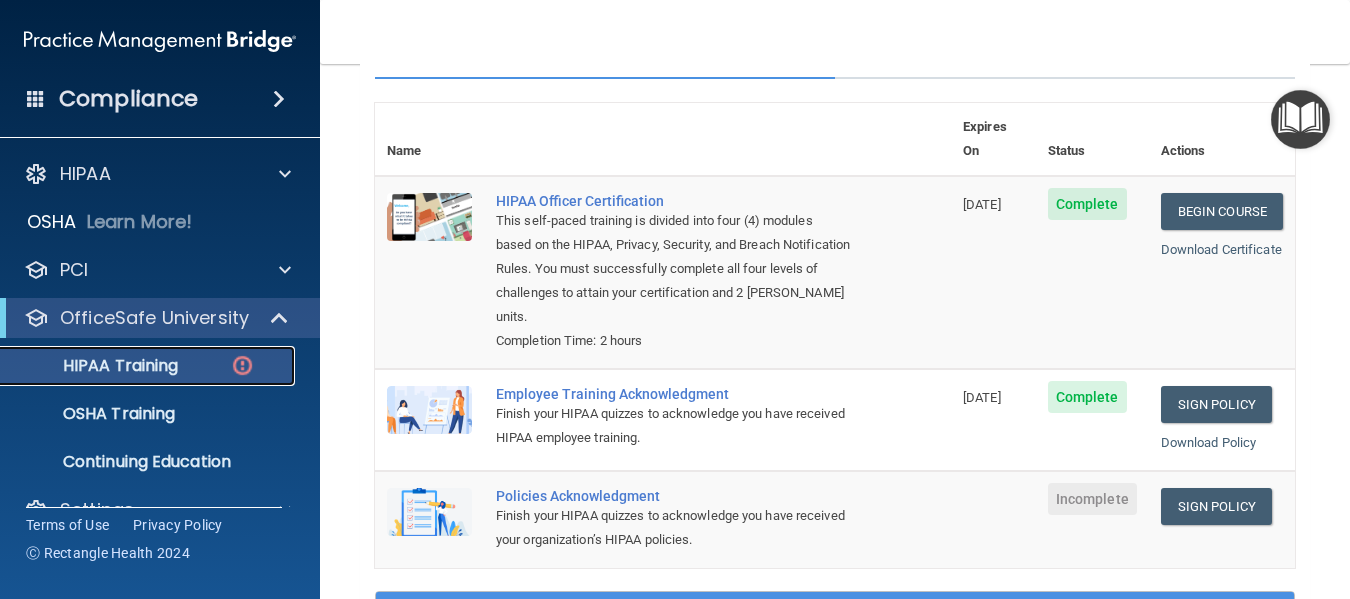 scroll, scrollTop: 100, scrollLeft: 0, axis: vertical 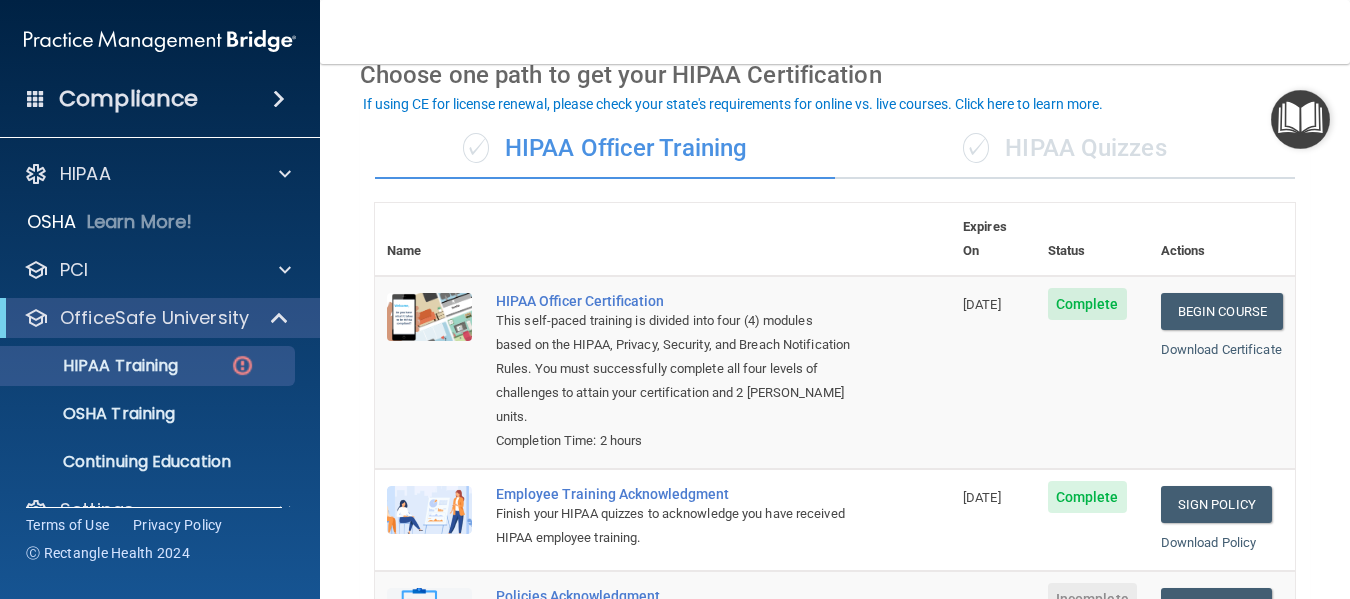 click on "✓   HIPAA Quizzes" at bounding box center [1065, 149] 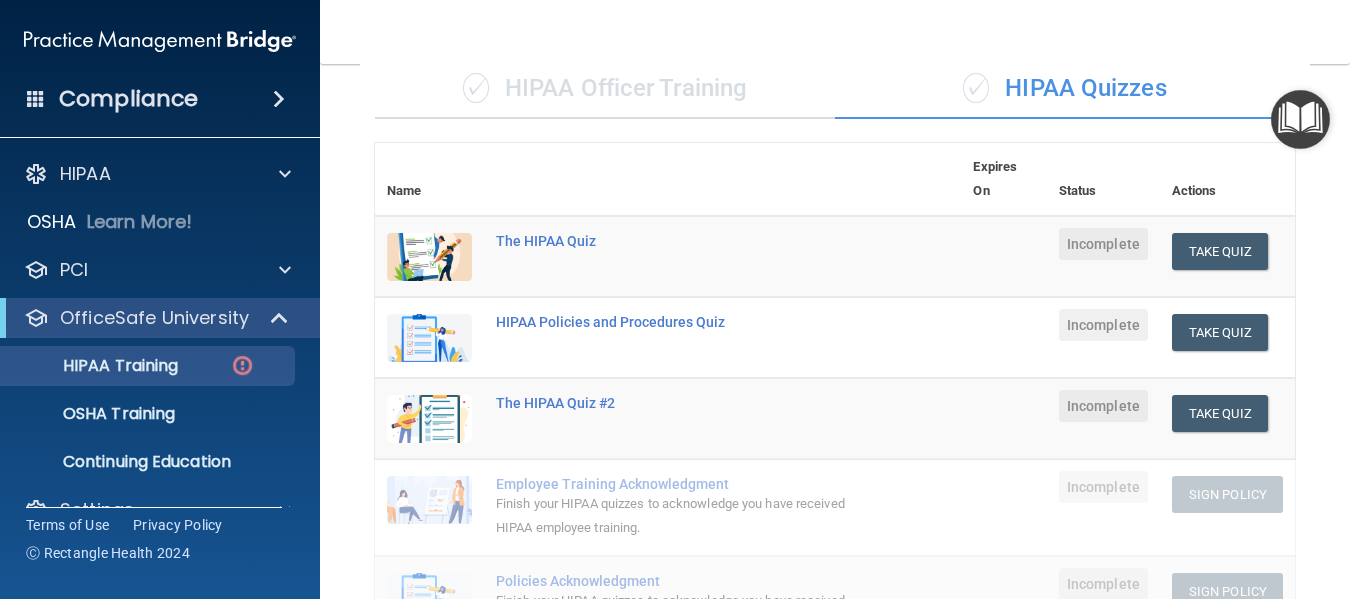 scroll, scrollTop: 260, scrollLeft: 0, axis: vertical 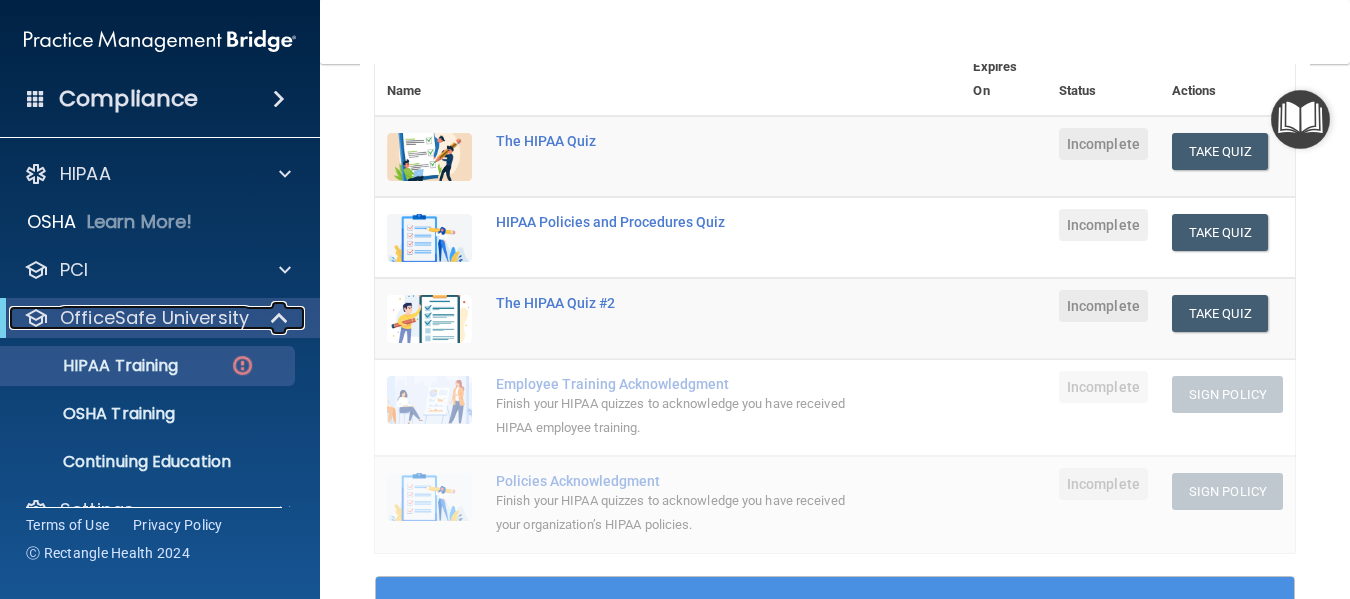 click on "OfficeSafe University" at bounding box center [154, 318] 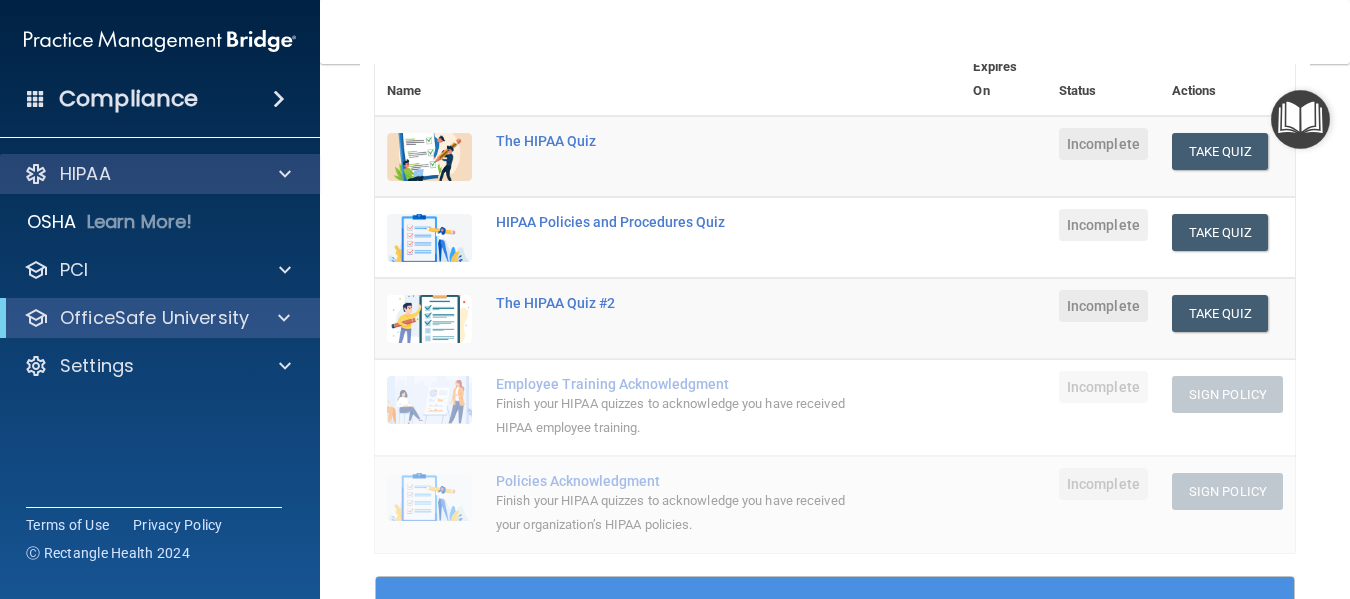 click on "HIPAA" at bounding box center (160, 174) 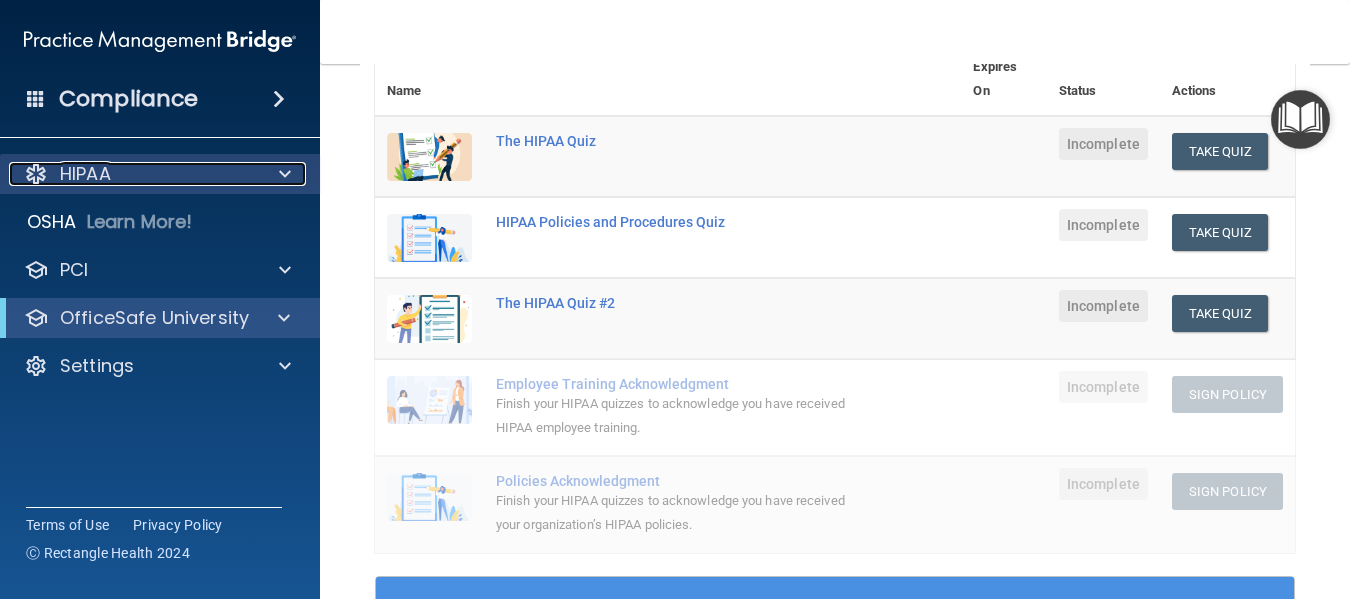 click at bounding box center [285, 174] 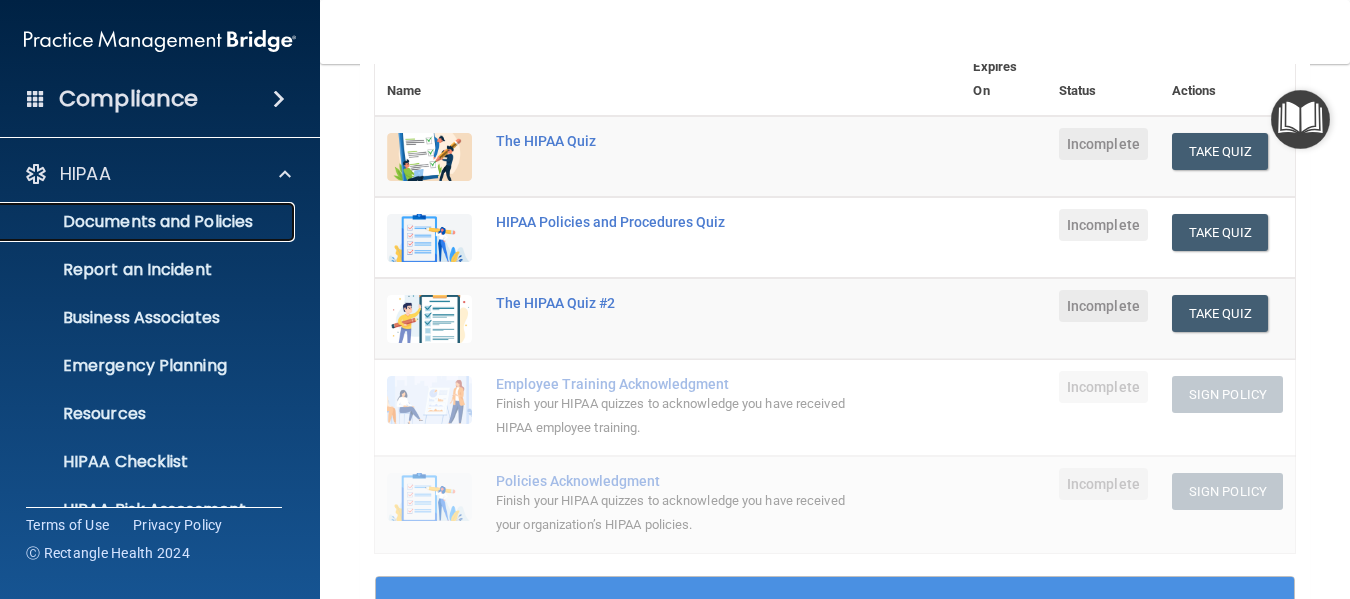 click on "Documents and Policies" at bounding box center [149, 222] 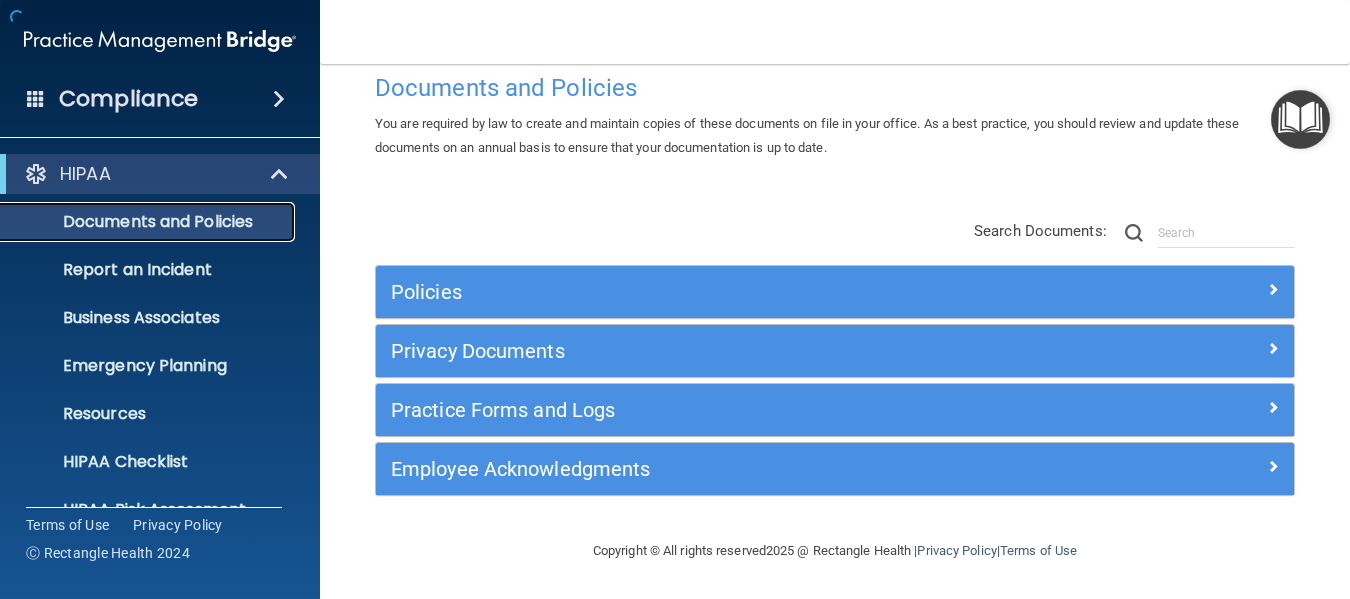 scroll, scrollTop: 41, scrollLeft: 0, axis: vertical 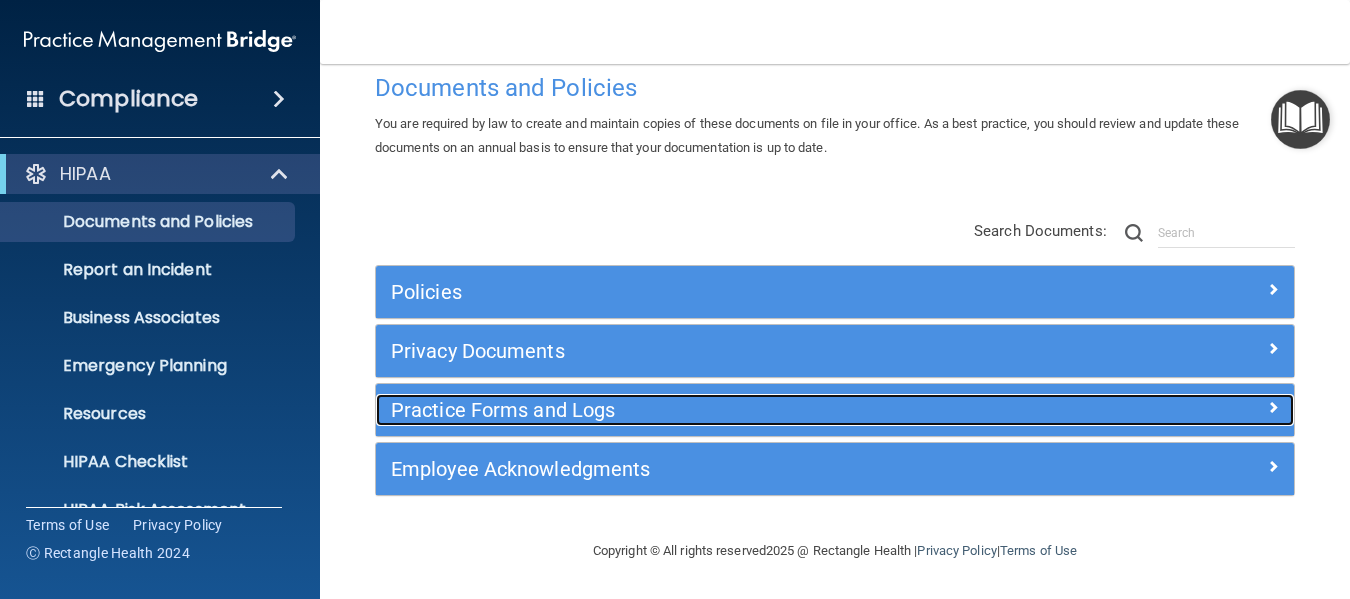 click on "Practice Forms and Logs" at bounding box center (720, 410) 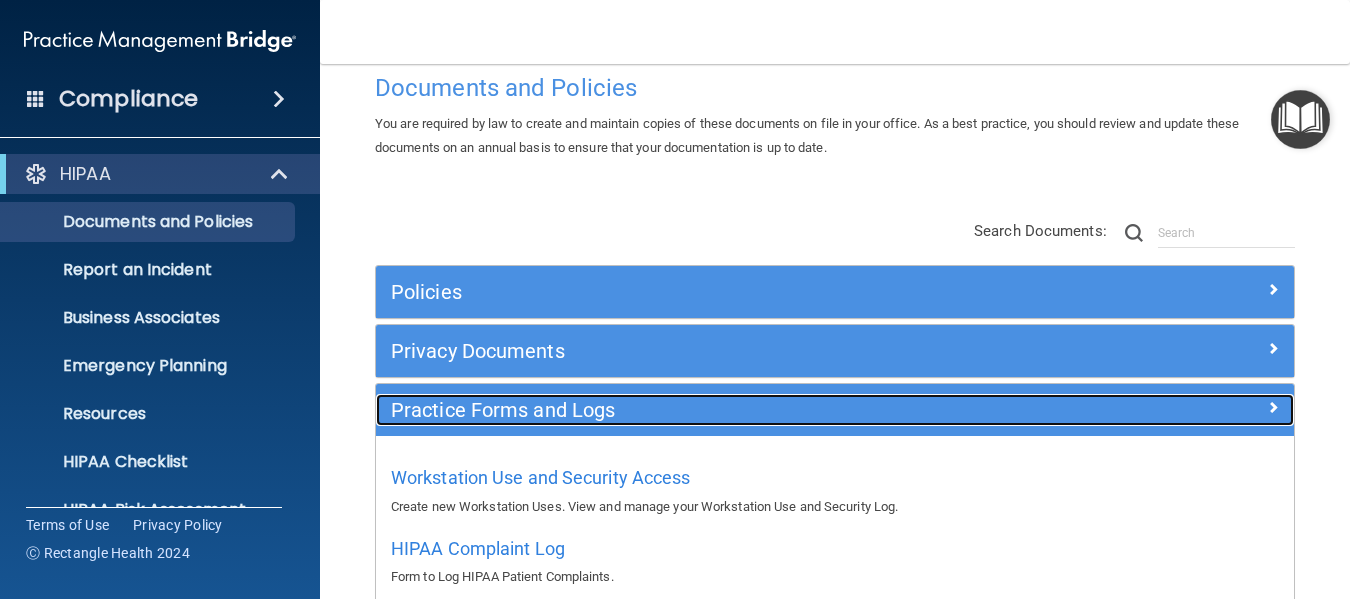 scroll, scrollTop: 141, scrollLeft: 0, axis: vertical 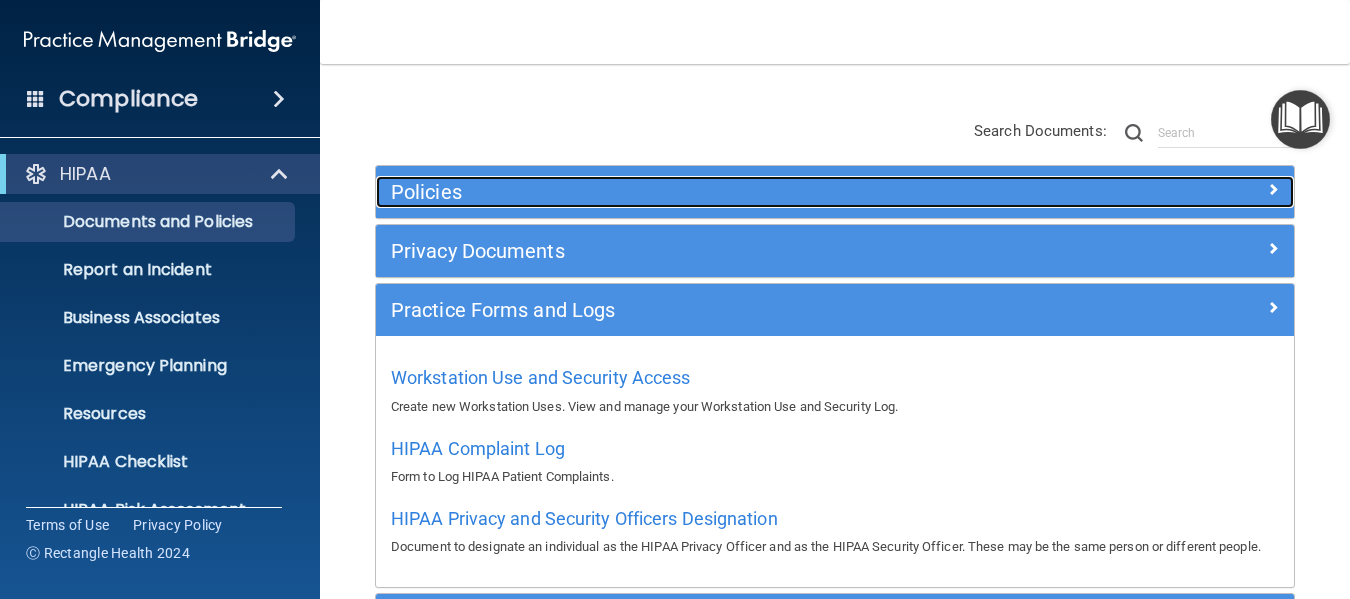 click on "Policies" at bounding box center (720, 192) 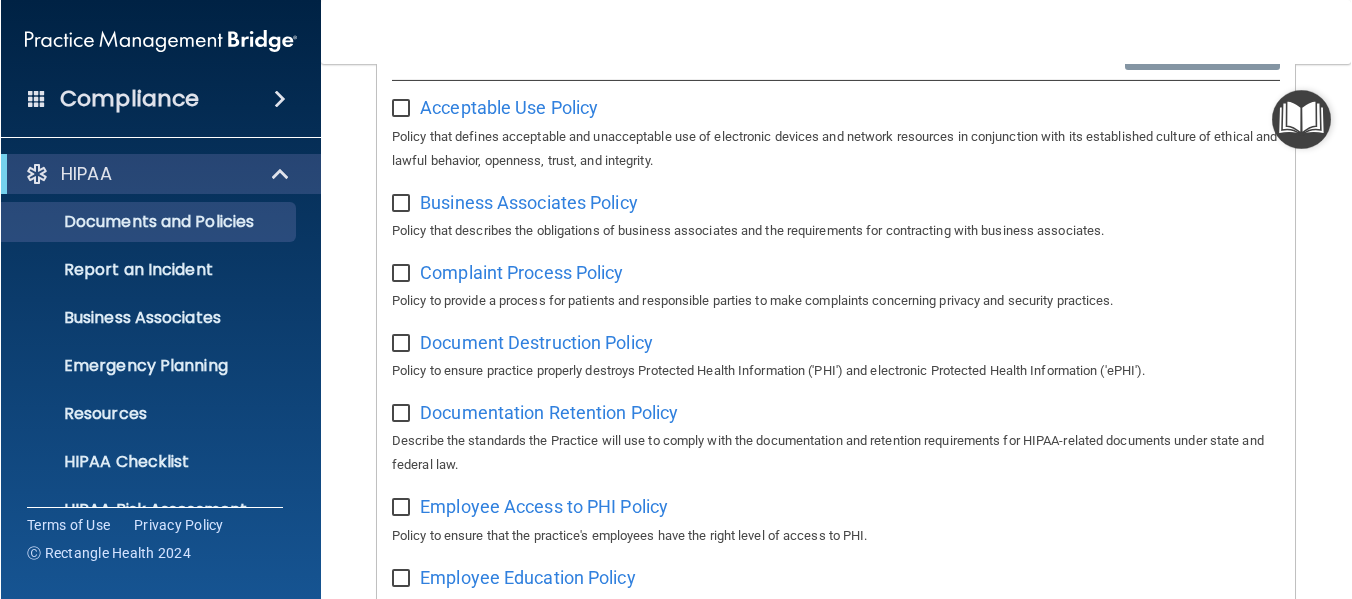 scroll, scrollTop: 41, scrollLeft: 0, axis: vertical 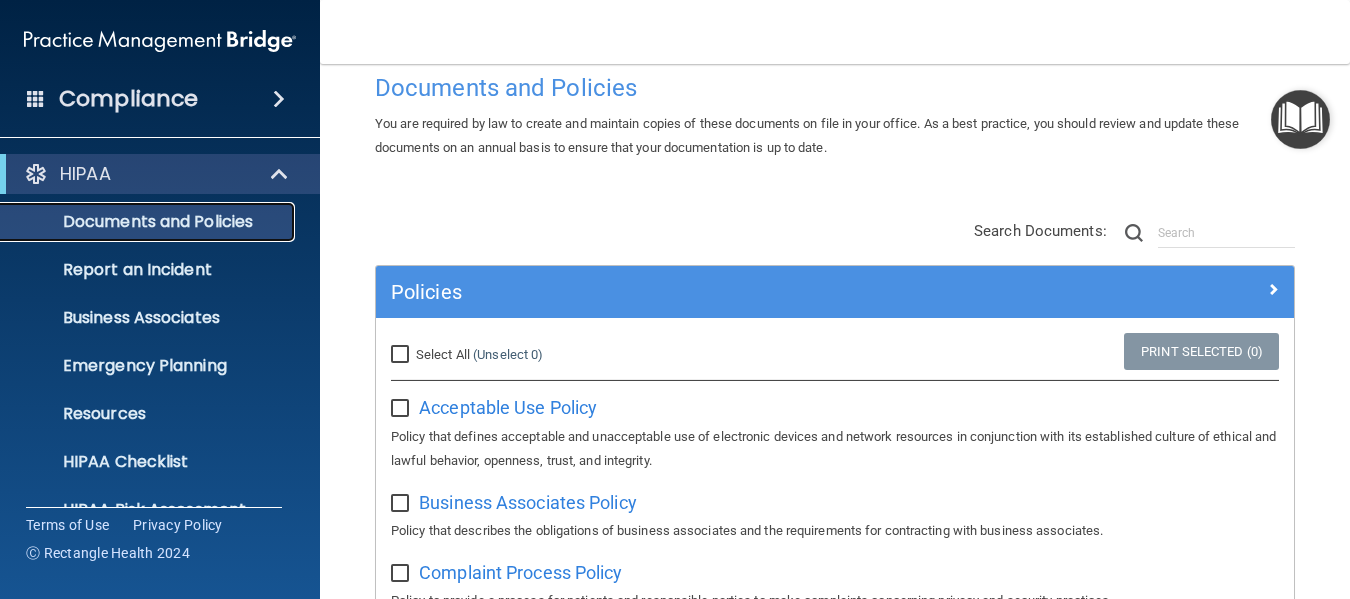 click on "Documents and Policies" at bounding box center (149, 222) 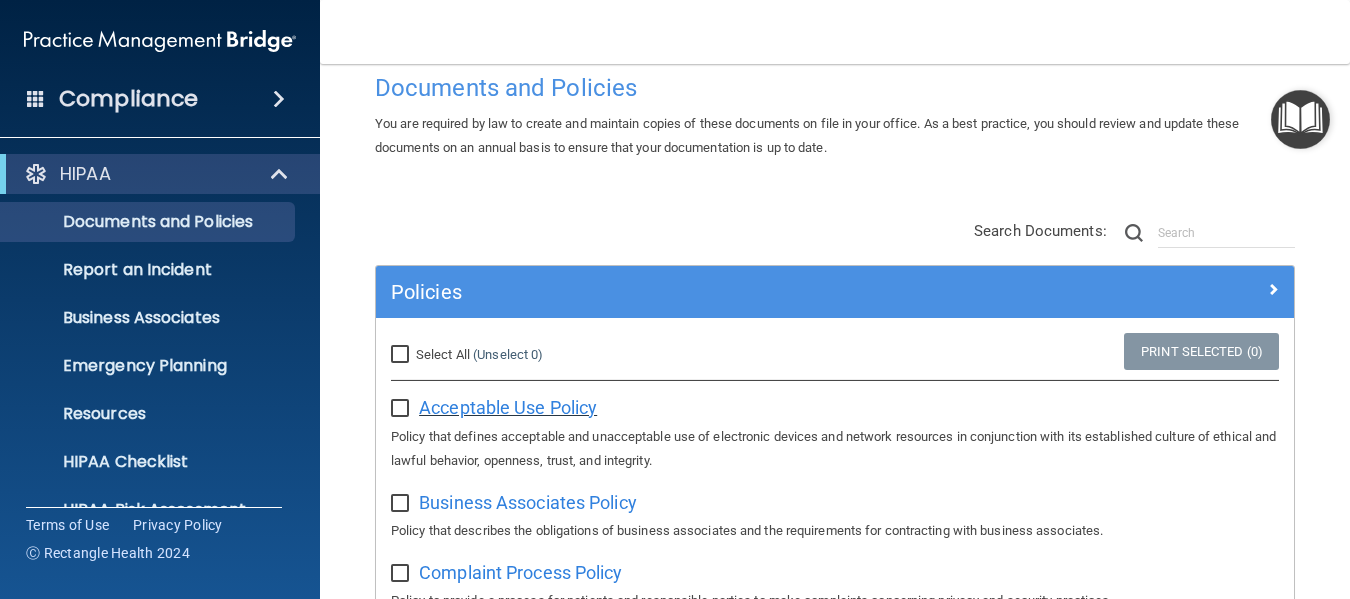 click on "Acceptable Use Policy" at bounding box center [508, 407] 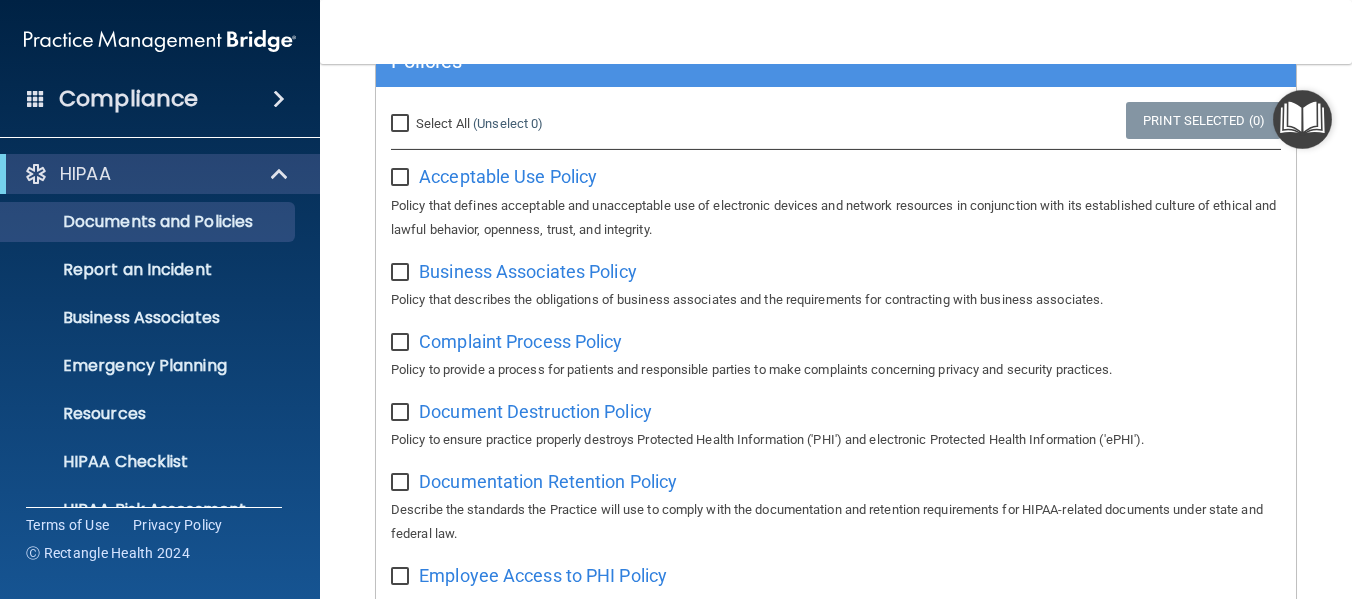 scroll, scrollTop: 278, scrollLeft: 0, axis: vertical 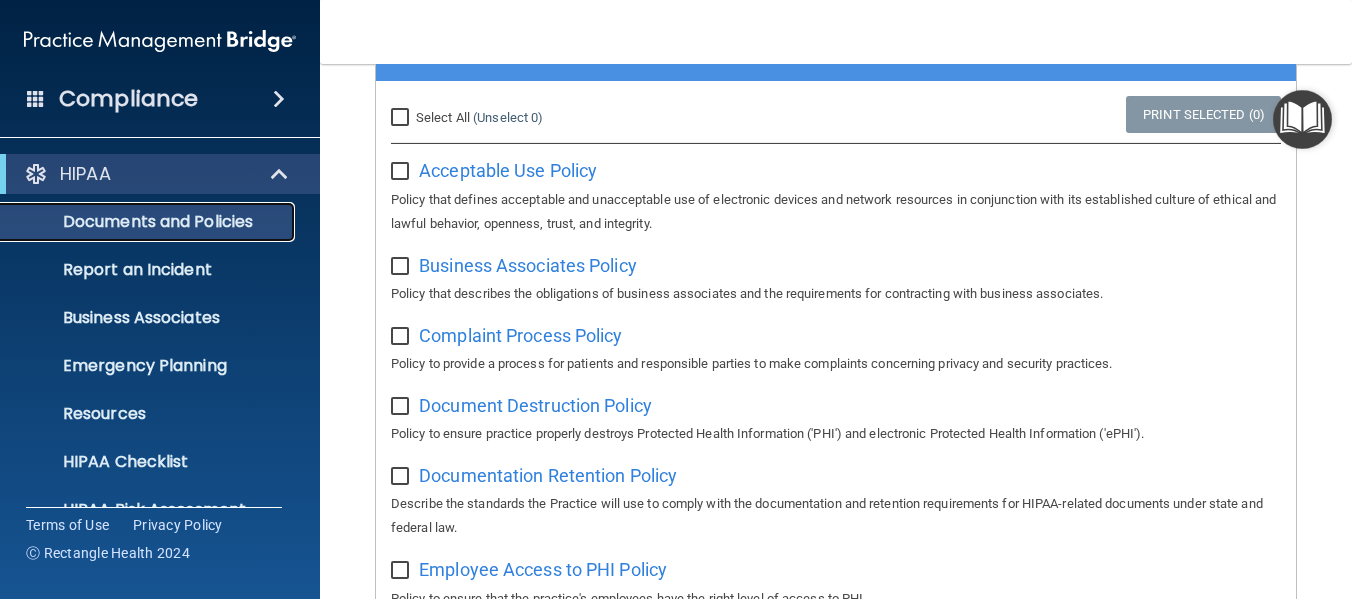 click on "Documents and Policies" at bounding box center (149, 222) 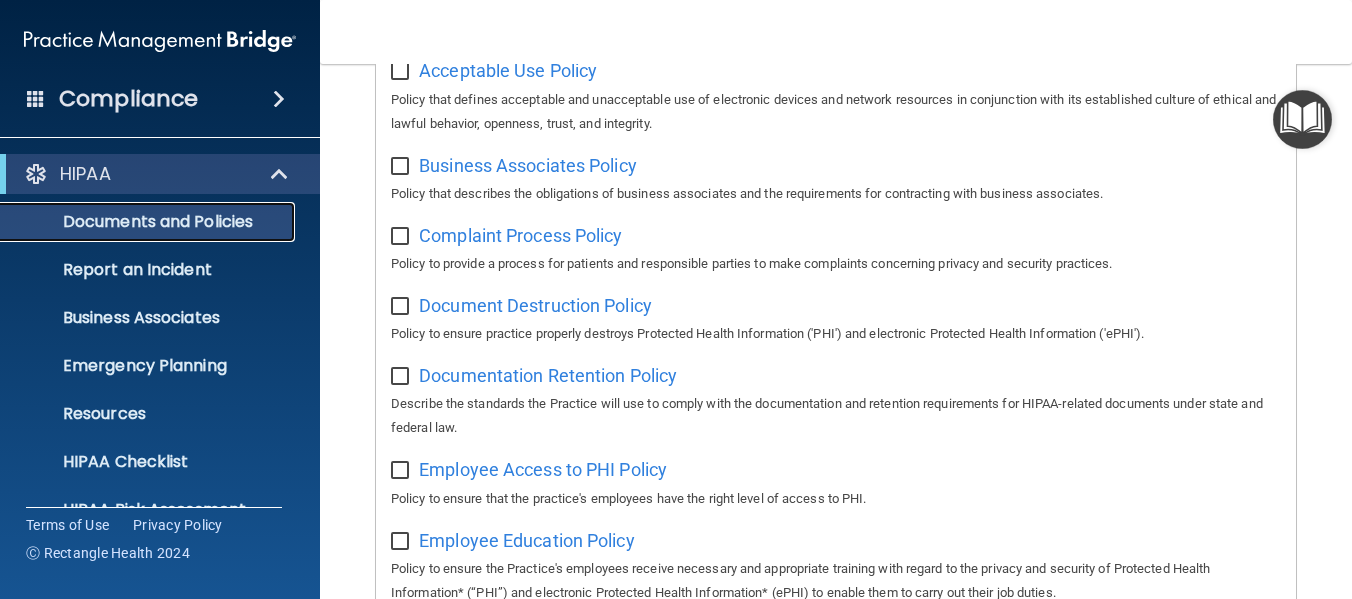 scroll, scrollTop: 478, scrollLeft: 0, axis: vertical 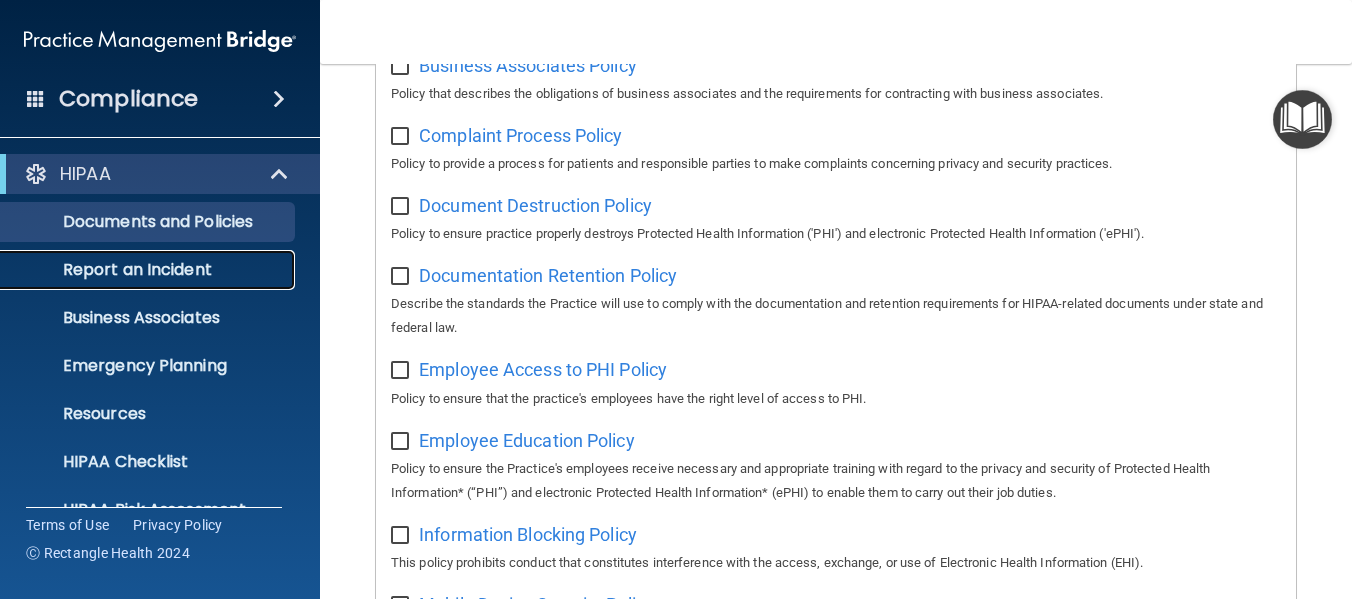 click on "Report an Incident" at bounding box center [149, 270] 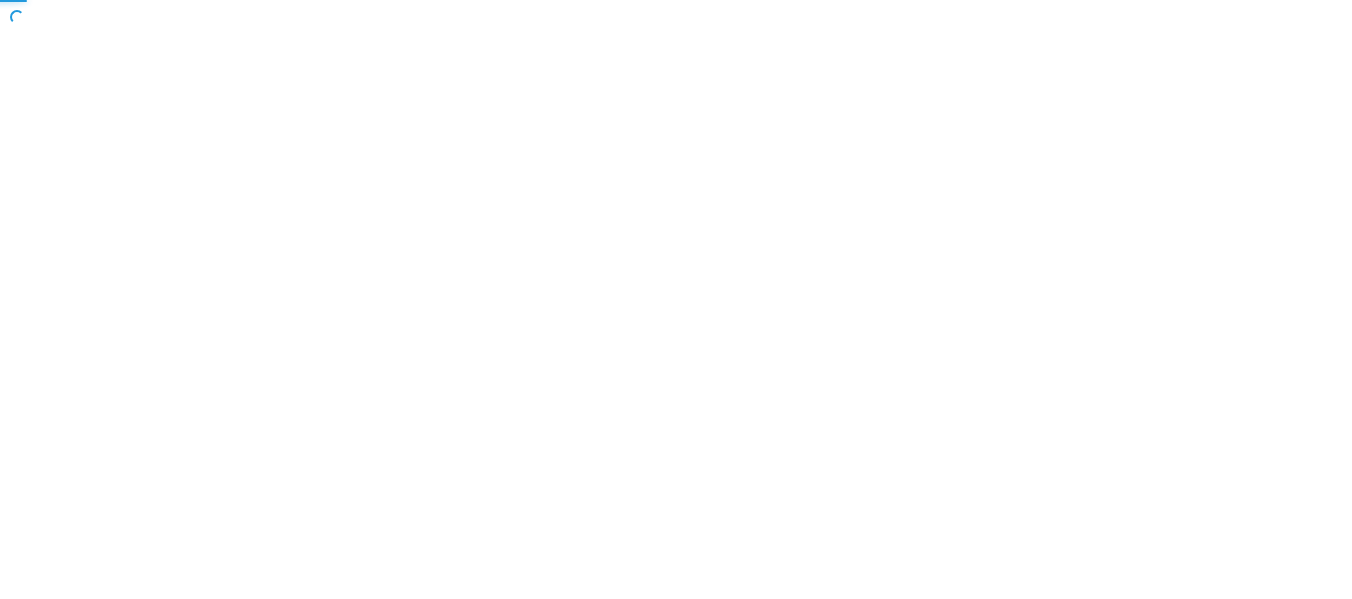 scroll, scrollTop: 0, scrollLeft: 0, axis: both 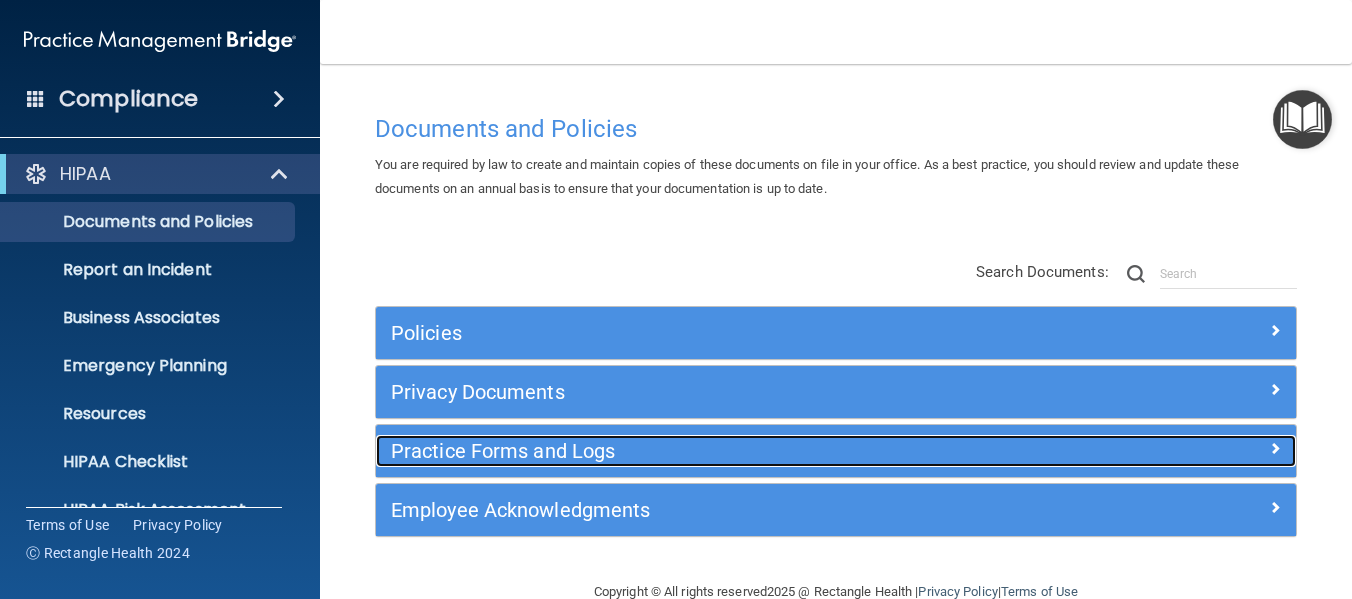 click on "Practice Forms and Logs" at bounding box center [721, 451] 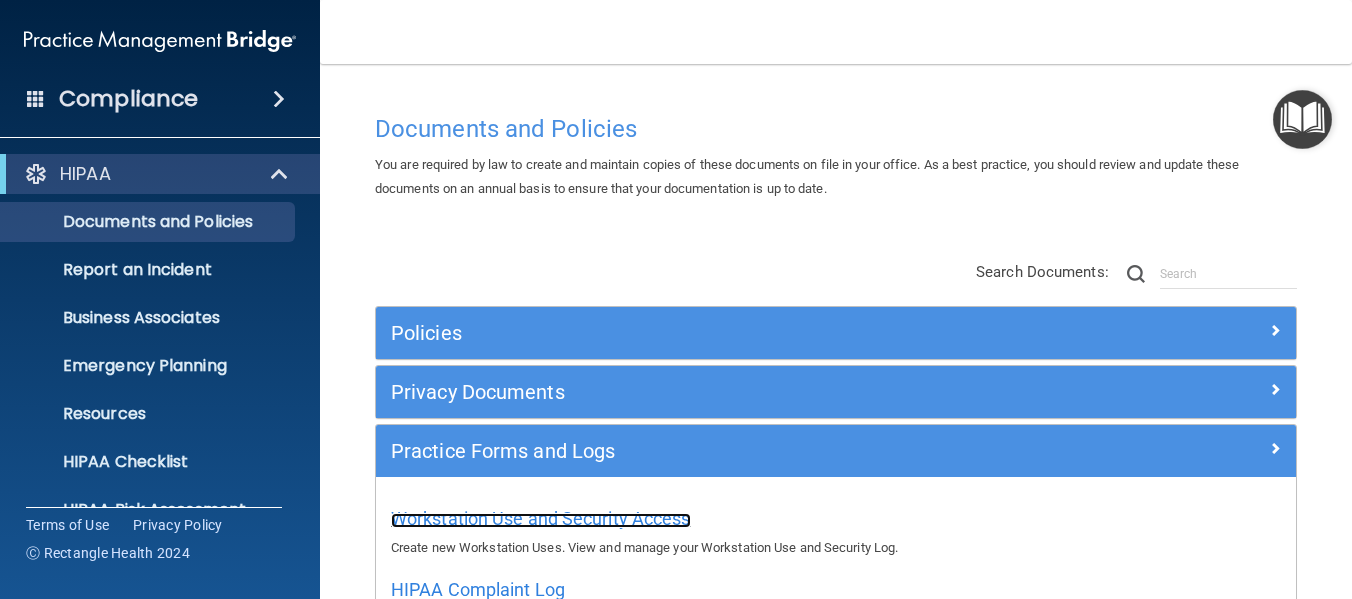click on "Workstation Use and Security Access" at bounding box center (541, 518) 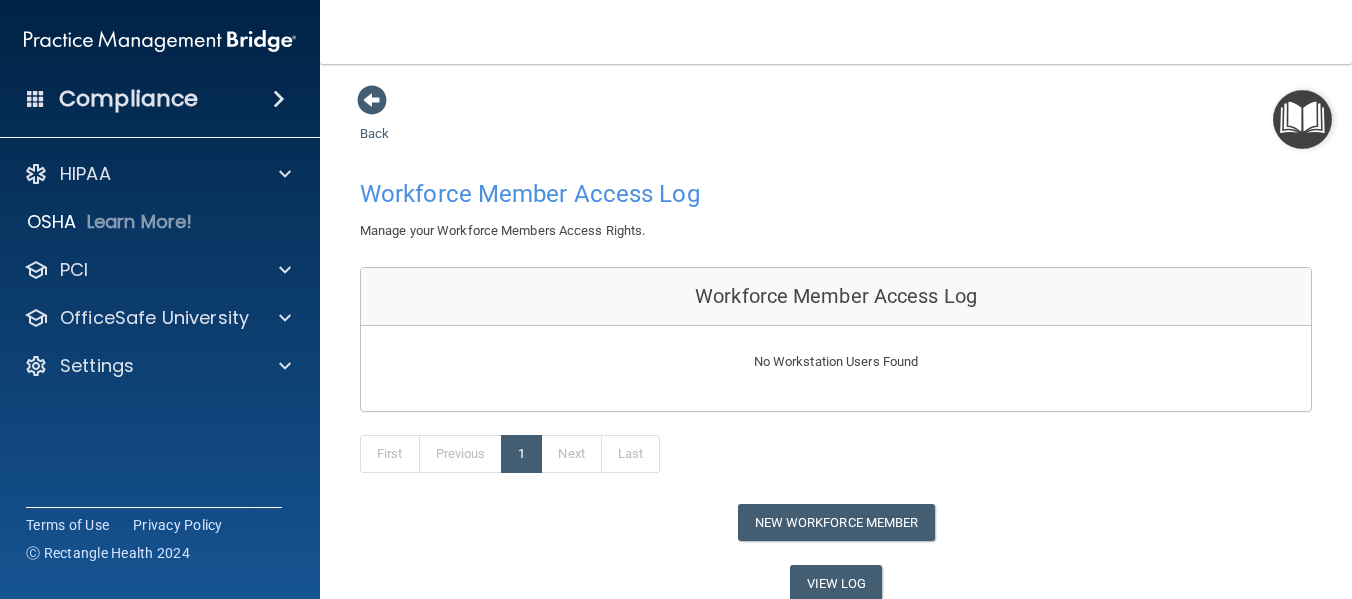 scroll, scrollTop: 83, scrollLeft: 0, axis: vertical 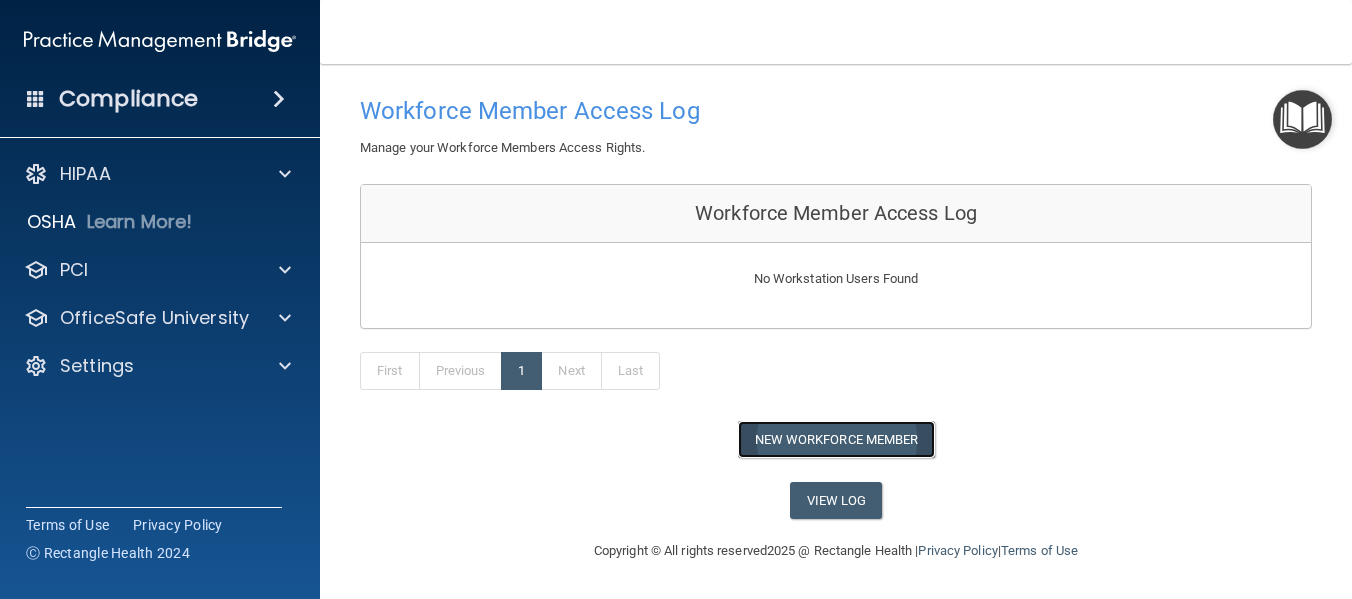 click on "New Workforce Member" at bounding box center (836, 439) 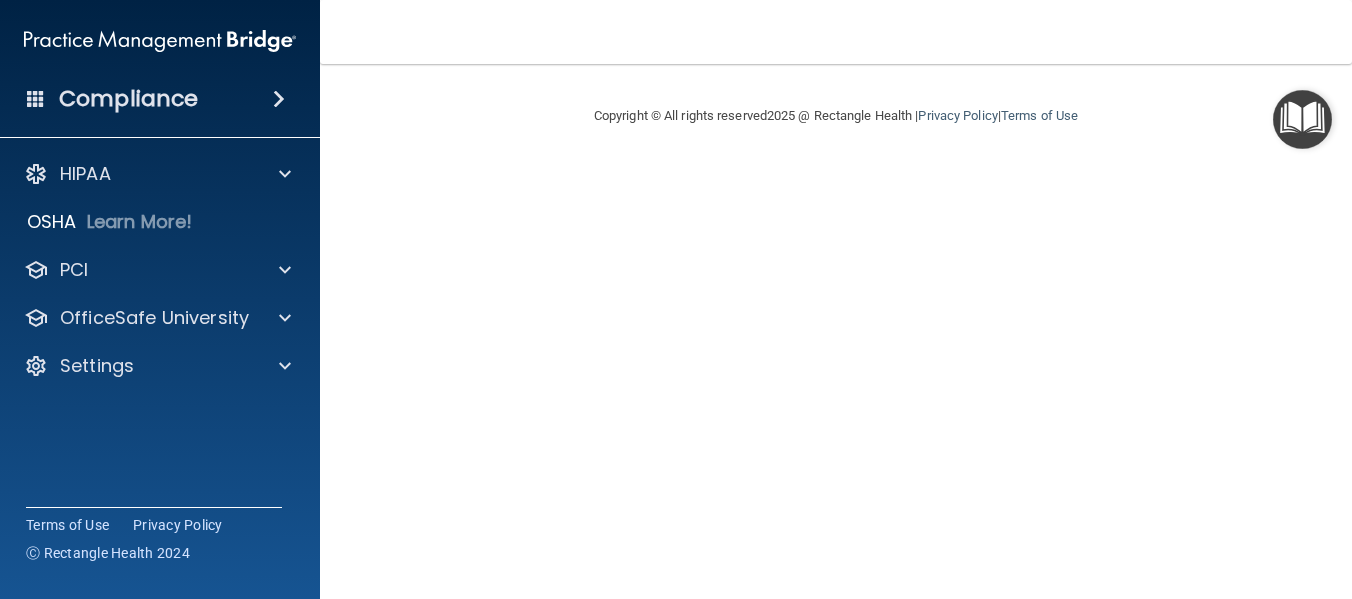 scroll, scrollTop: 0, scrollLeft: 0, axis: both 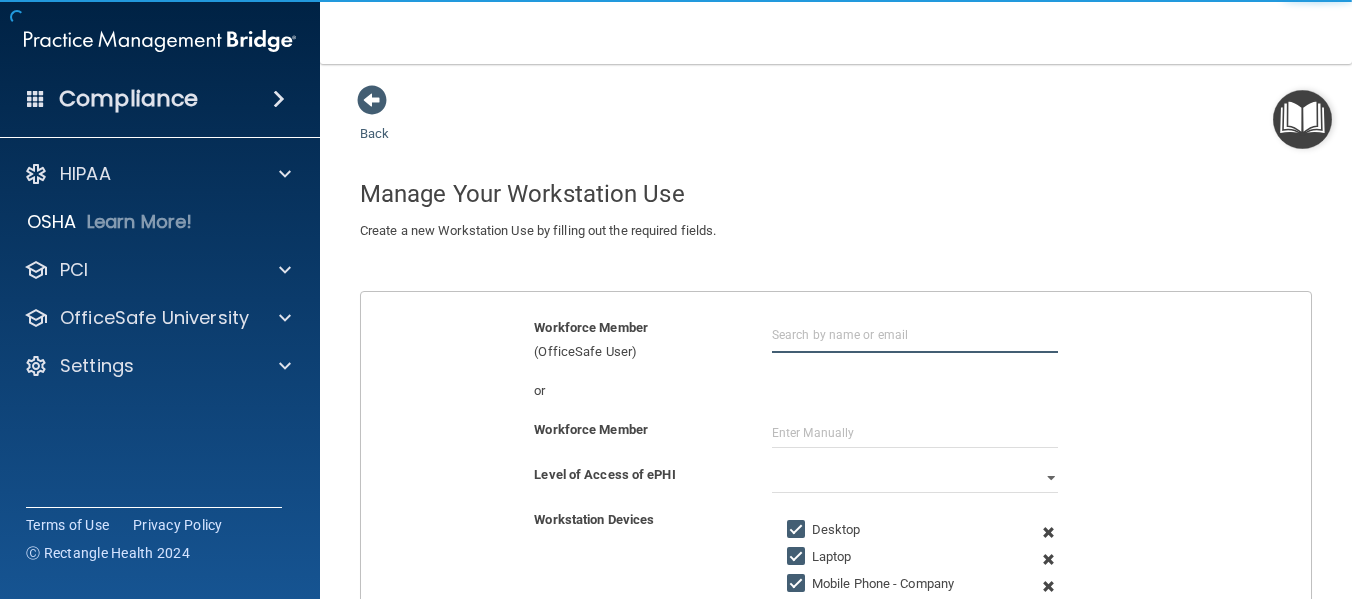 click at bounding box center (915, 334) 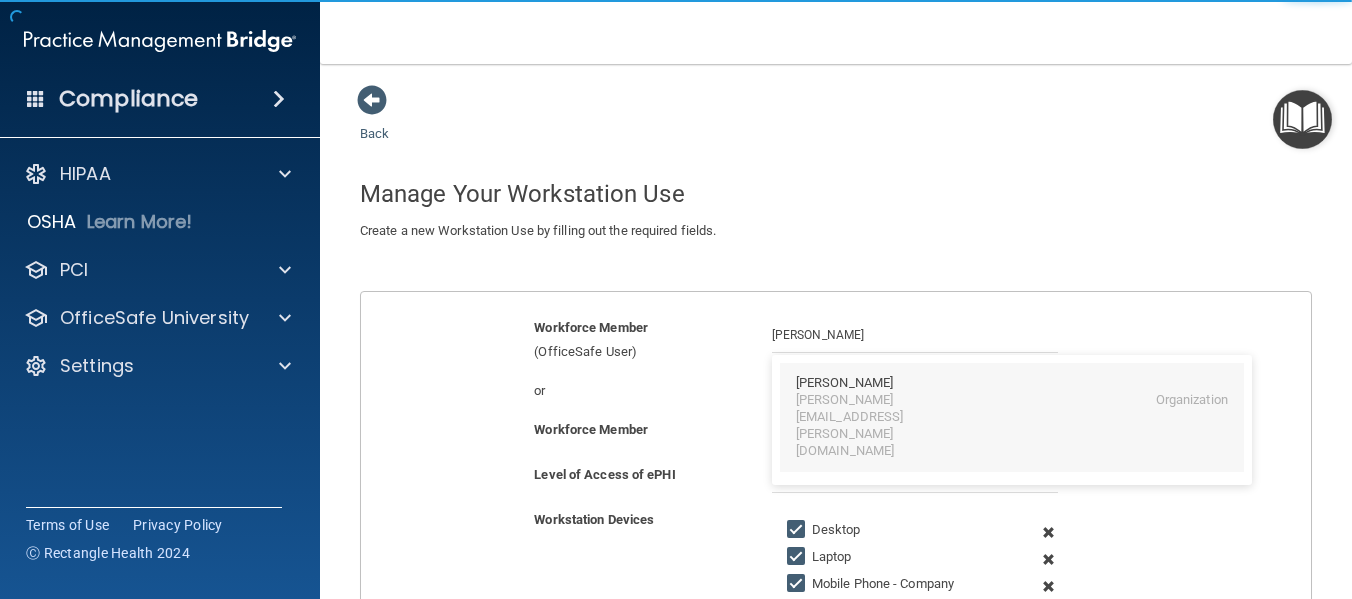 click on "[PERSON_NAME][EMAIL_ADDRESS][PERSON_NAME][DOMAIN_NAME]" at bounding box center [882, 426] 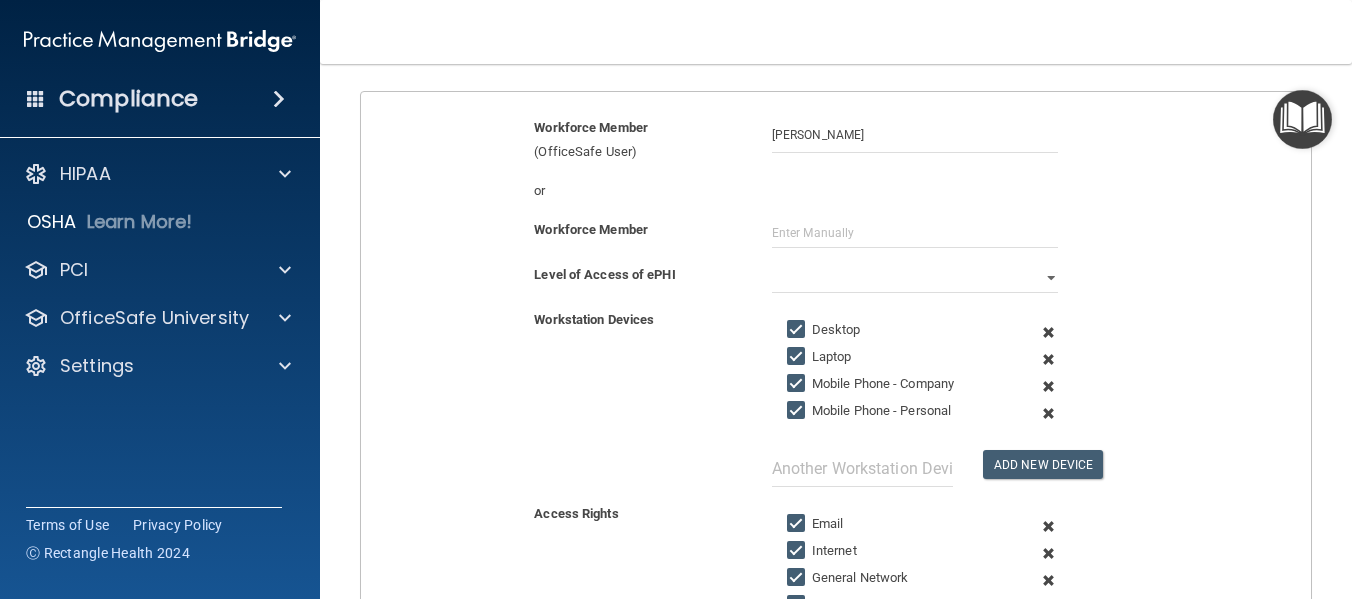 scroll, scrollTop: 300, scrollLeft: 0, axis: vertical 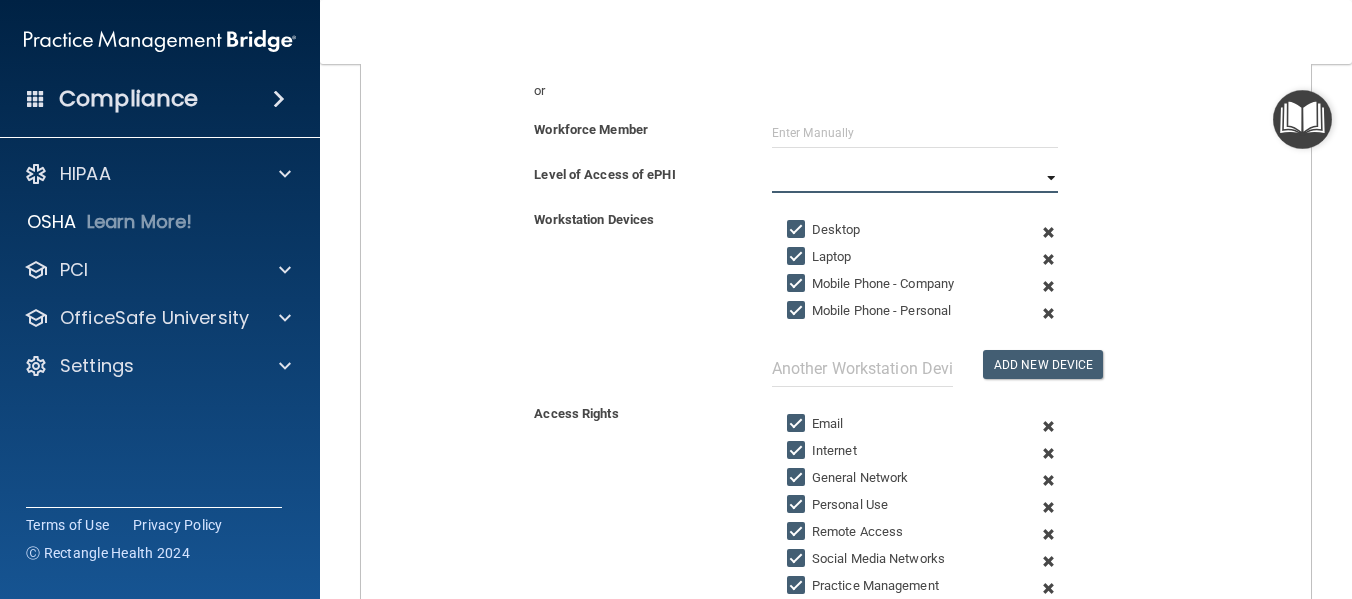 click on "Full Limited None" at bounding box center (915, 178) 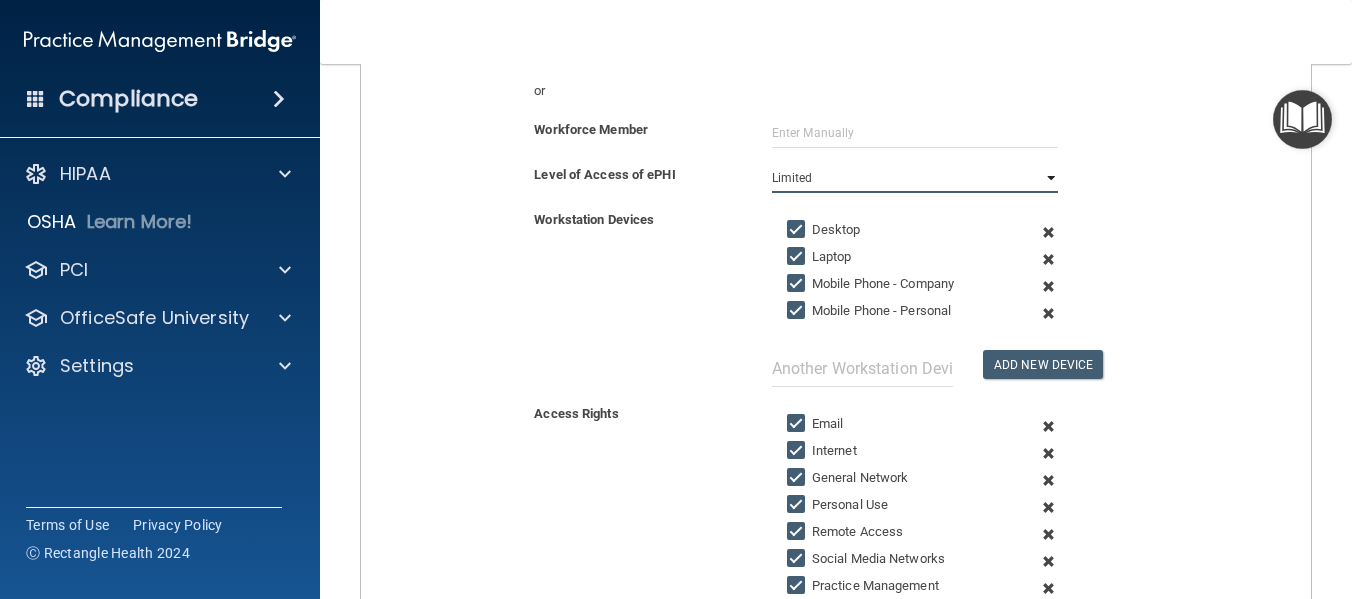 click on "Full Limited None" at bounding box center (915, 178) 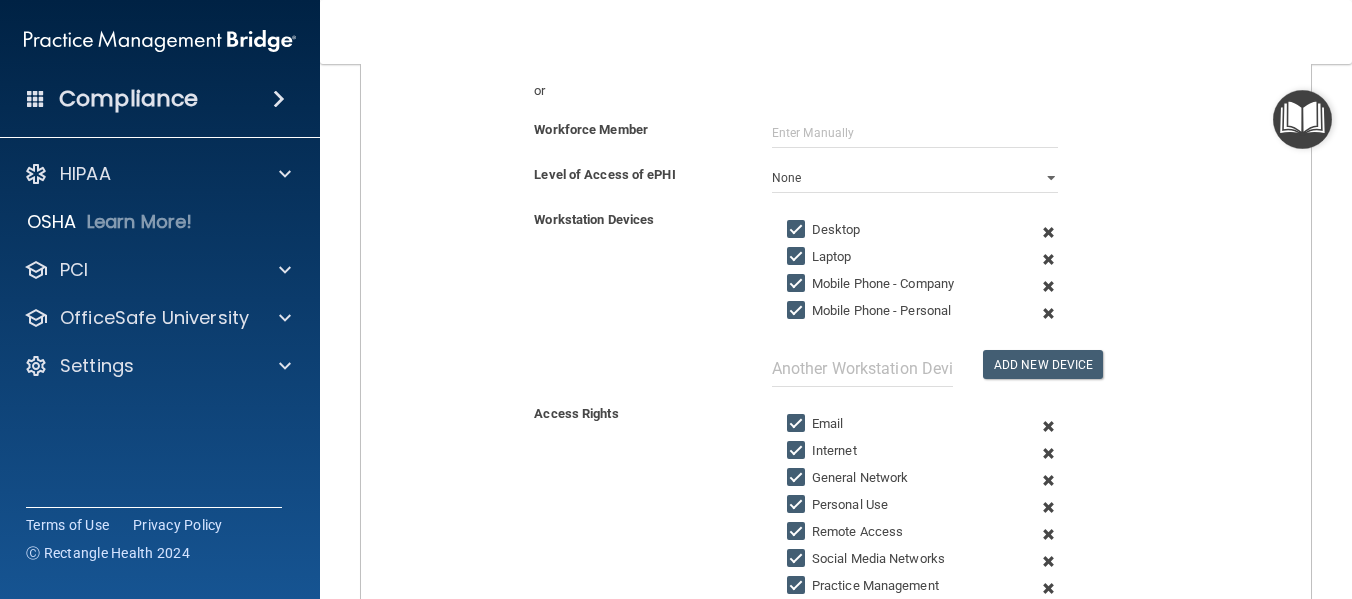 click at bounding box center [1048, 232] 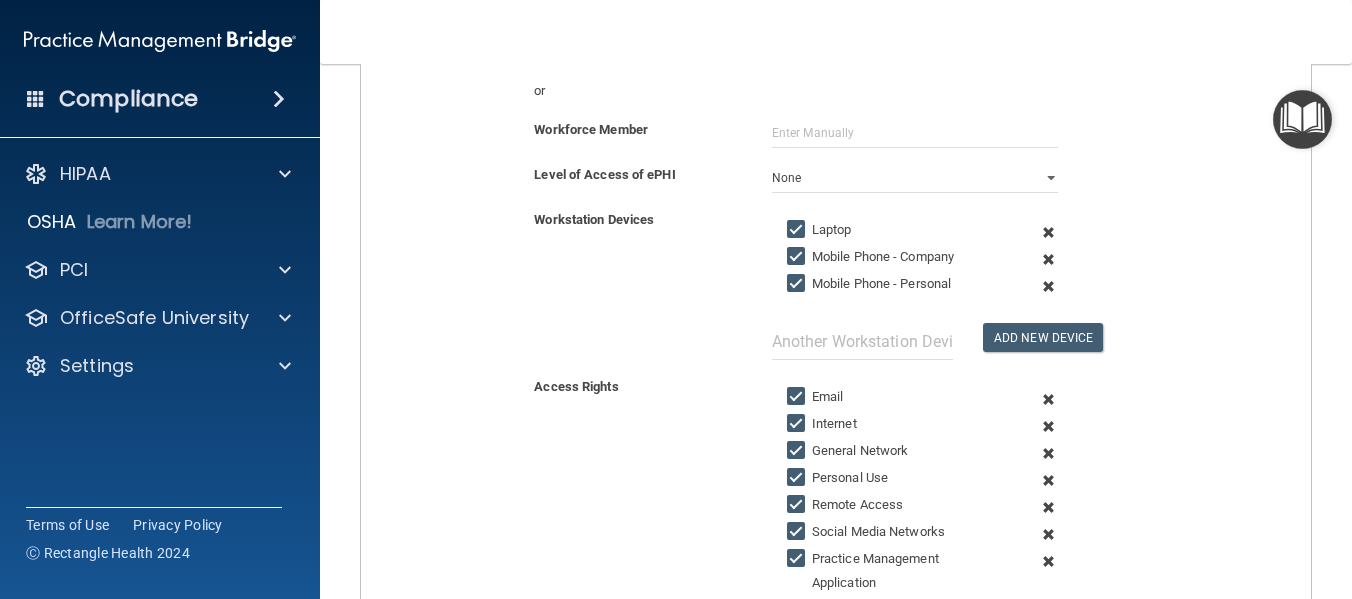 click at bounding box center (1048, 232) 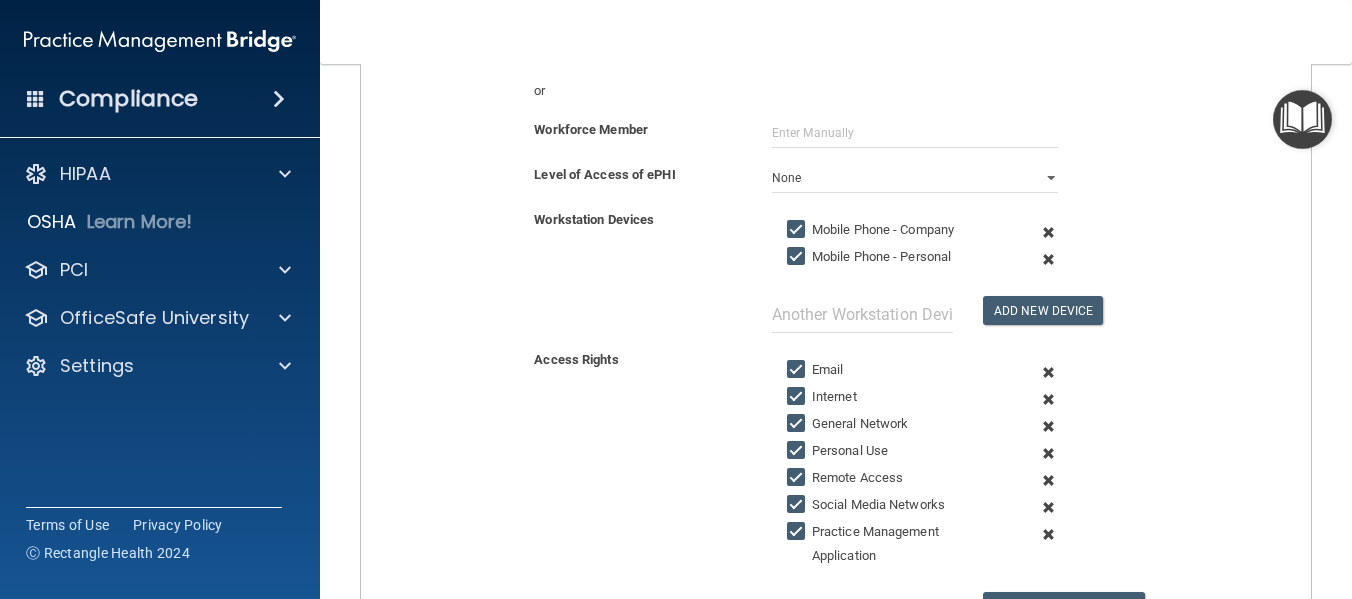 click at bounding box center (1048, 232) 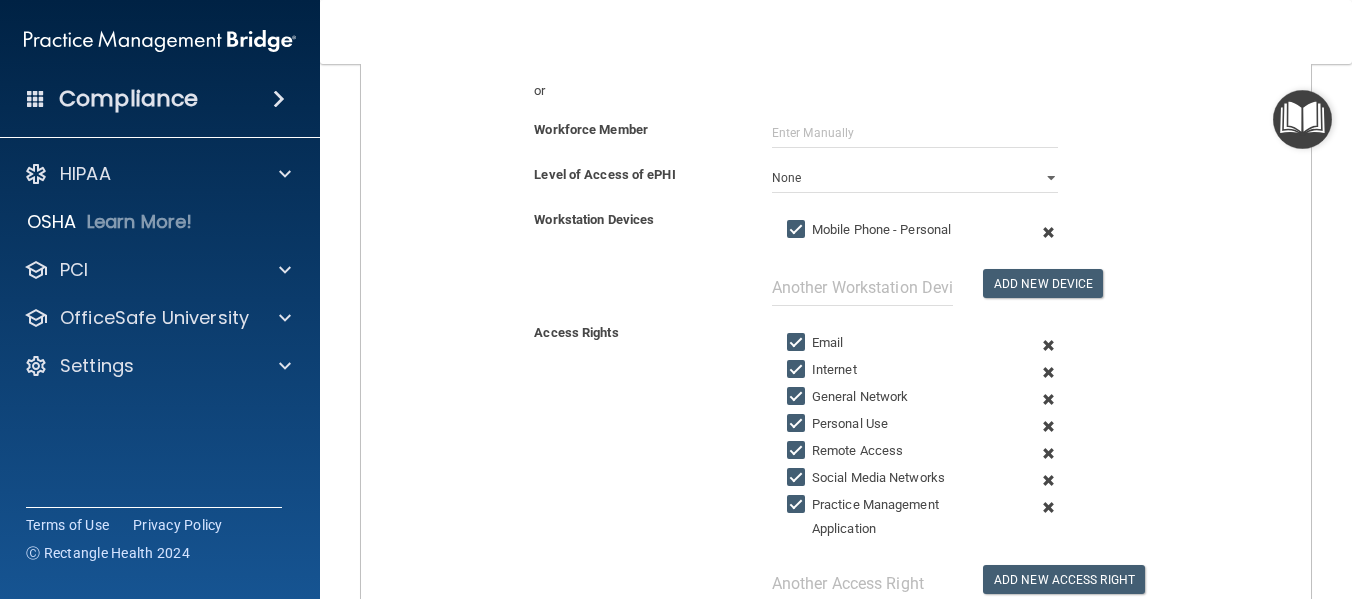 click on "Add New Device" at bounding box center (1021, 271) 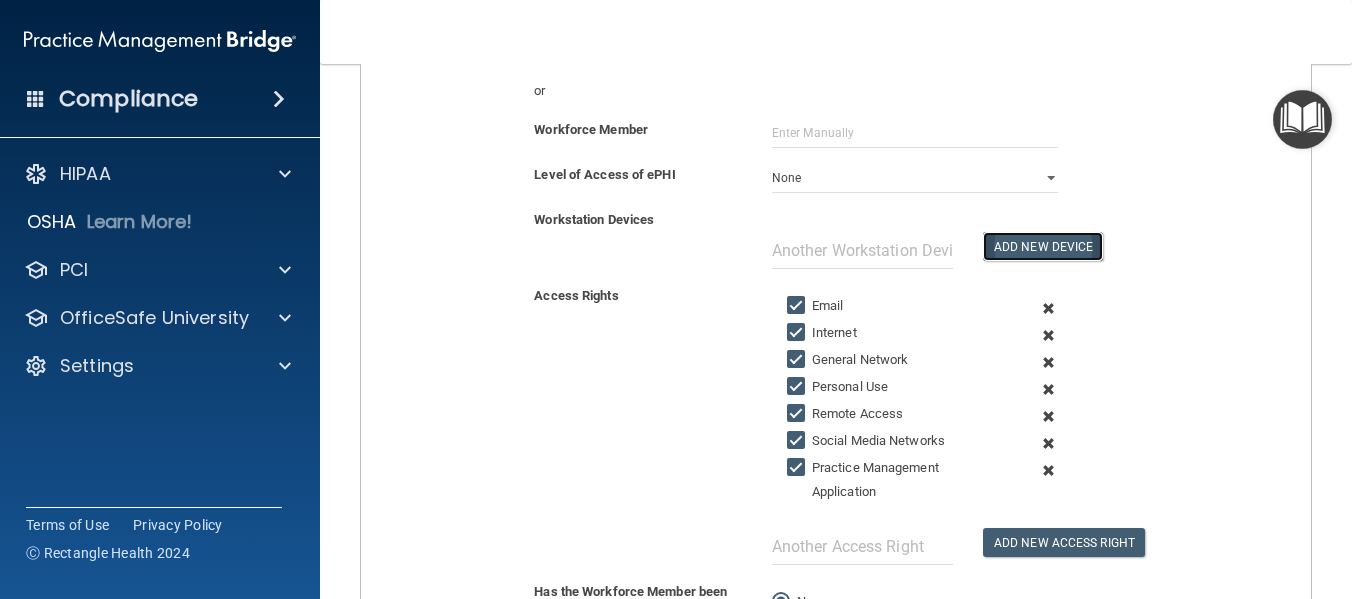 click on "Add New Device" at bounding box center (1043, 246) 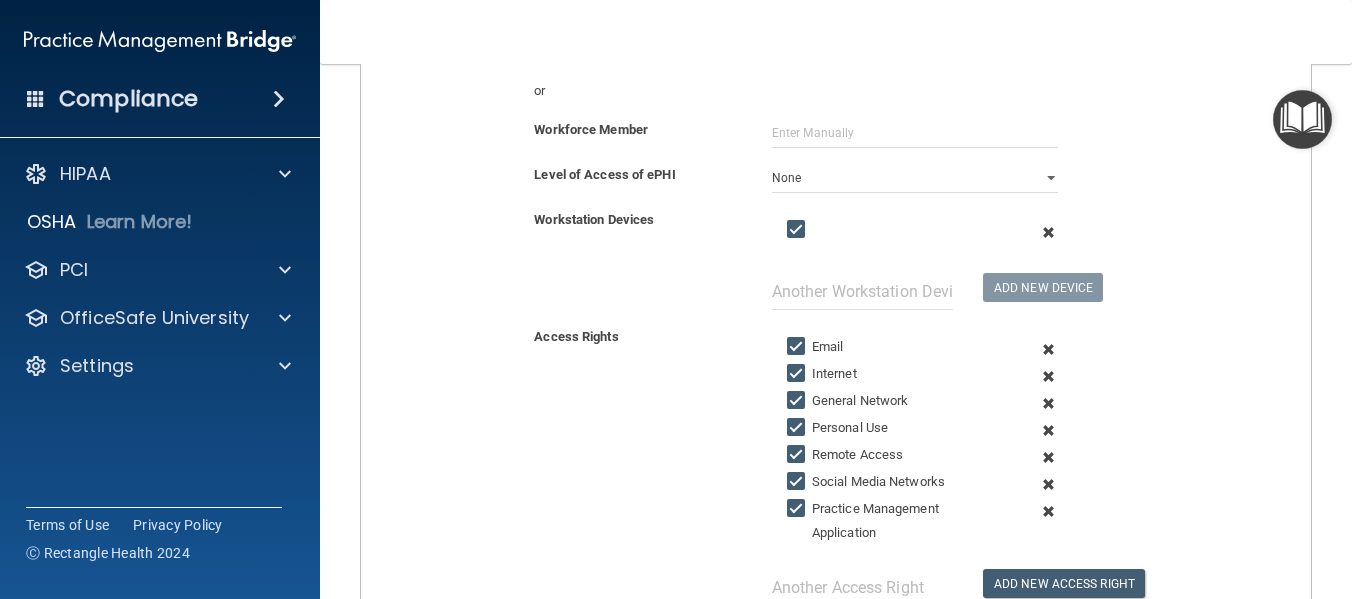 click at bounding box center [1048, 232] 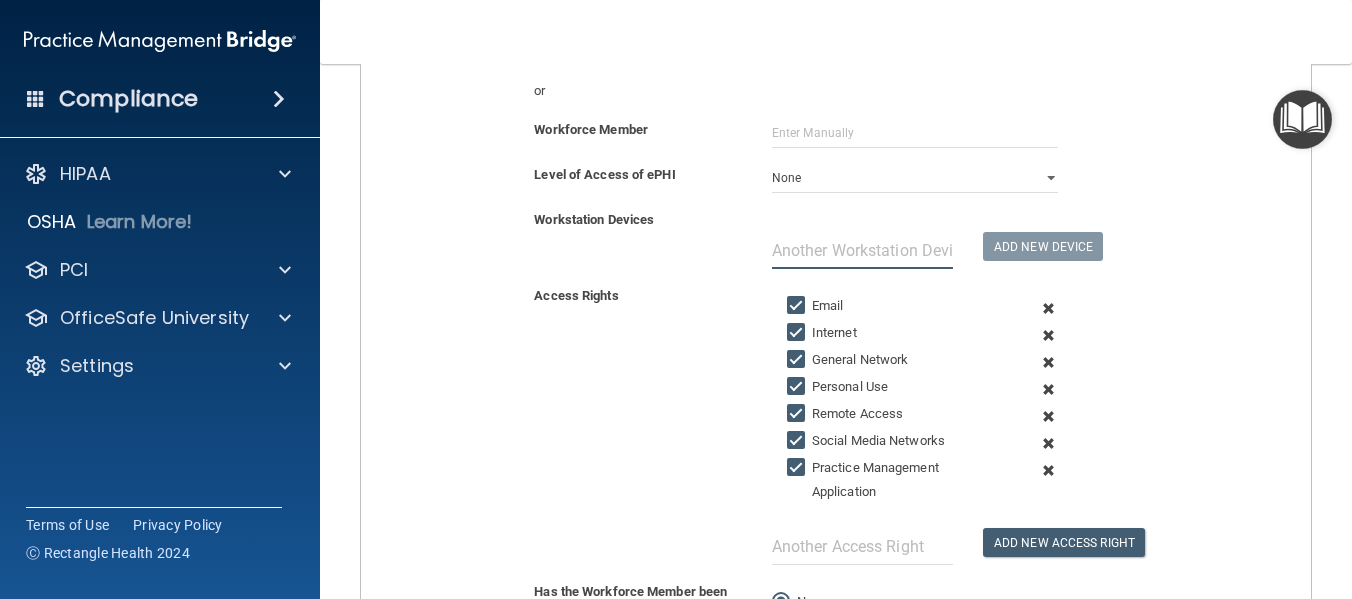 click at bounding box center [862, 250] 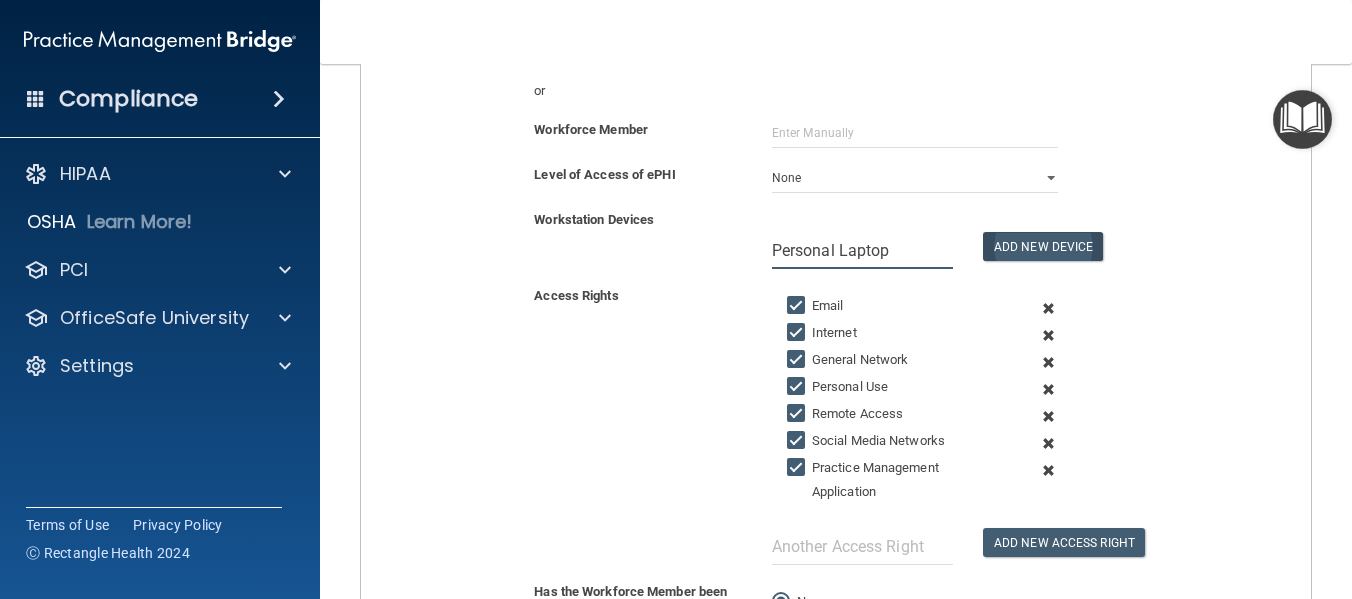 type on "Personal Laptop" 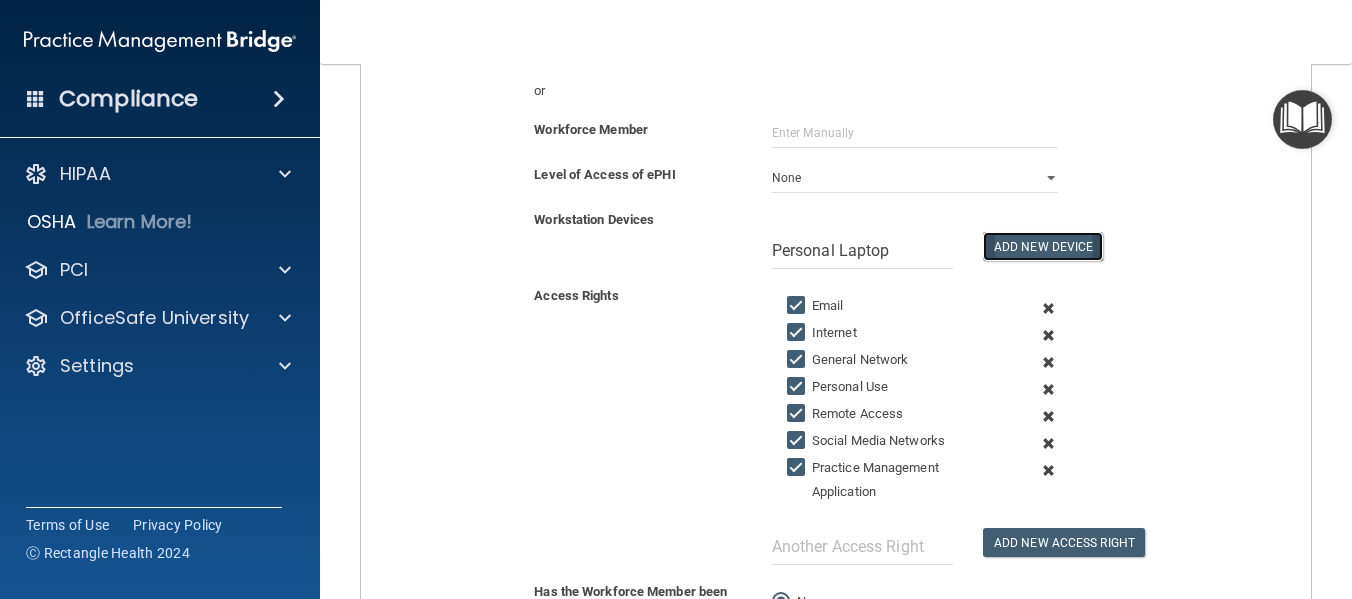 click on "Add New Device" at bounding box center (1043, 246) 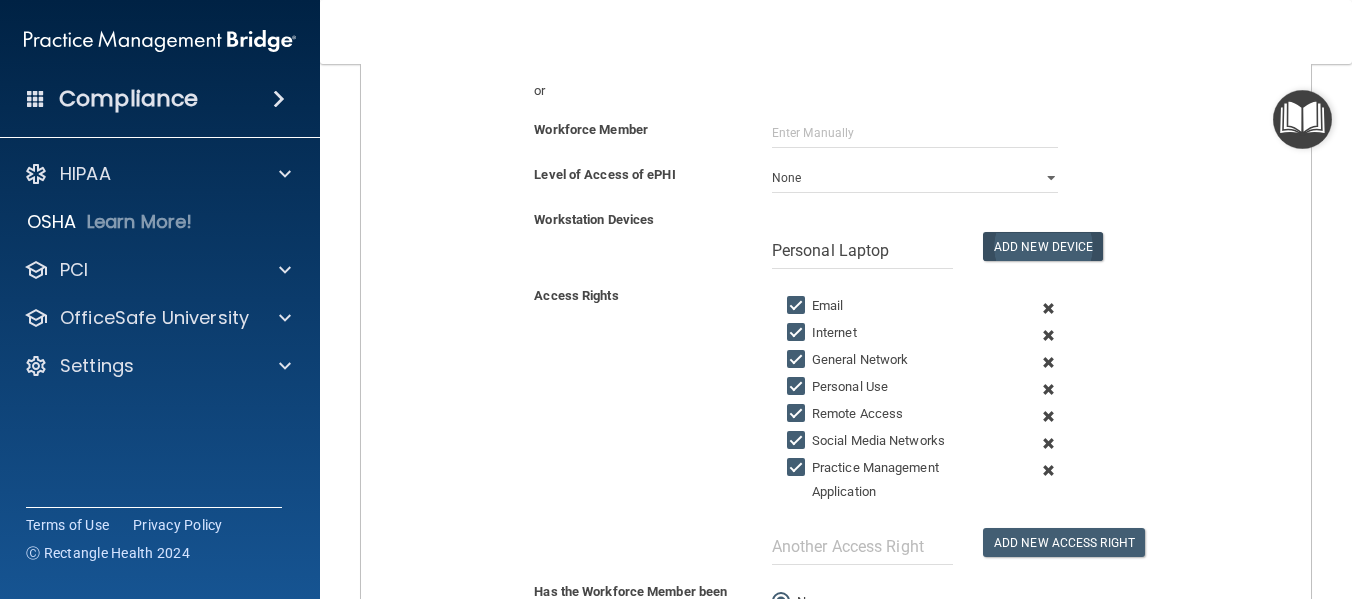 type 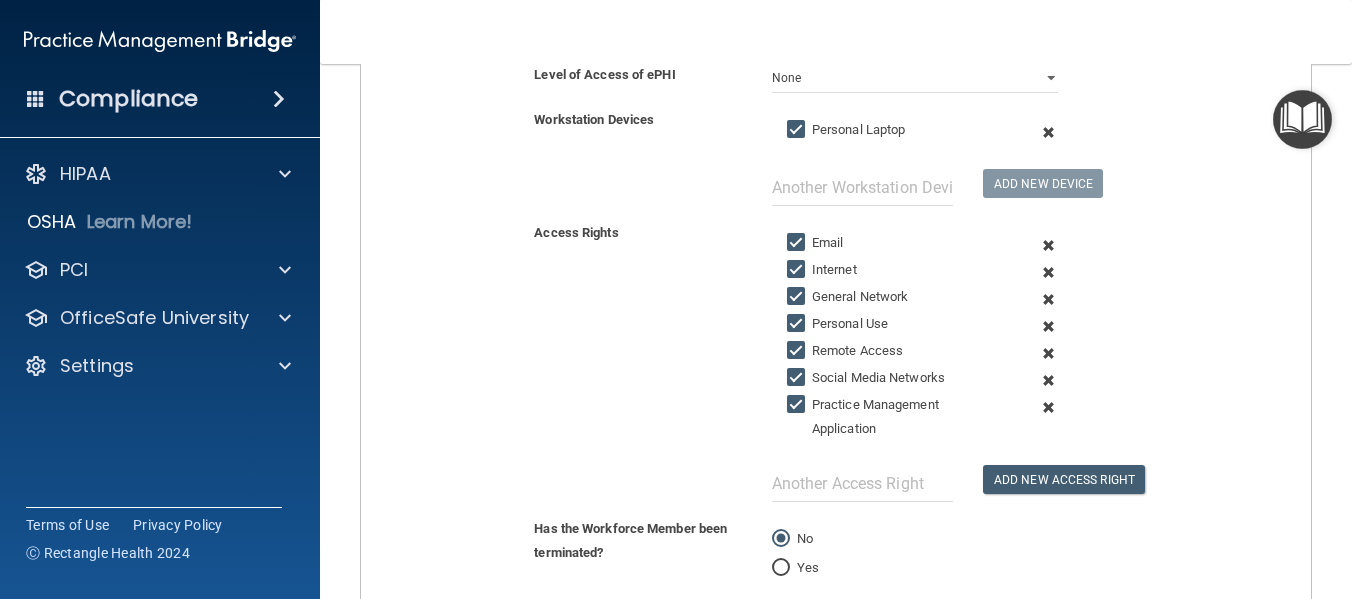 scroll, scrollTop: 500, scrollLeft: 0, axis: vertical 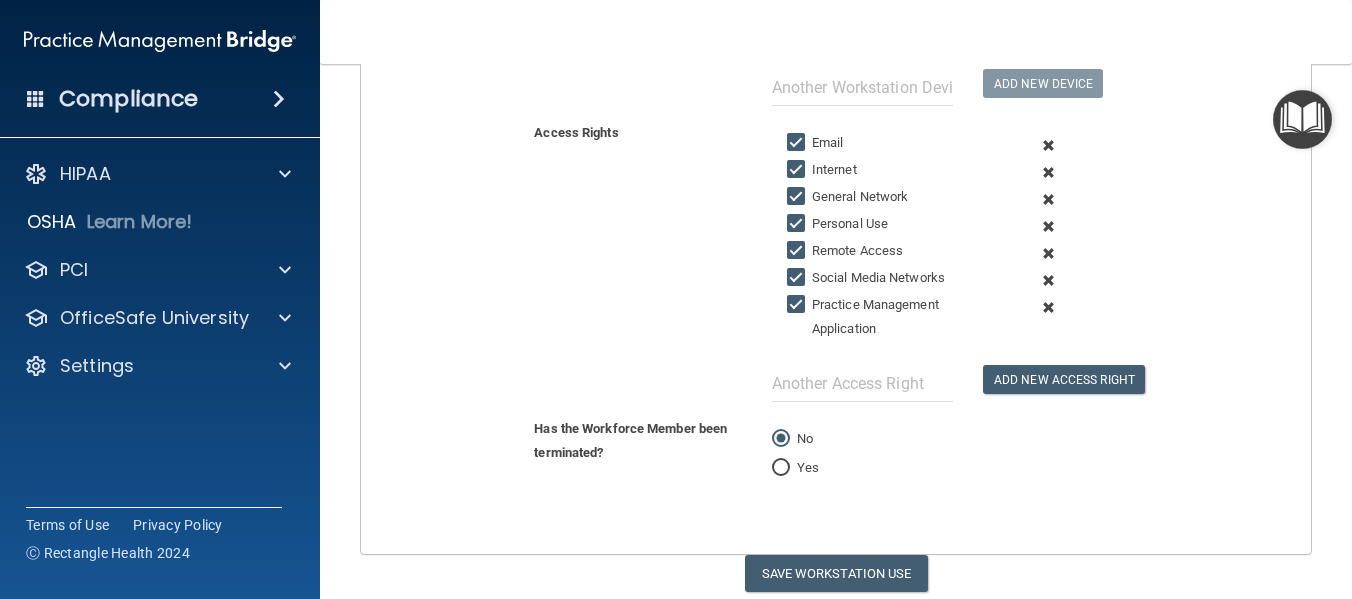 click at bounding box center (1048, 280) 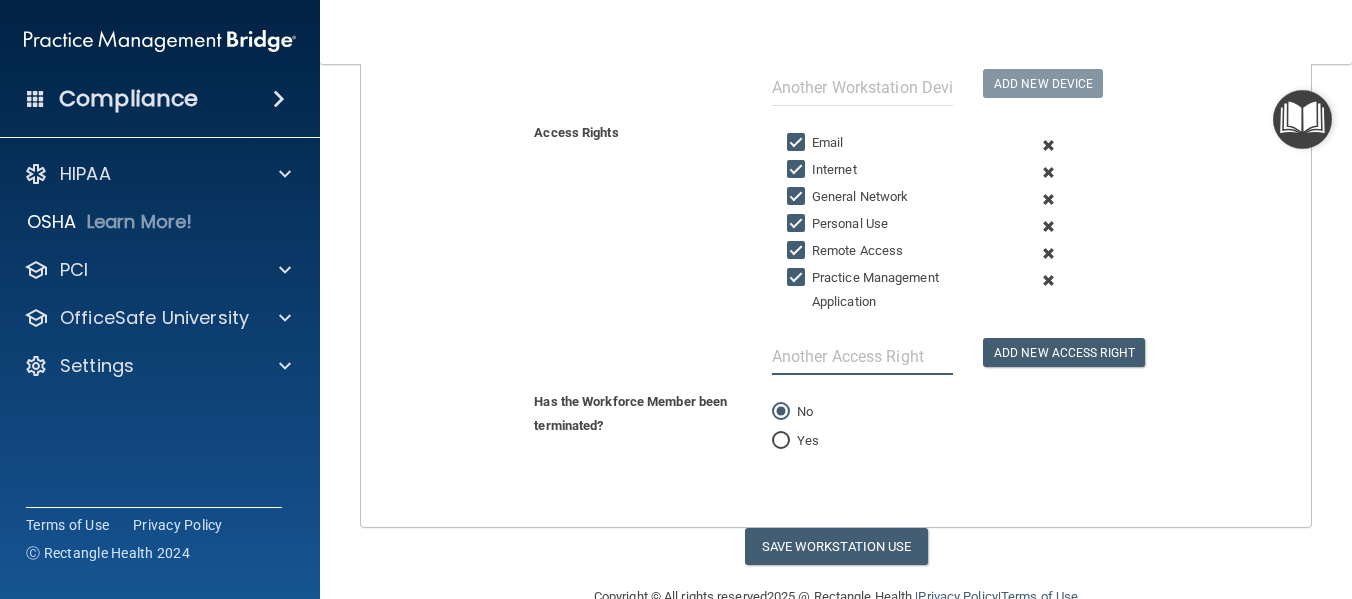 click at bounding box center [862, 356] 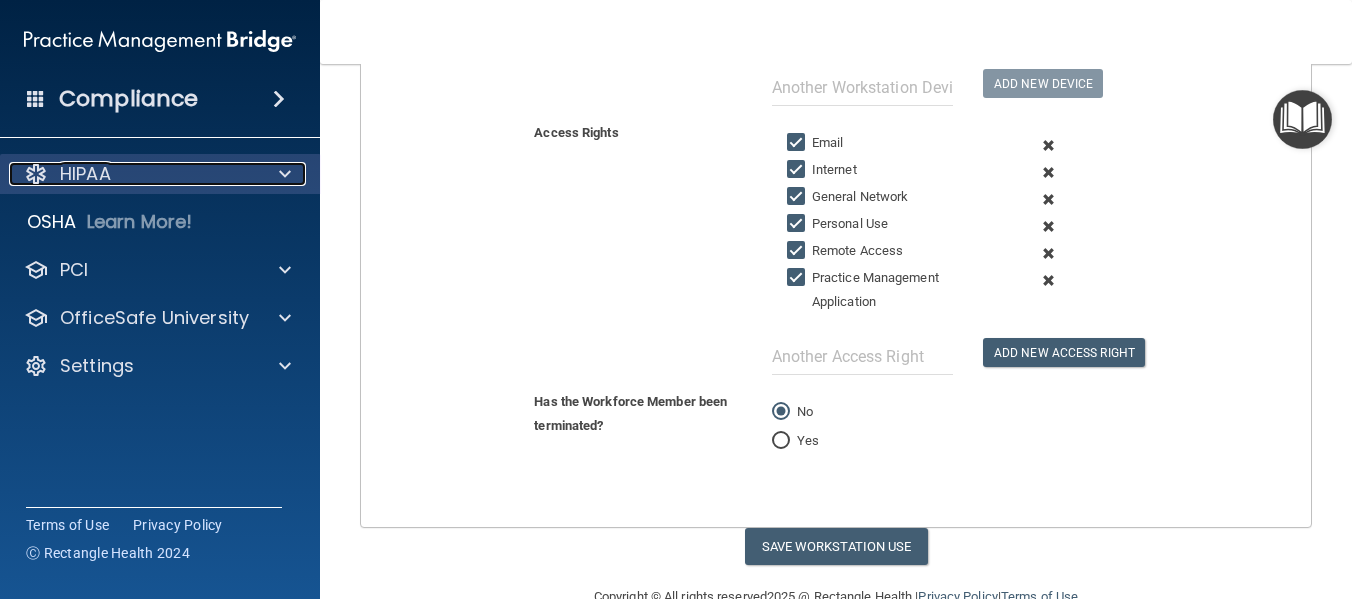 click on "HIPAA" at bounding box center [133, 174] 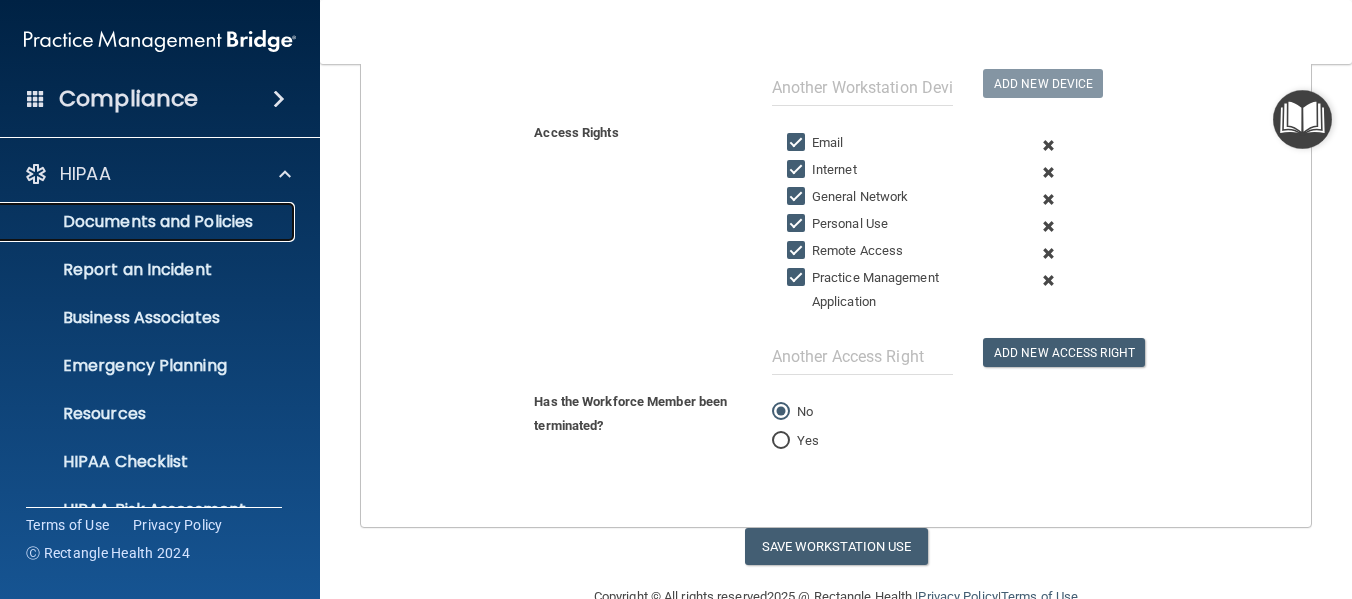 click on "Documents and Policies" at bounding box center (149, 222) 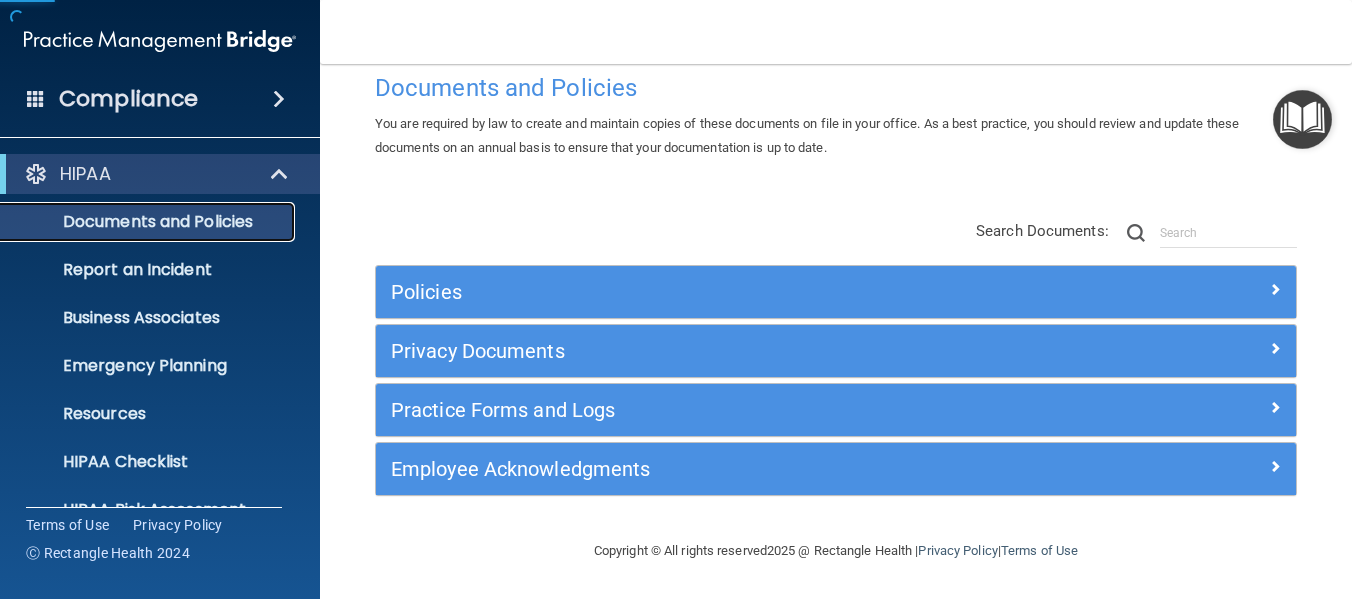 scroll, scrollTop: 0, scrollLeft: 0, axis: both 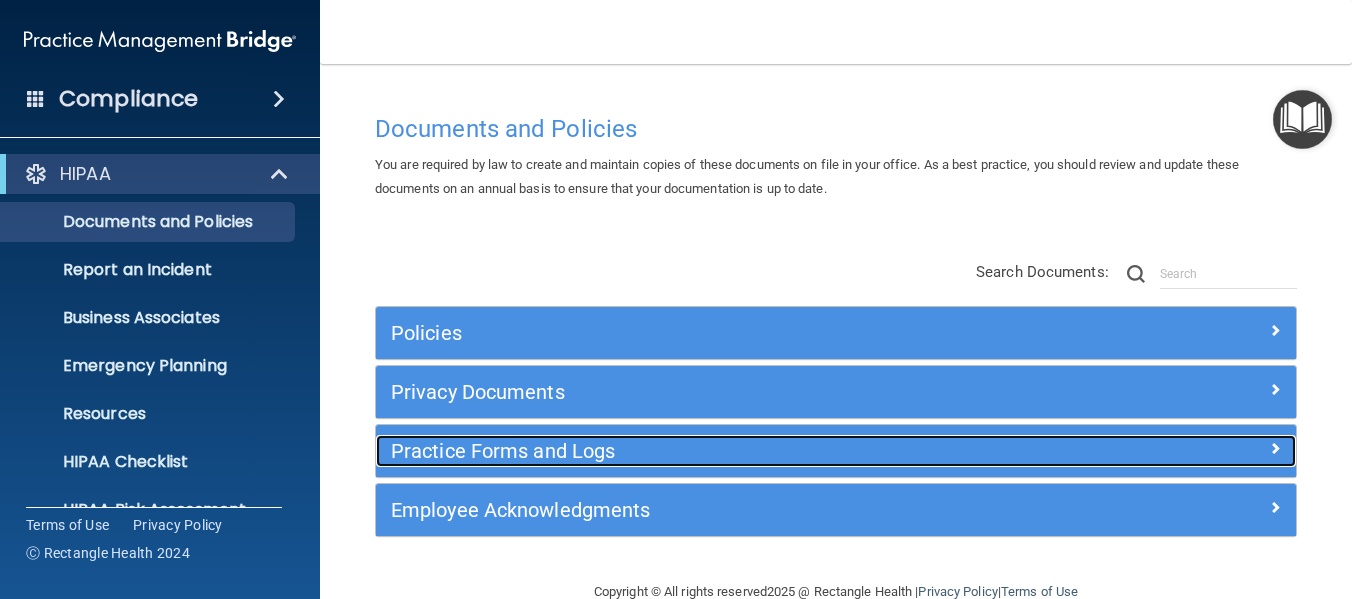 click on "Practice Forms and Logs" at bounding box center [721, 451] 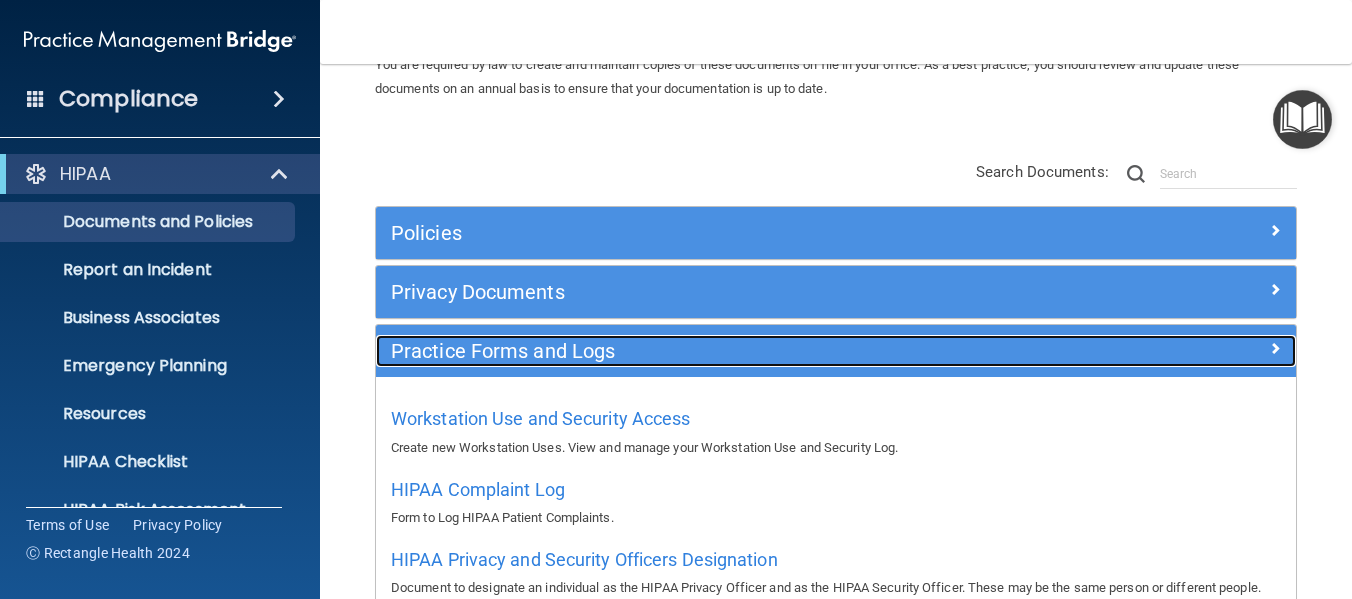 scroll, scrollTop: 200, scrollLeft: 0, axis: vertical 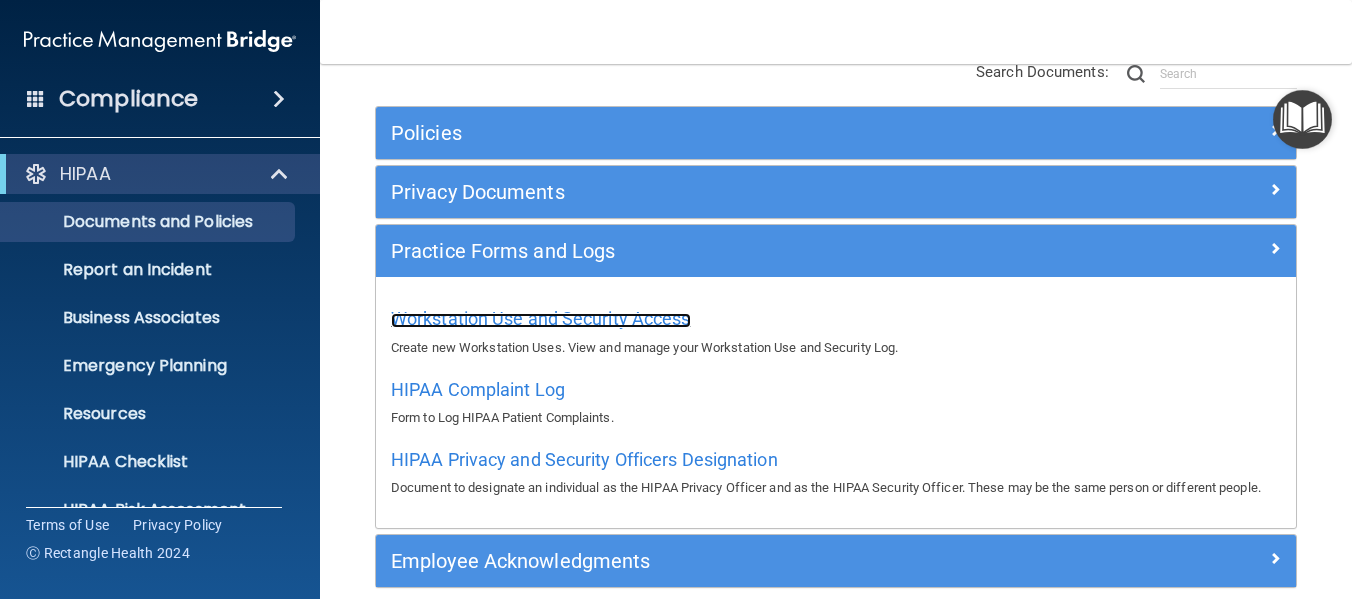 click on "Workstation Use and Security Access" at bounding box center [541, 318] 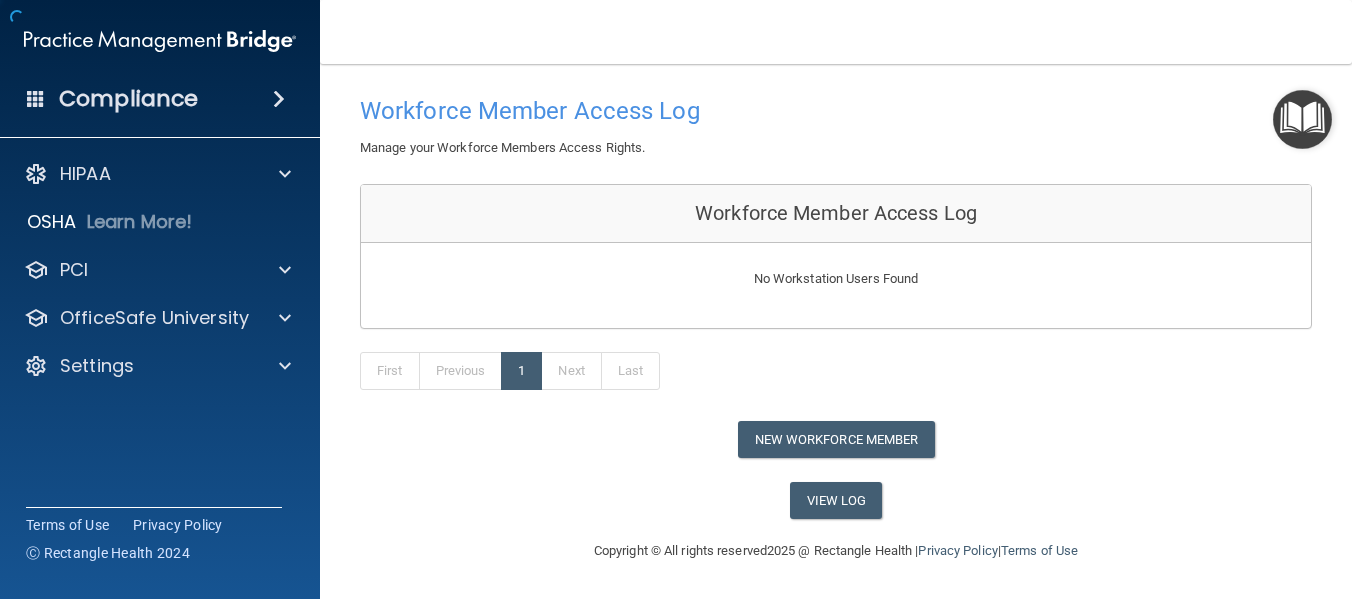 scroll, scrollTop: 83, scrollLeft: 0, axis: vertical 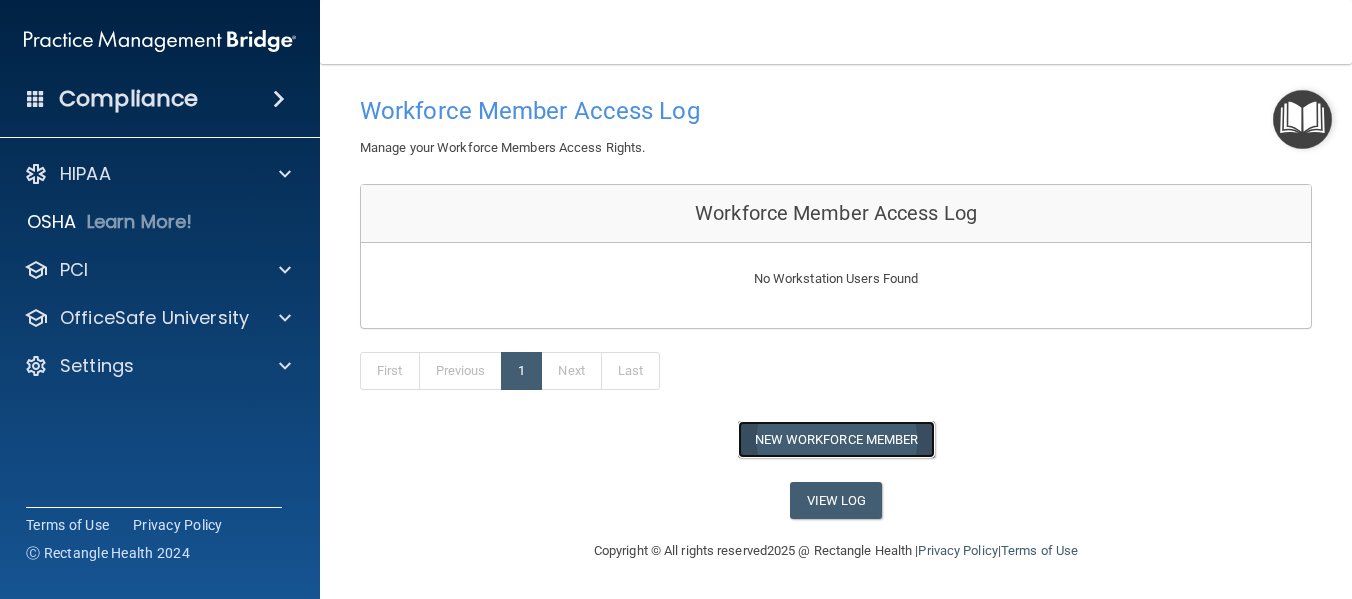 click on "New Workforce Member" at bounding box center (836, 439) 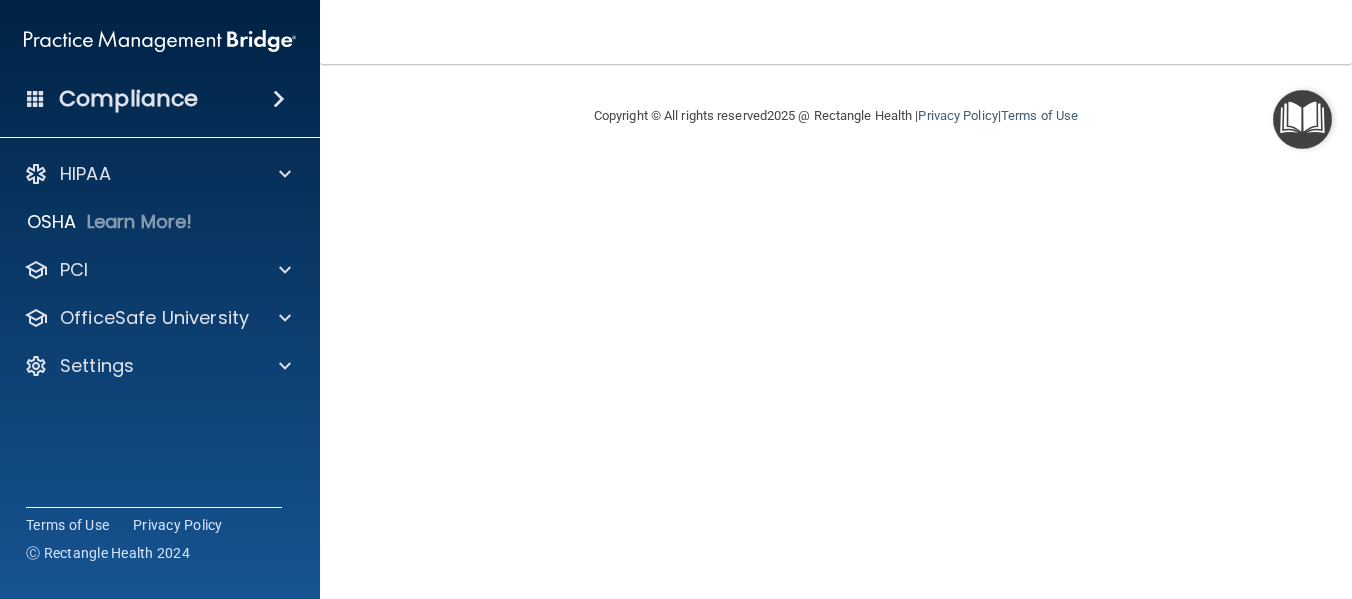 scroll, scrollTop: 0, scrollLeft: 0, axis: both 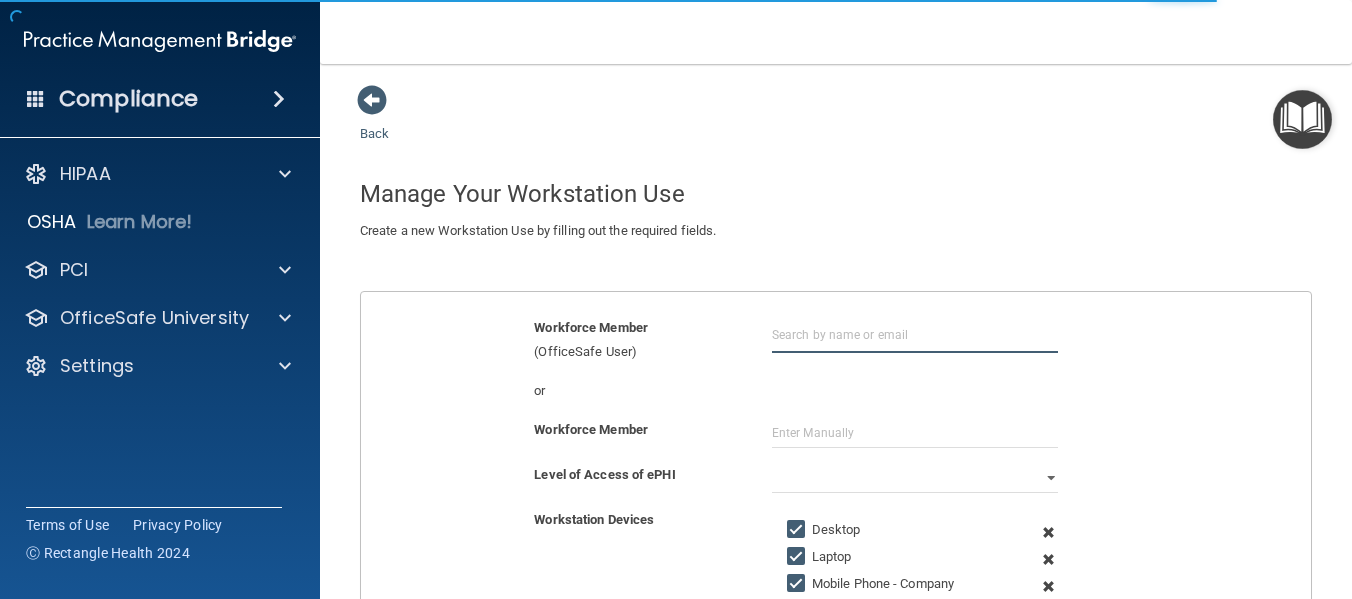 click at bounding box center (915, 334) 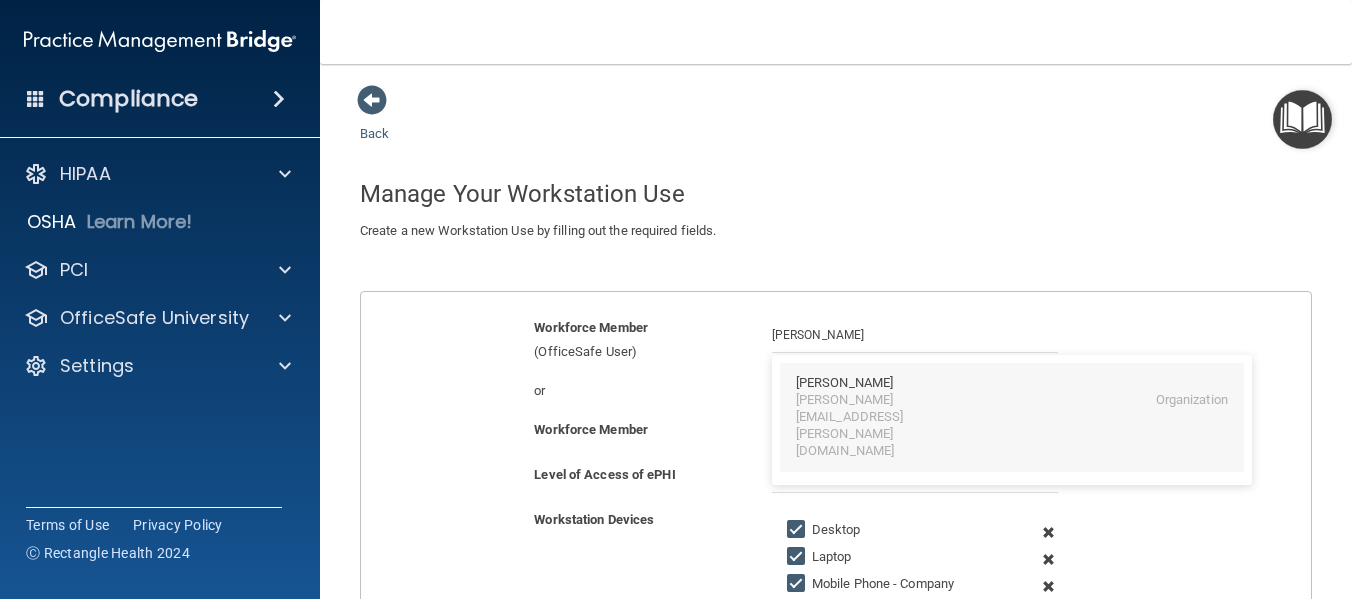 click on "[PERSON_NAME]" at bounding box center [844, 383] 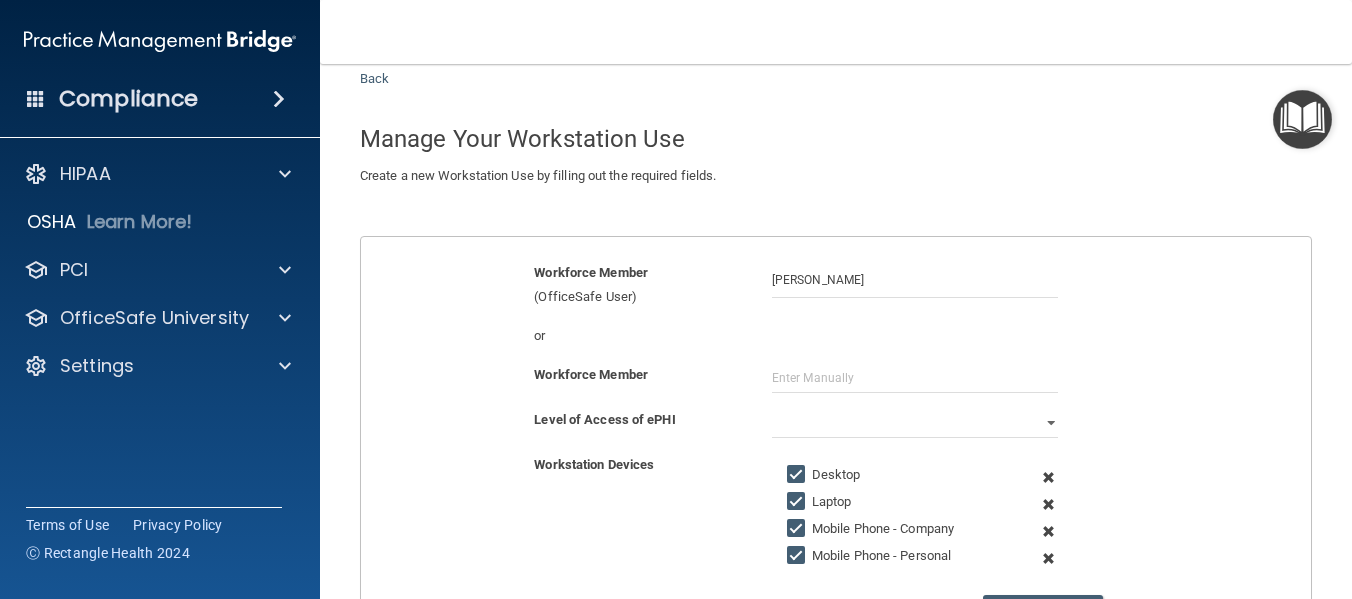 scroll, scrollTop: 110, scrollLeft: 0, axis: vertical 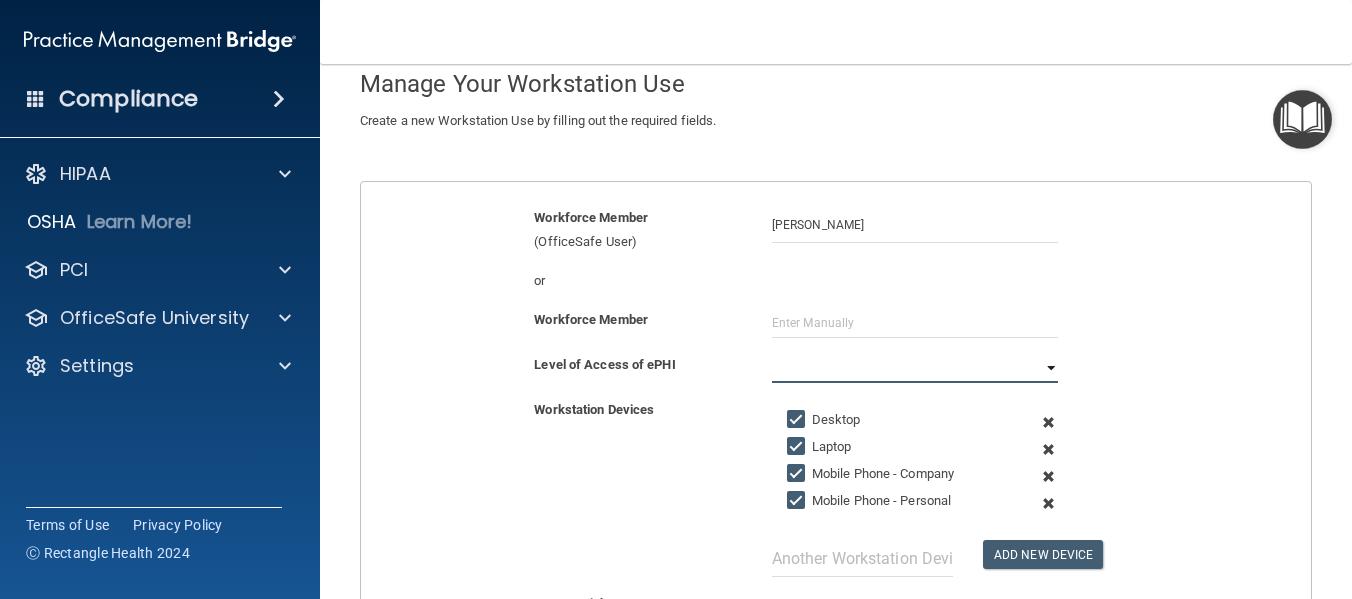 click on "Full Limited None" at bounding box center [915, 368] 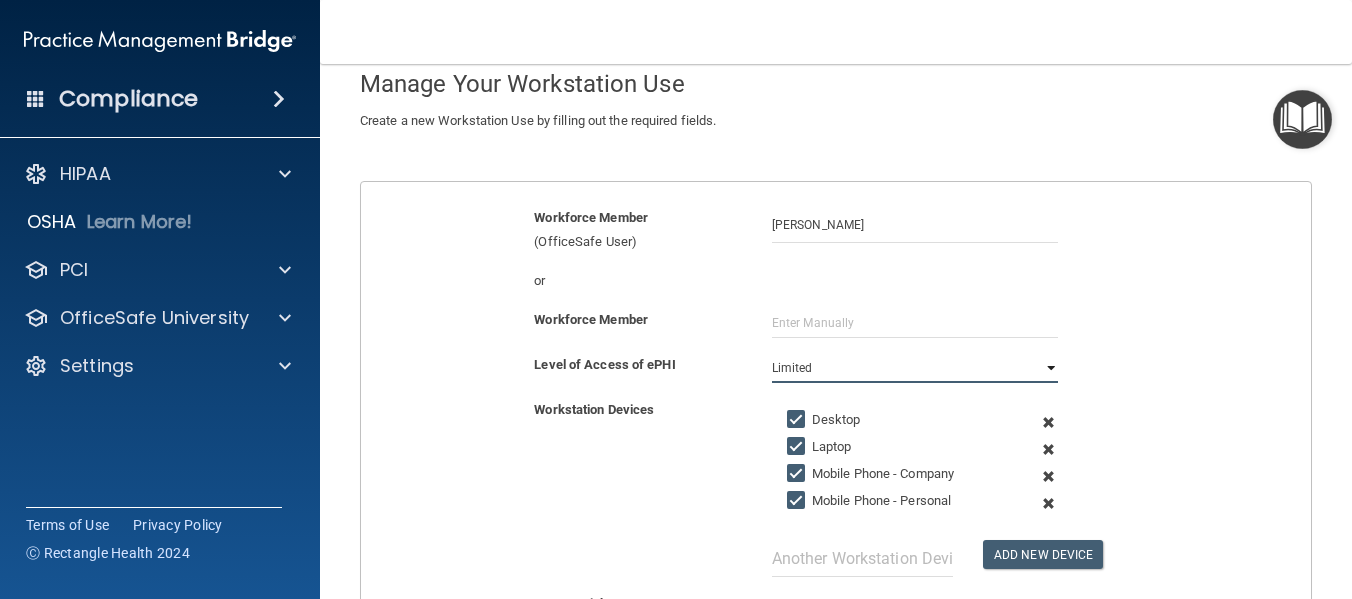 click on "Full Limited None" at bounding box center [915, 368] 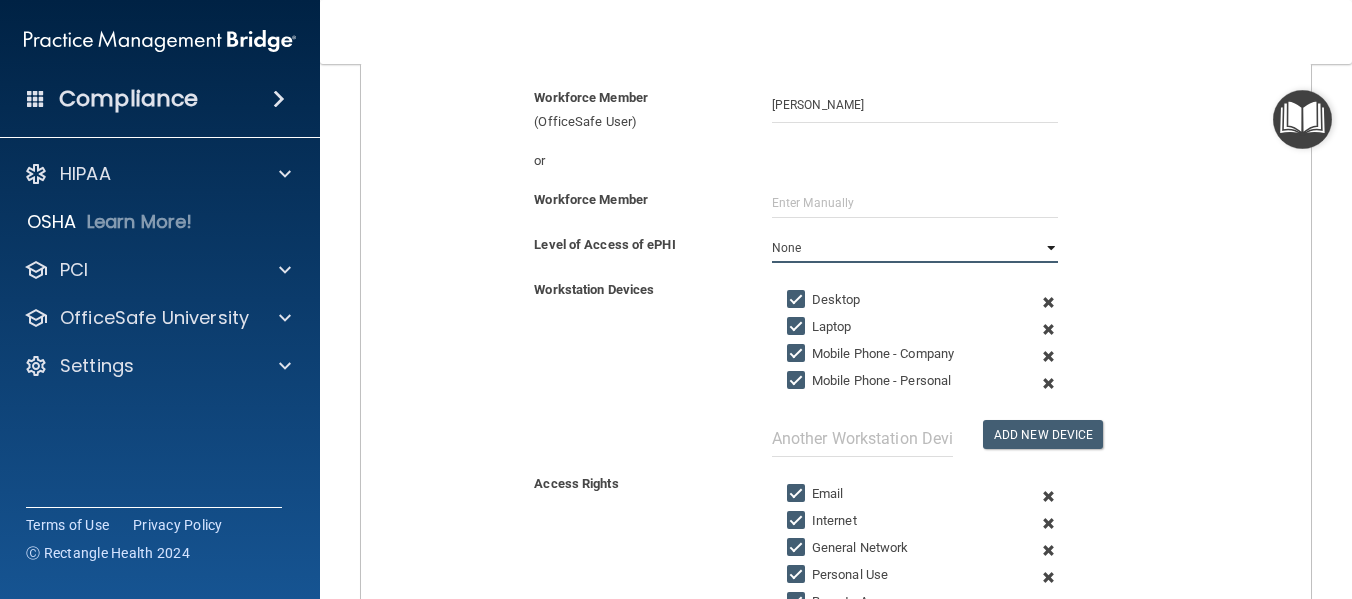 scroll, scrollTop: 378, scrollLeft: 0, axis: vertical 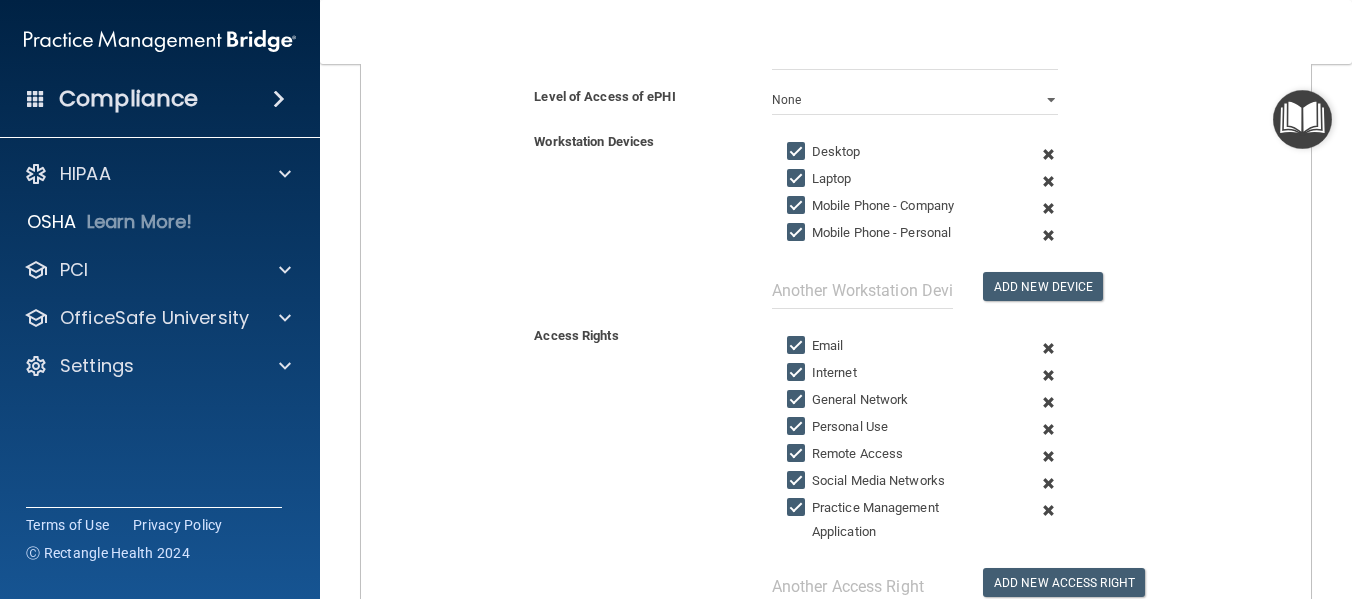 click on "Desktop" at bounding box center (798, 152) 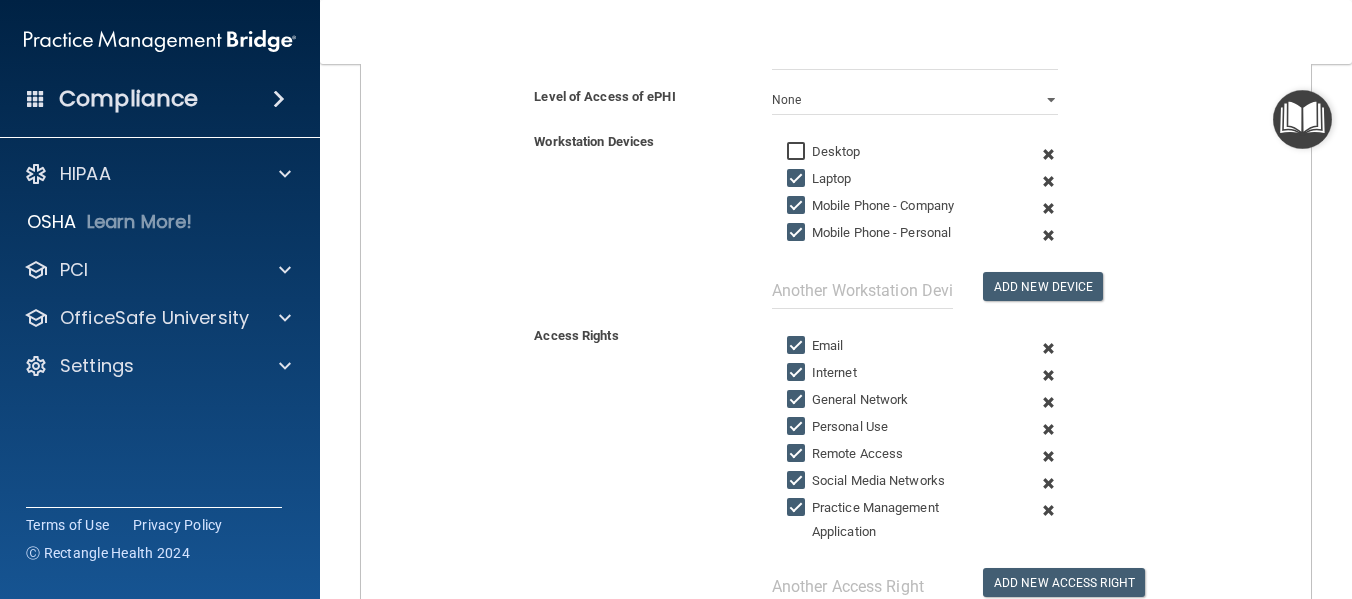 click on "Mobile Phone - Company" at bounding box center (798, 206) 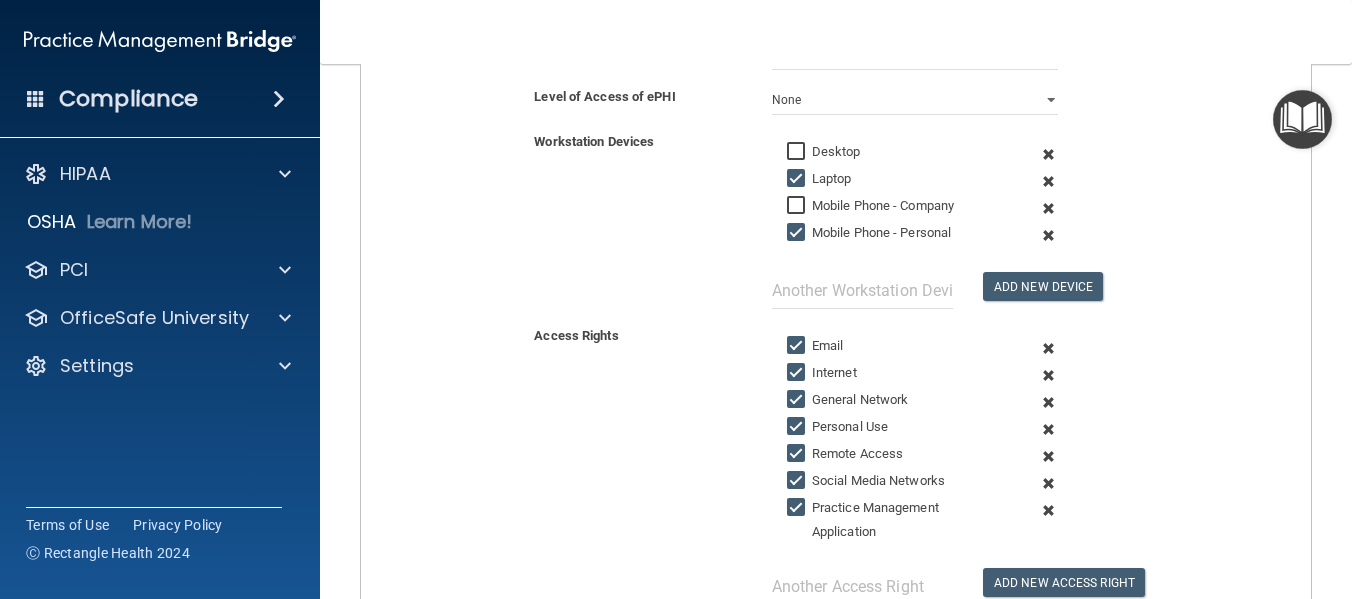 click on "Laptop" at bounding box center (798, 179) 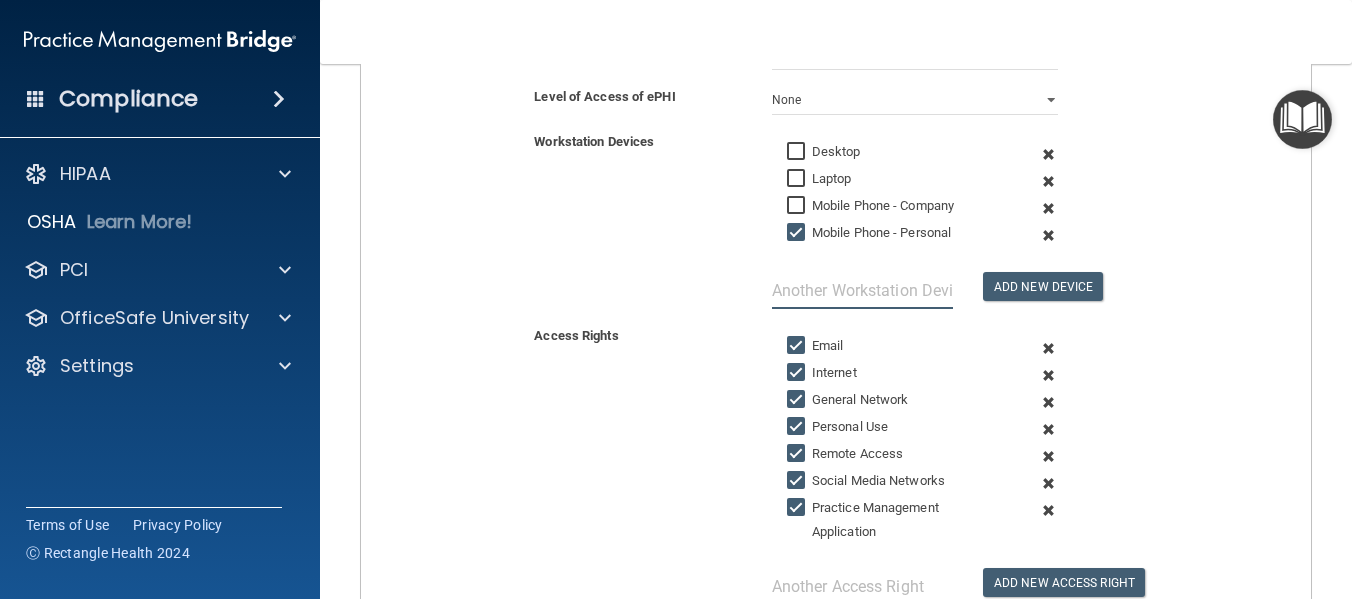 click at bounding box center [862, 290] 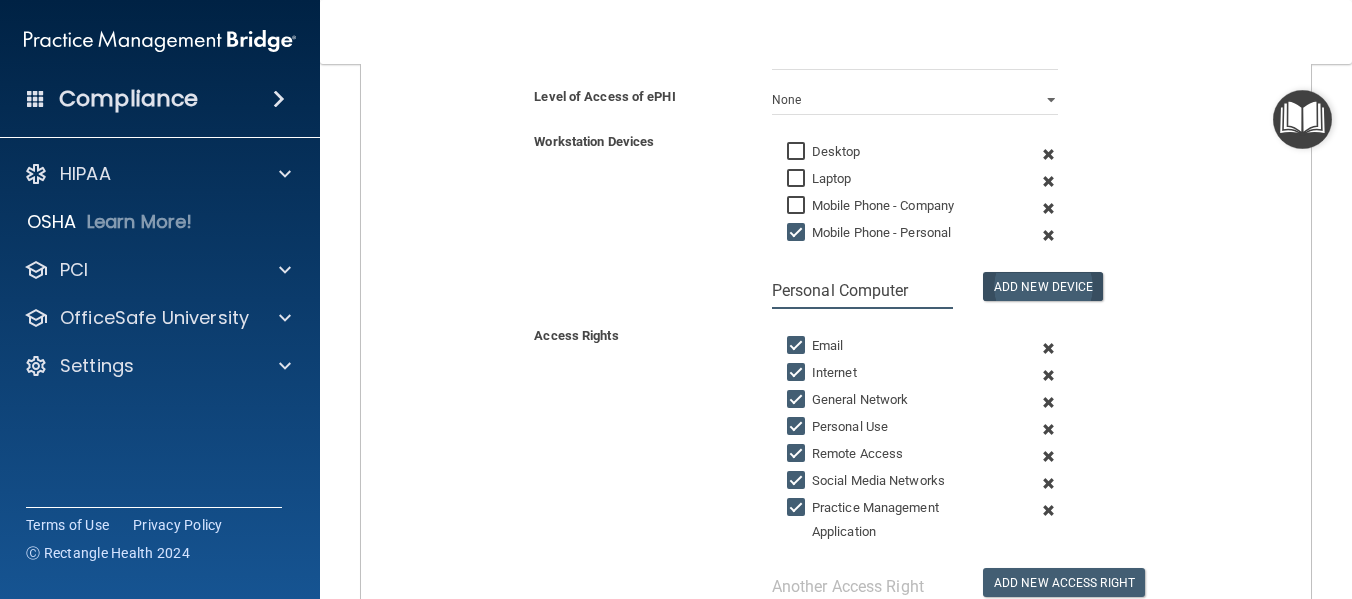 type on "Personal Computer" 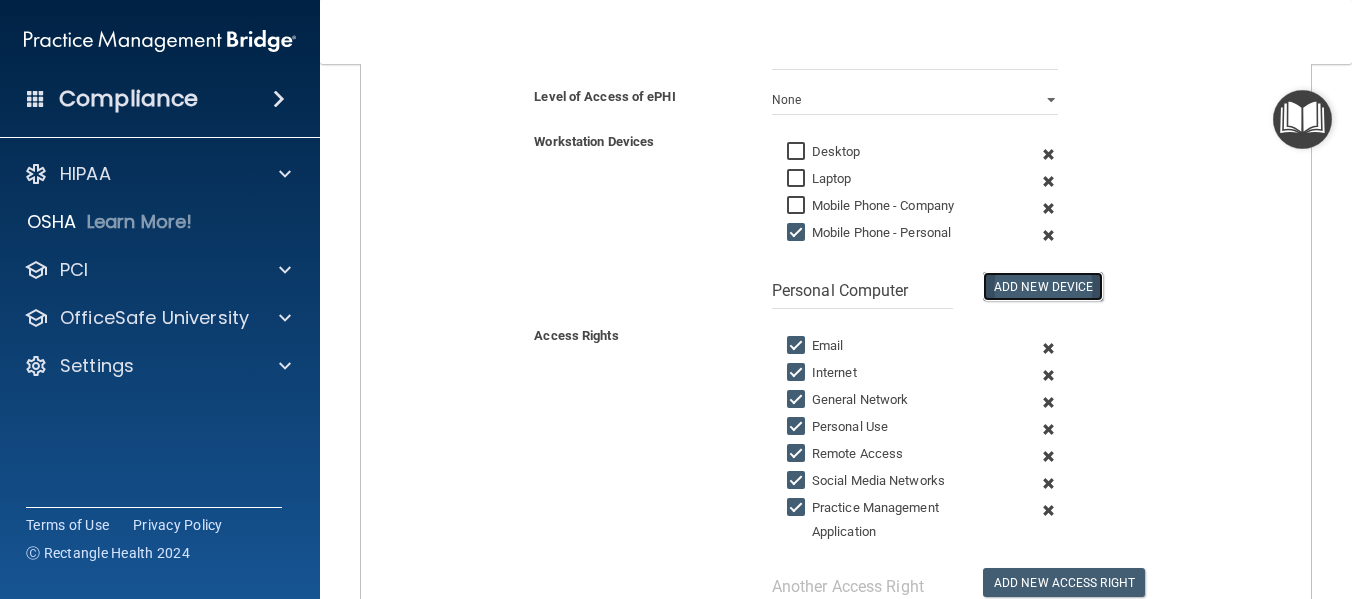 click on "Add New Device" at bounding box center (1043, 286) 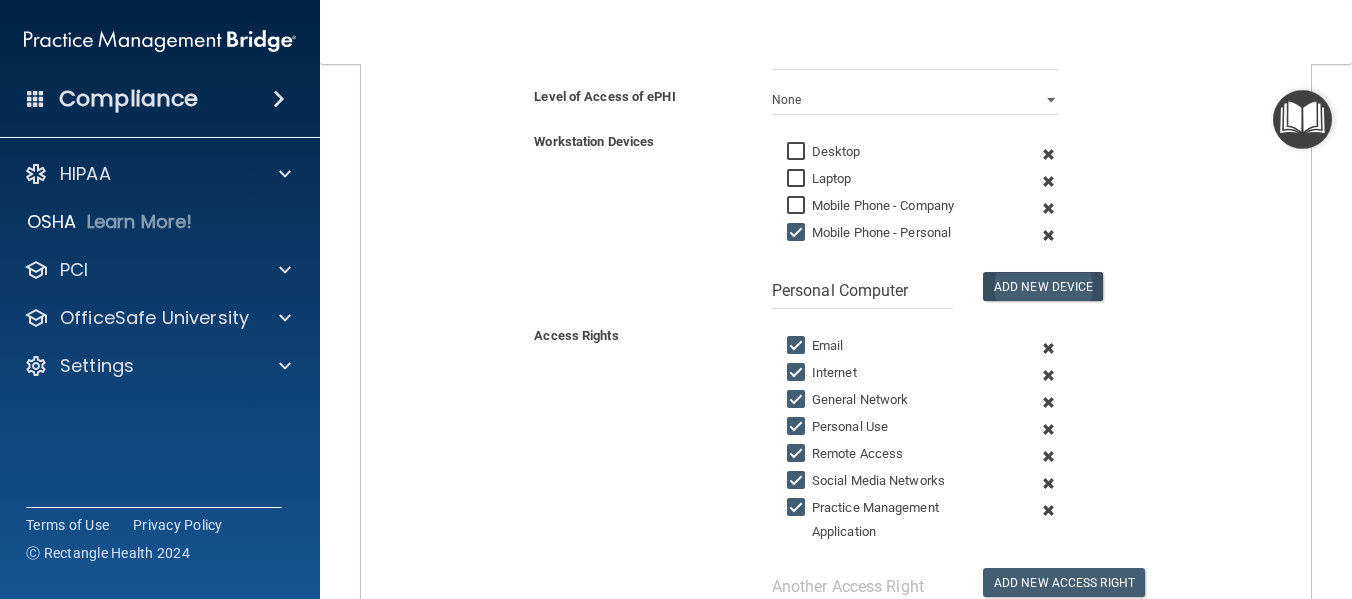 type 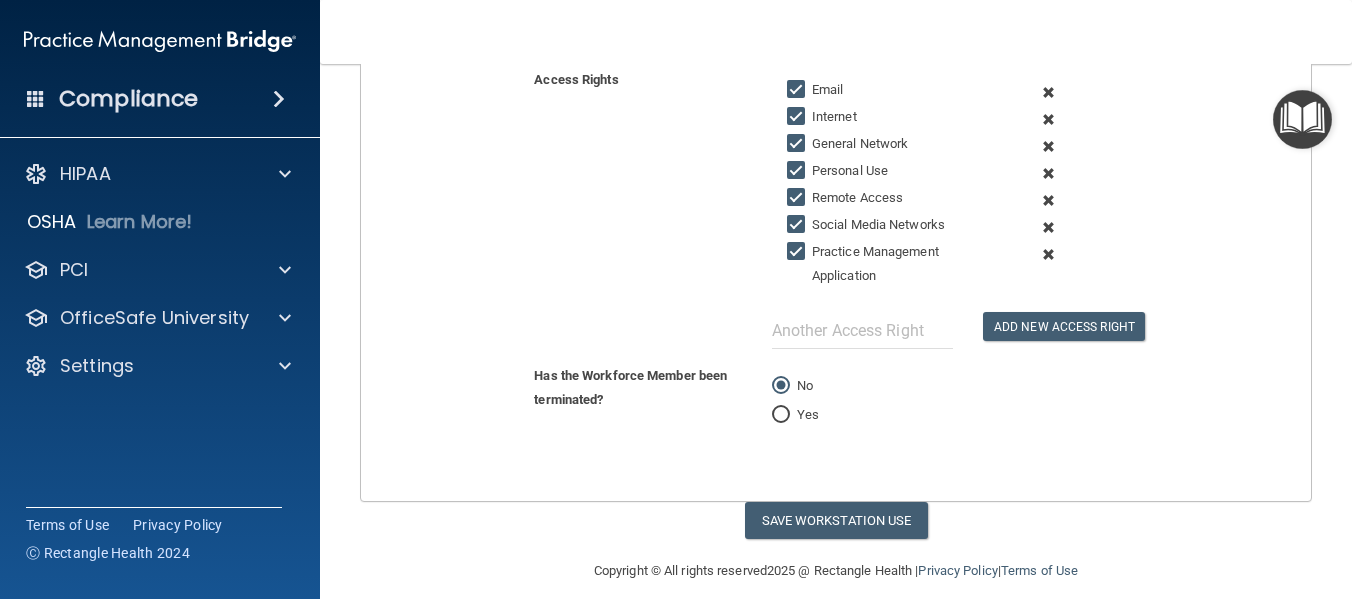 scroll, scrollTop: 662, scrollLeft: 0, axis: vertical 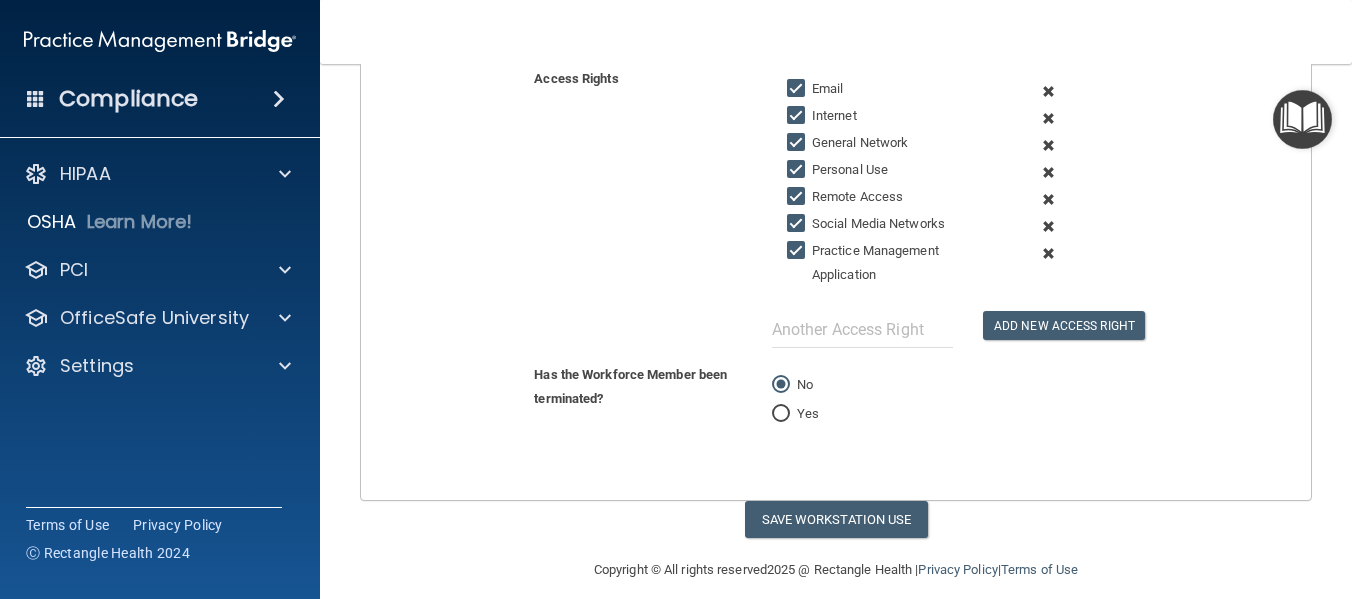 click at bounding box center [1048, 226] 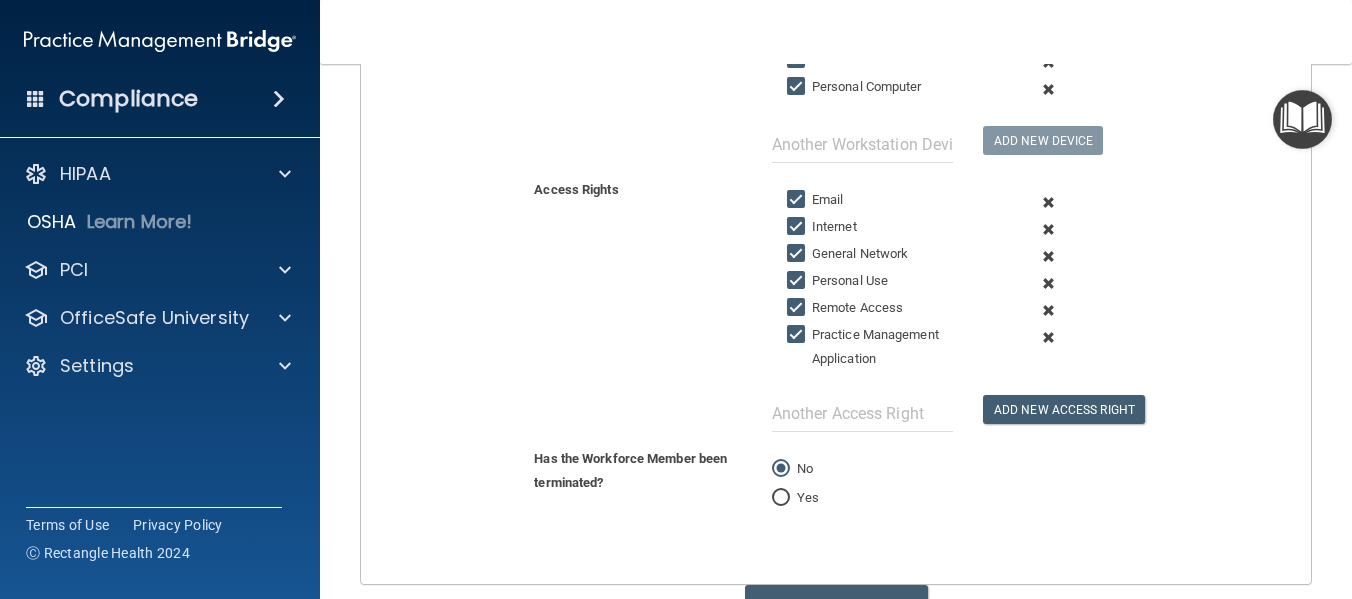 scroll, scrollTop: 566, scrollLeft: 0, axis: vertical 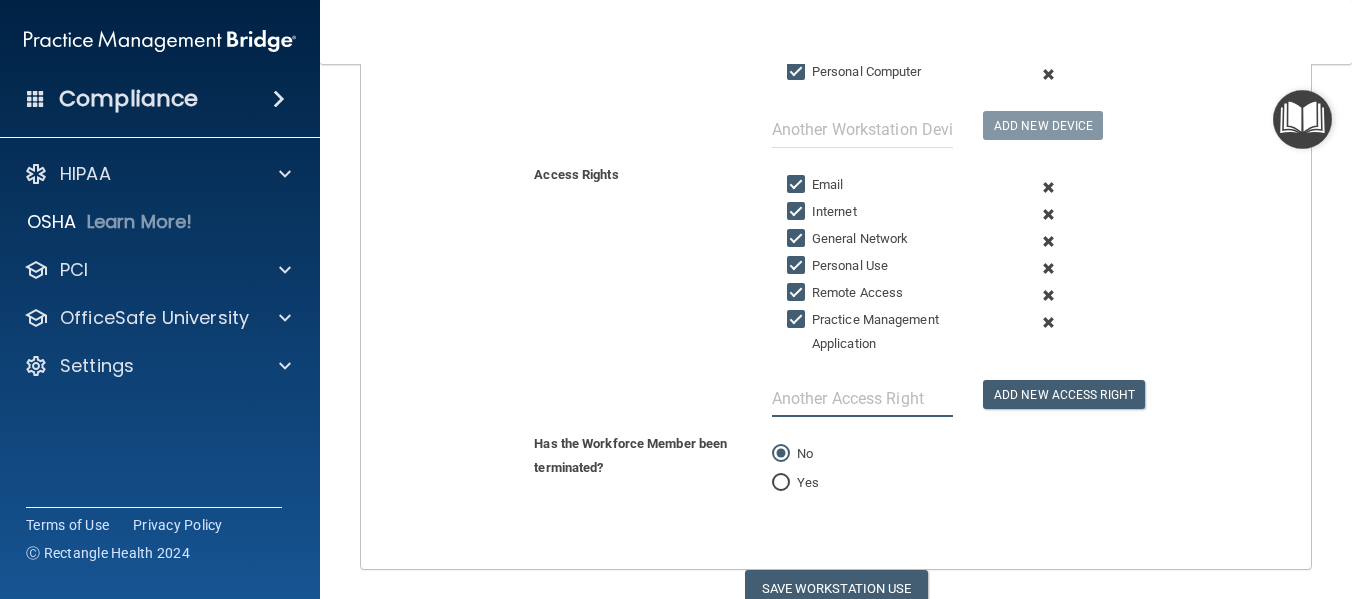 click at bounding box center [862, 398] 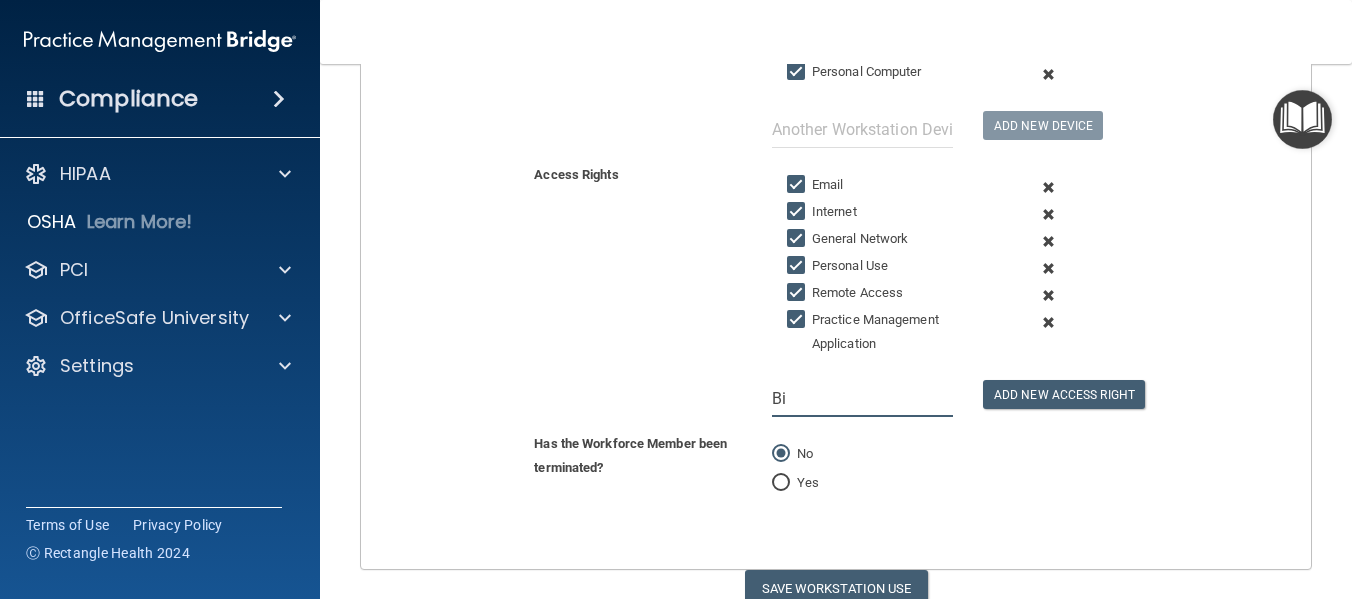 type on "B" 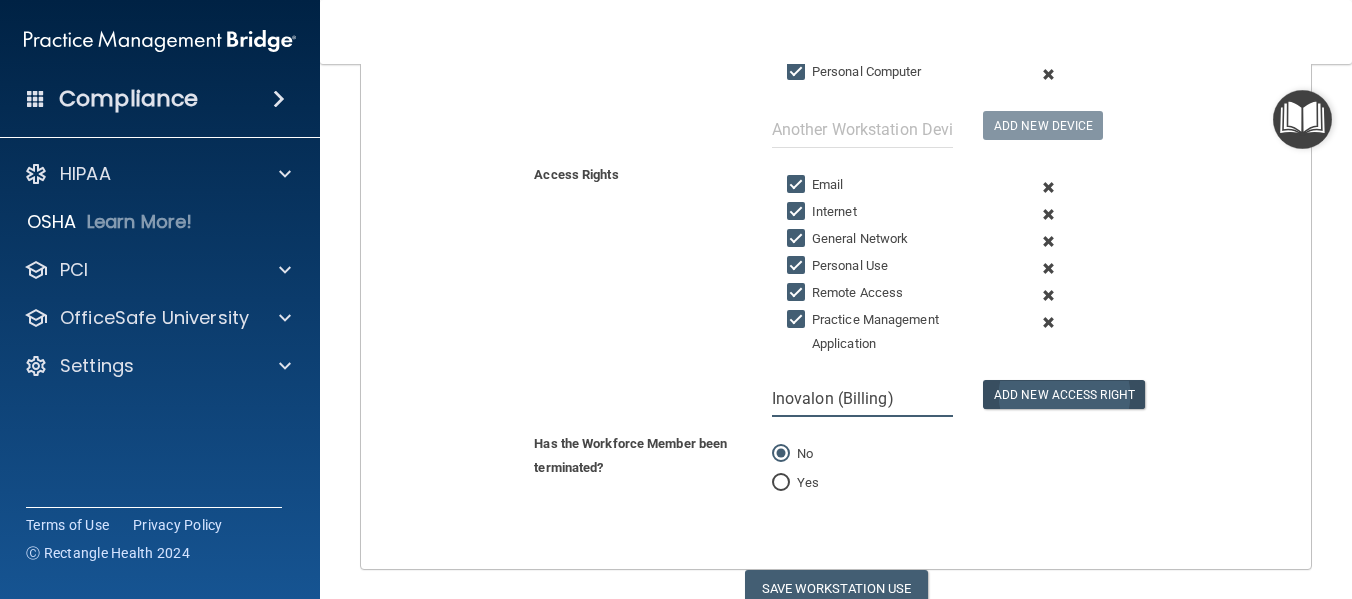 type on "Inovalon (Billing)" 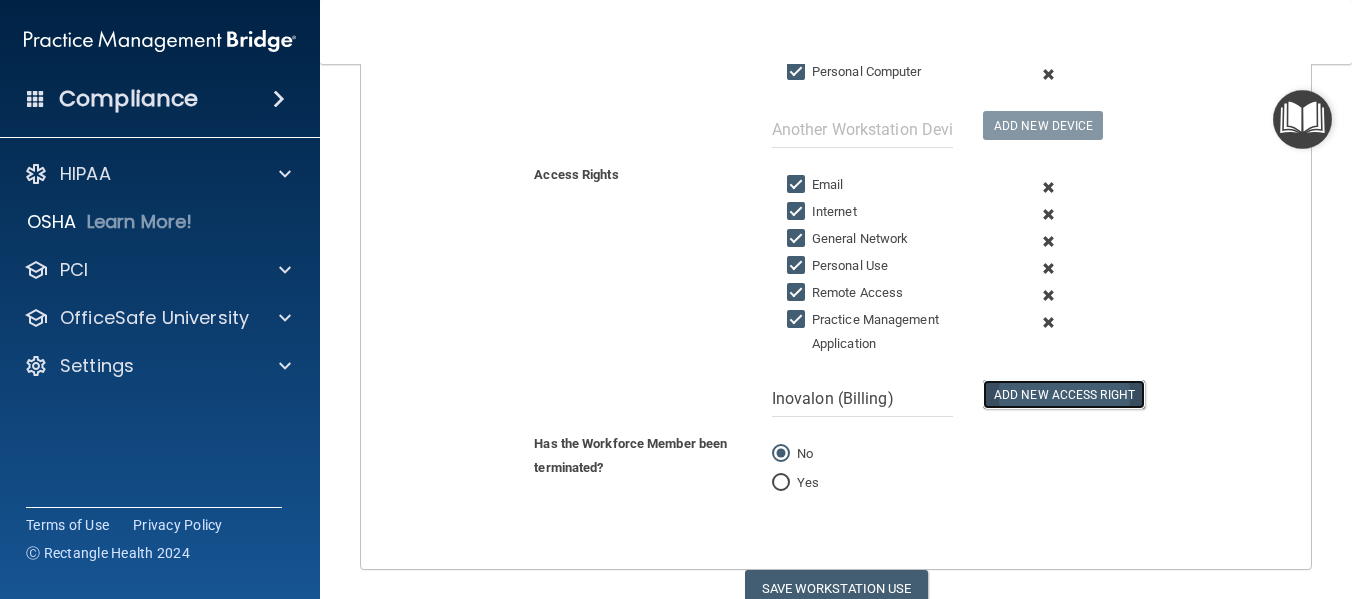 click on "Add New Access Right" at bounding box center (1064, 394) 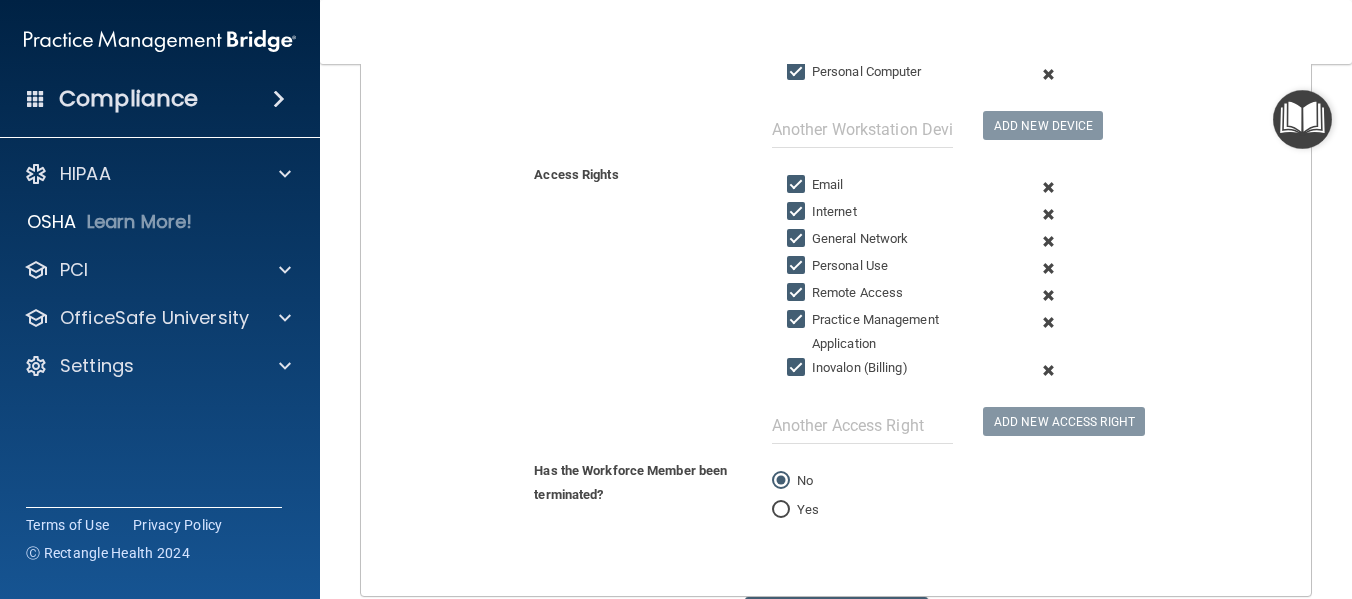 click at bounding box center [862, 413] 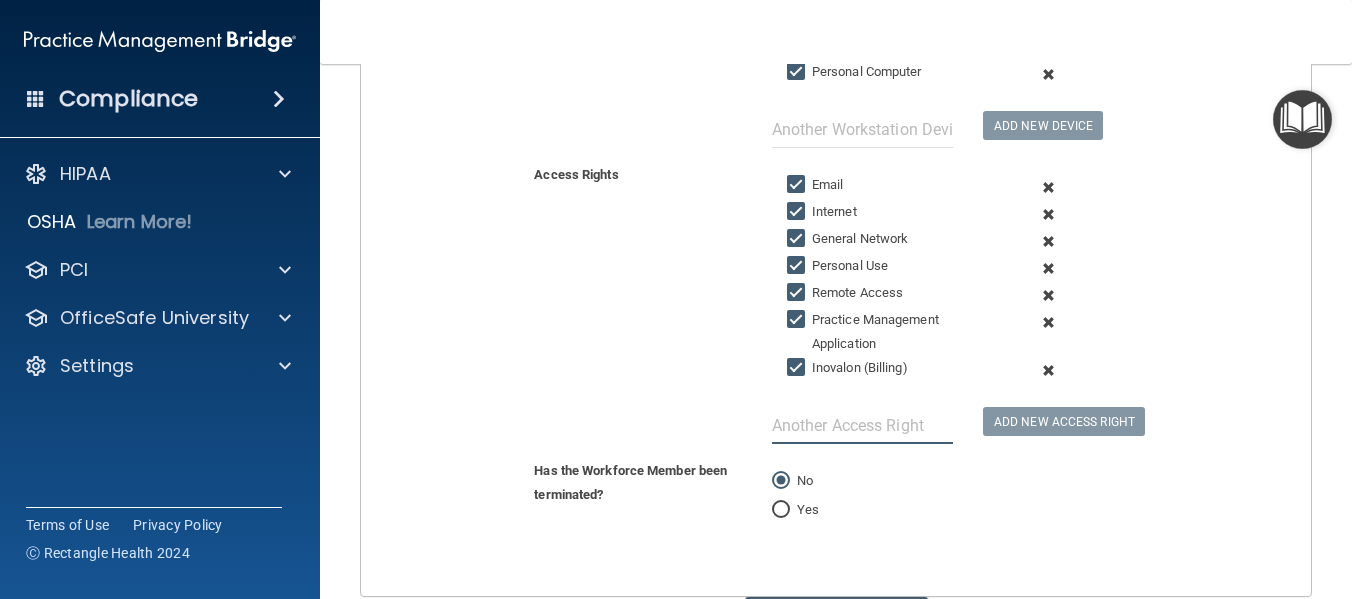 click at bounding box center [862, 425] 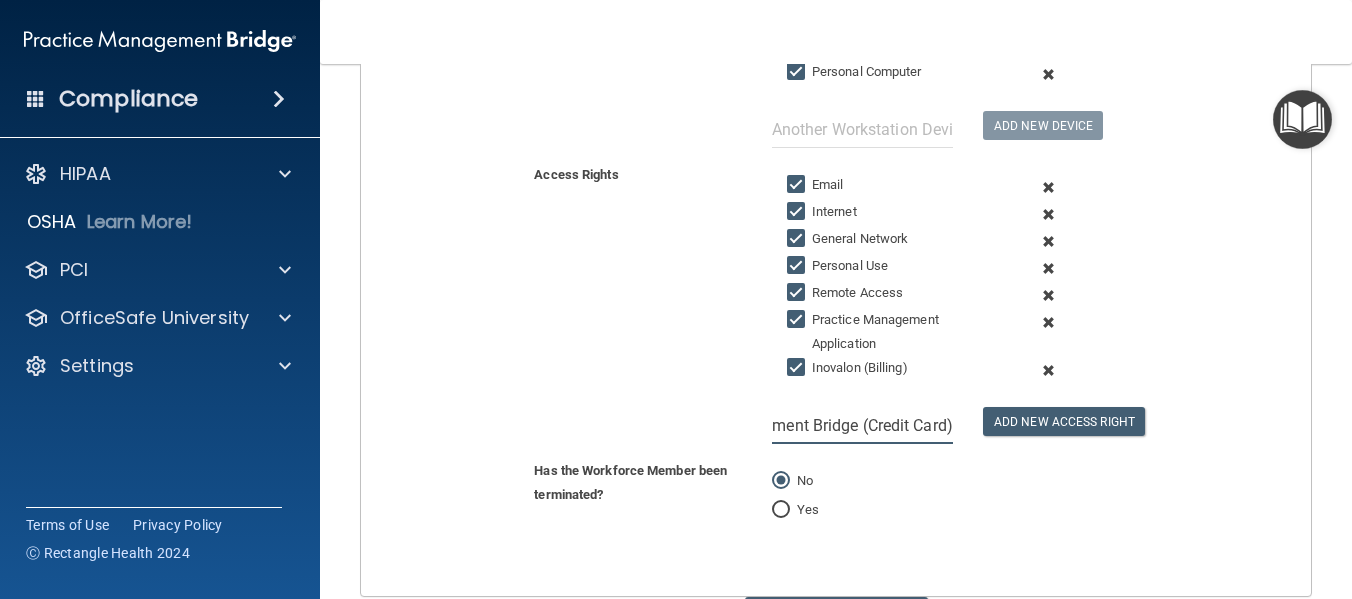 scroll, scrollTop: 0, scrollLeft: 127, axis: horizontal 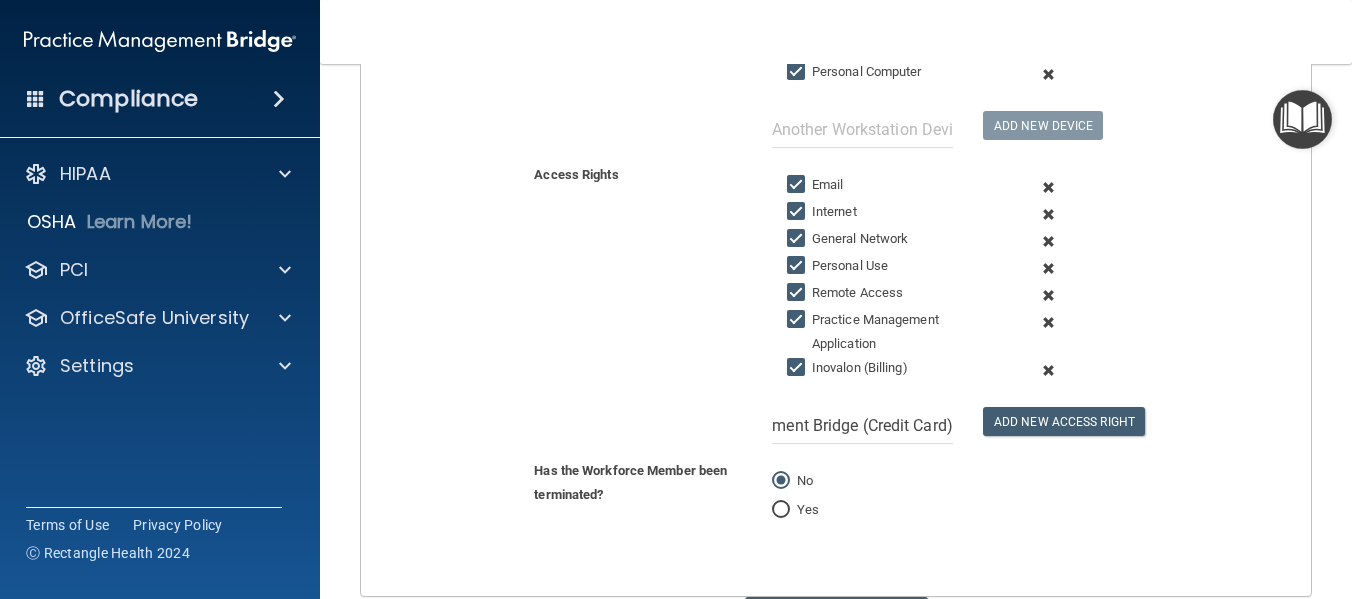 click on "Compliance" at bounding box center (128, 99) 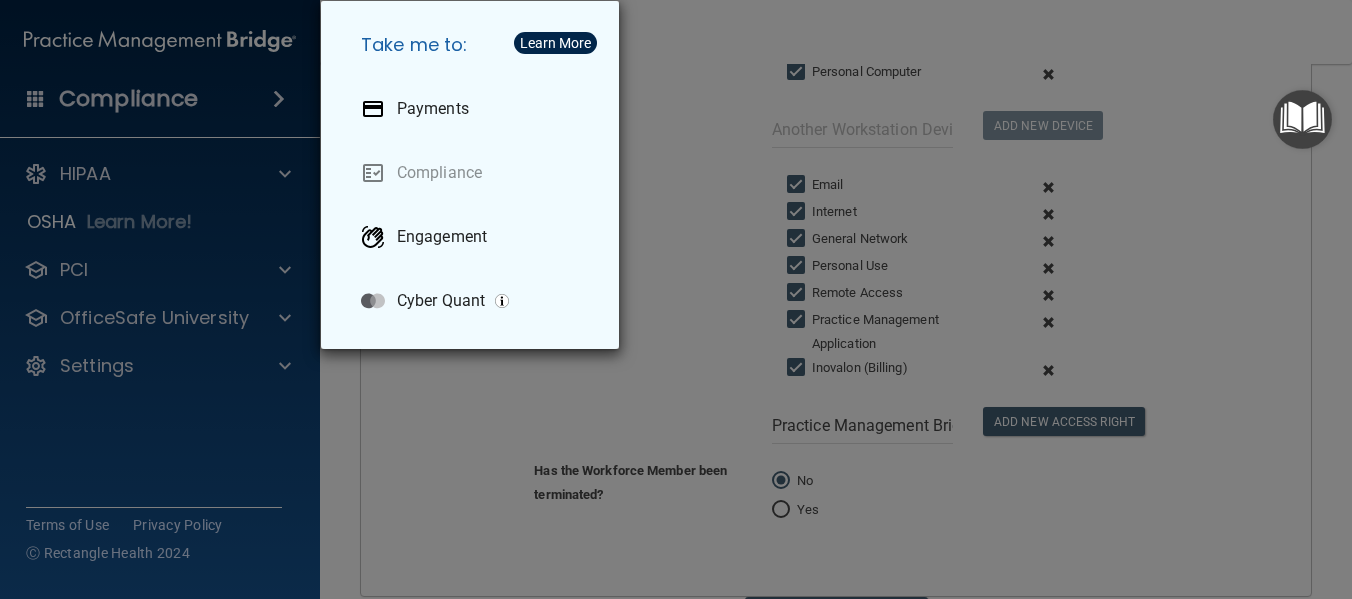 click on "Take me to:             Payments                   Compliance                     Engagement                     Cyber Quant" at bounding box center (676, 299) 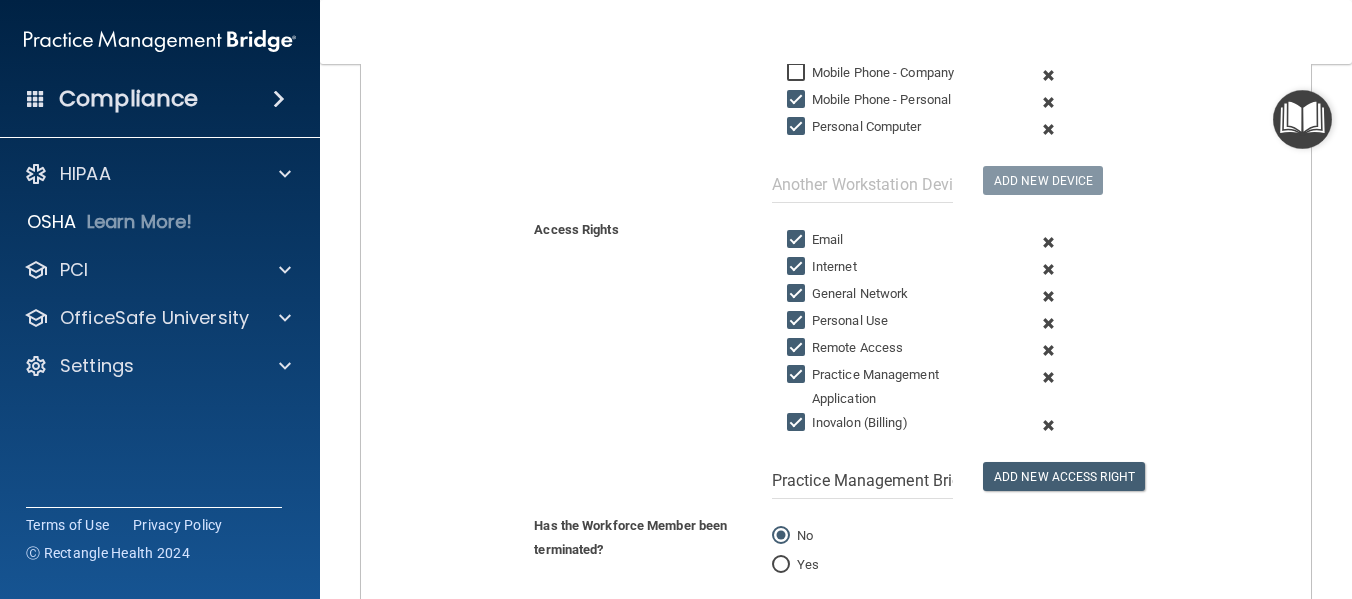 scroll, scrollTop: 681, scrollLeft: 0, axis: vertical 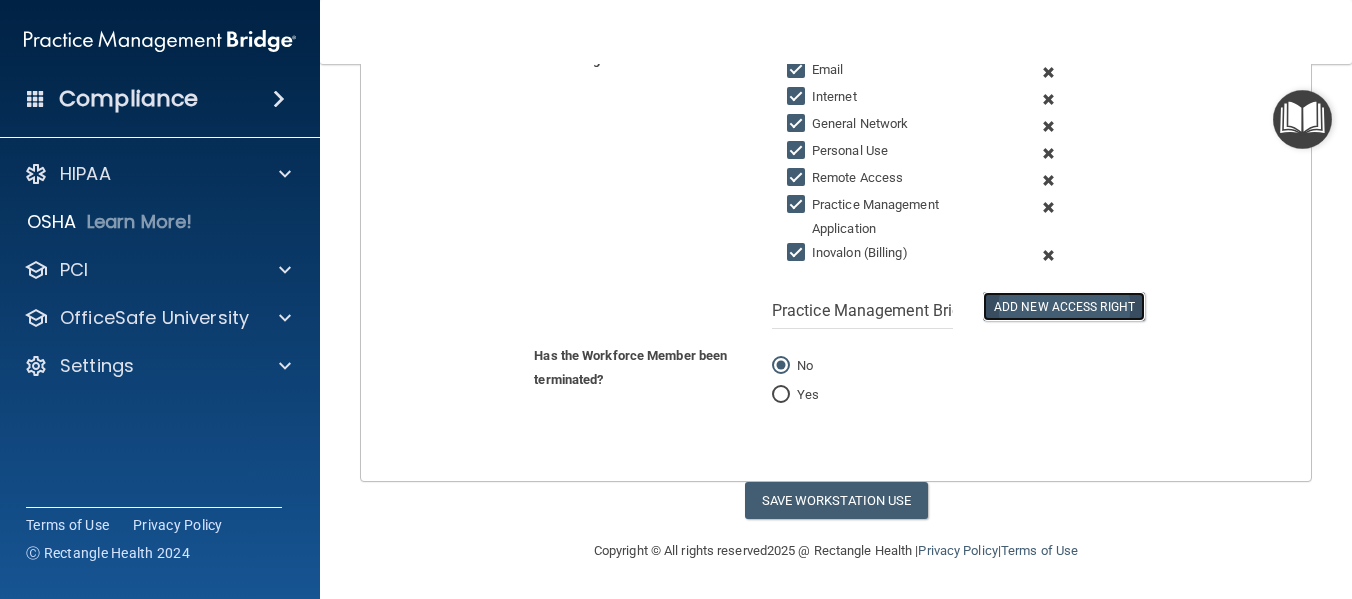 click on "Add New Access Right" at bounding box center (1064, 306) 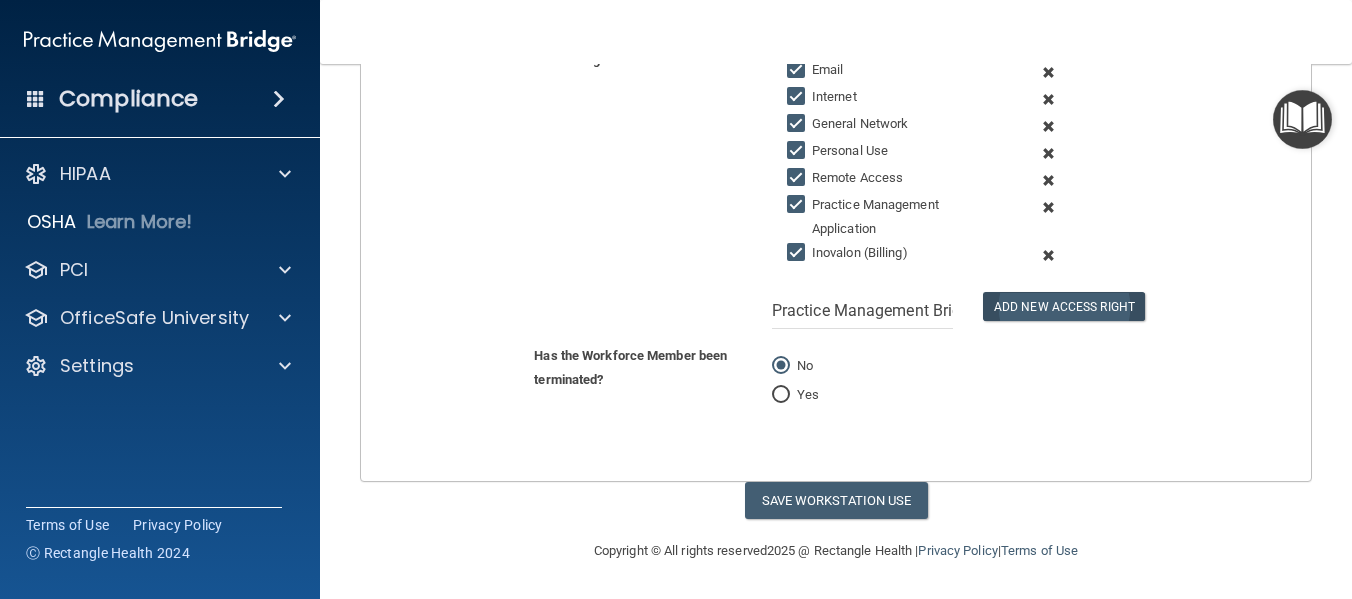 type 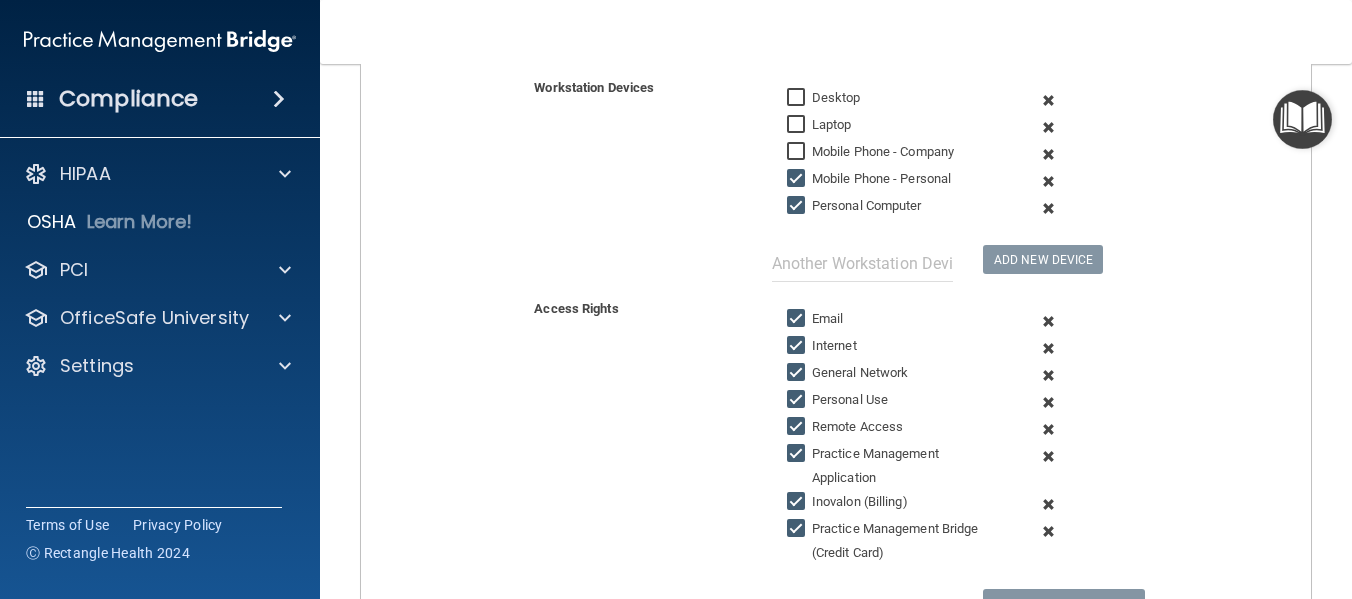 scroll, scrollTop: 729, scrollLeft: 0, axis: vertical 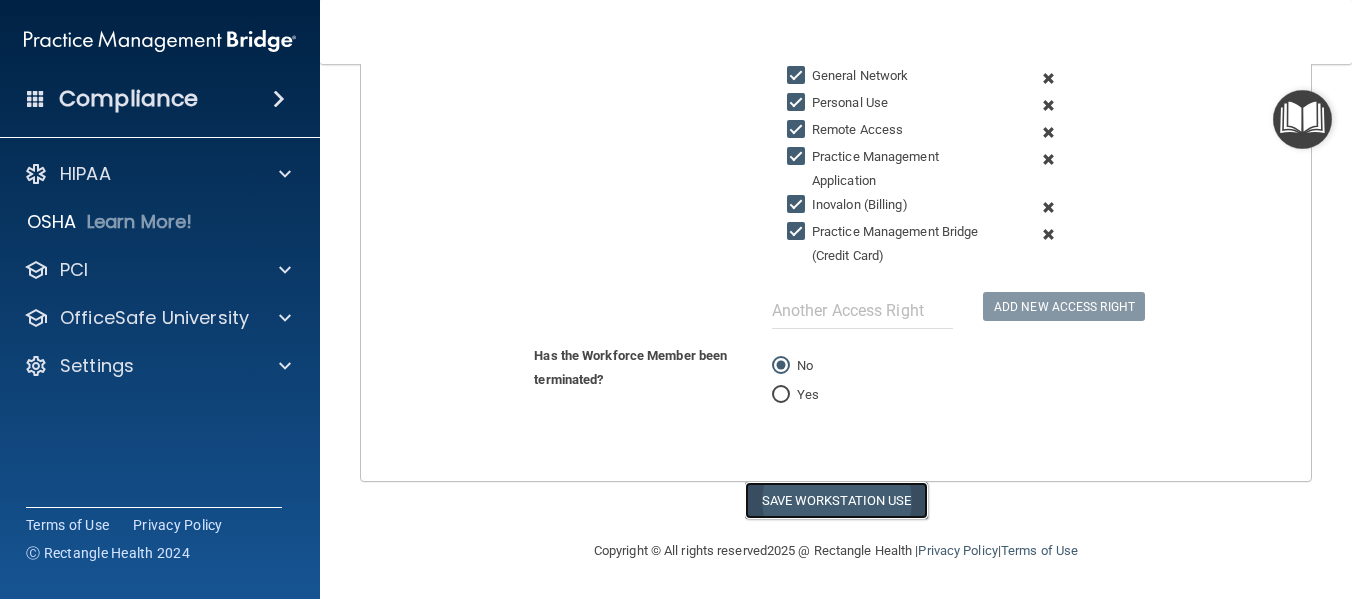 click on "Save Workstation Use" at bounding box center [836, 500] 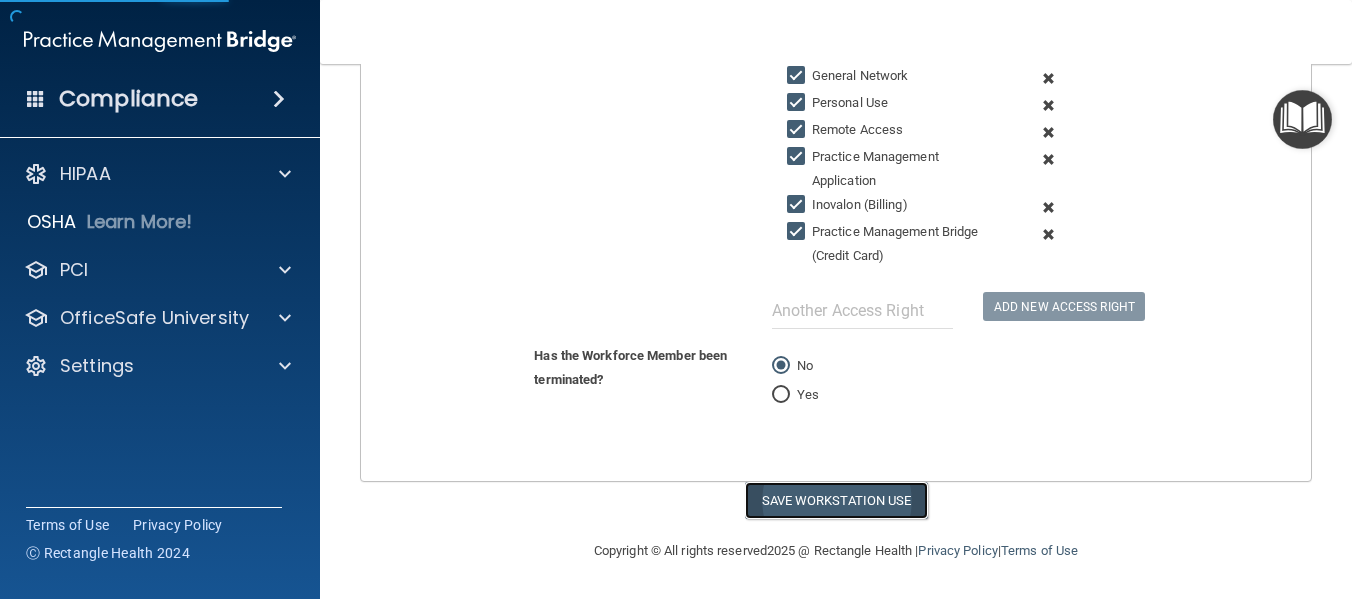 select on "? string:Limited ?" 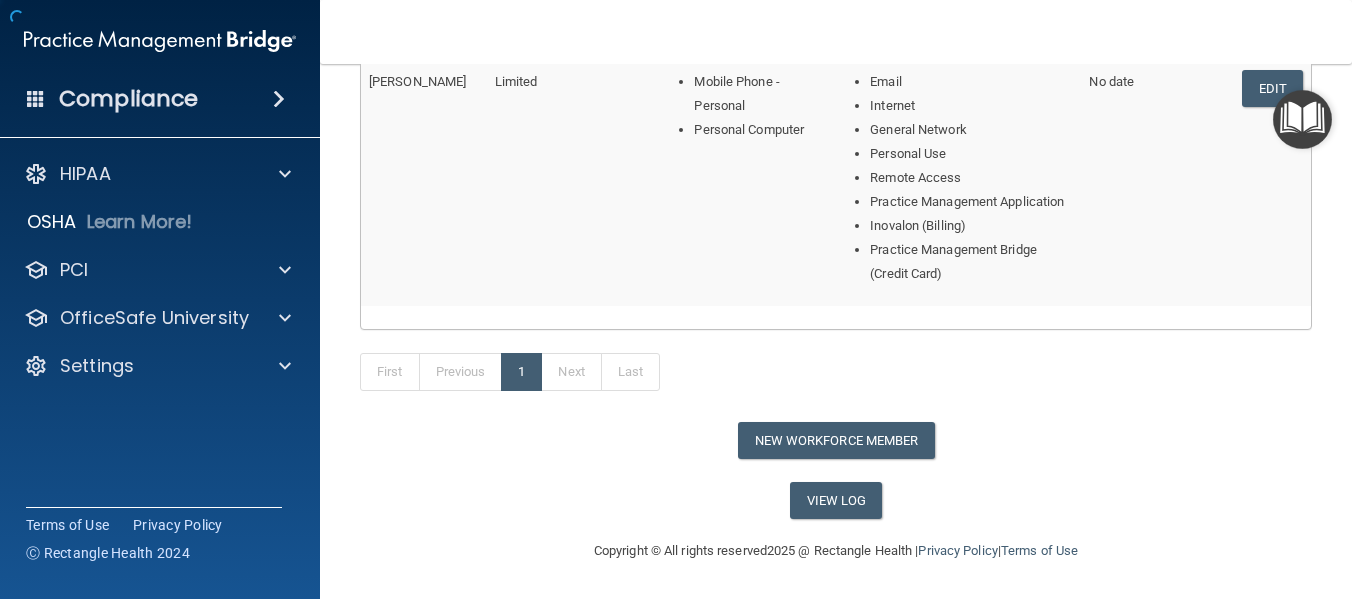 scroll, scrollTop: 290, scrollLeft: 0, axis: vertical 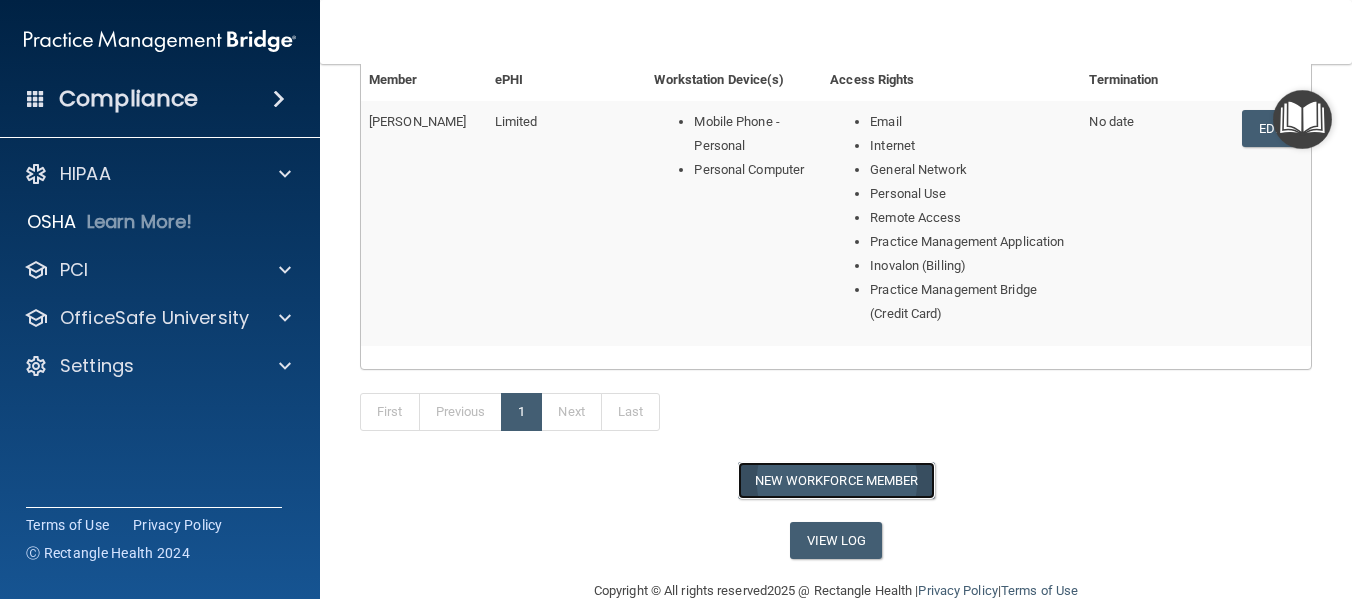 click on "New Workforce Member" at bounding box center [836, 480] 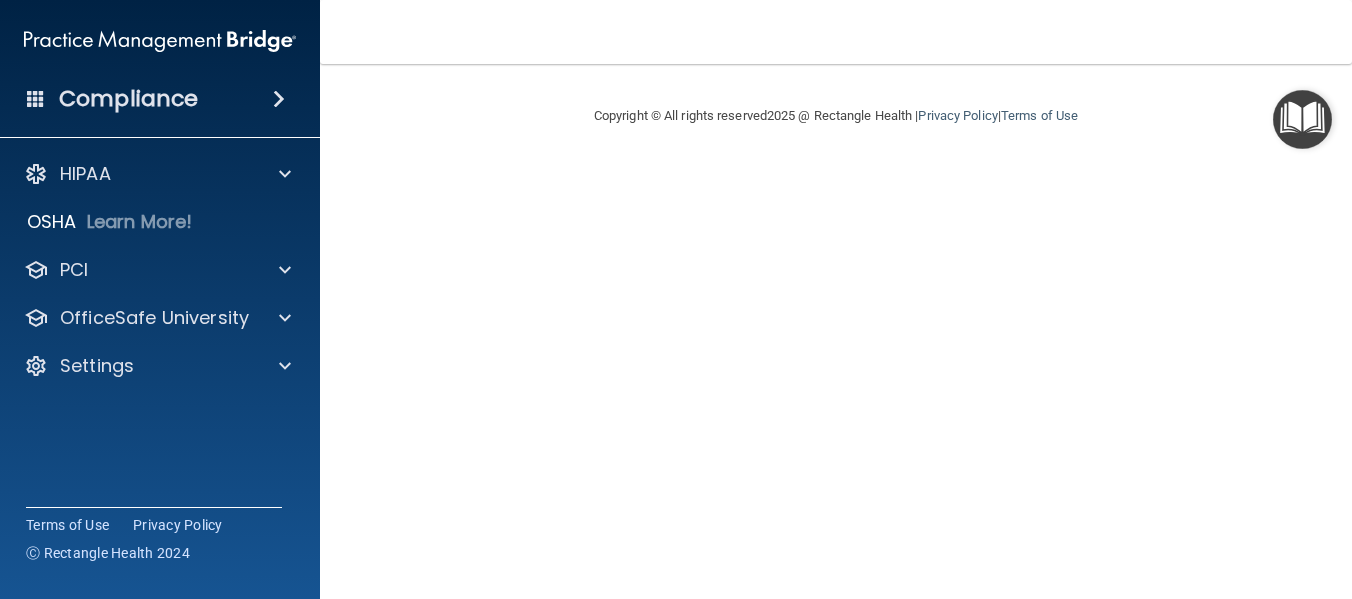 scroll, scrollTop: 0, scrollLeft: 0, axis: both 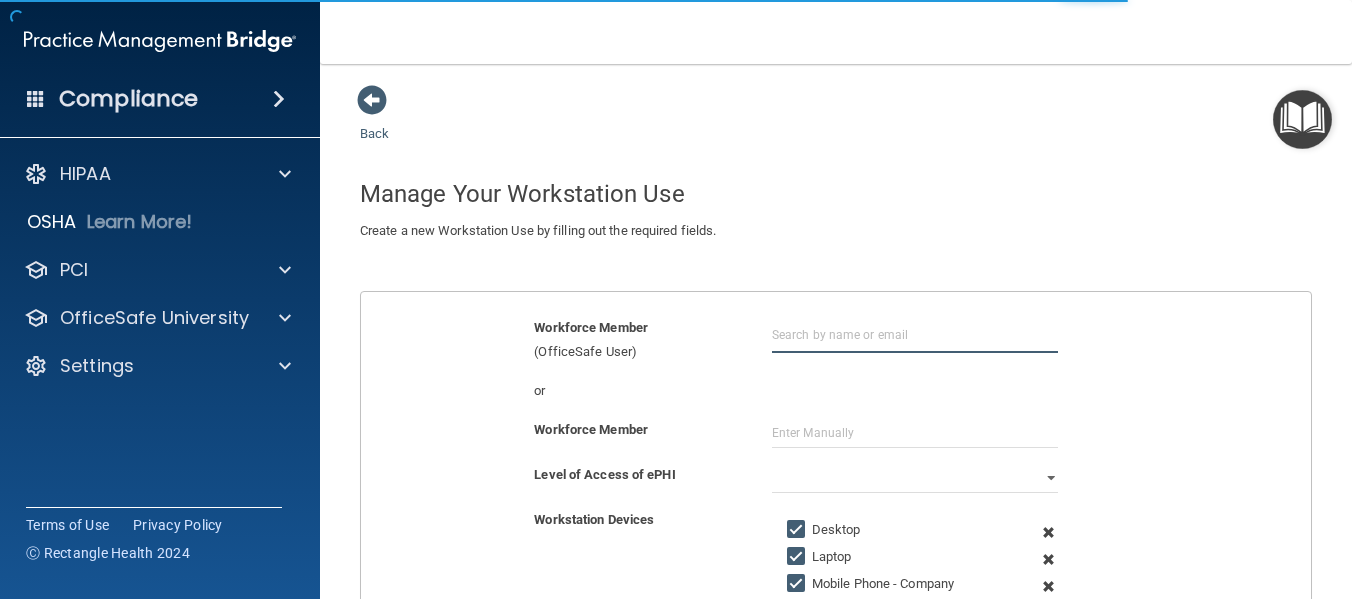 click at bounding box center (915, 334) 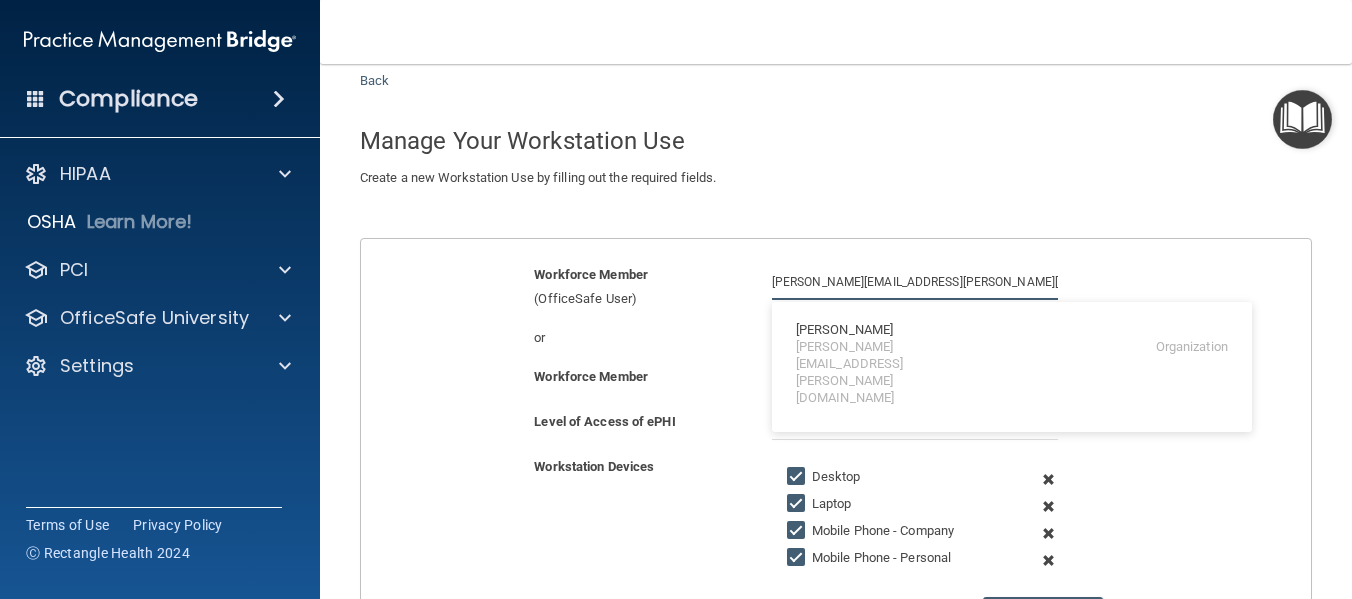 scroll, scrollTop: 131, scrollLeft: 0, axis: vertical 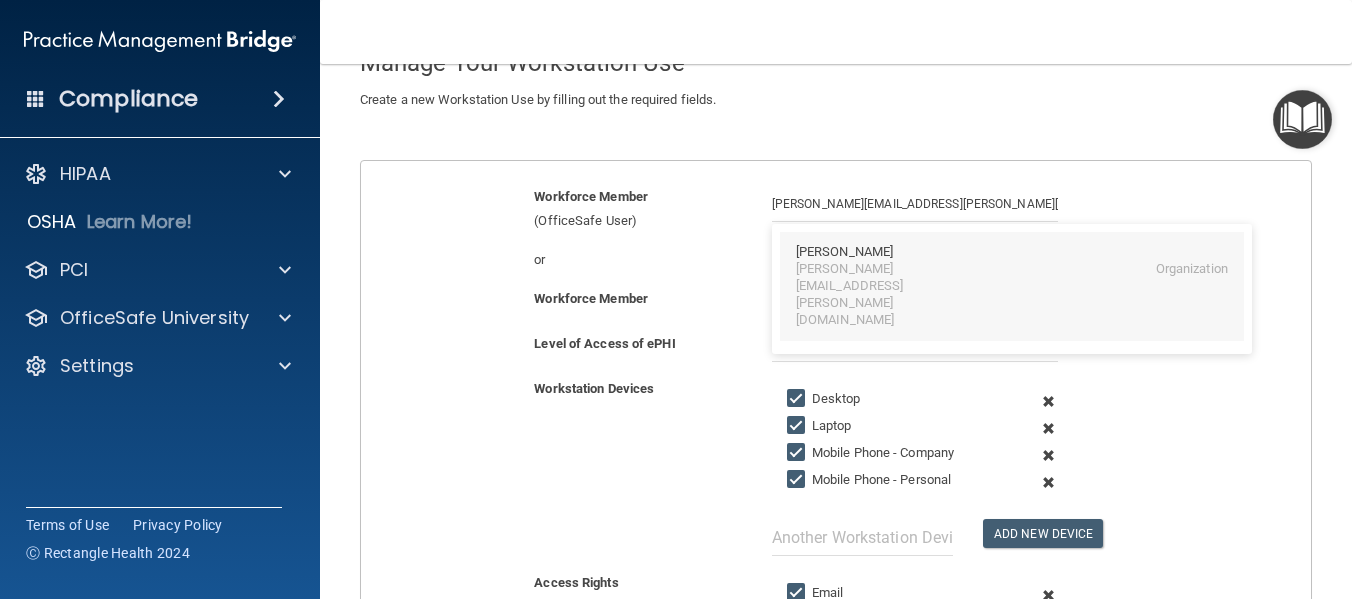 click on "[PERSON_NAME]" at bounding box center [844, 252] 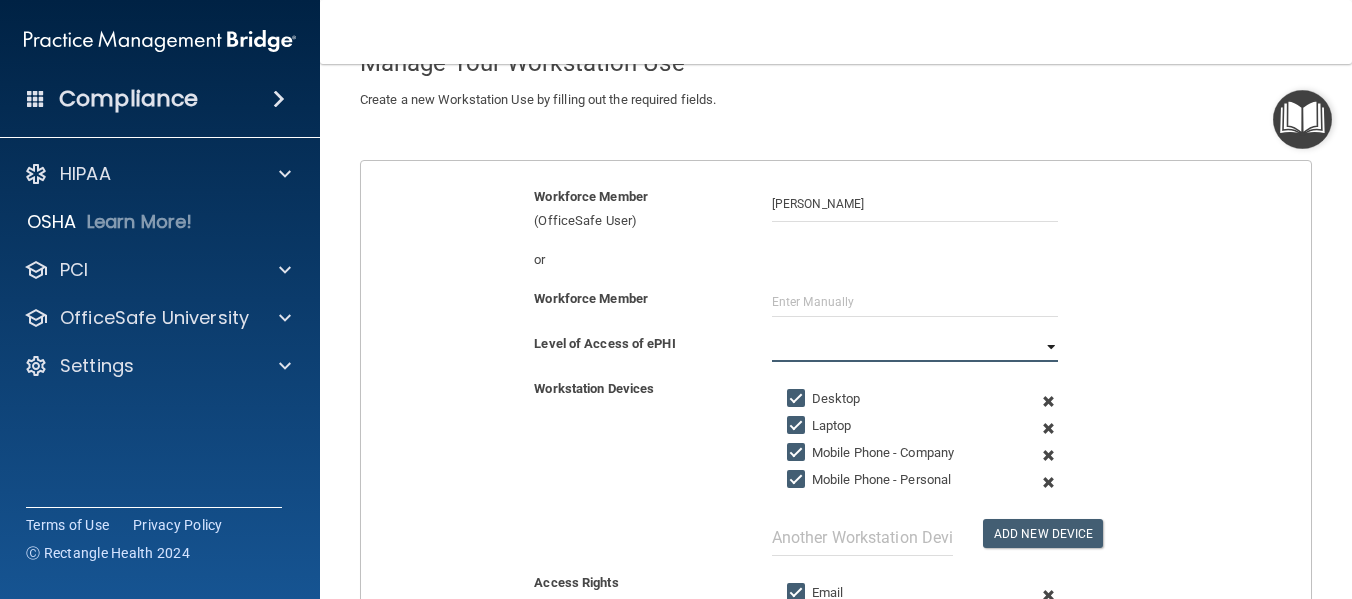 click on "Full Limited None" at bounding box center [915, 347] 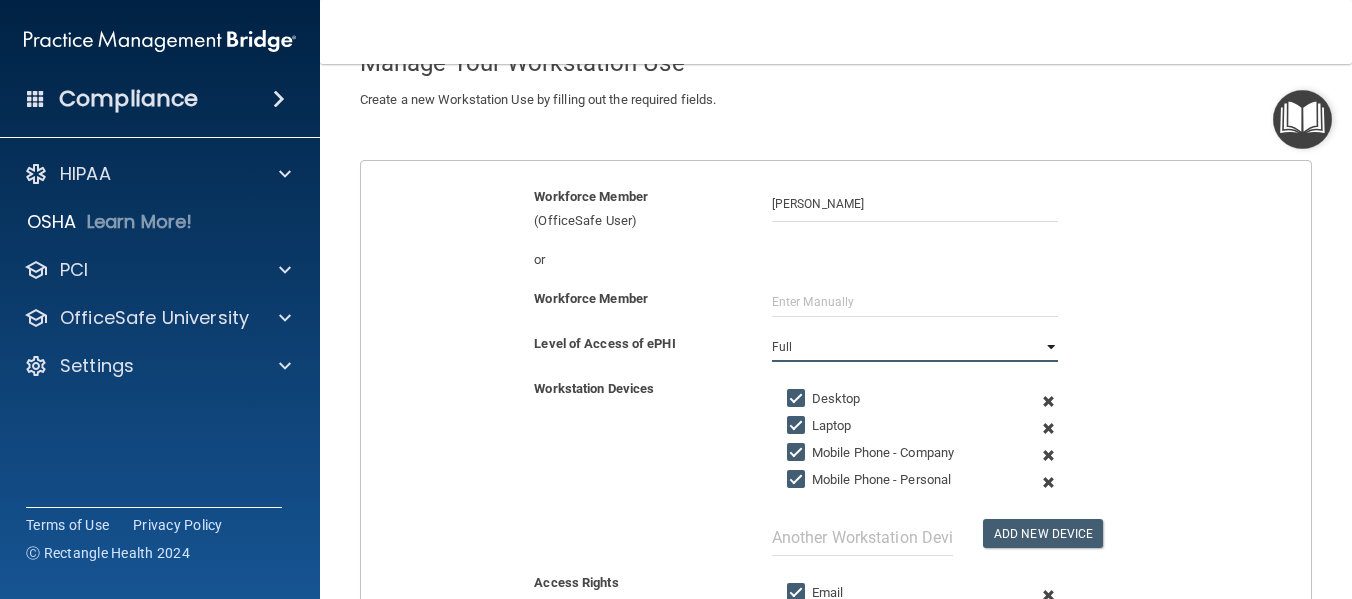 click on "Full Limited None" at bounding box center [915, 347] 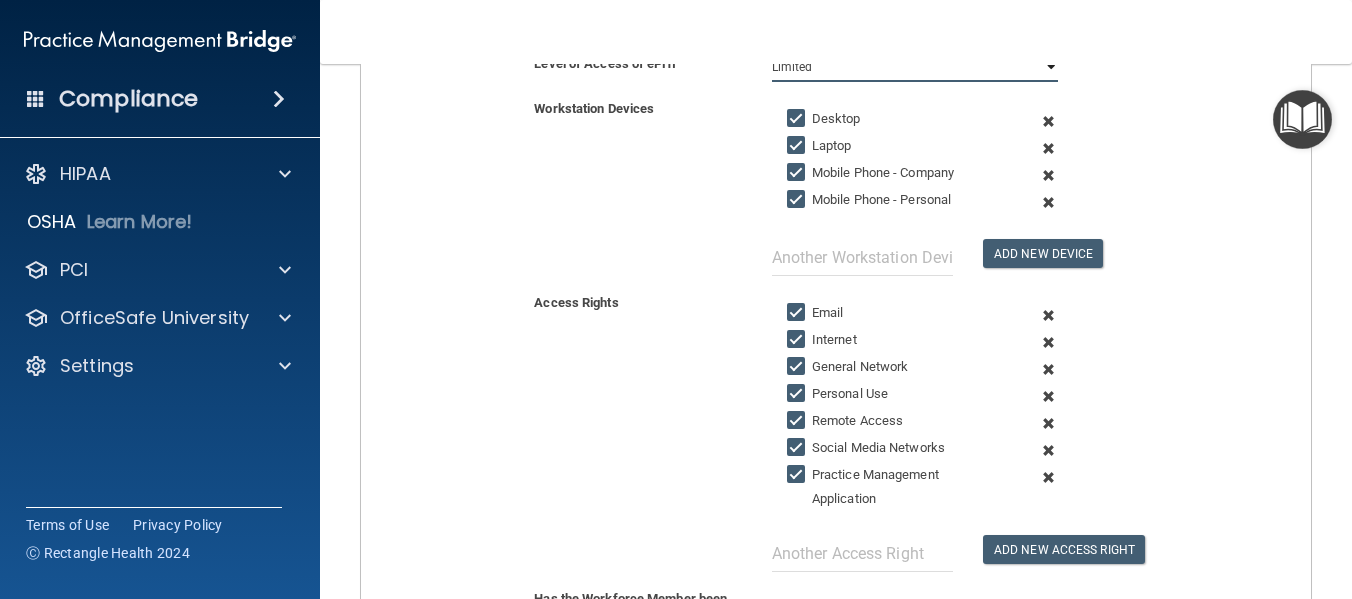 scroll, scrollTop: 430, scrollLeft: 0, axis: vertical 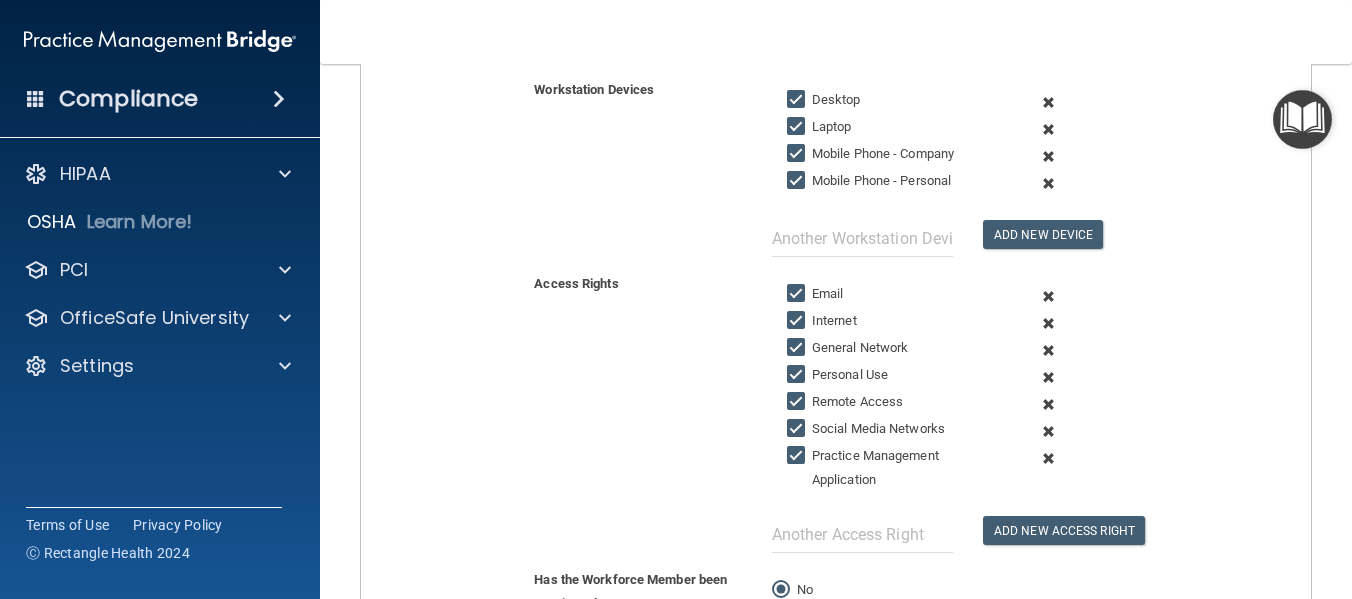 click on "Desktop" at bounding box center (798, 100) 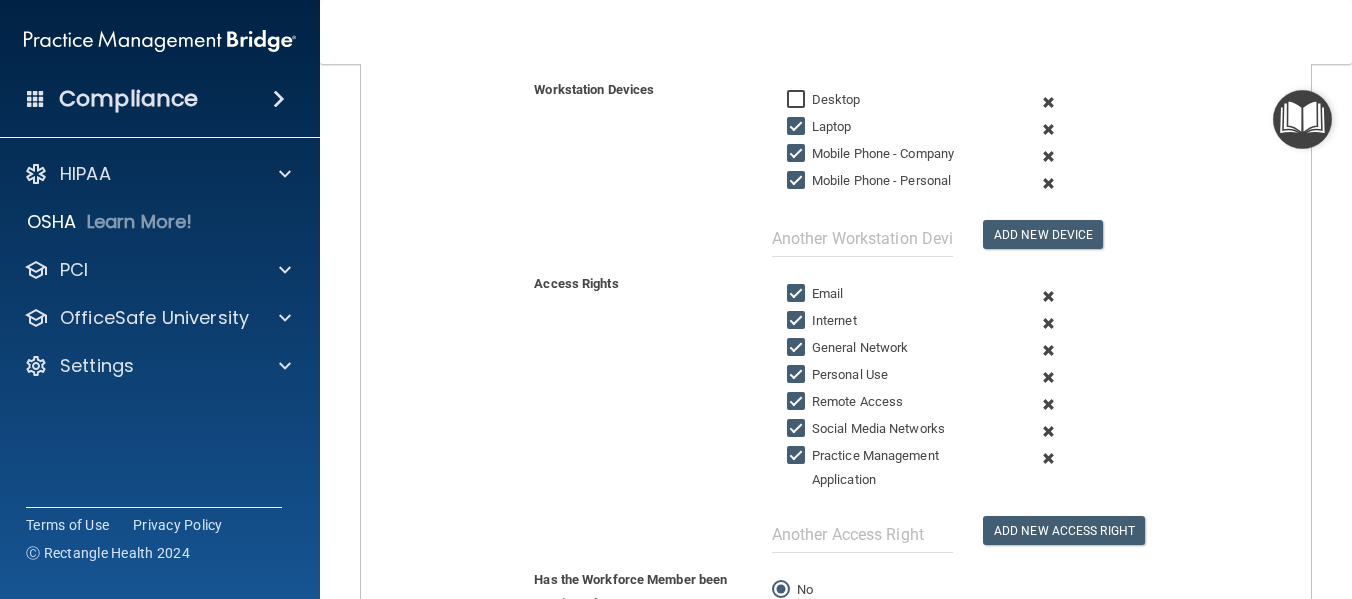 click on "Laptop" at bounding box center (798, 127) 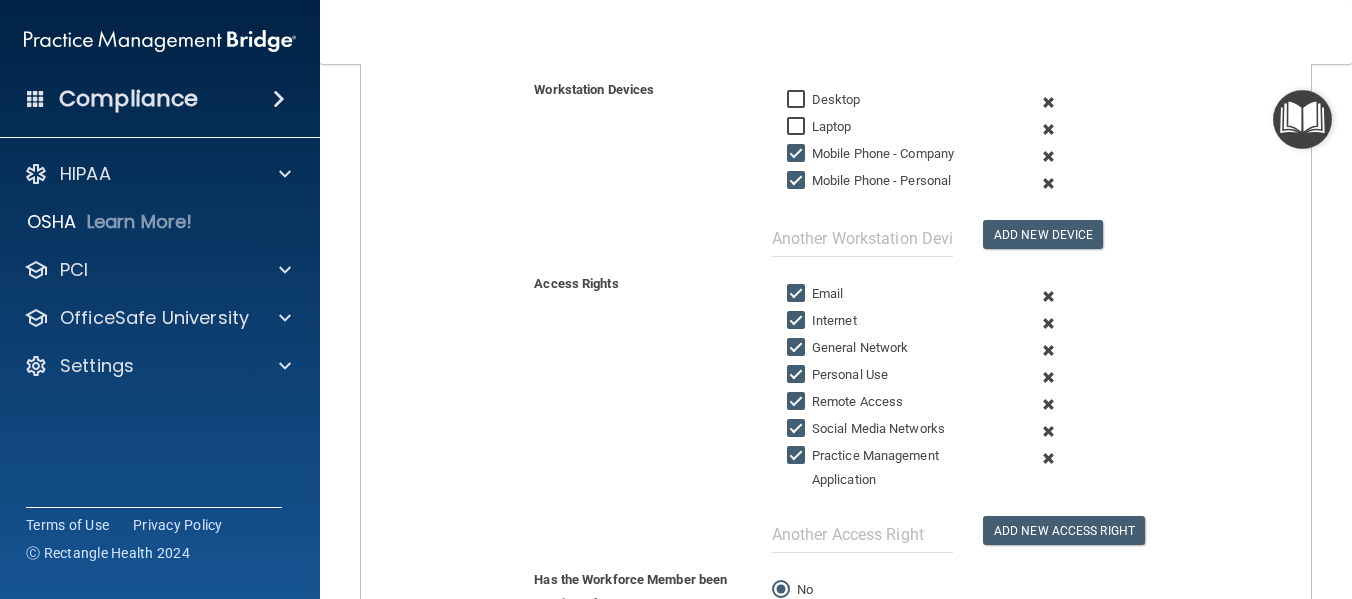 click on "Mobile Phone - Company" at bounding box center (798, 154) 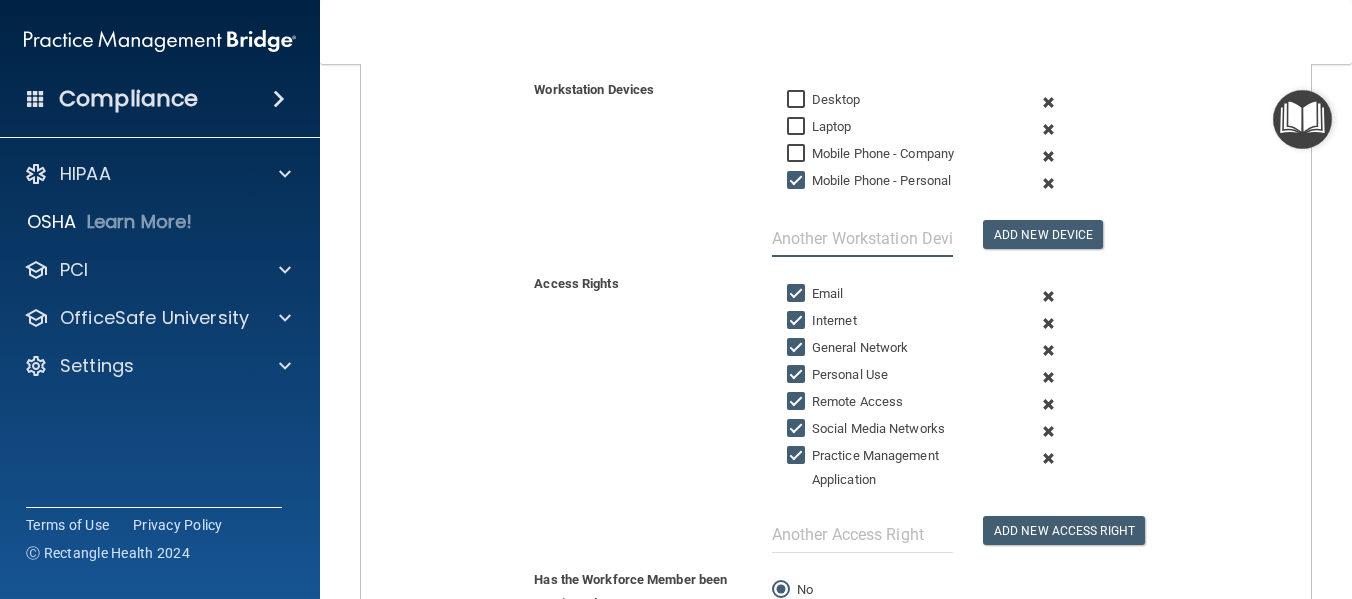 click at bounding box center (862, 238) 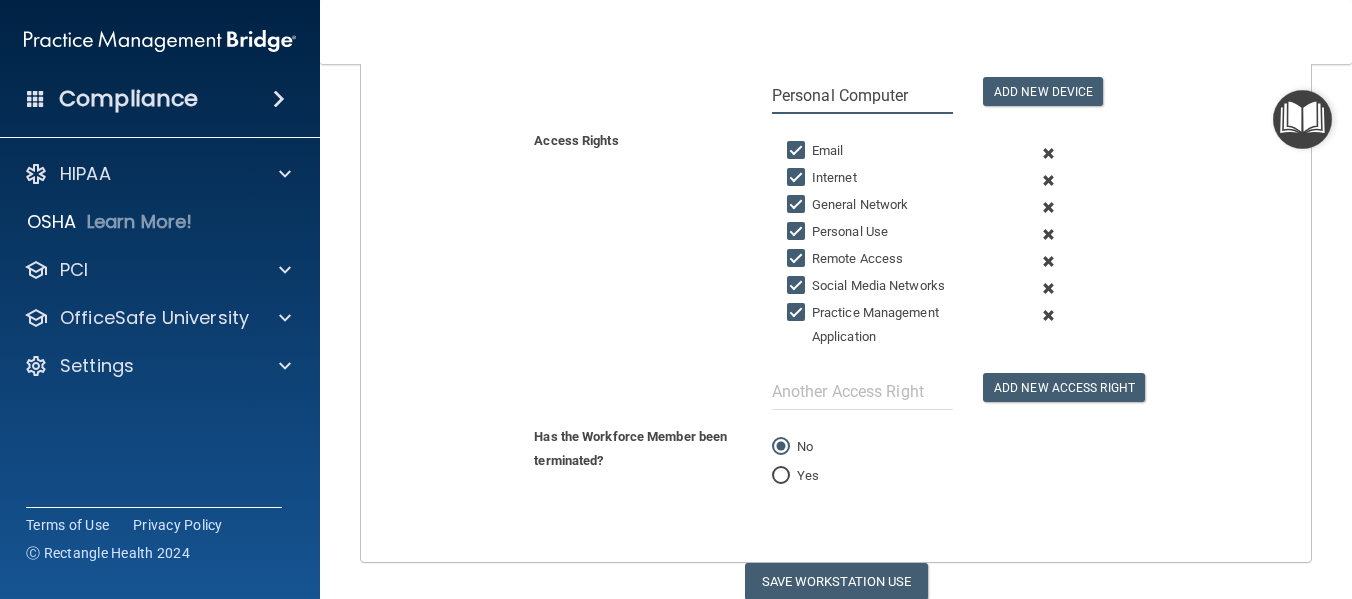 scroll, scrollTop: 644, scrollLeft: 0, axis: vertical 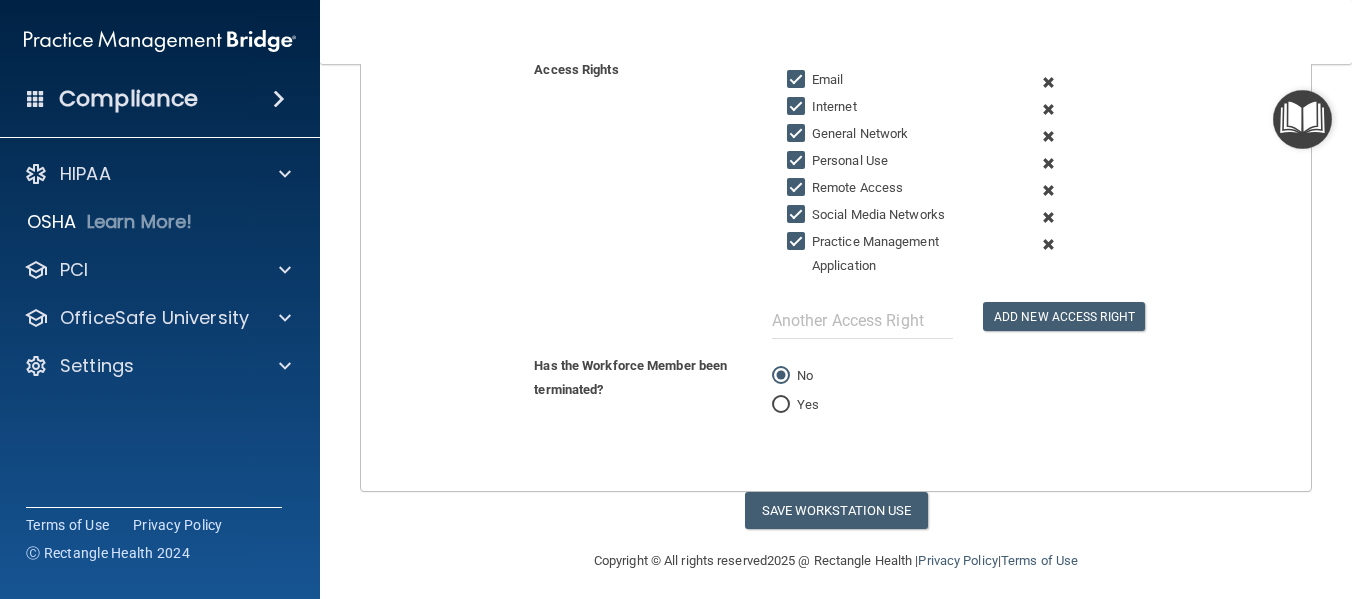 type on "Personal Computer" 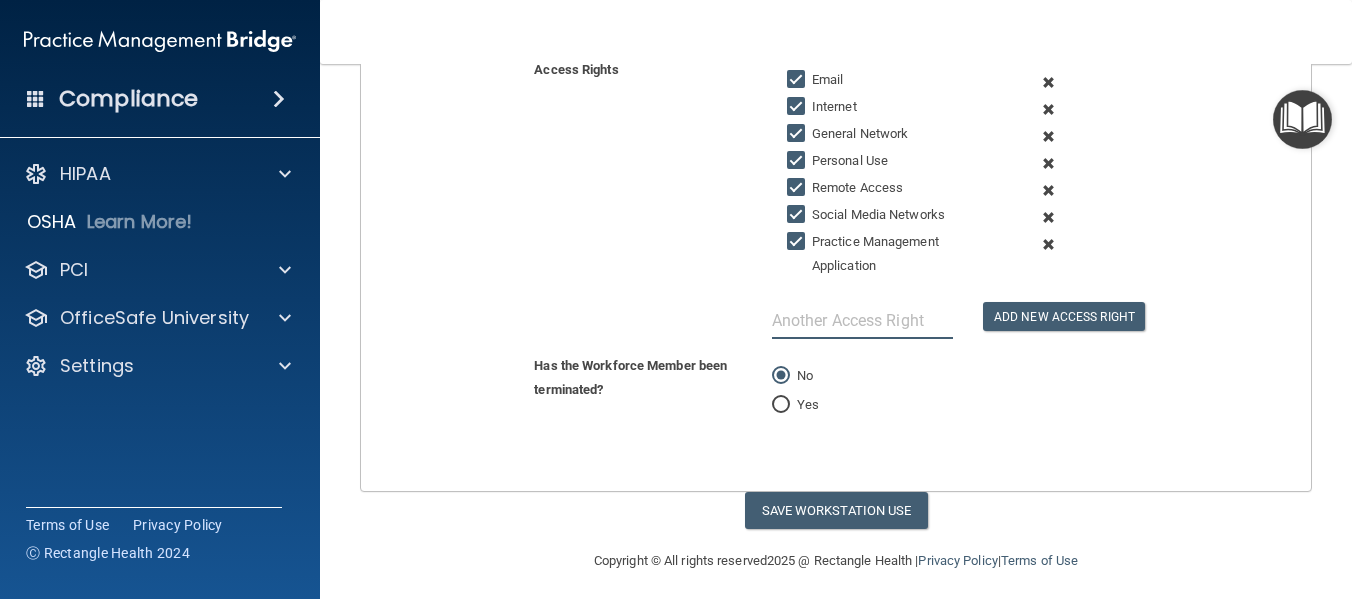 click at bounding box center (862, 320) 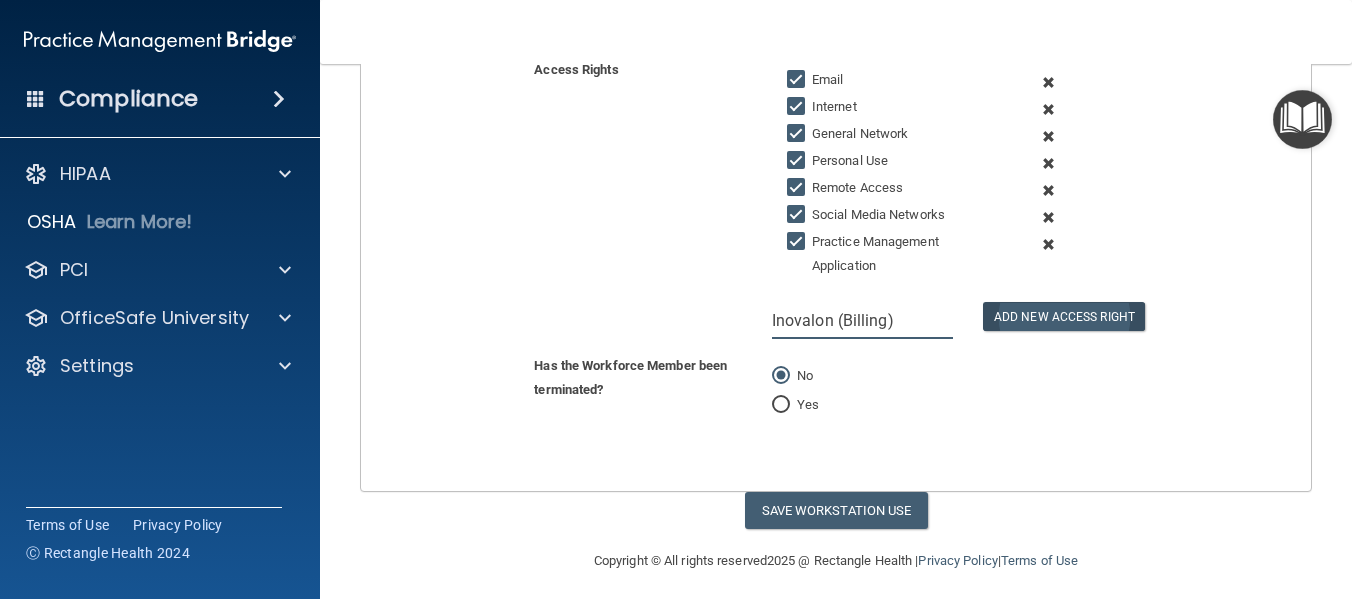 type on "Inovalon (Billing)" 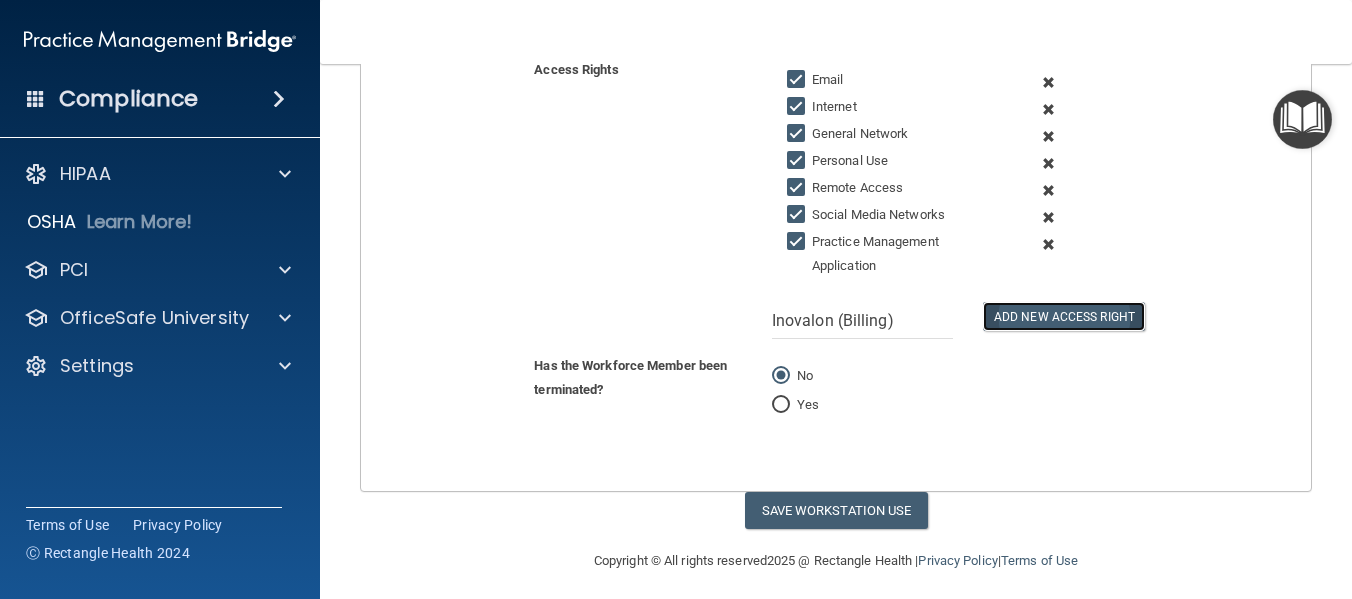 click on "Add New Access Right" at bounding box center (1064, 316) 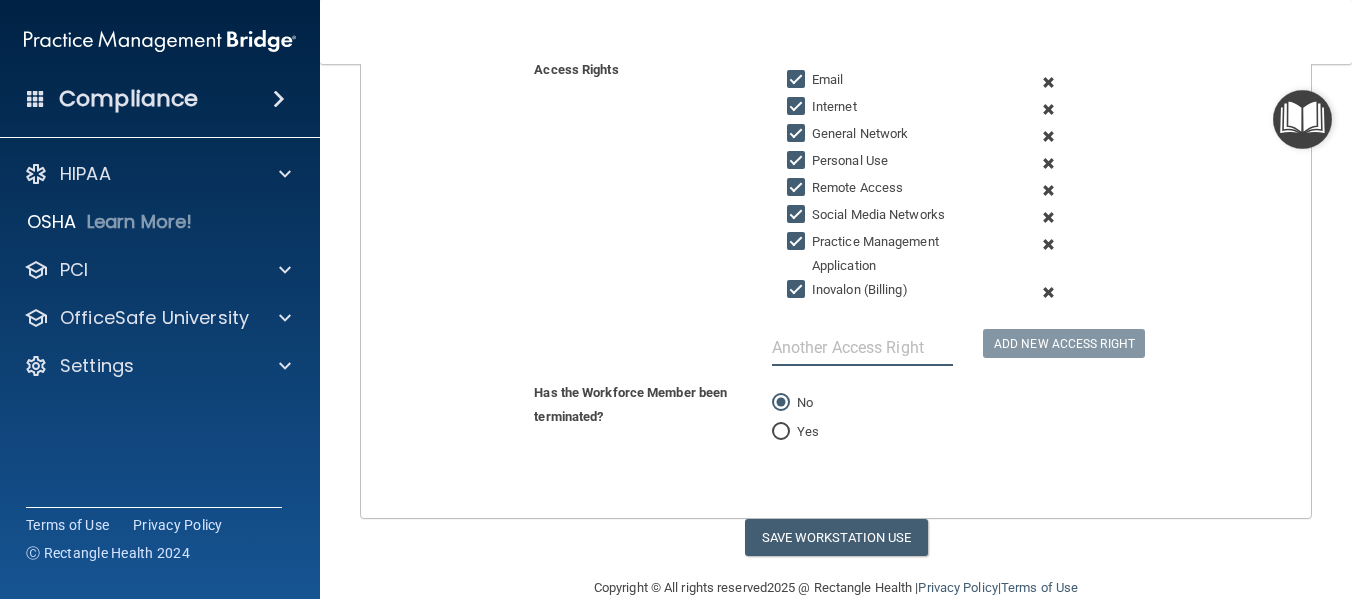 click at bounding box center [862, 347] 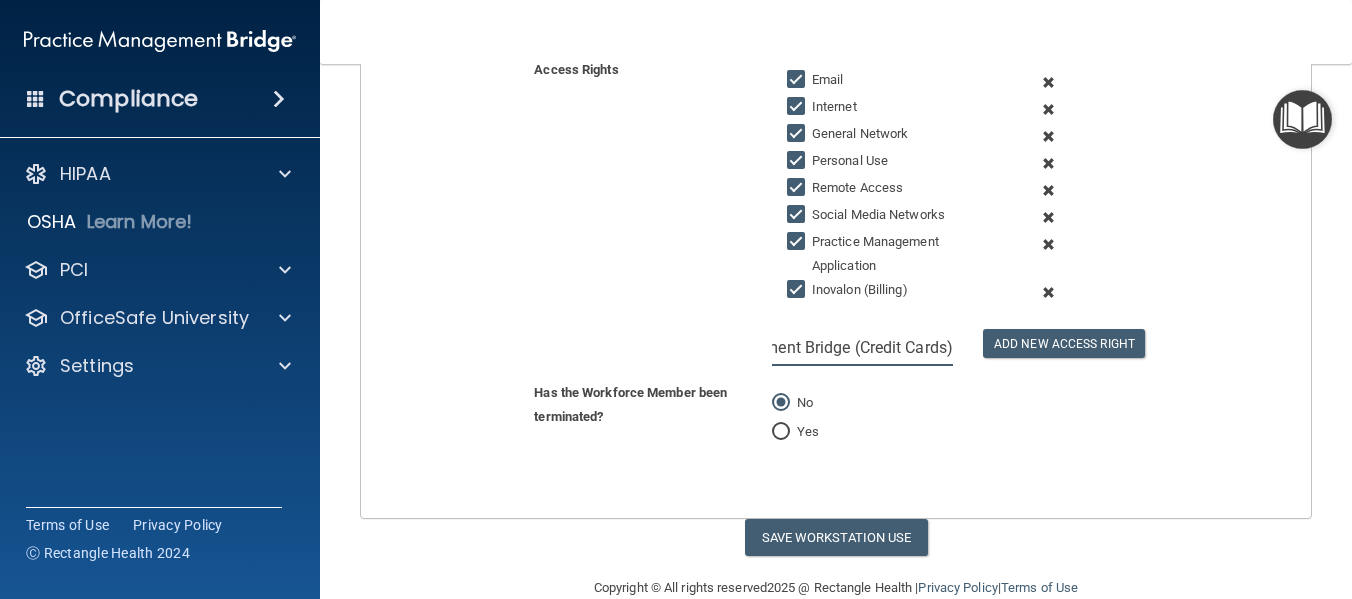 scroll, scrollTop: 0, scrollLeft: 135, axis: horizontal 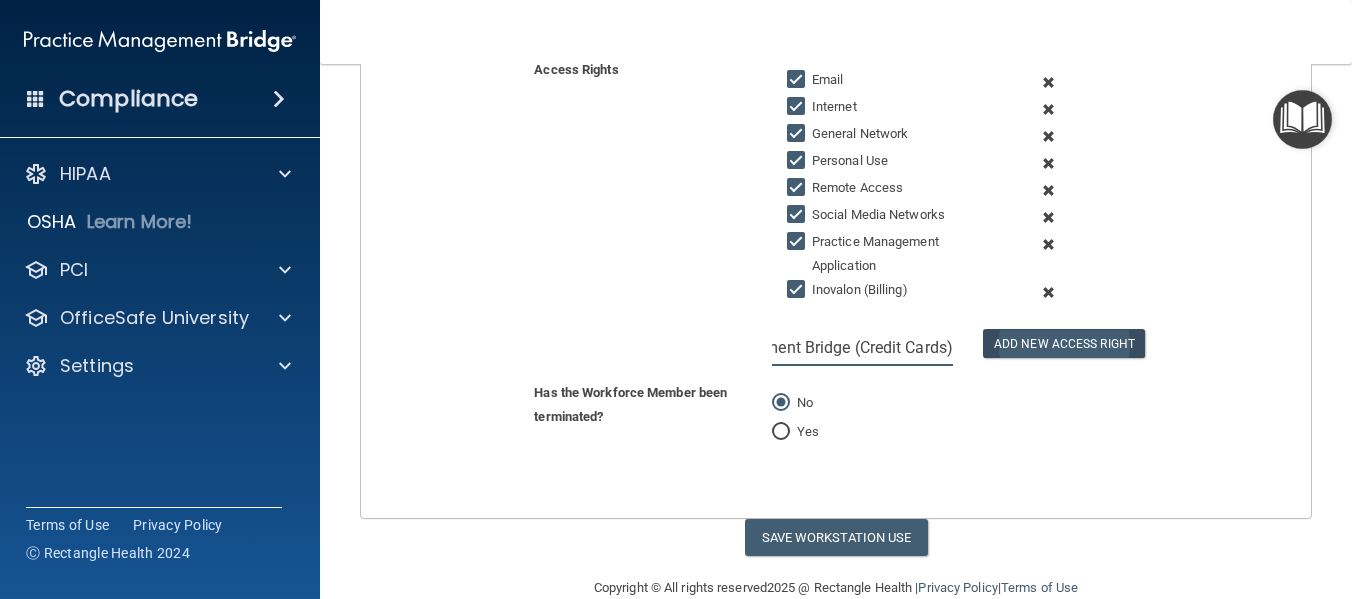 type on "Practice Management Bridge (Credit Cards)" 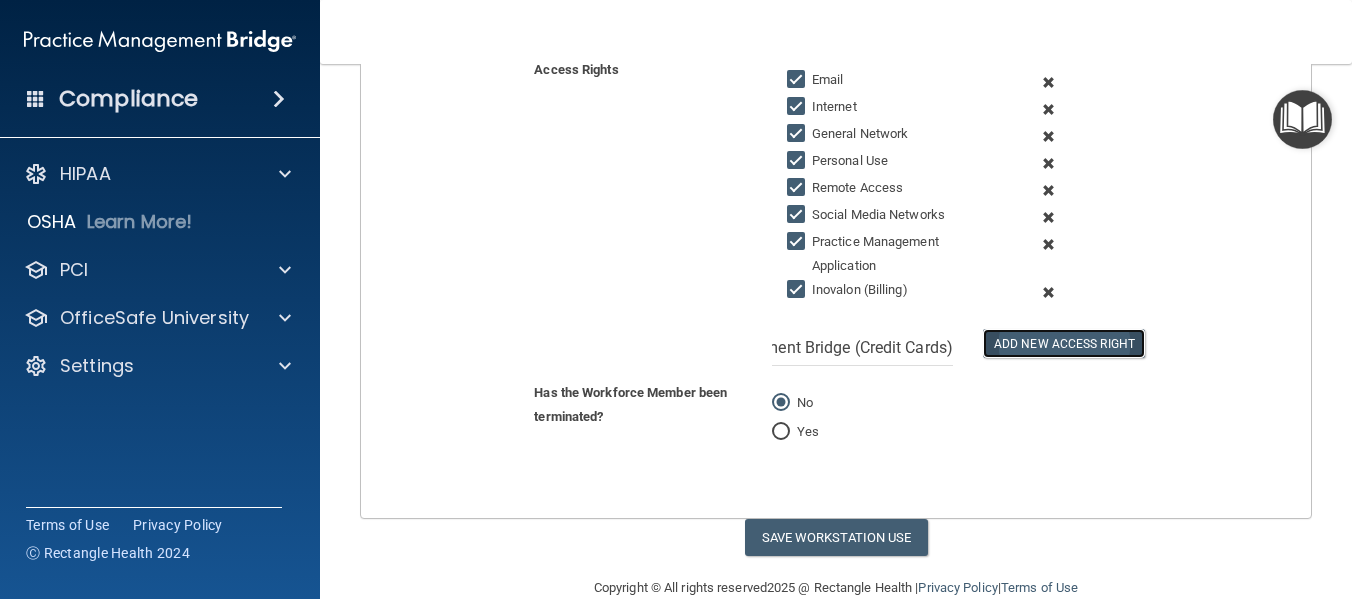 click on "Add New Access Right" at bounding box center [1064, 343] 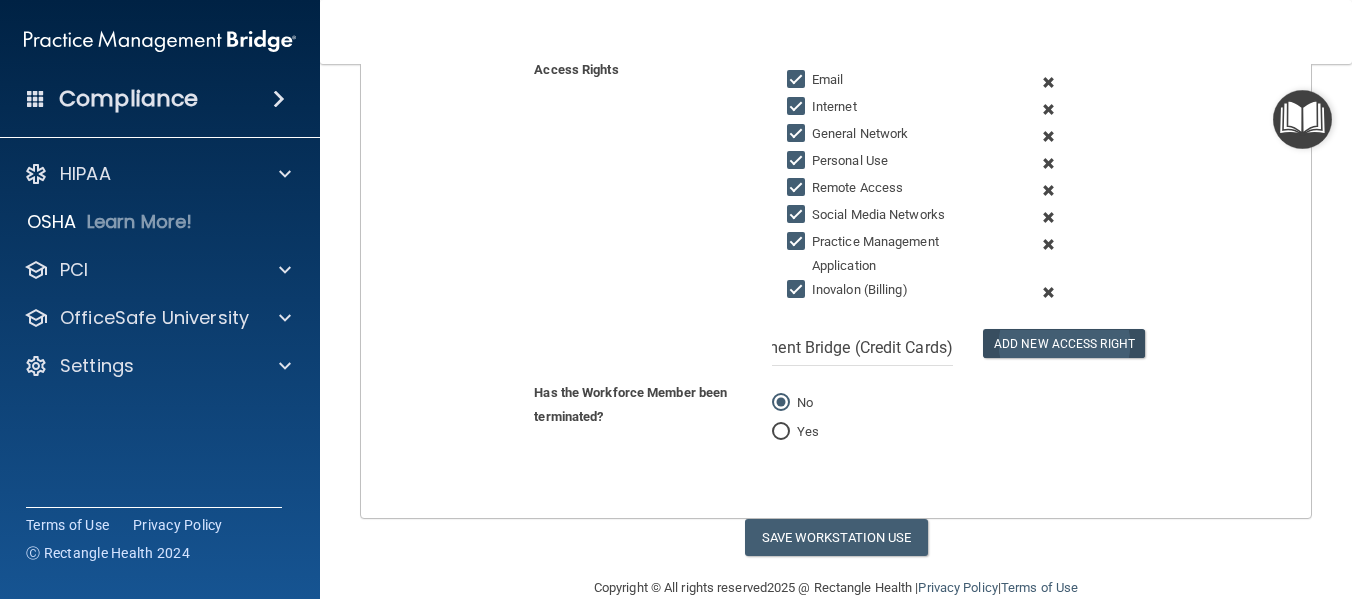type 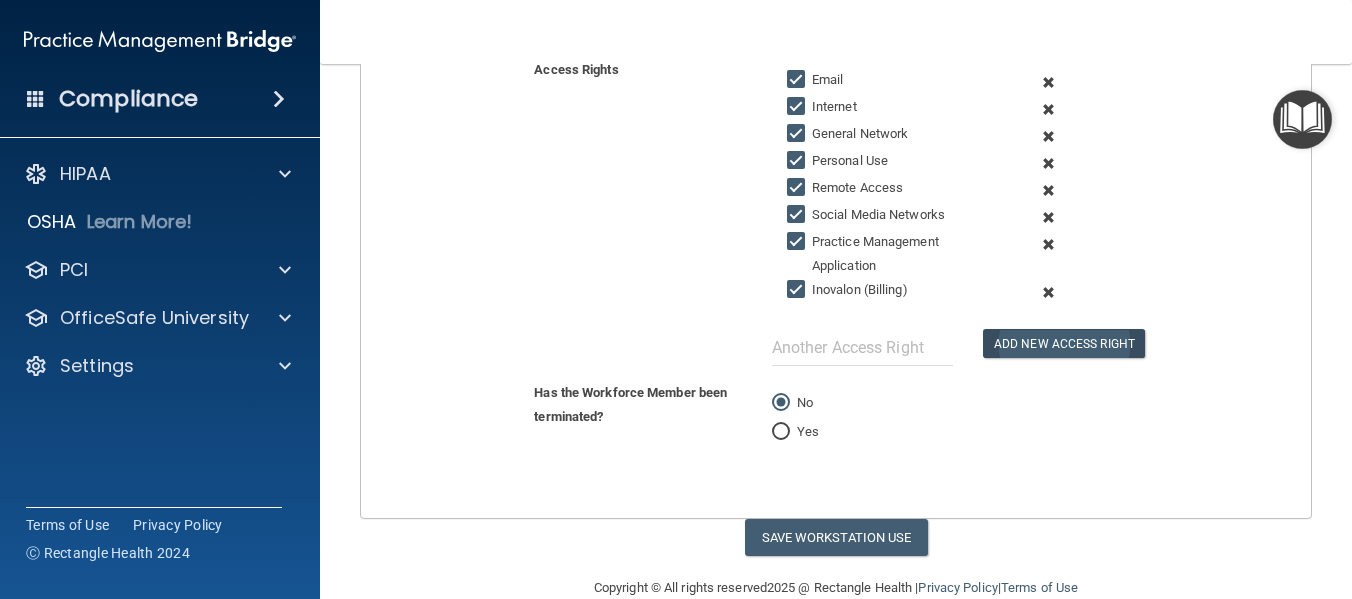 scroll, scrollTop: 0, scrollLeft: 0, axis: both 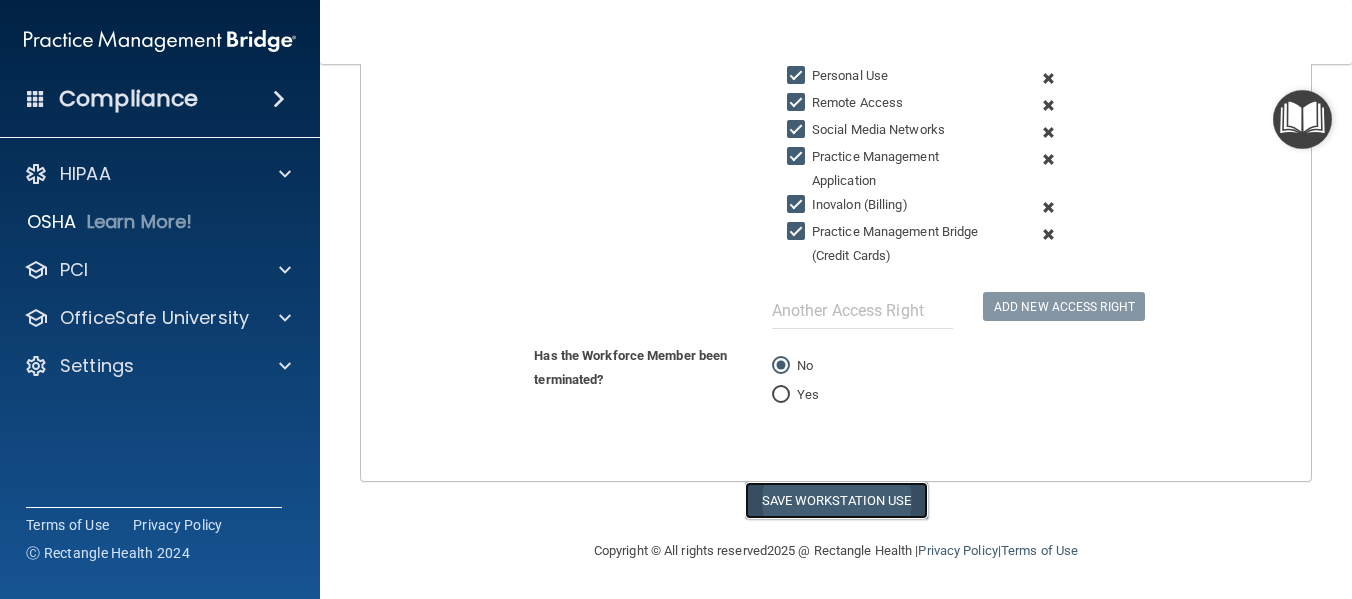 click on "Save Workstation Use" at bounding box center [836, 500] 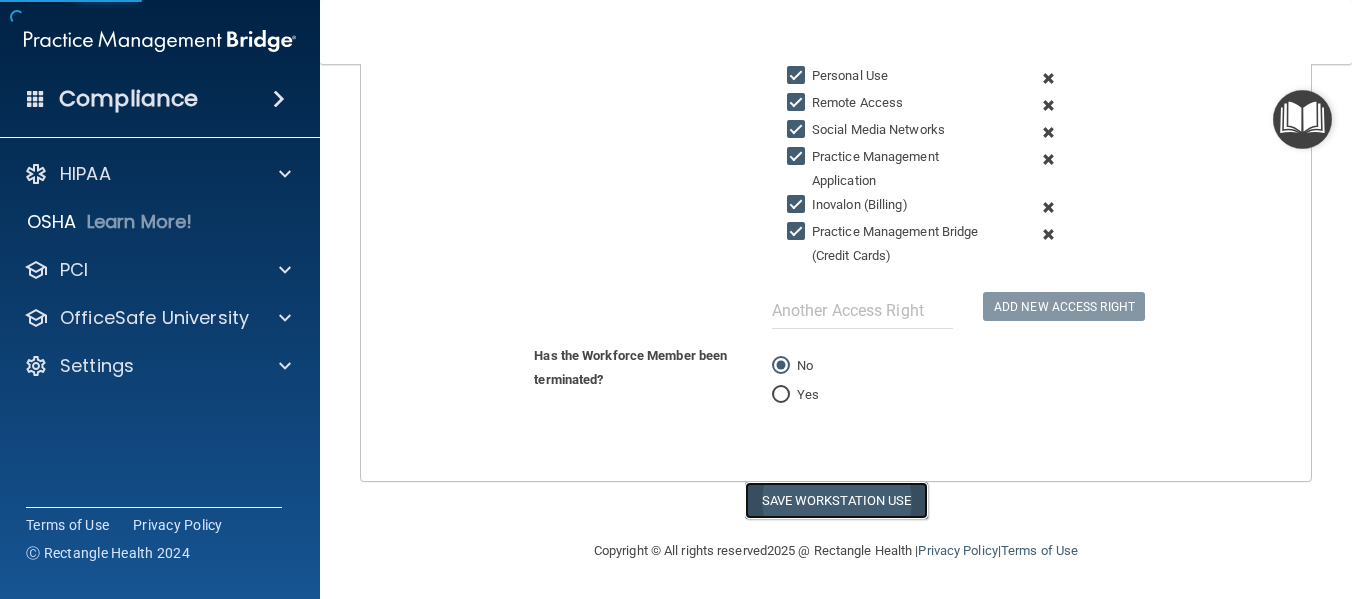 select on "? string:Full ?" 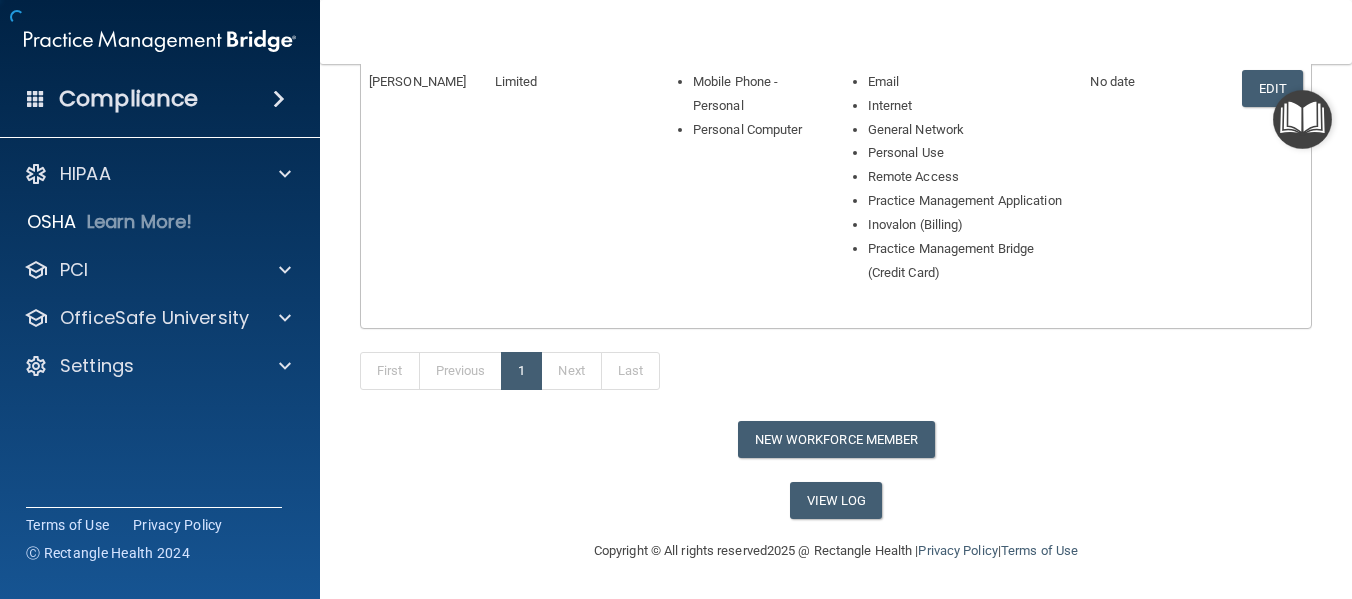 scroll, scrollTop: 559, scrollLeft: 0, axis: vertical 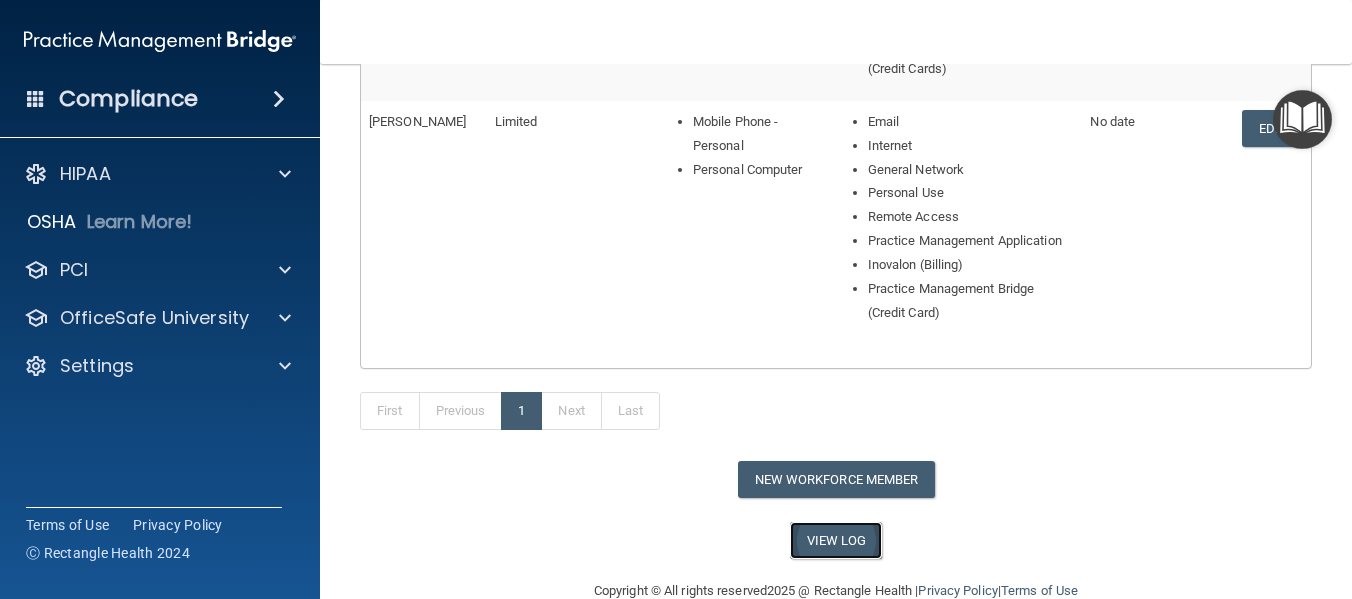 click on "View Log" at bounding box center [836, 540] 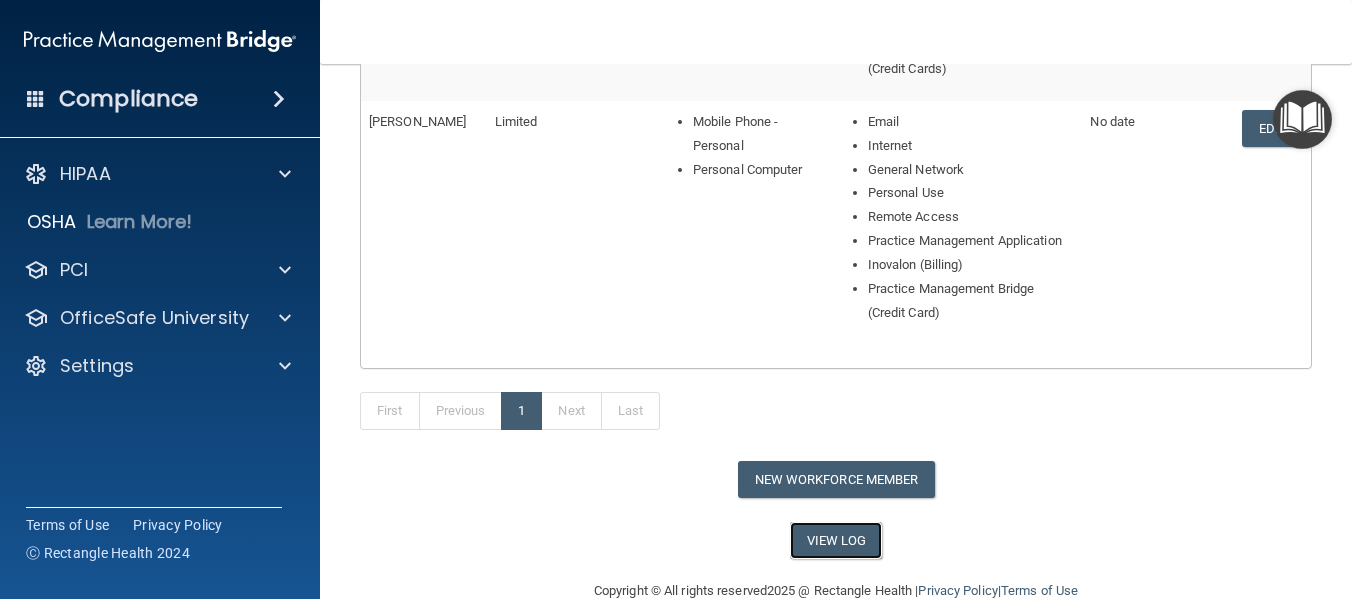 scroll, scrollTop: 359, scrollLeft: 0, axis: vertical 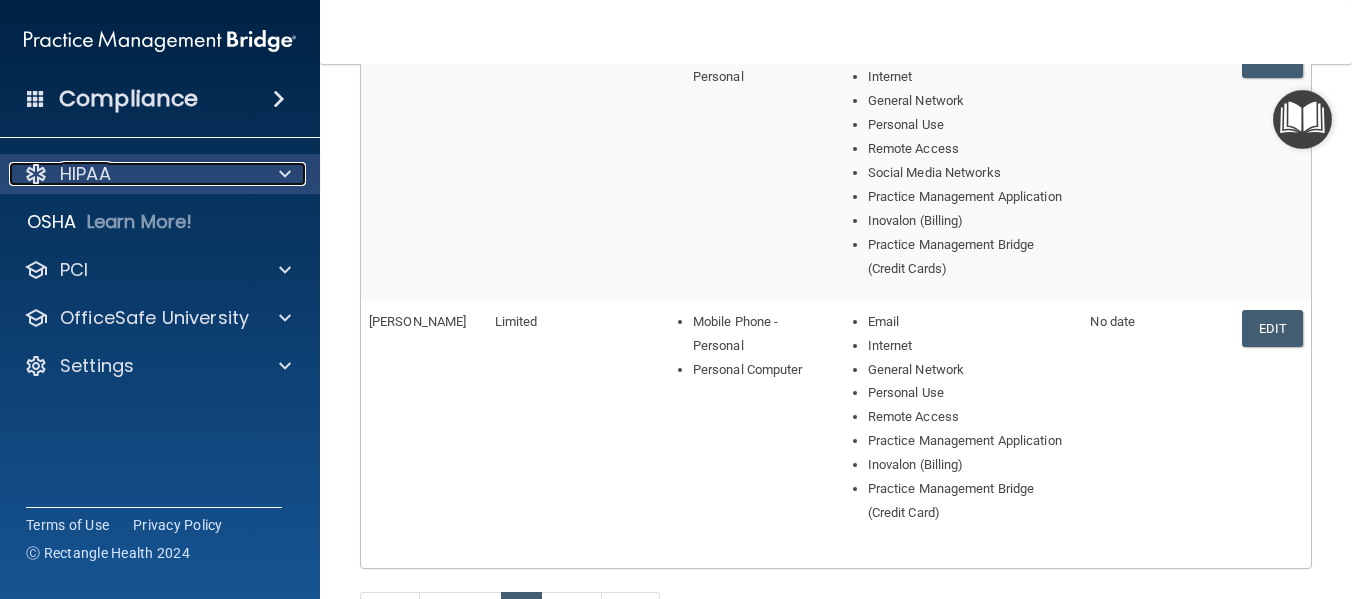 click at bounding box center [282, 174] 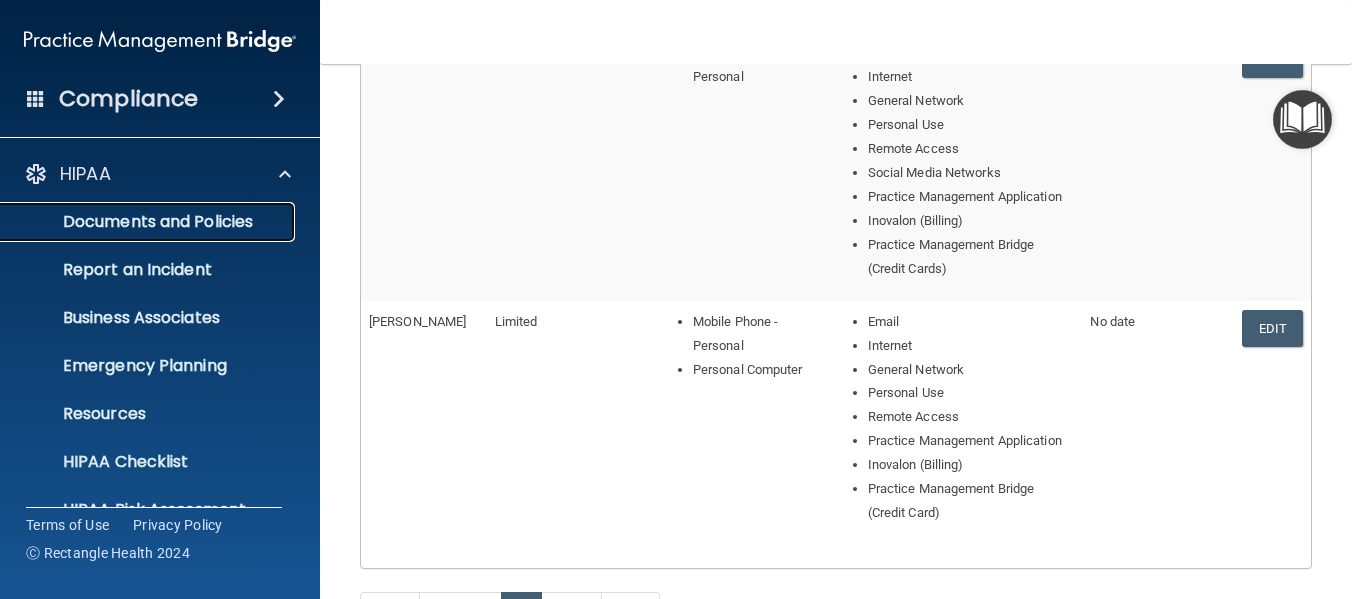 click on "Documents and Policies" at bounding box center (149, 222) 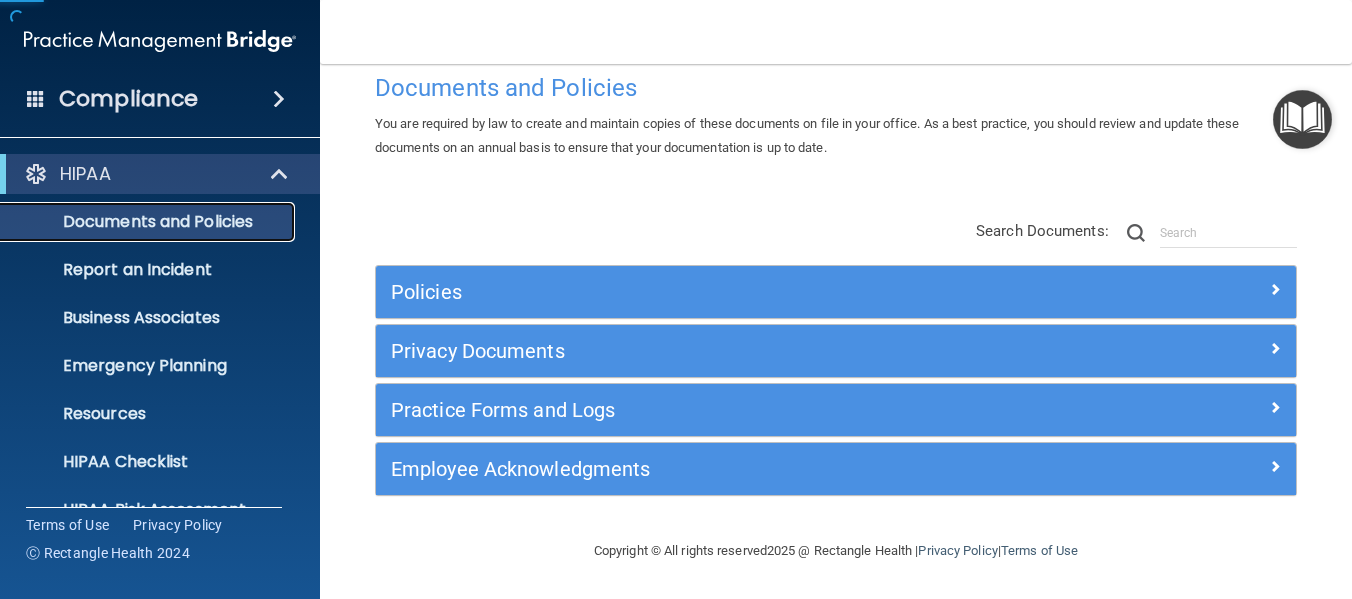 scroll, scrollTop: 41, scrollLeft: 0, axis: vertical 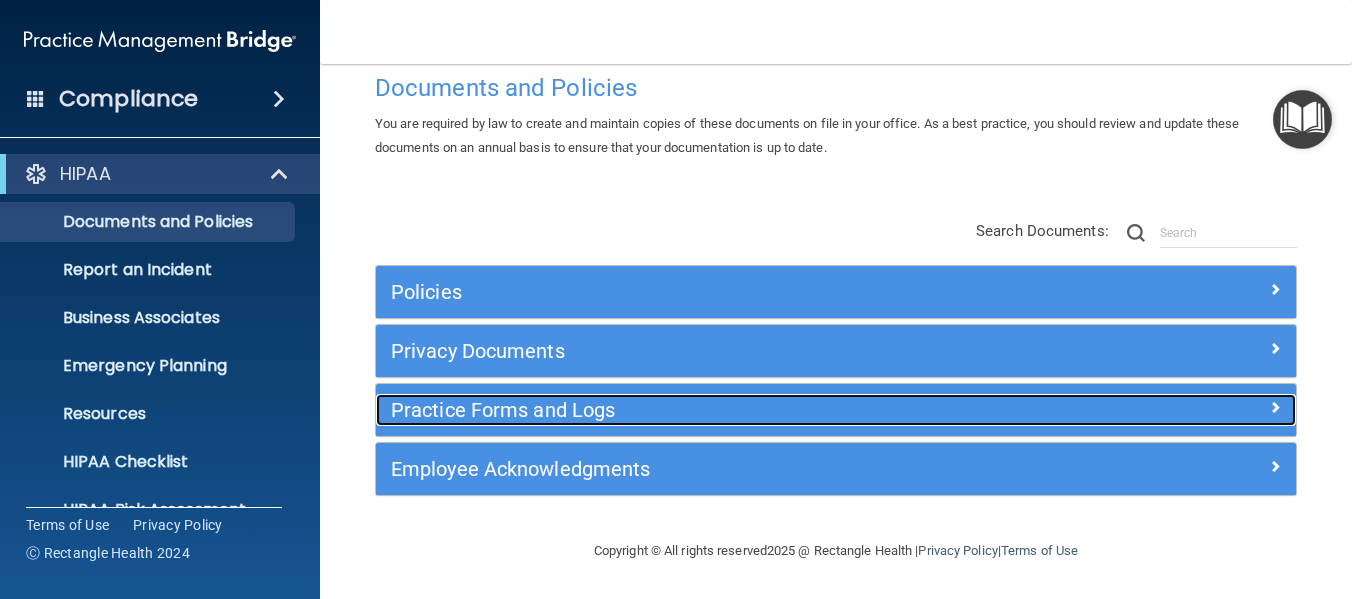 click on "Practice Forms and Logs" at bounding box center (721, 410) 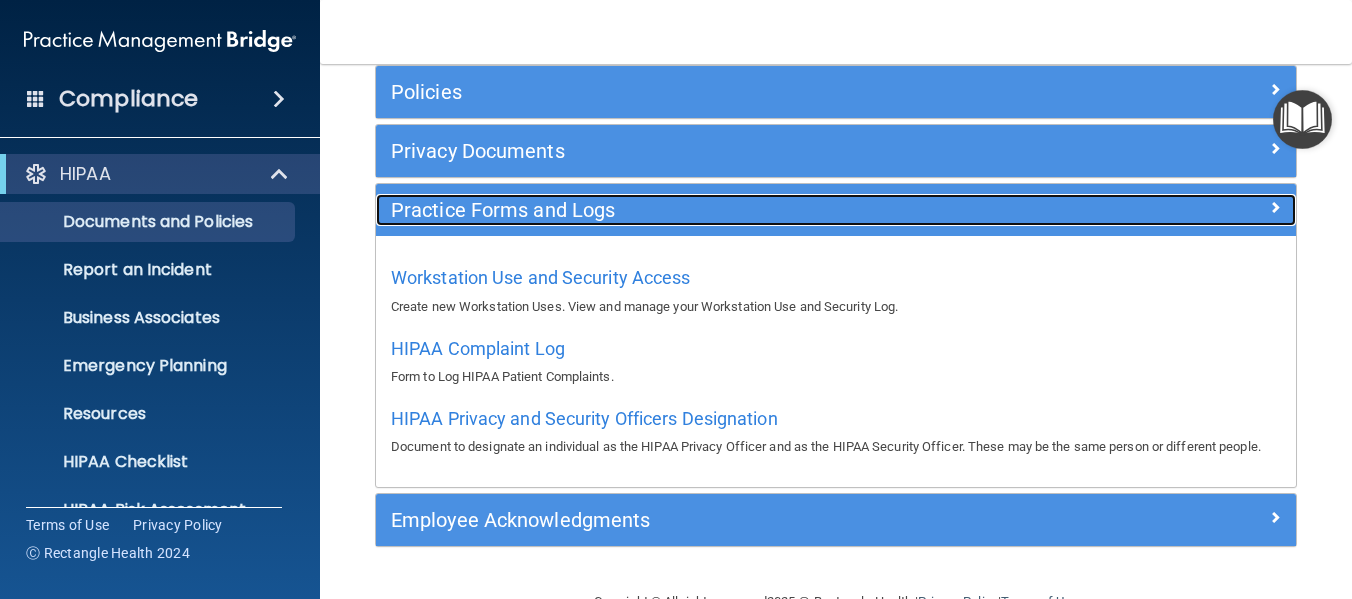 scroll, scrollTop: 316, scrollLeft: 0, axis: vertical 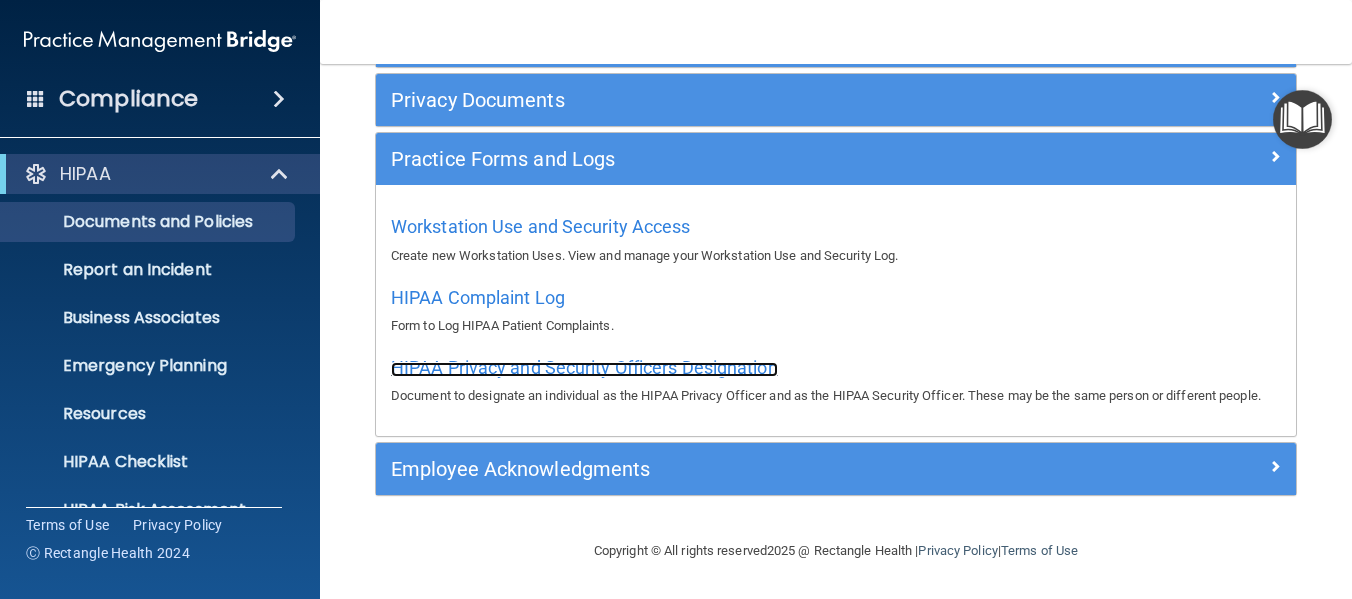 click on "HIPAA Privacy and Security Officers Designation" at bounding box center (584, 367) 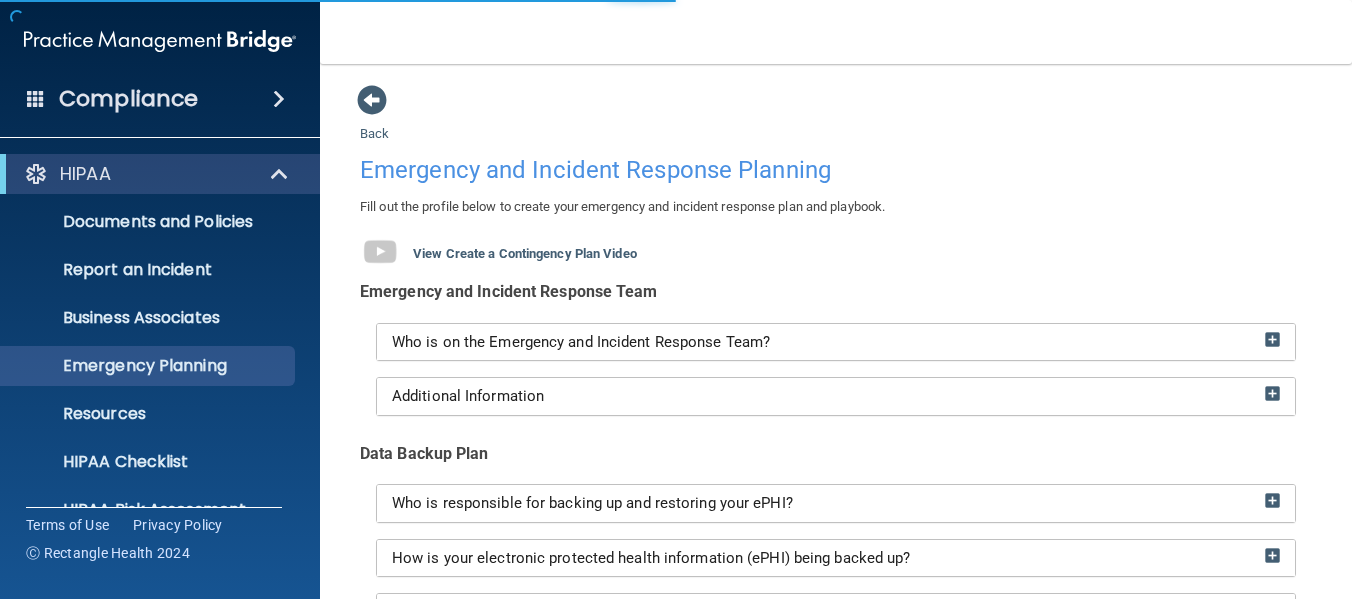 scroll, scrollTop: 0, scrollLeft: 0, axis: both 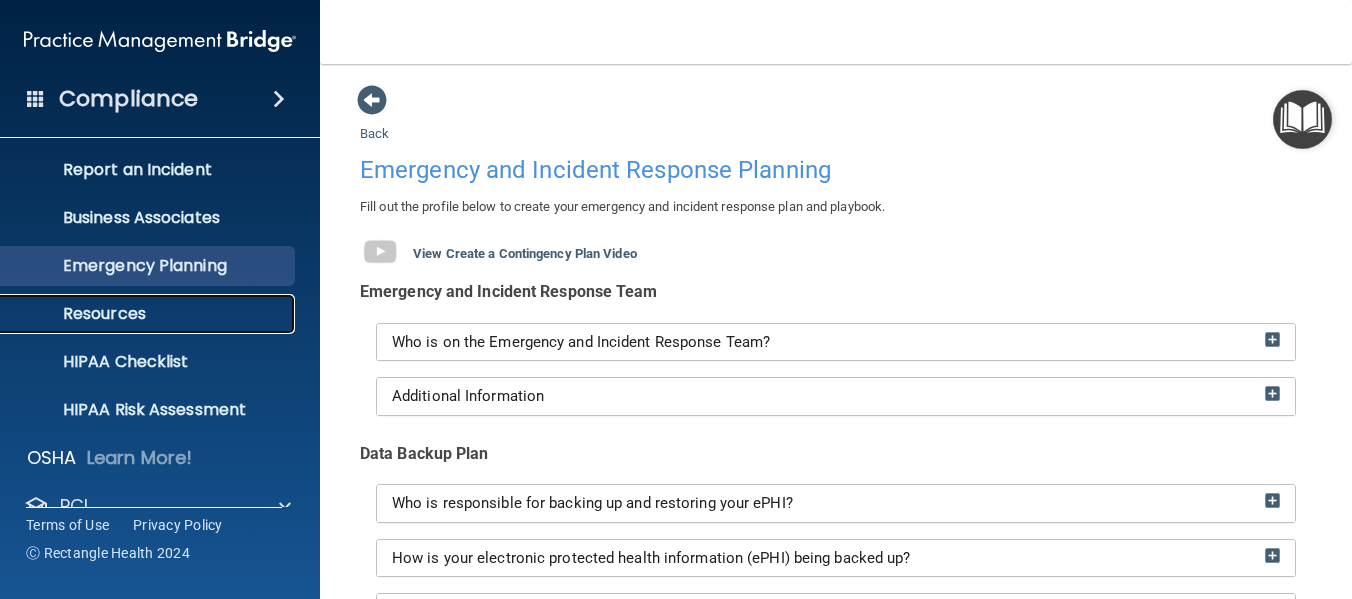 click on "Resources" at bounding box center [149, 314] 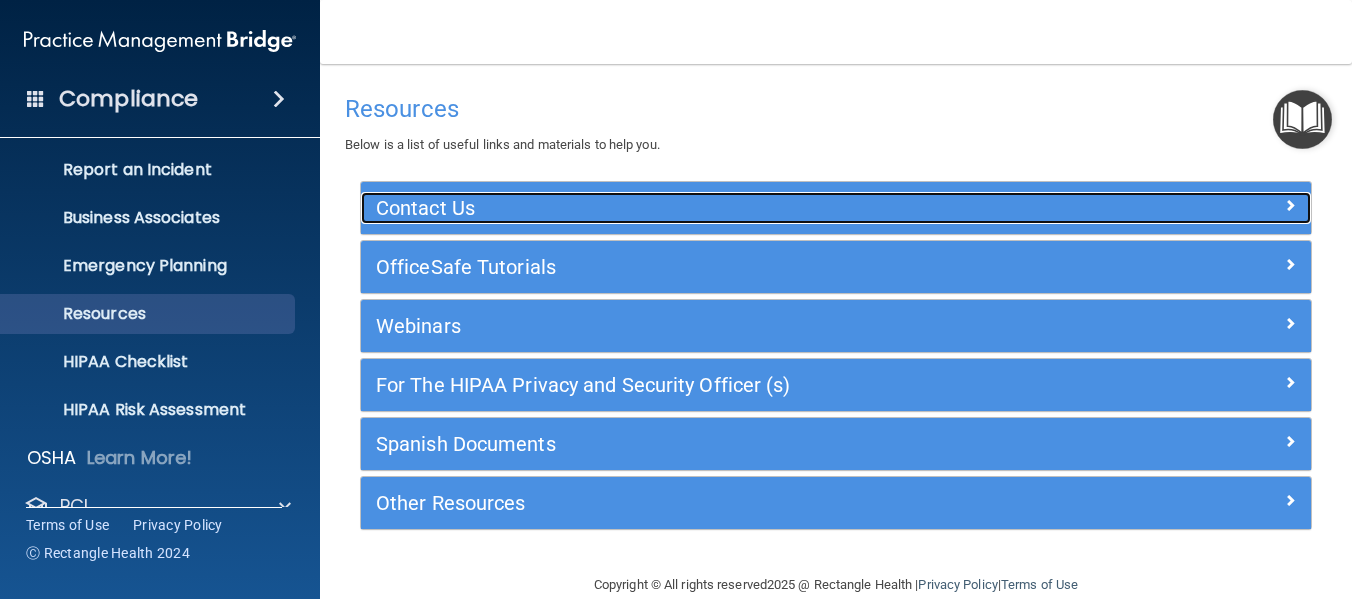 click on "Contact Us" at bounding box center [717, 208] 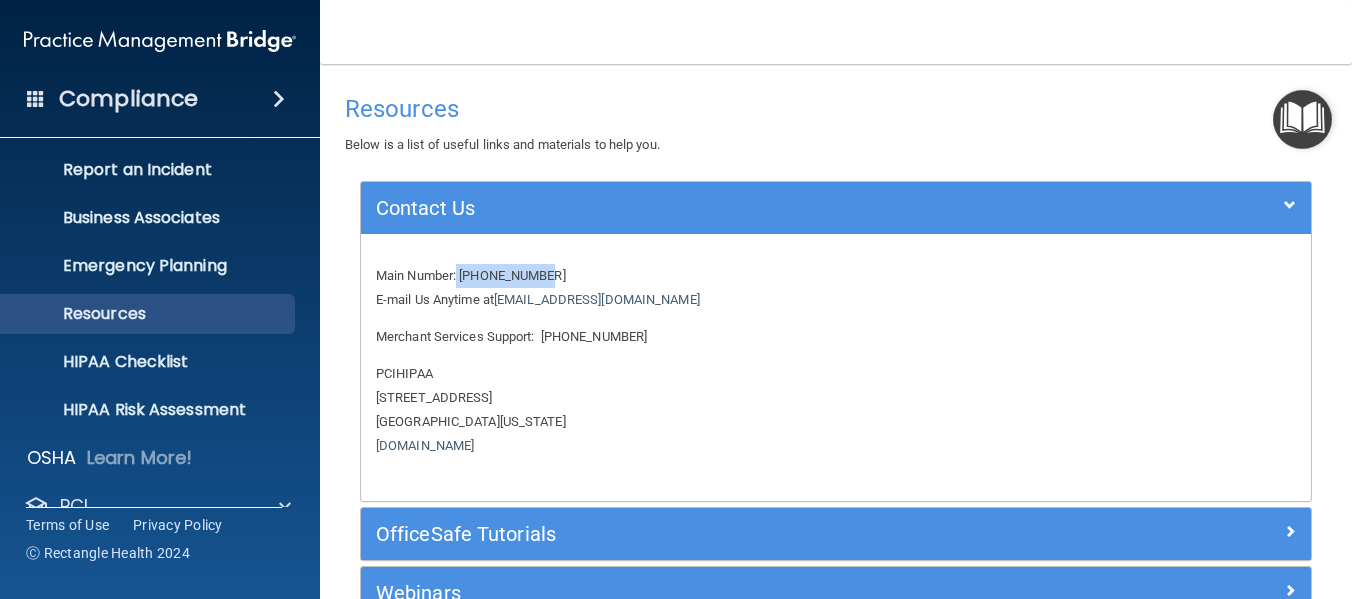 drag, startPoint x: 459, startPoint y: 273, endPoint x: 555, endPoint y: 271, distance: 96.02083 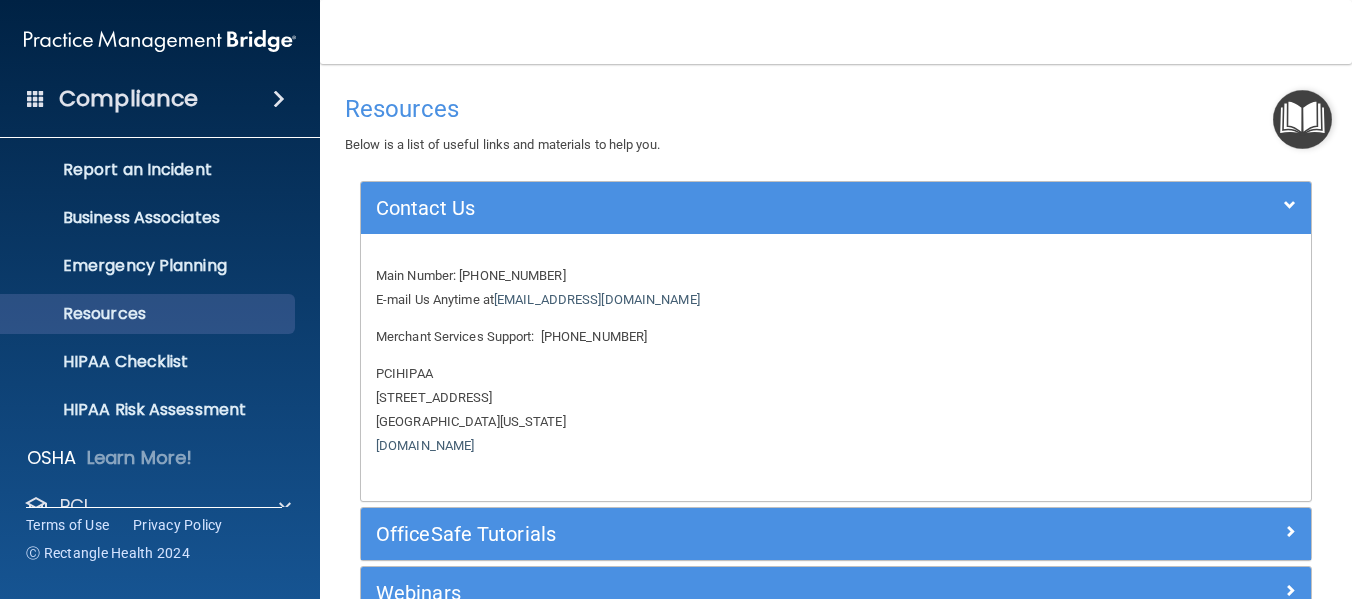 click on "Main Number: 800-588-0254   E-mail Us Anytime at  support@pcihipaa.com" at bounding box center [836, 288] 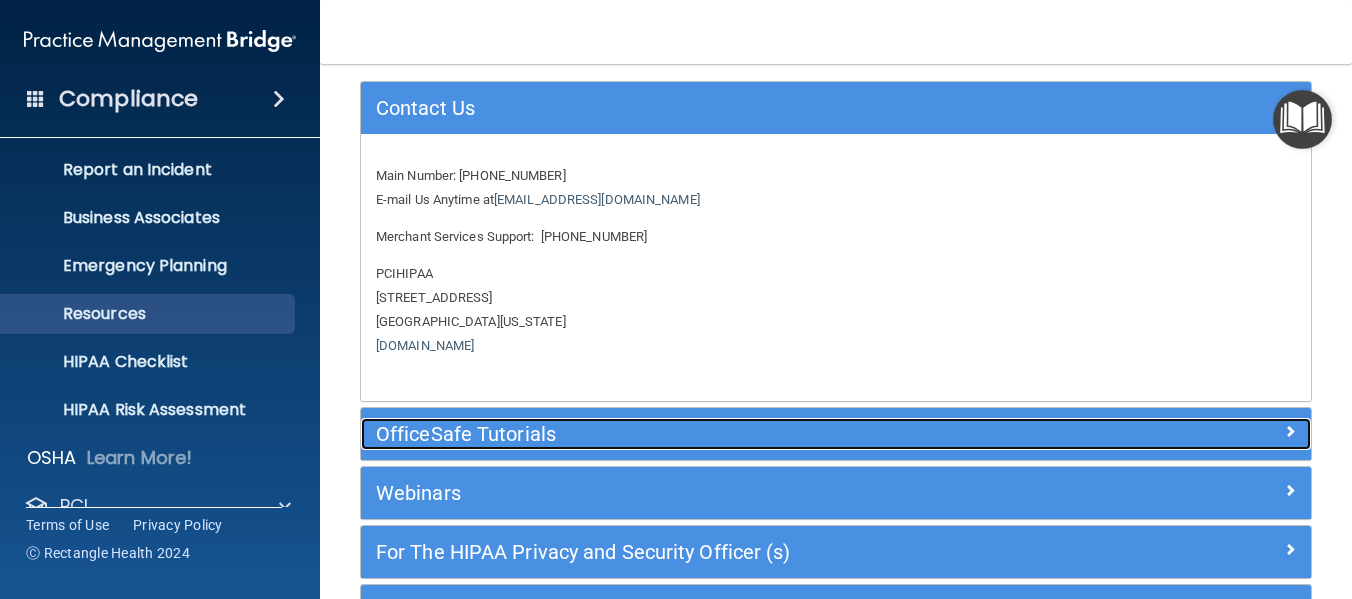 click on "OfficeSafe Tutorials" at bounding box center (717, 434) 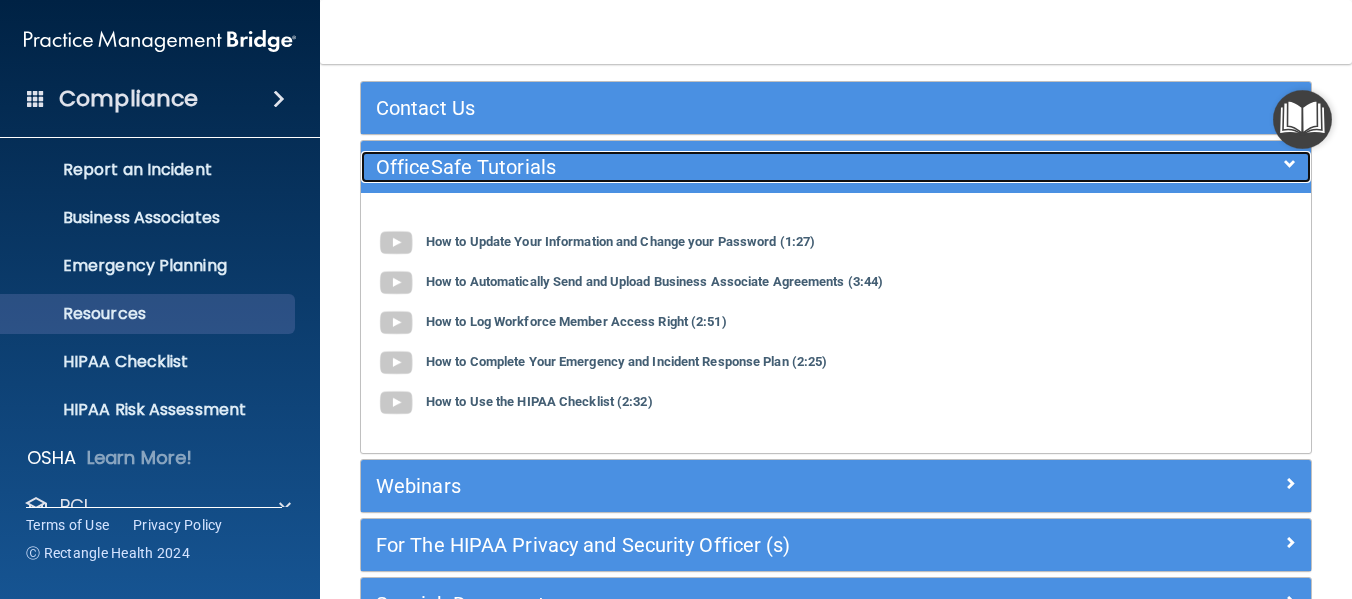 scroll, scrollTop: 294, scrollLeft: 0, axis: vertical 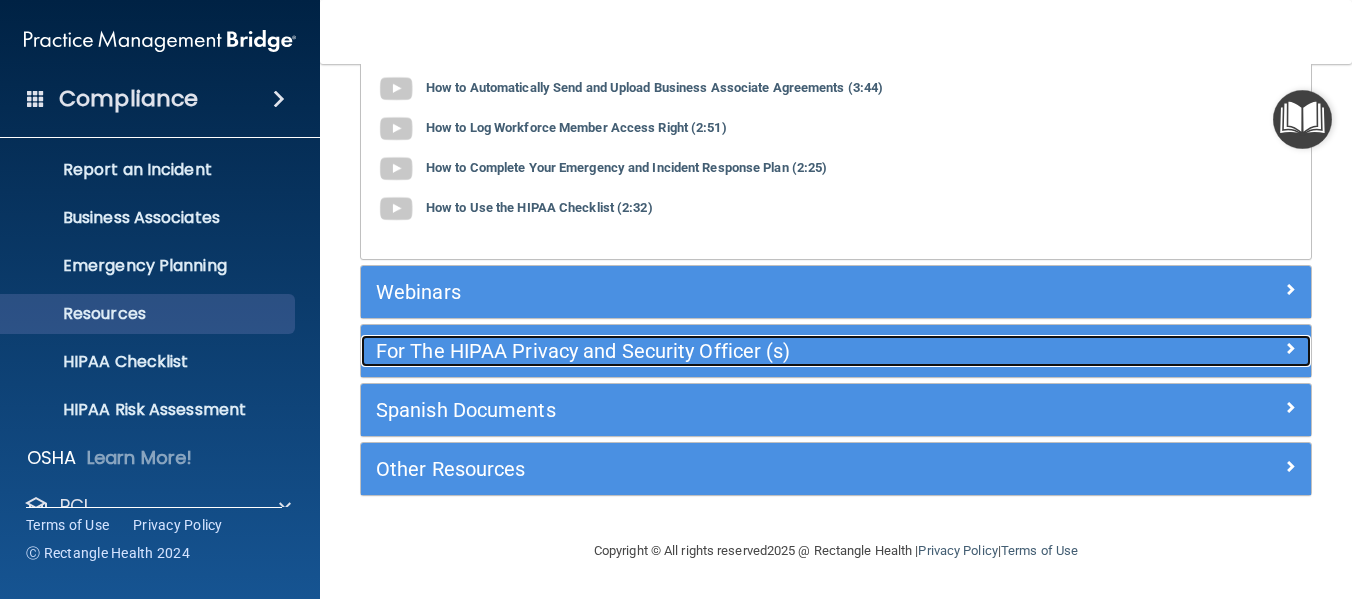 click on "For The HIPAA Privacy and Security Officer (s)" at bounding box center (717, 351) 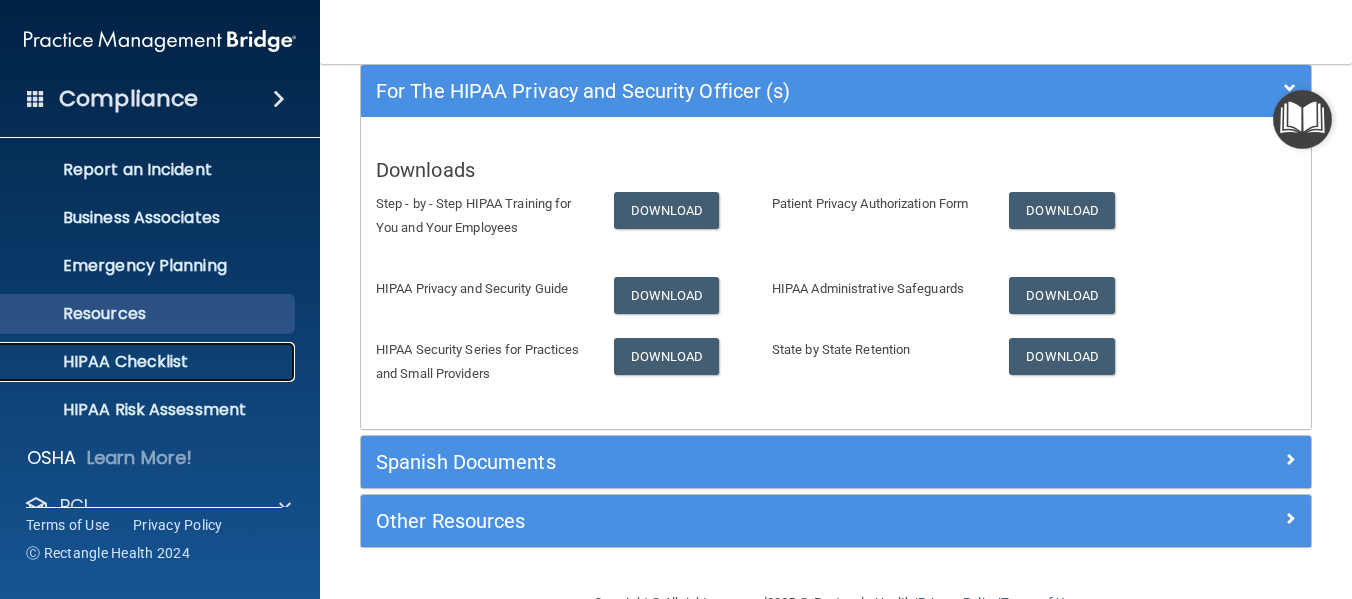 click on "HIPAA Checklist" at bounding box center (149, 362) 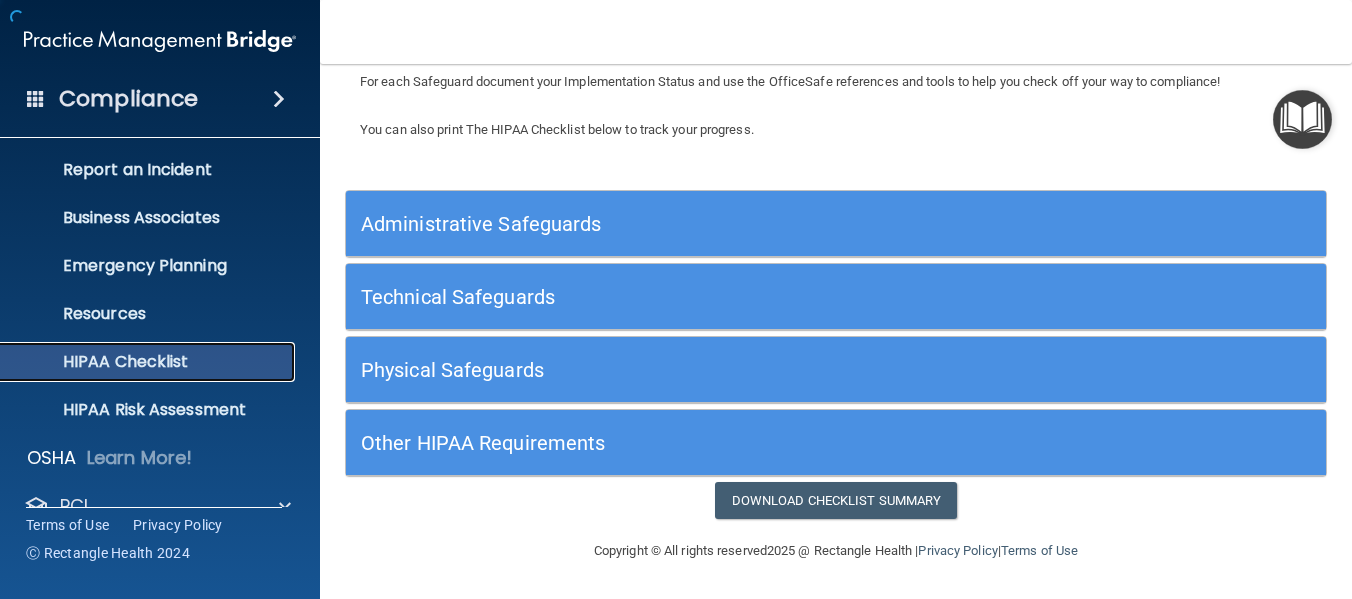 scroll, scrollTop: 107, scrollLeft: 0, axis: vertical 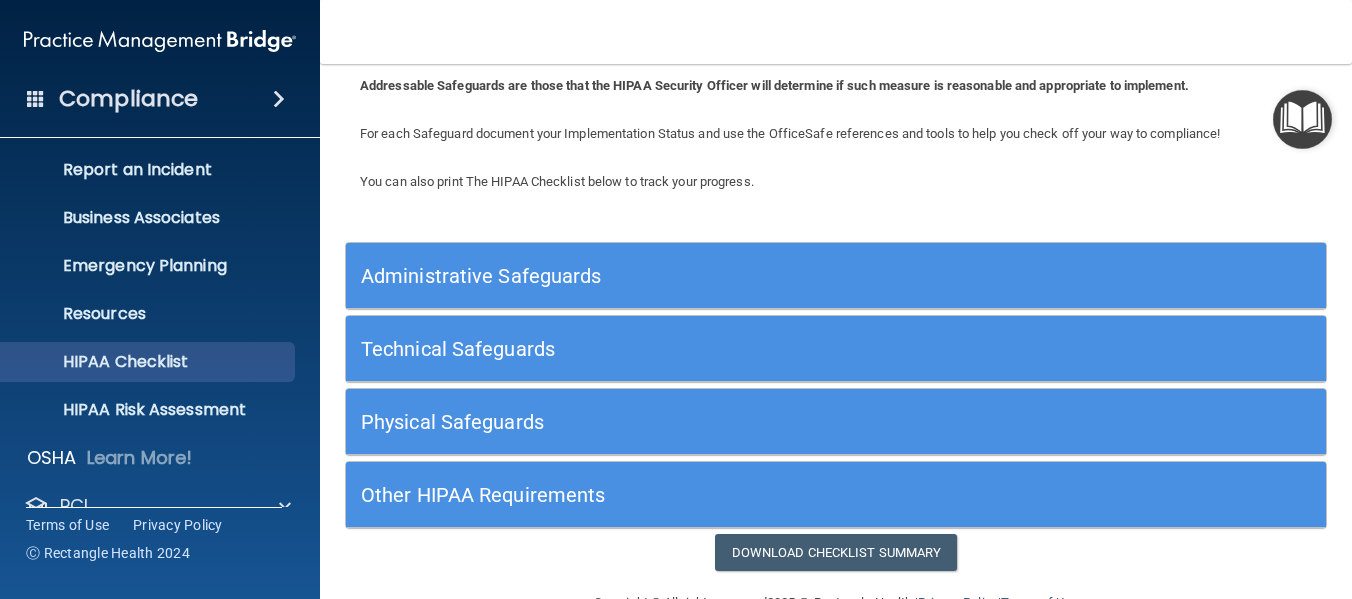 click on "Administrative Safeguards" at bounding box center (713, 276) 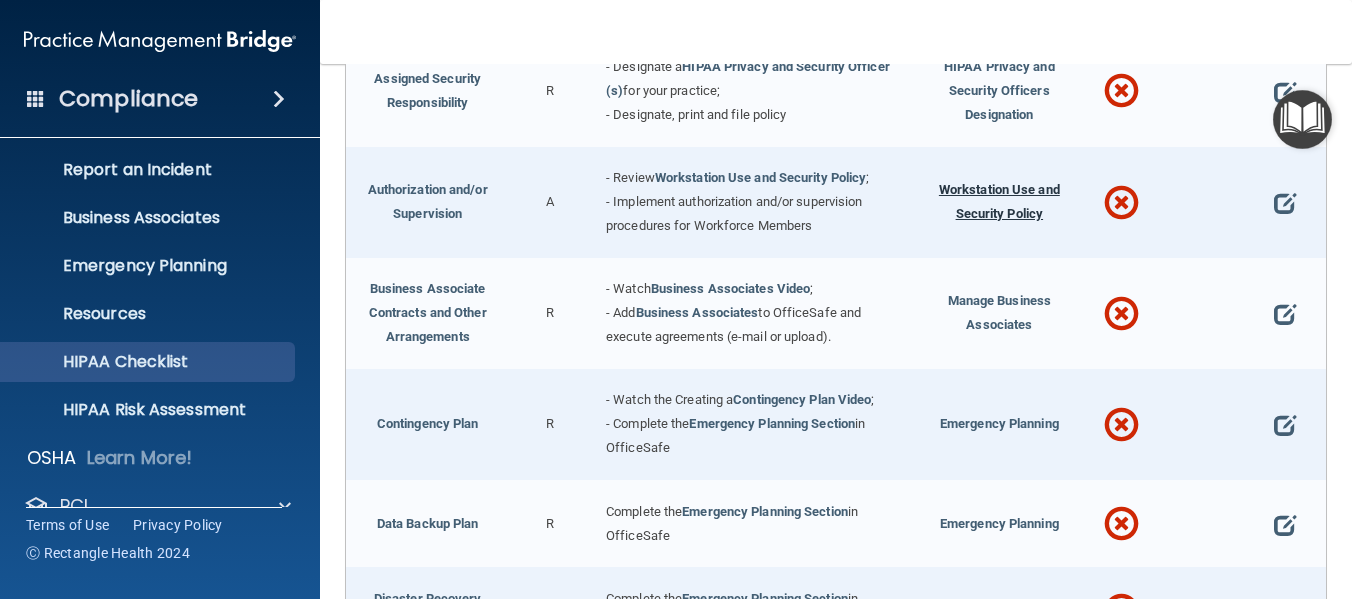 scroll, scrollTop: 344, scrollLeft: 0, axis: vertical 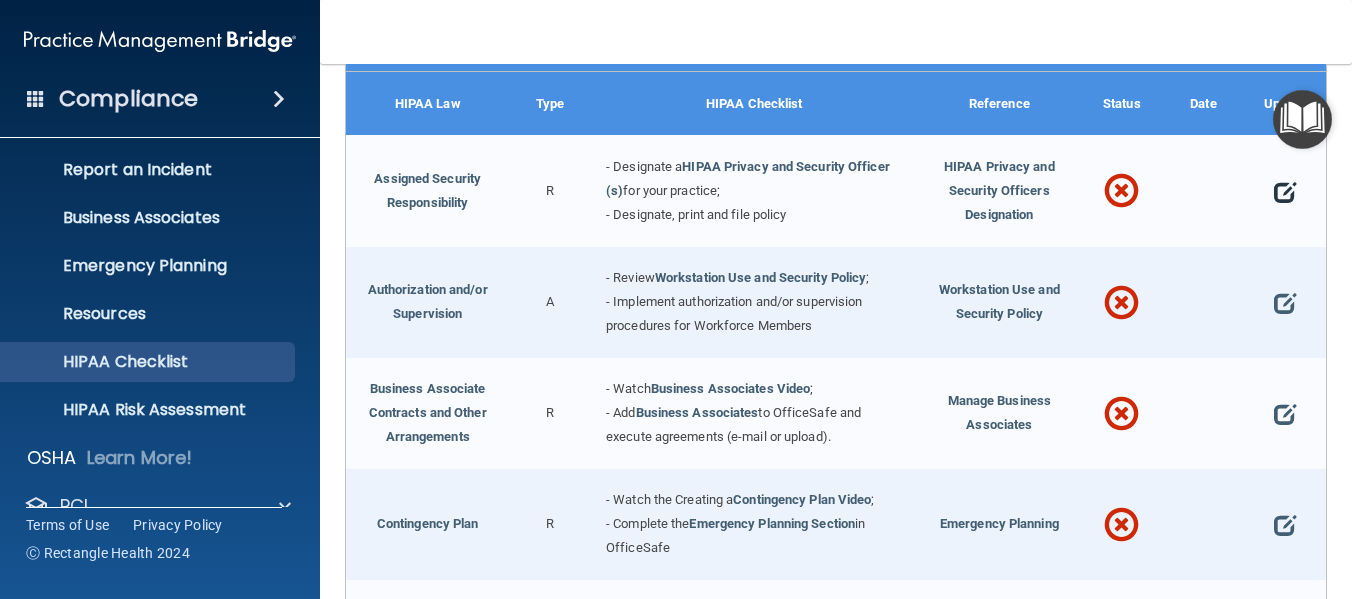 click at bounding box center (1285, 192) 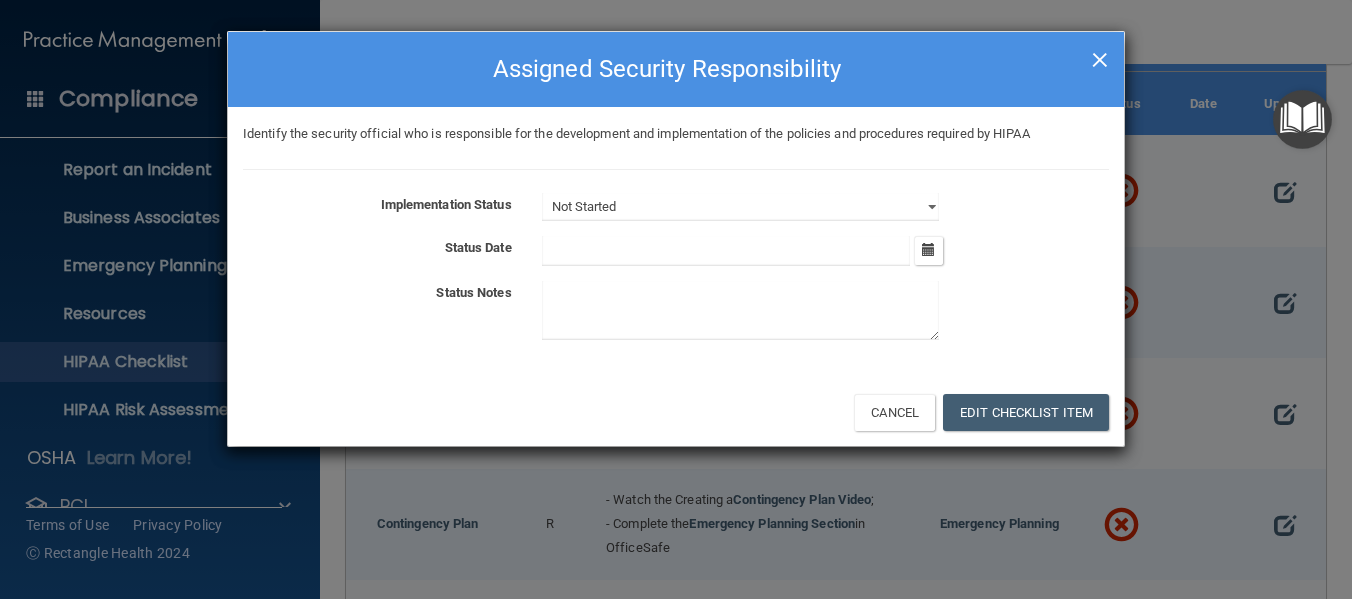 click on "×" at bounding box center (1100, 57) 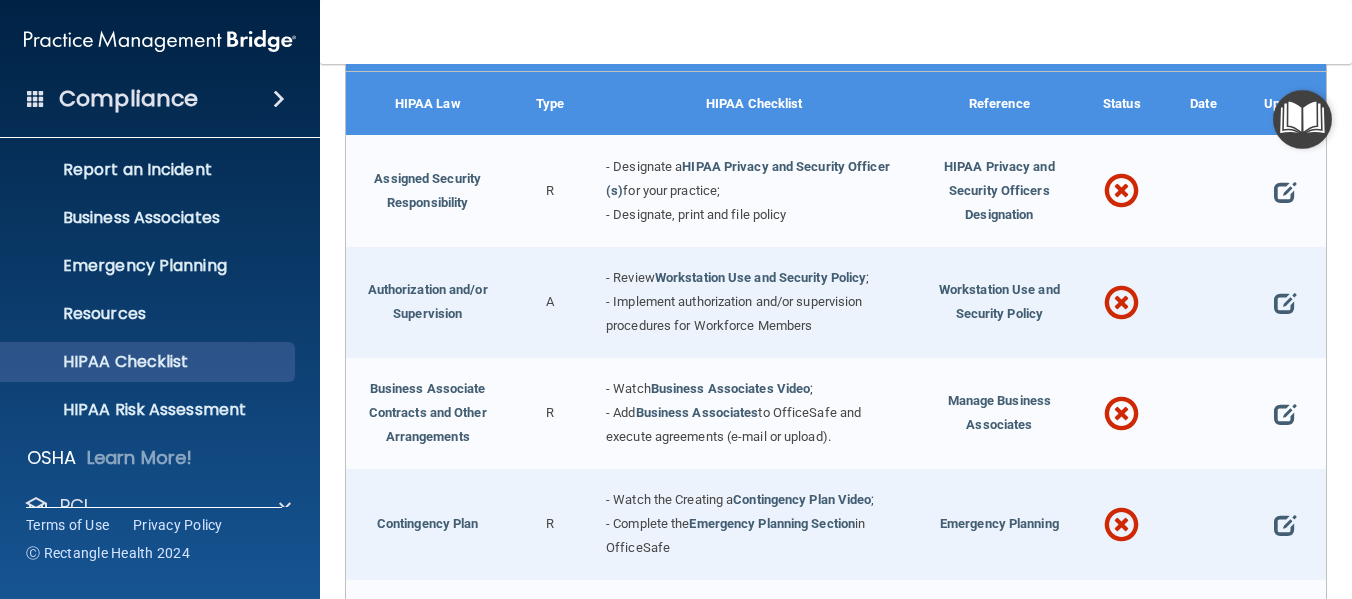 click on "Toggle navigation                                                                                                     Cassandra Chapman   cassandra.chapman@newenglandpediatricservices.com                            Manage My Enterprise              New England Pediatric Services LLC     Manage My Location" at bounding box center [836, 32] 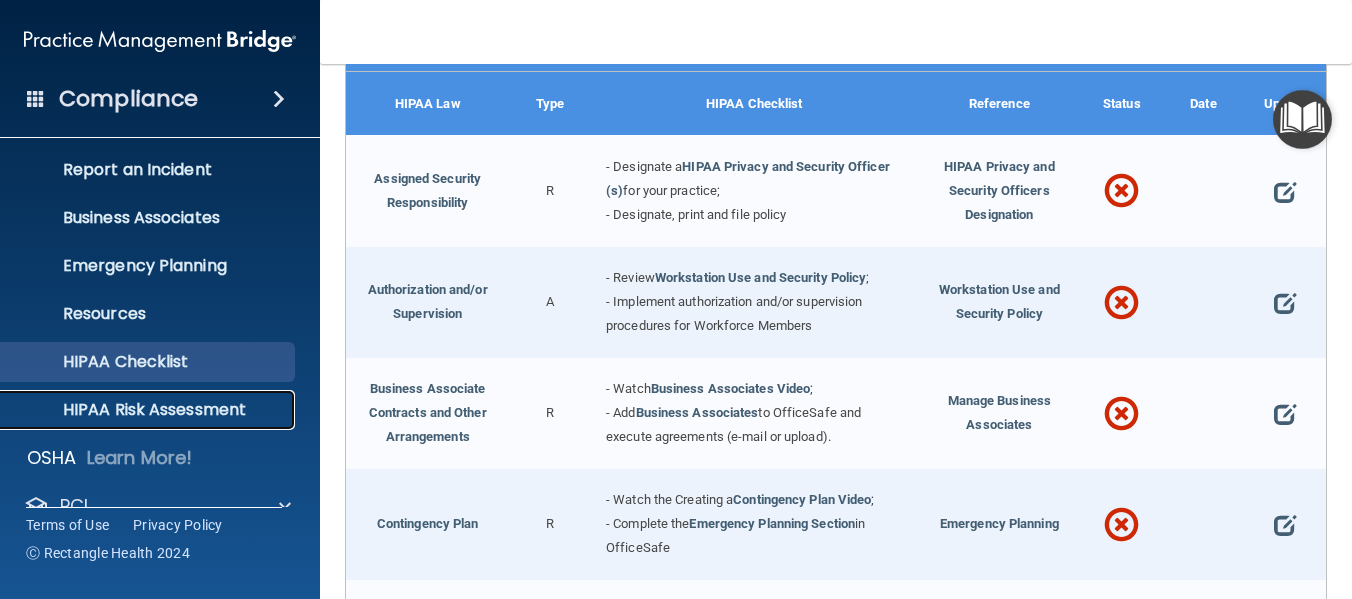click on "HIPAA Risk Assessment" at bounding box center (149, 410) 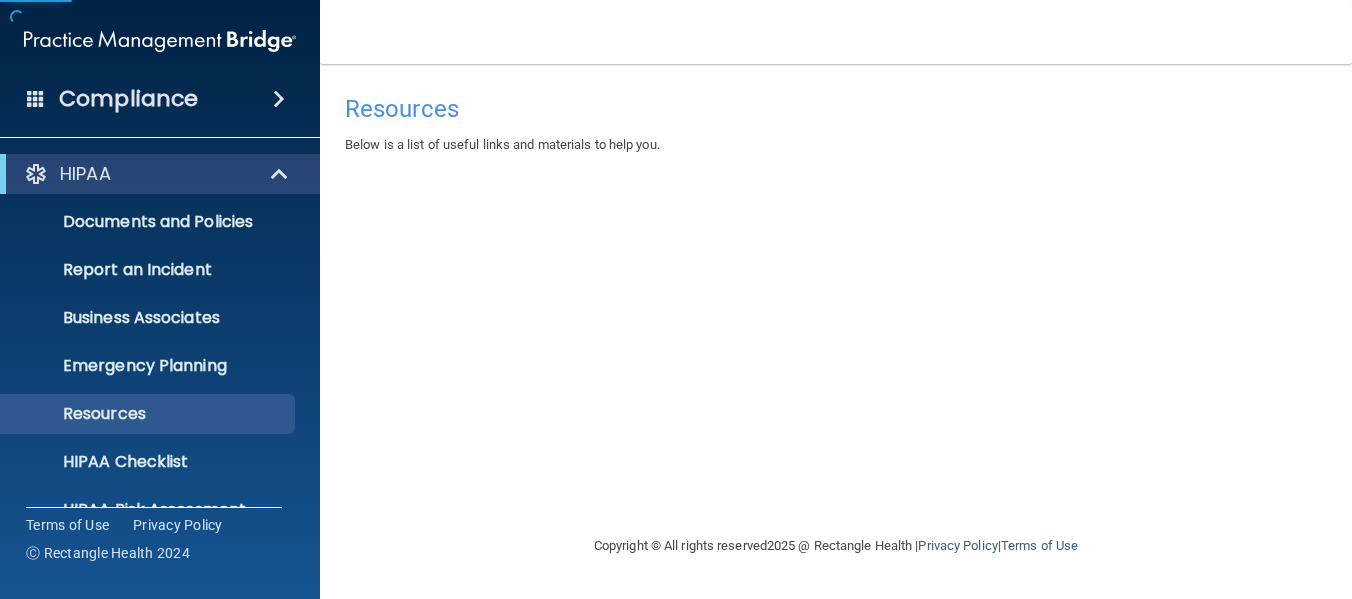 scroll, scrollTop: 0, scrollLeft: 0, axis: both 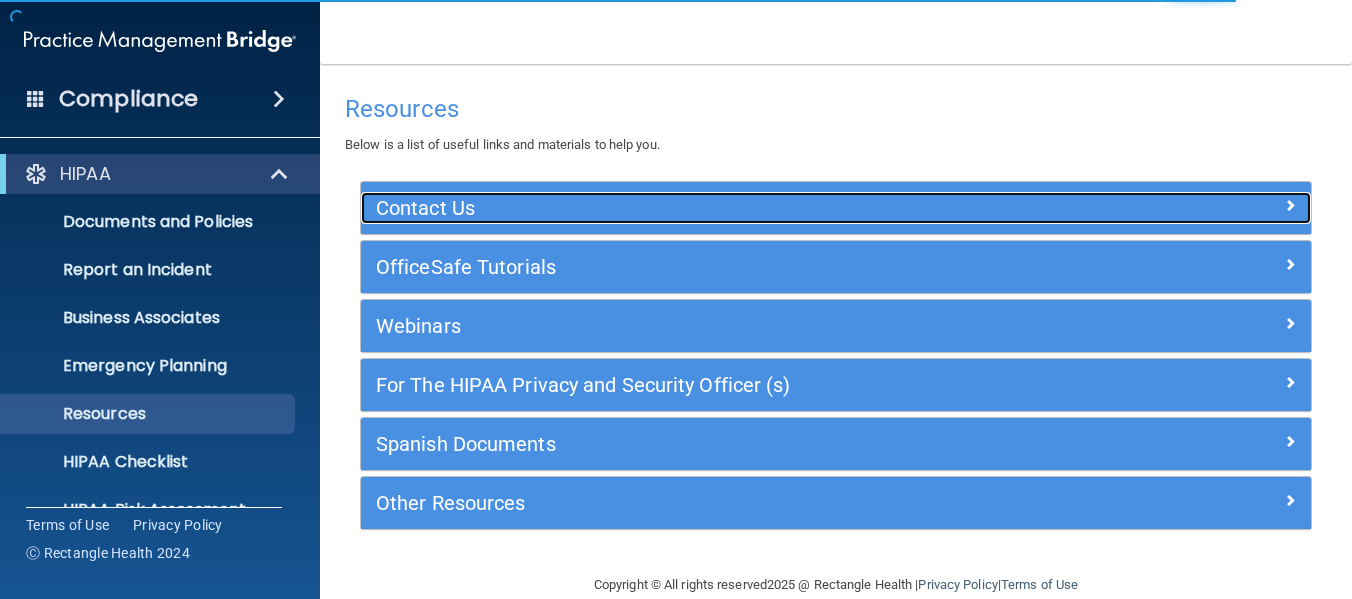 click at bounding box center (1193, 204) 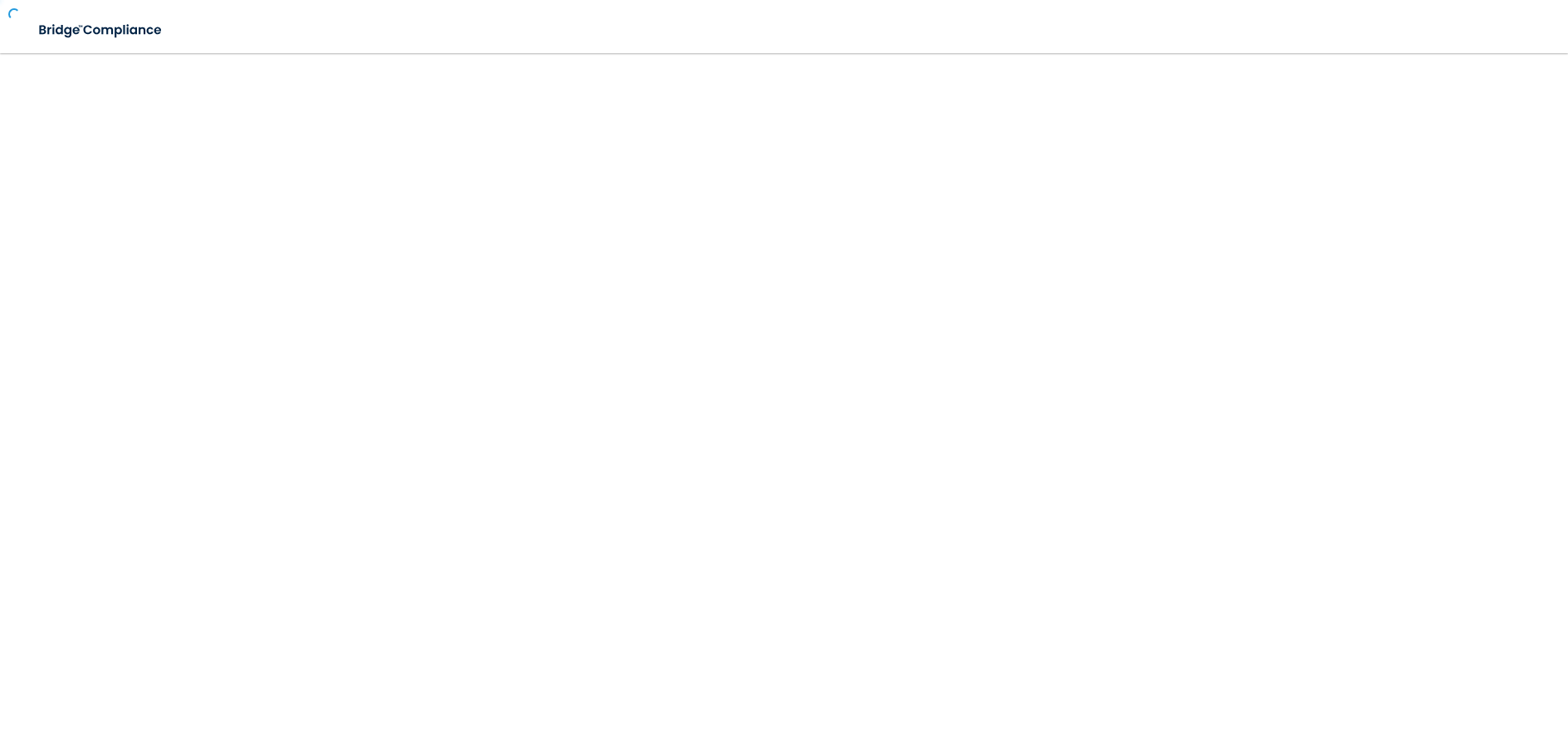 scroll, scrollTop: 0, scrollLeft: 0, axis: both 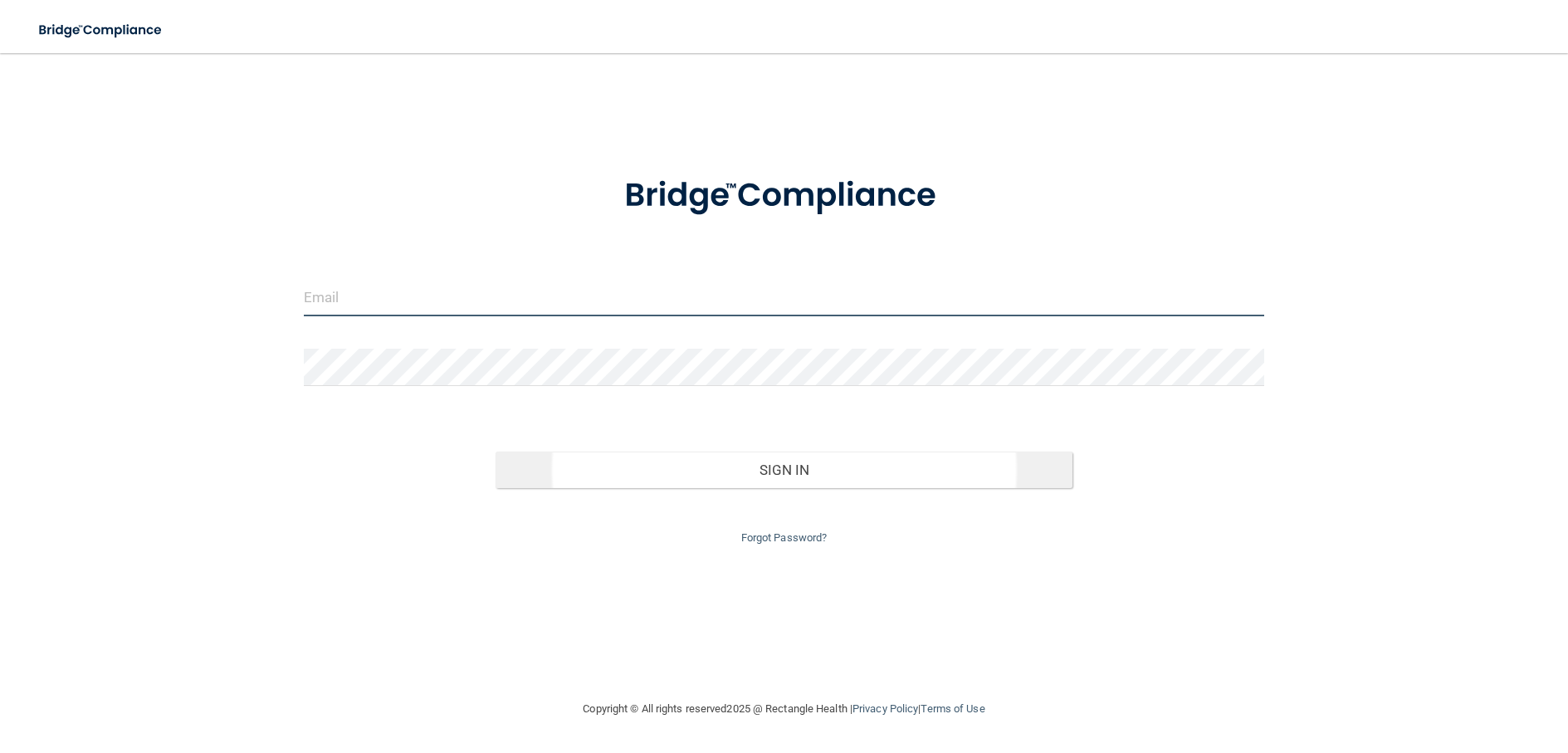 type on "[PERSON_NAME][EMAIL_ADDRESS][PERSON_NAME][DOMAIN_NAME]" 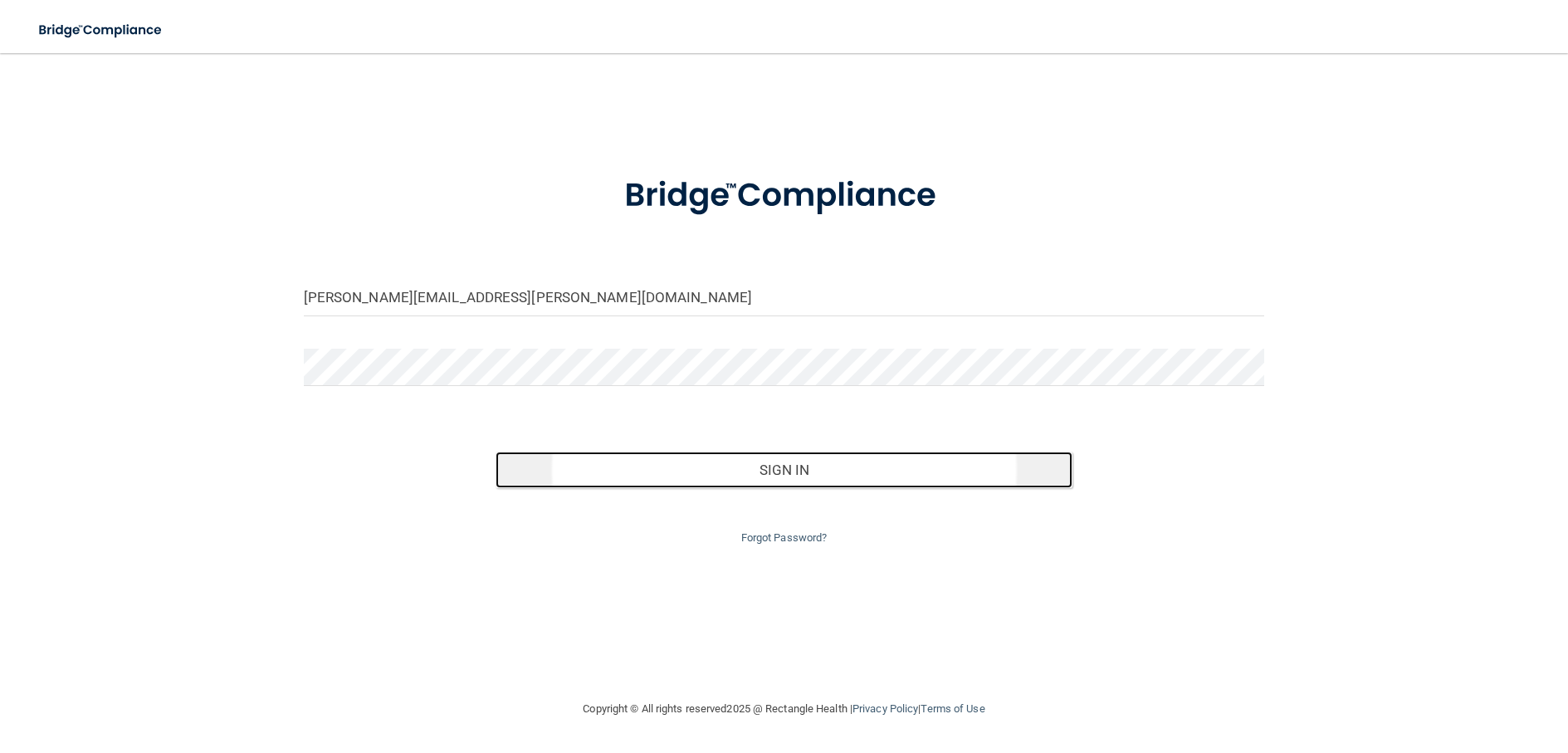 click on "Sign In" at bounding box center (784, 470) 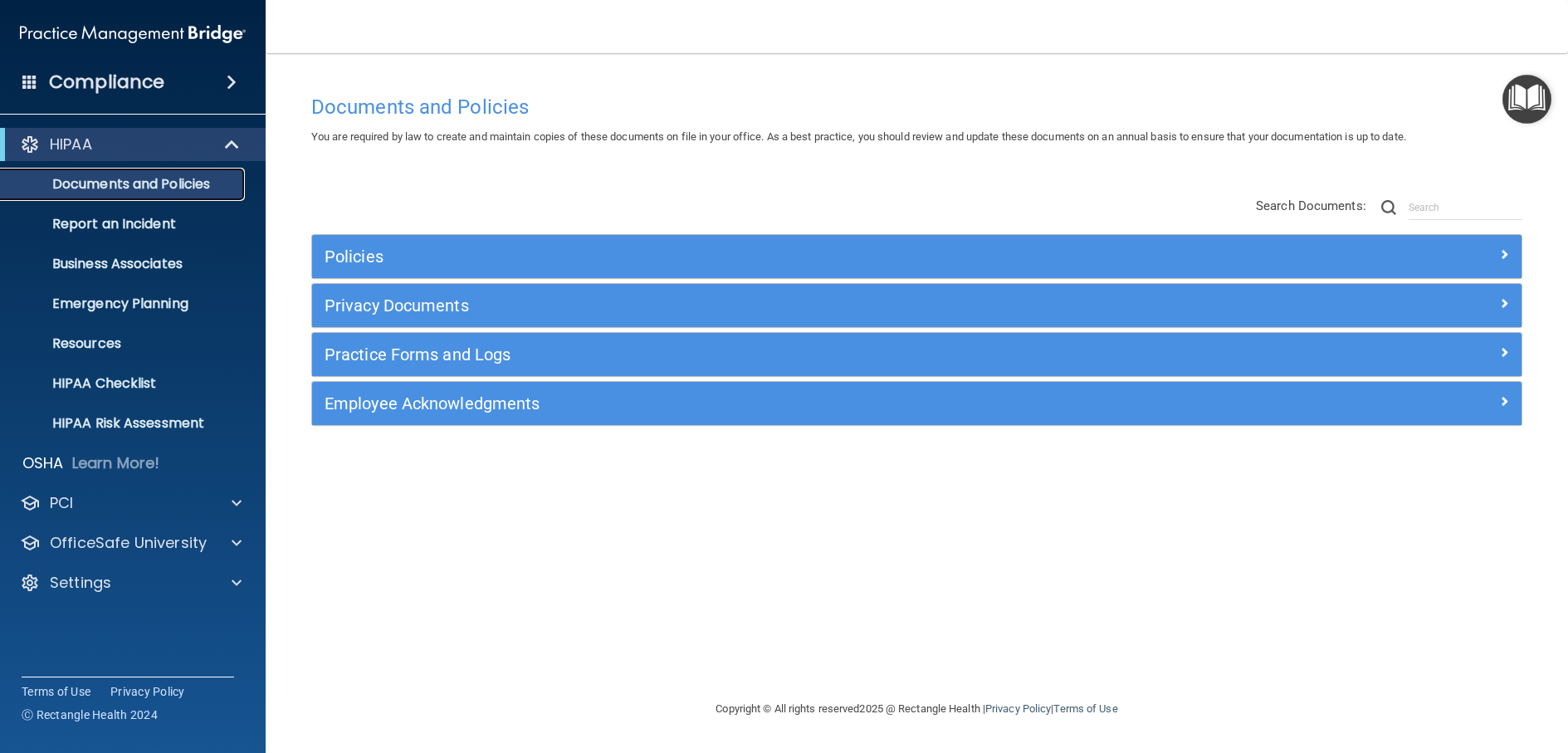 click on "Documents and Policies" at bounding box center [124, 184] 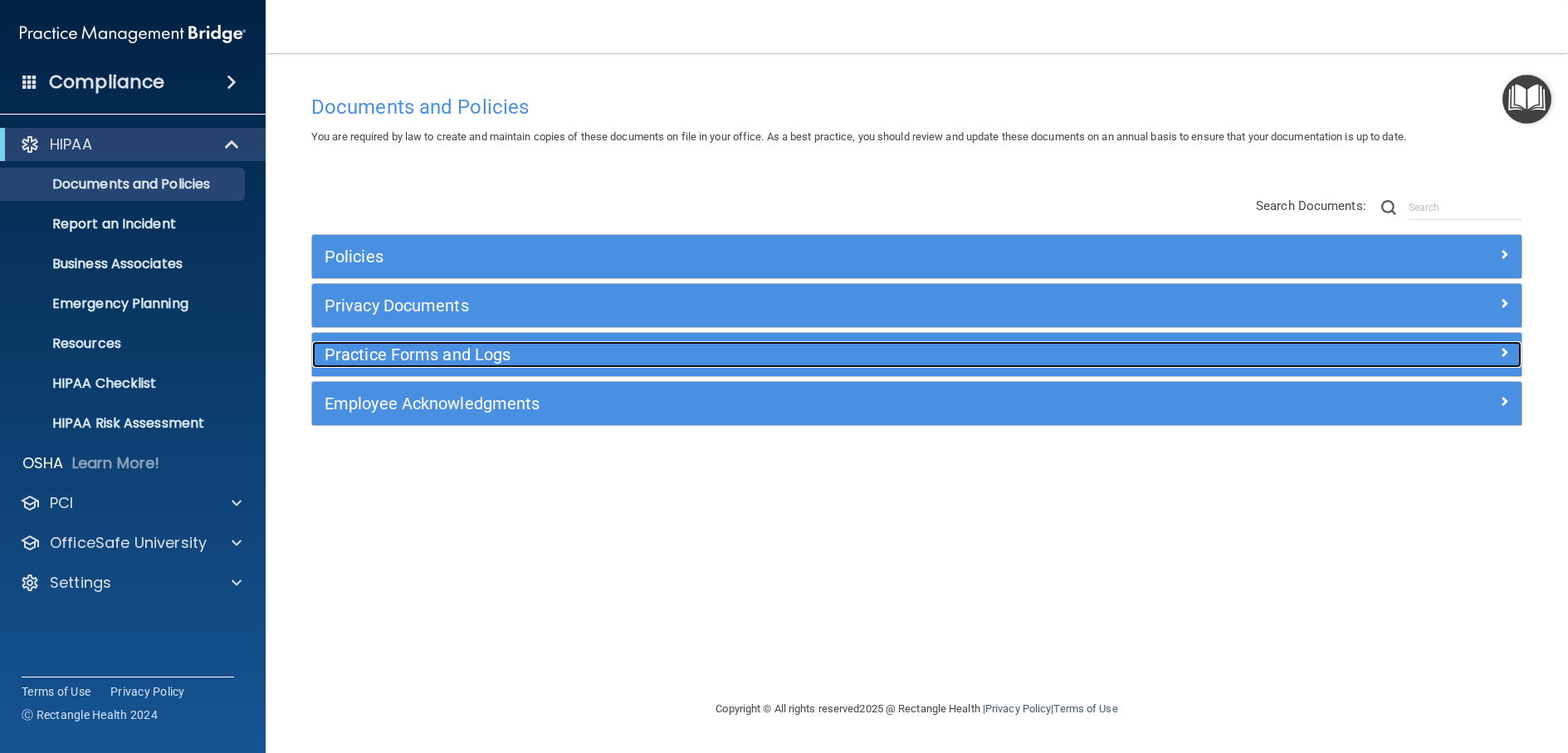 click on "Practice Forms and Logs" at bounding box center [765, 354] 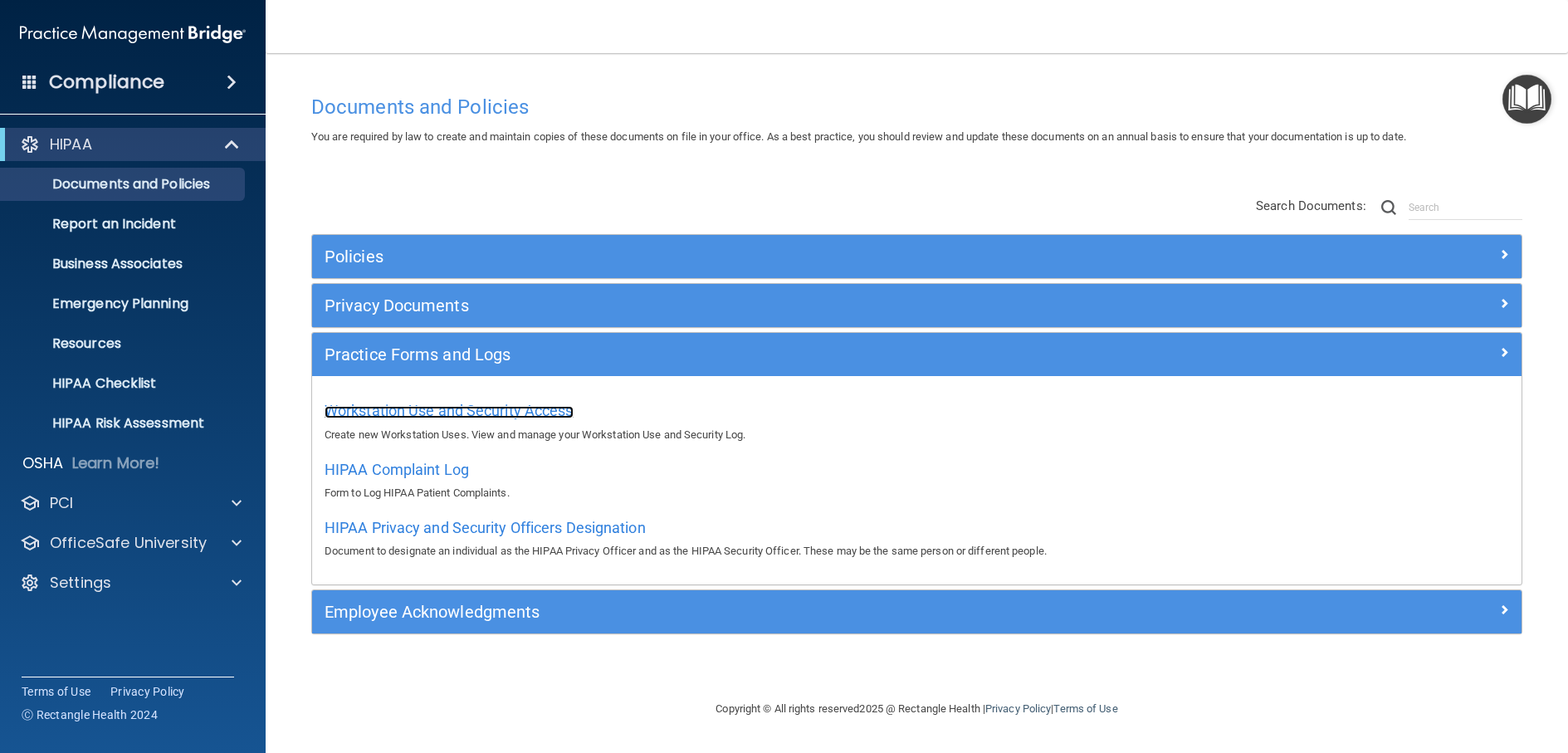click on "Workstation Use and Security Access" at bounding box center [449, 410] 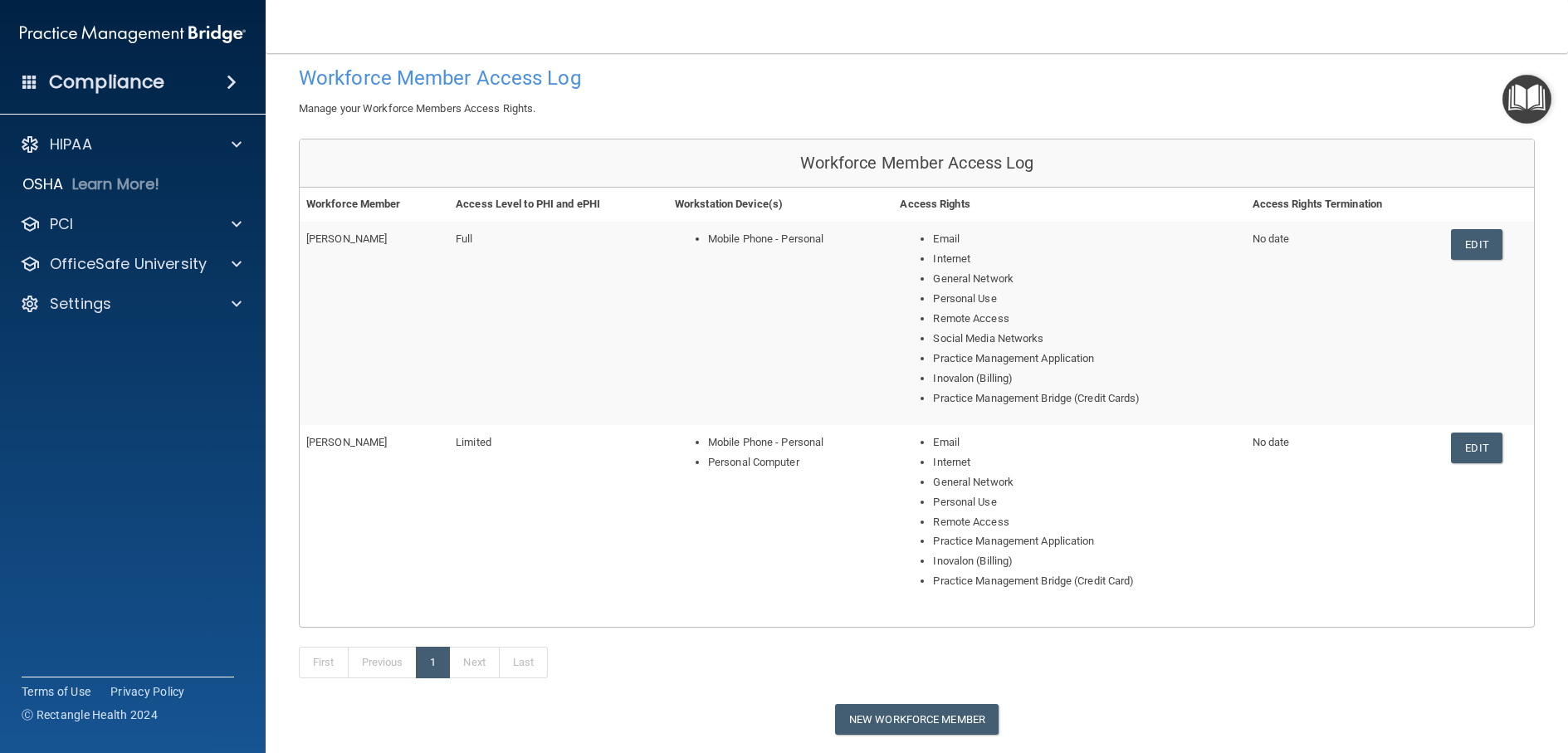 scroll, scrollTop: 166, scrollLeft: 0, axis: vertical 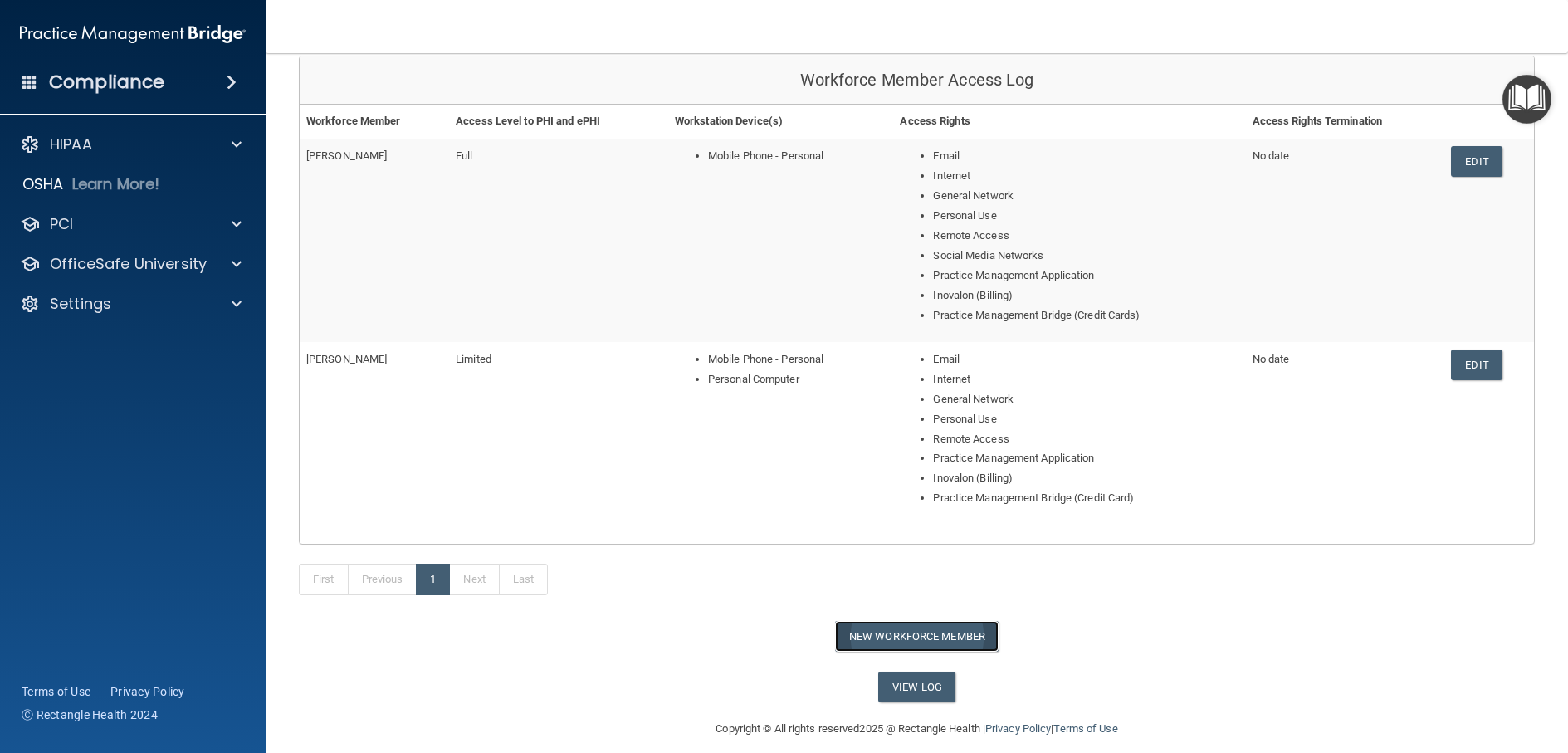 click on "New Workforce Member" at bounding box center (916, 636) 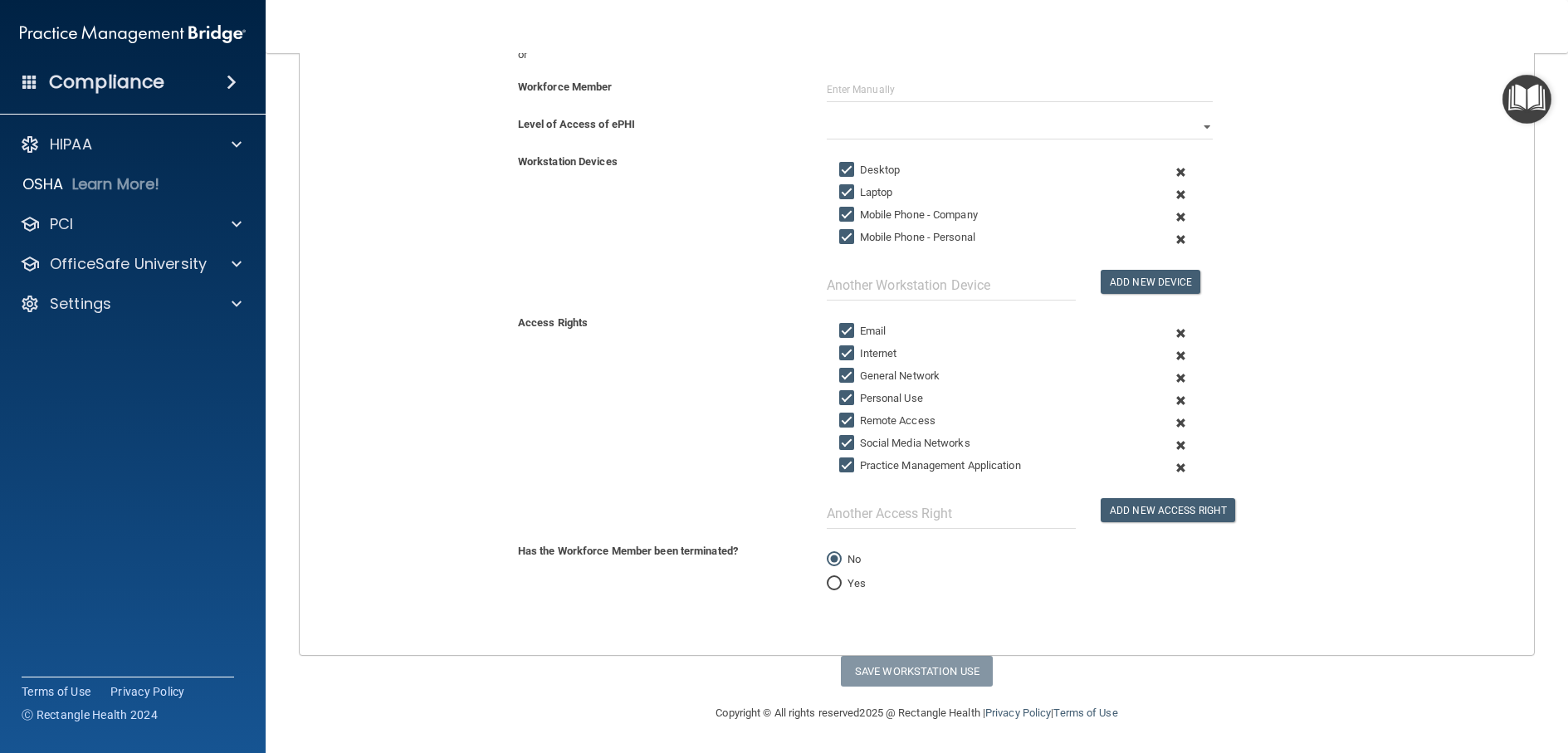 scroll, scrollTop: 0, scrollLeft: 0, axis: both 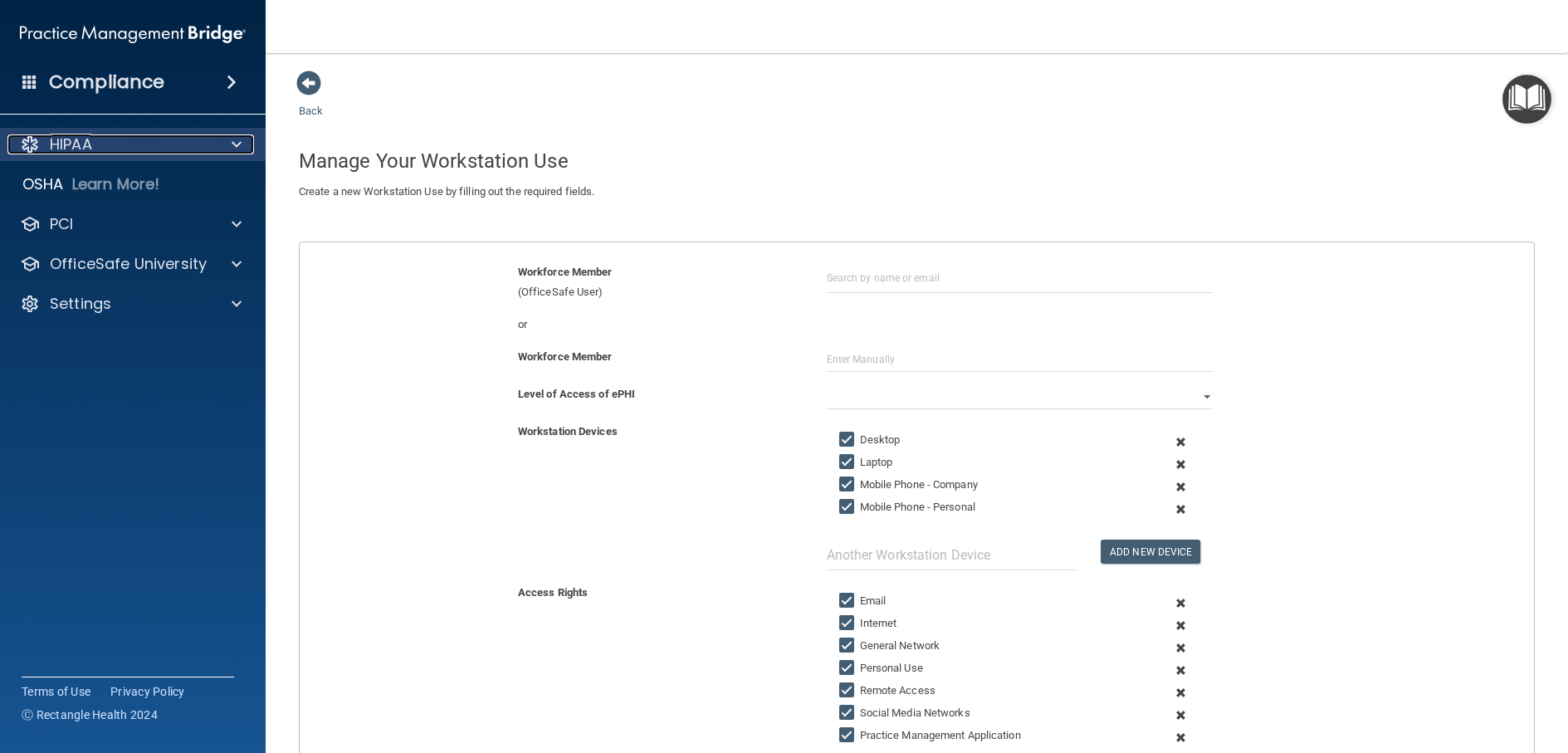 click on "HIPAA" at bounding box center [71, 144] 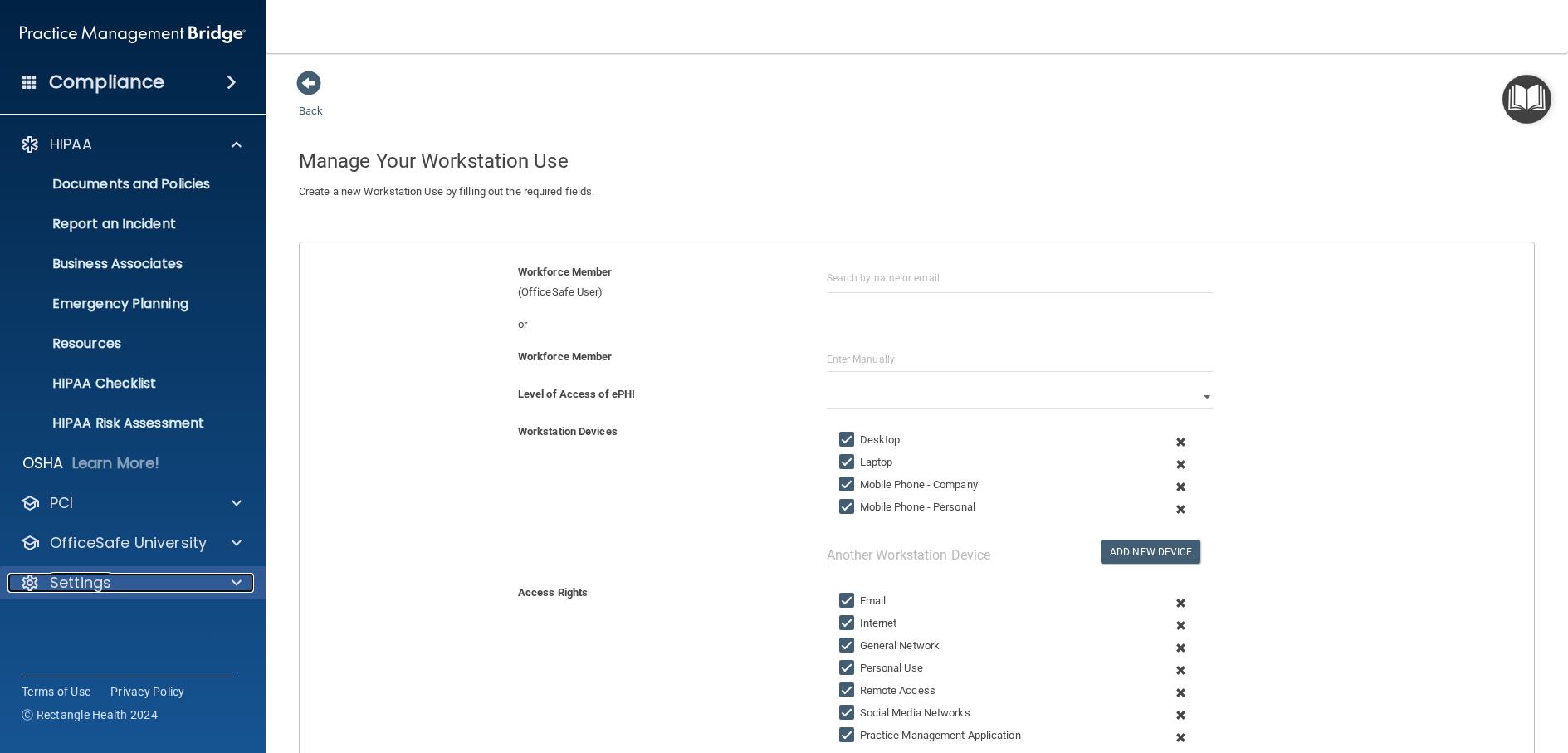 click at bounding box center [234, 583] 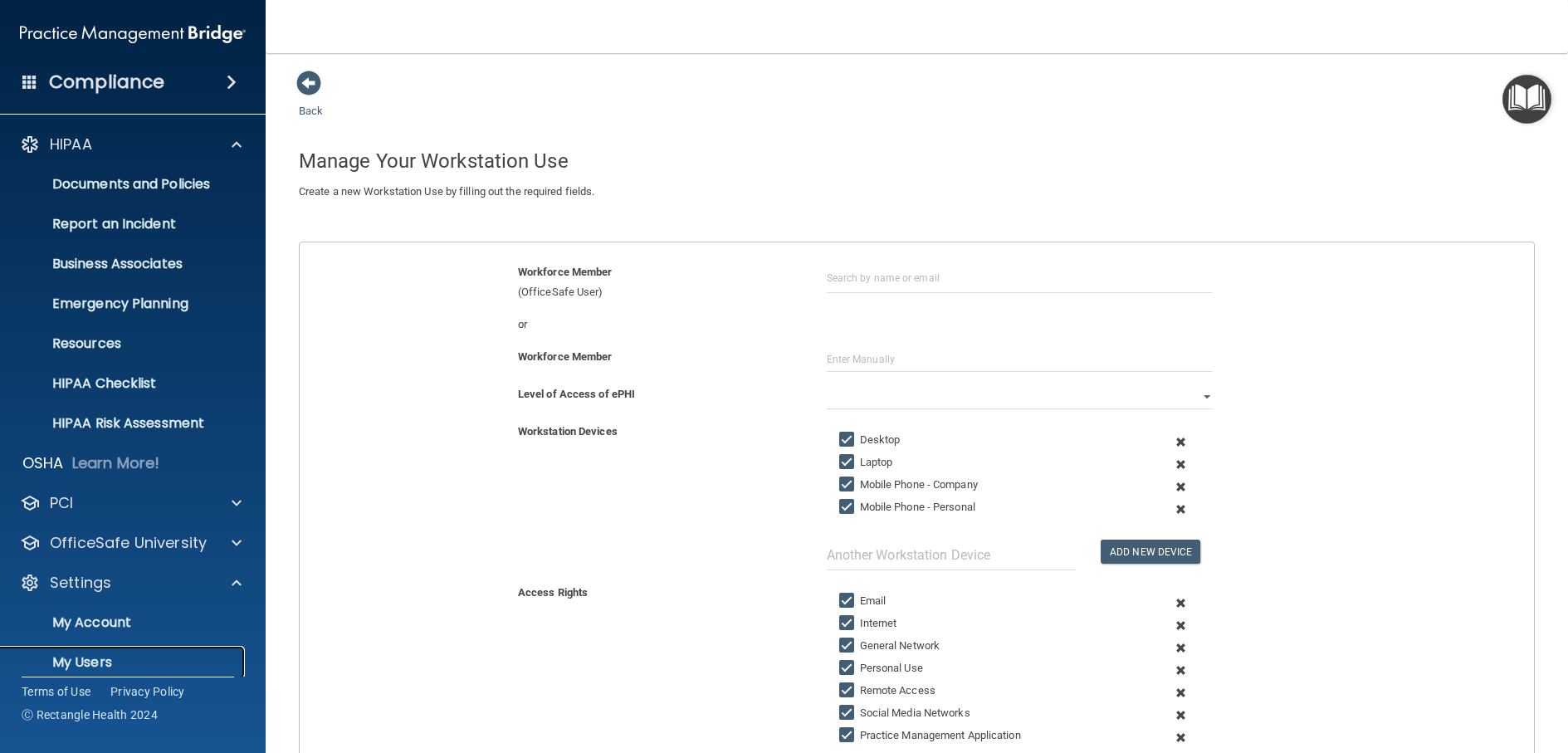 click on "My Users" at bounding box center [124, 663] 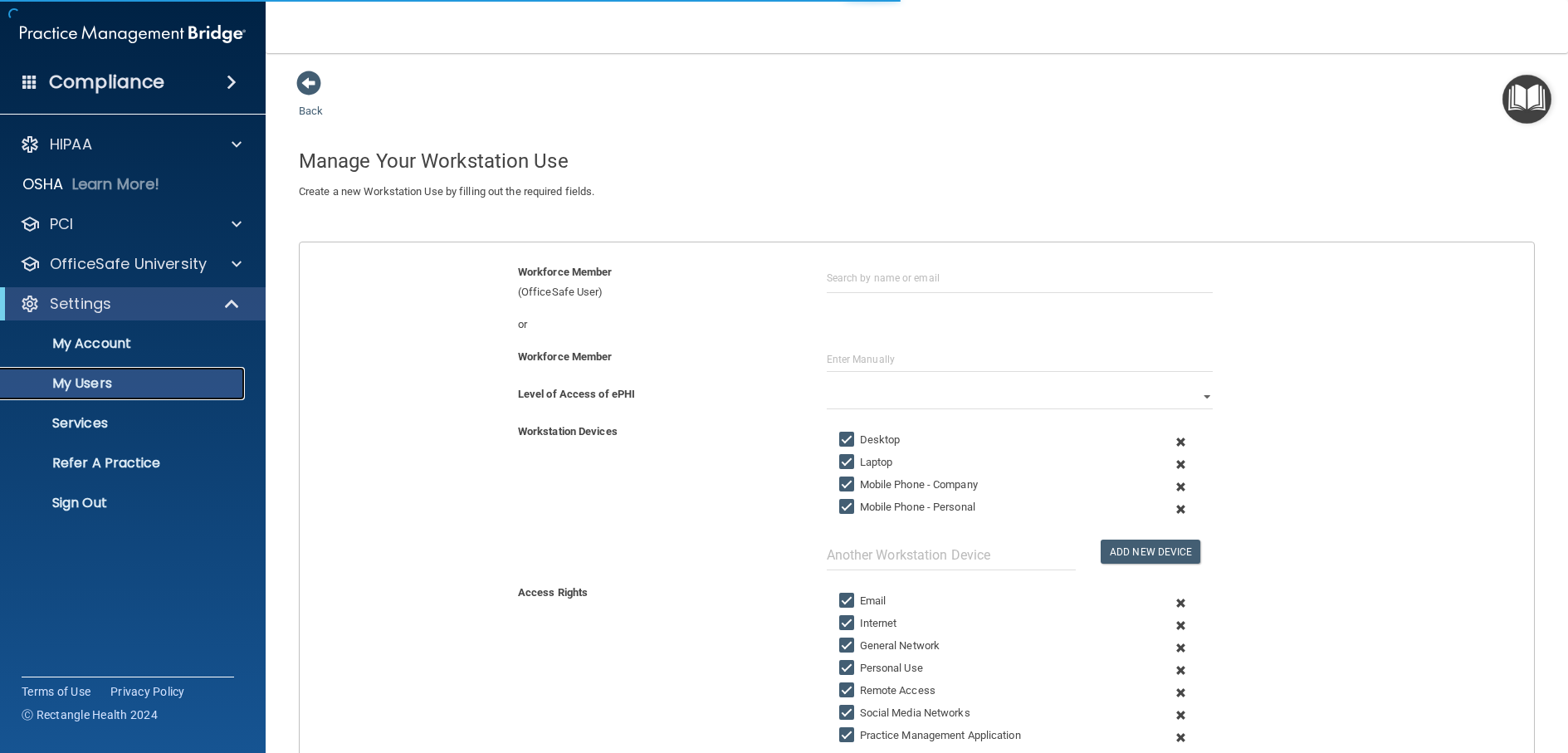 select on "20" 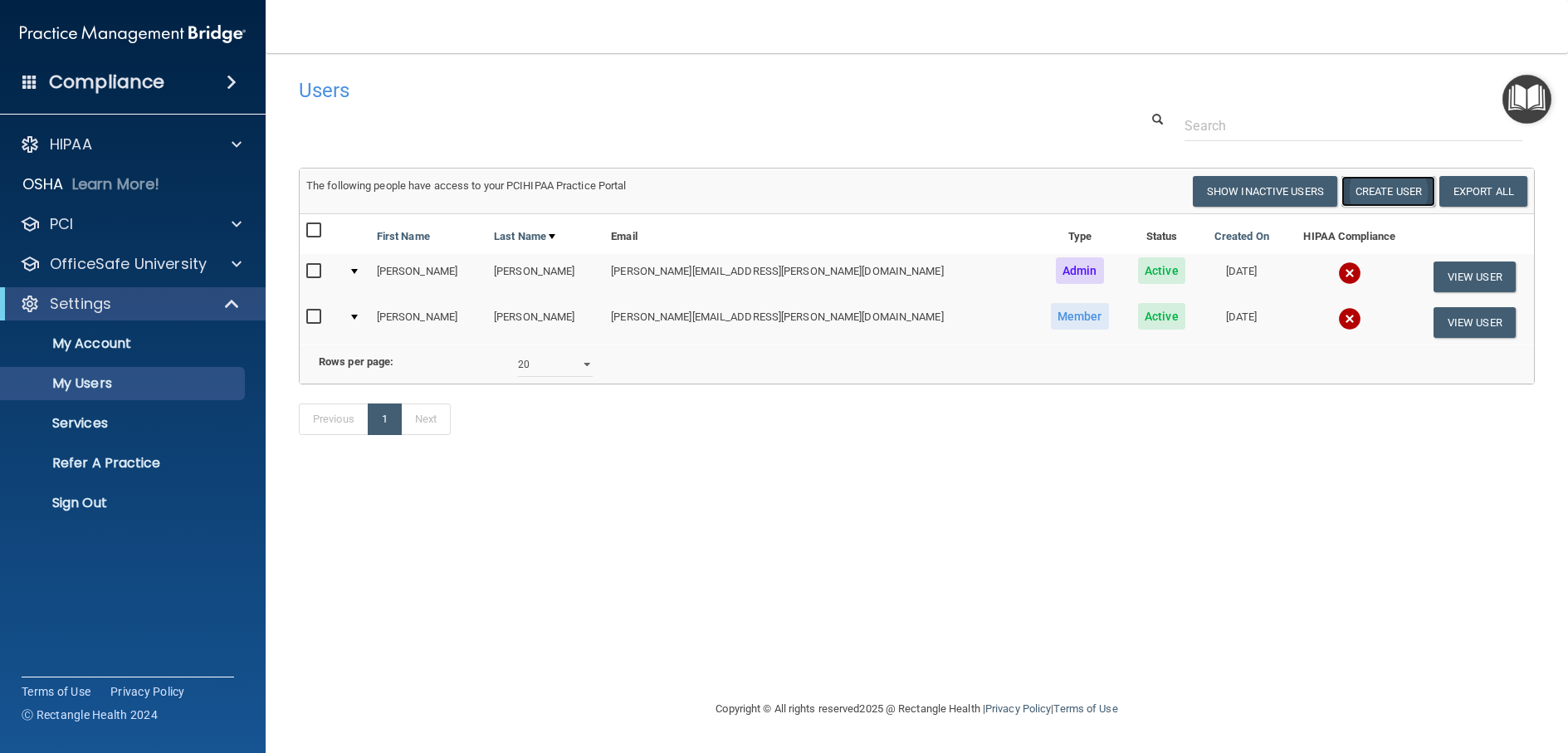 click on "Create User" at bounding box center (1388, 191) 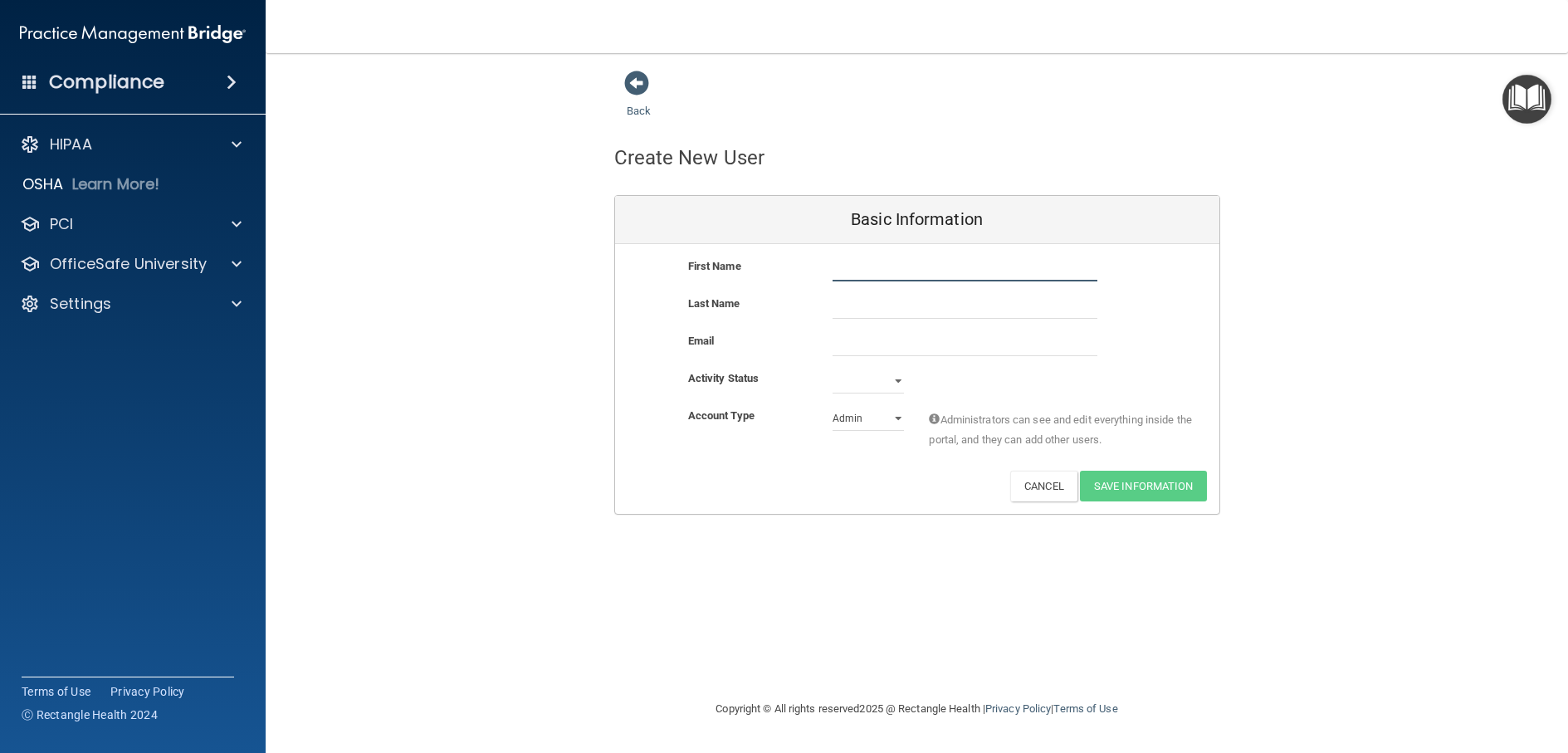 click at bounding box center (965, 269) 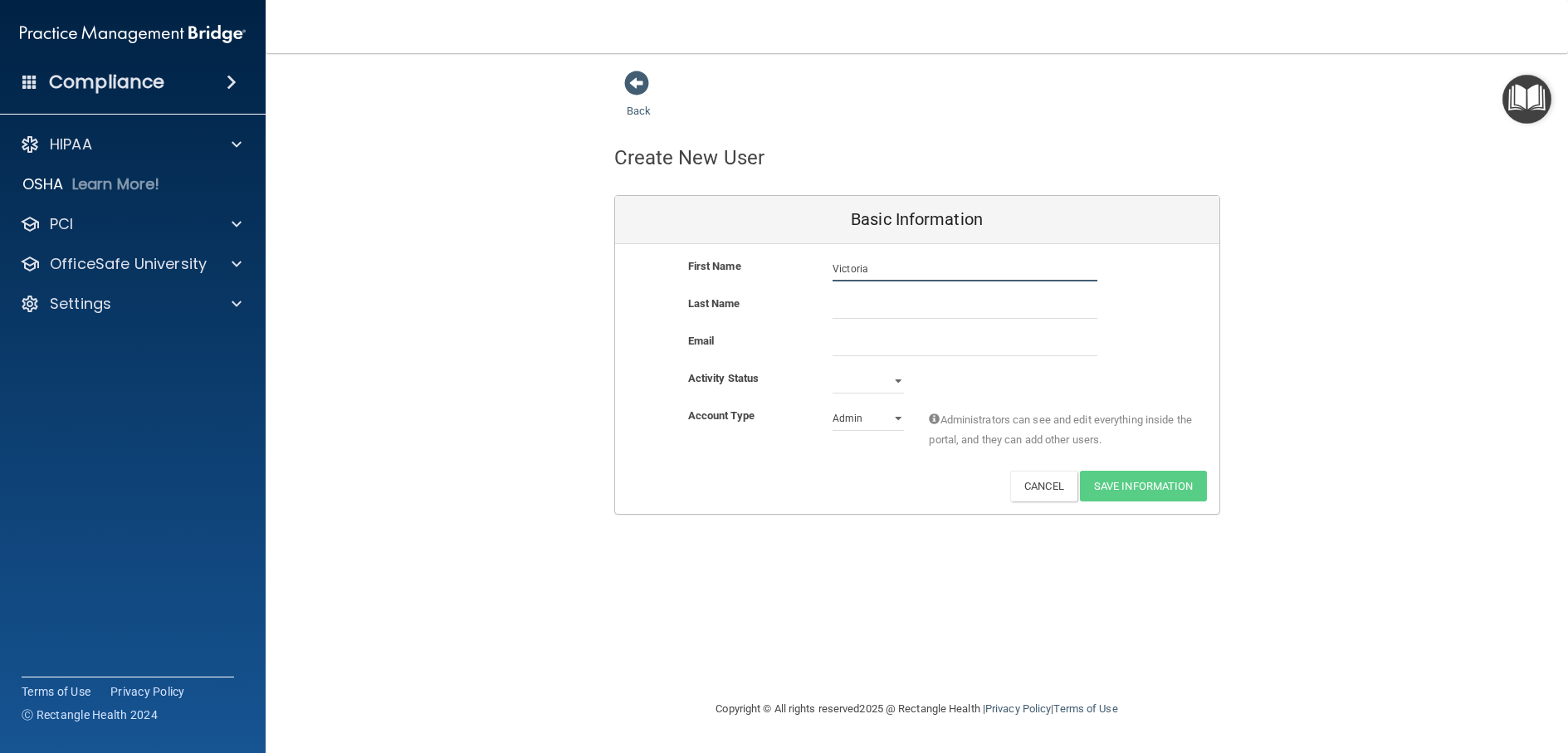 type on "Victoria" 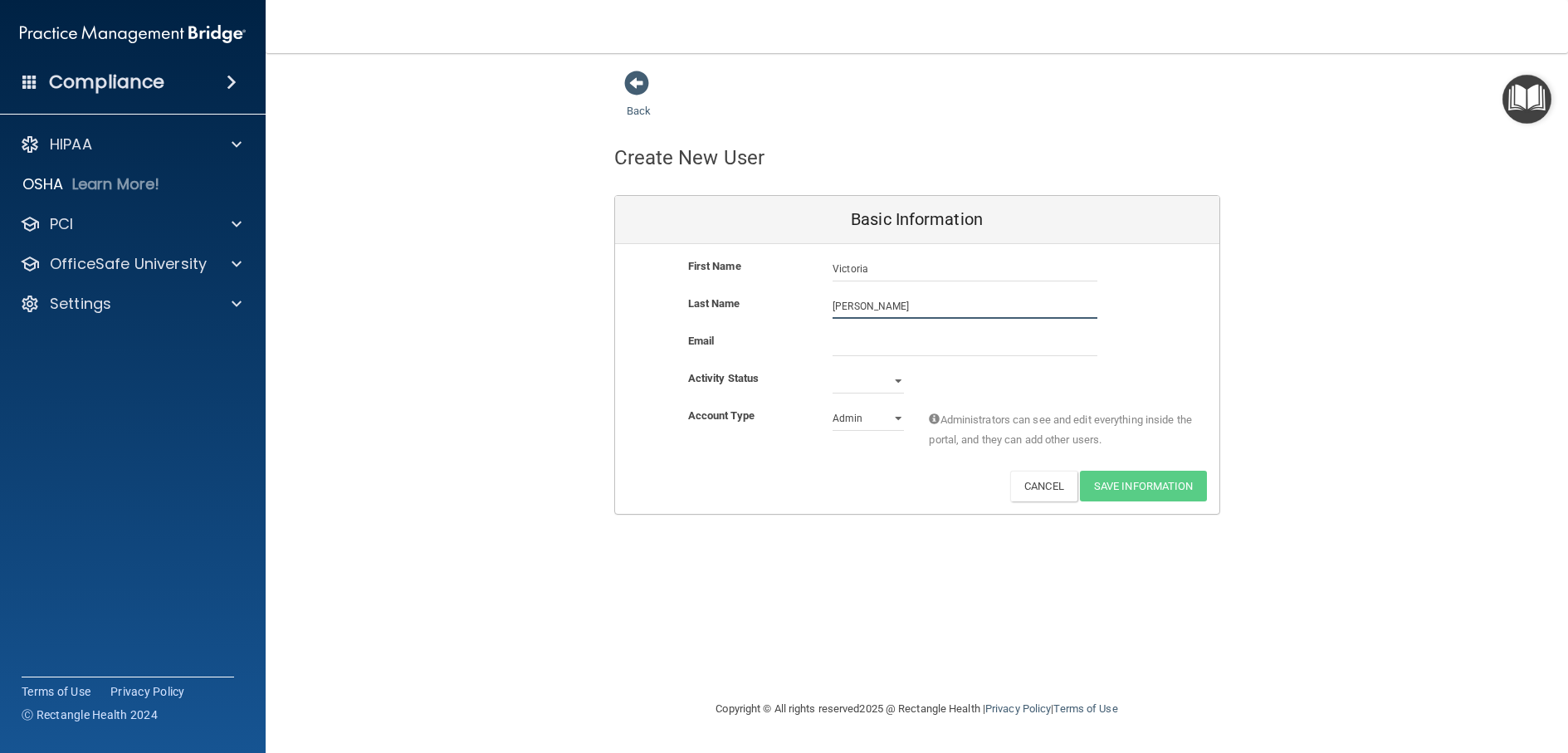 type on "[PERSON_NAME]" 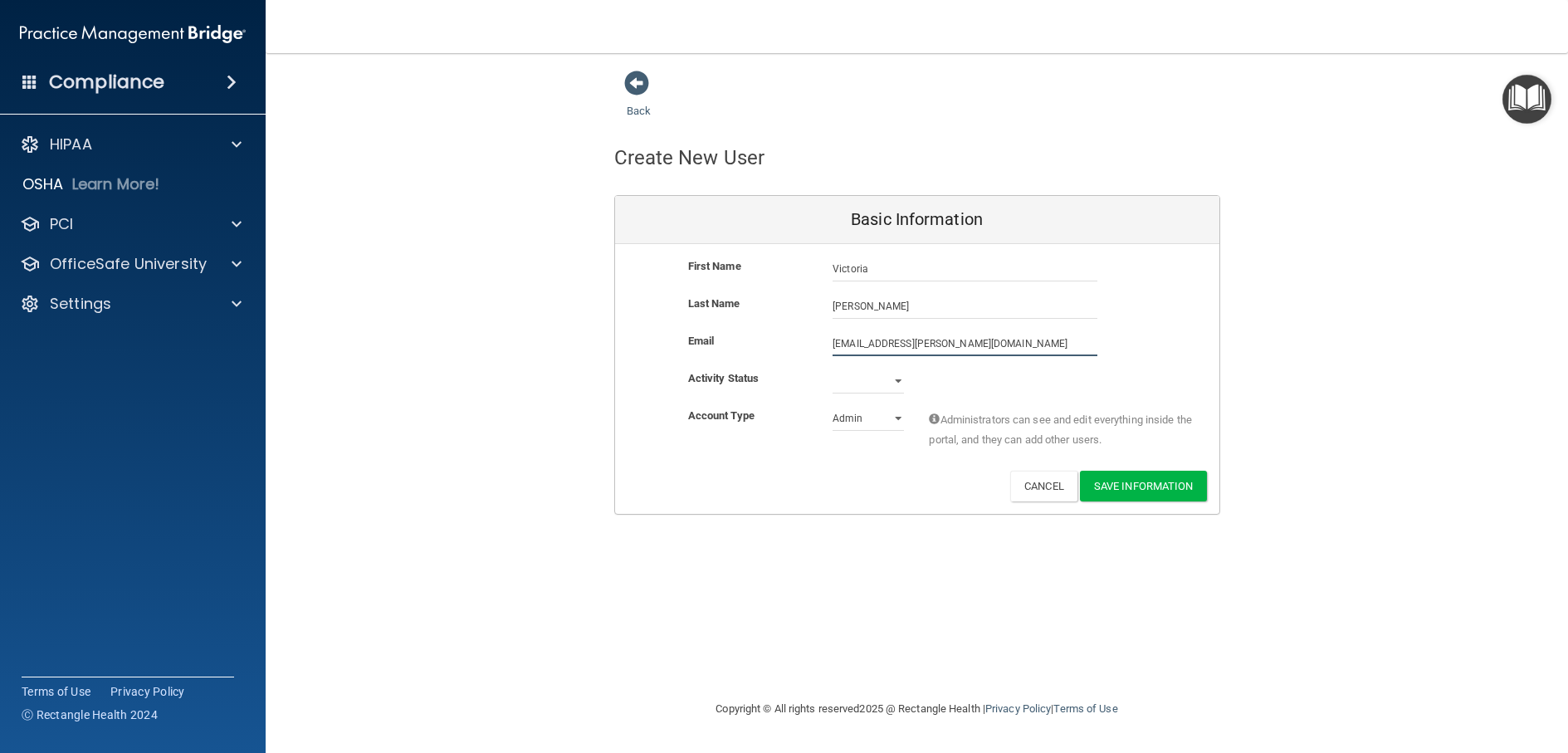 type on "[EMAIL_ADDRESS][PERSON_NAME][DOMAIN_NAME]" 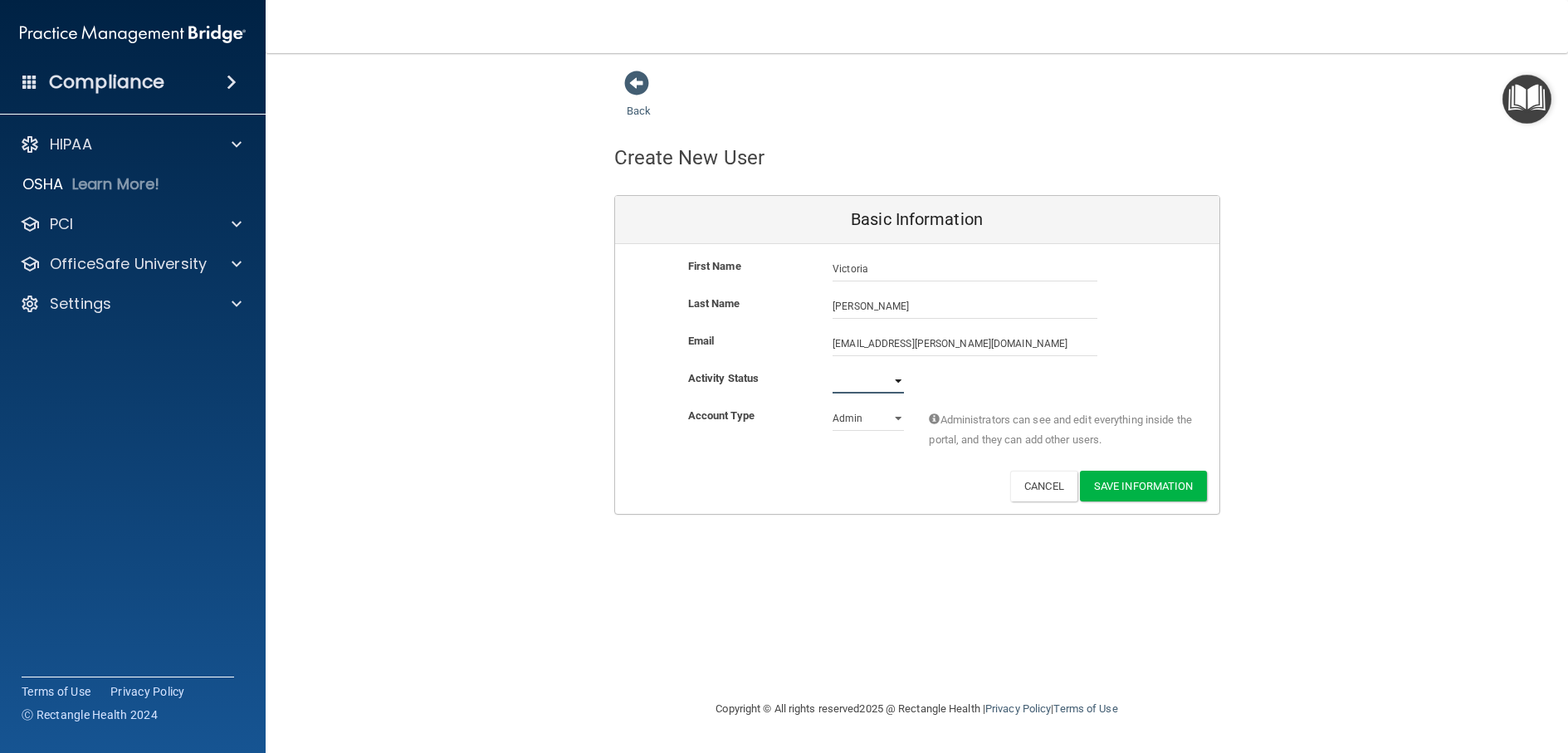 click on "Active  Inactive" at bounding box center [868, 381] 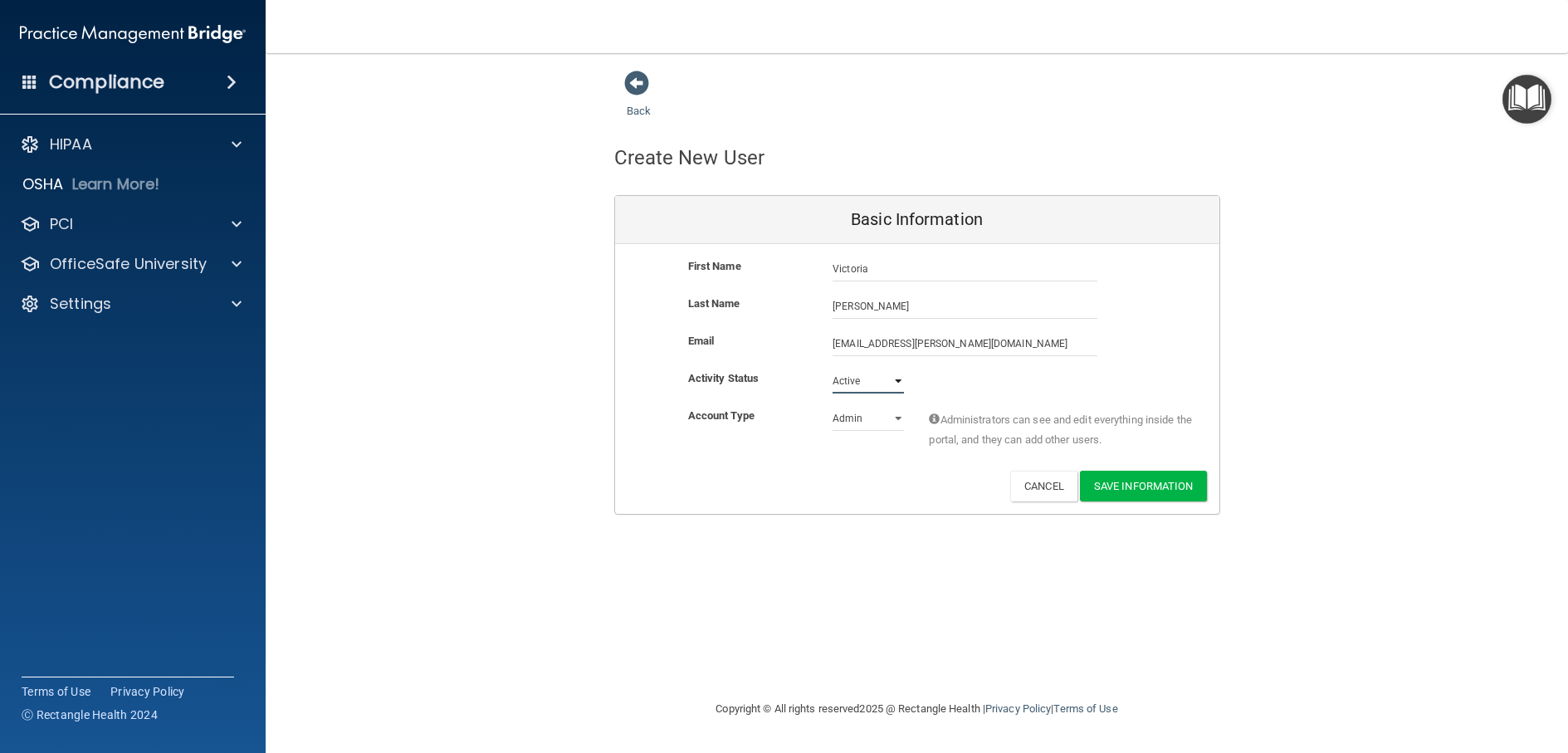 click on "Active  Inactive" at bounding box center (868, 381) 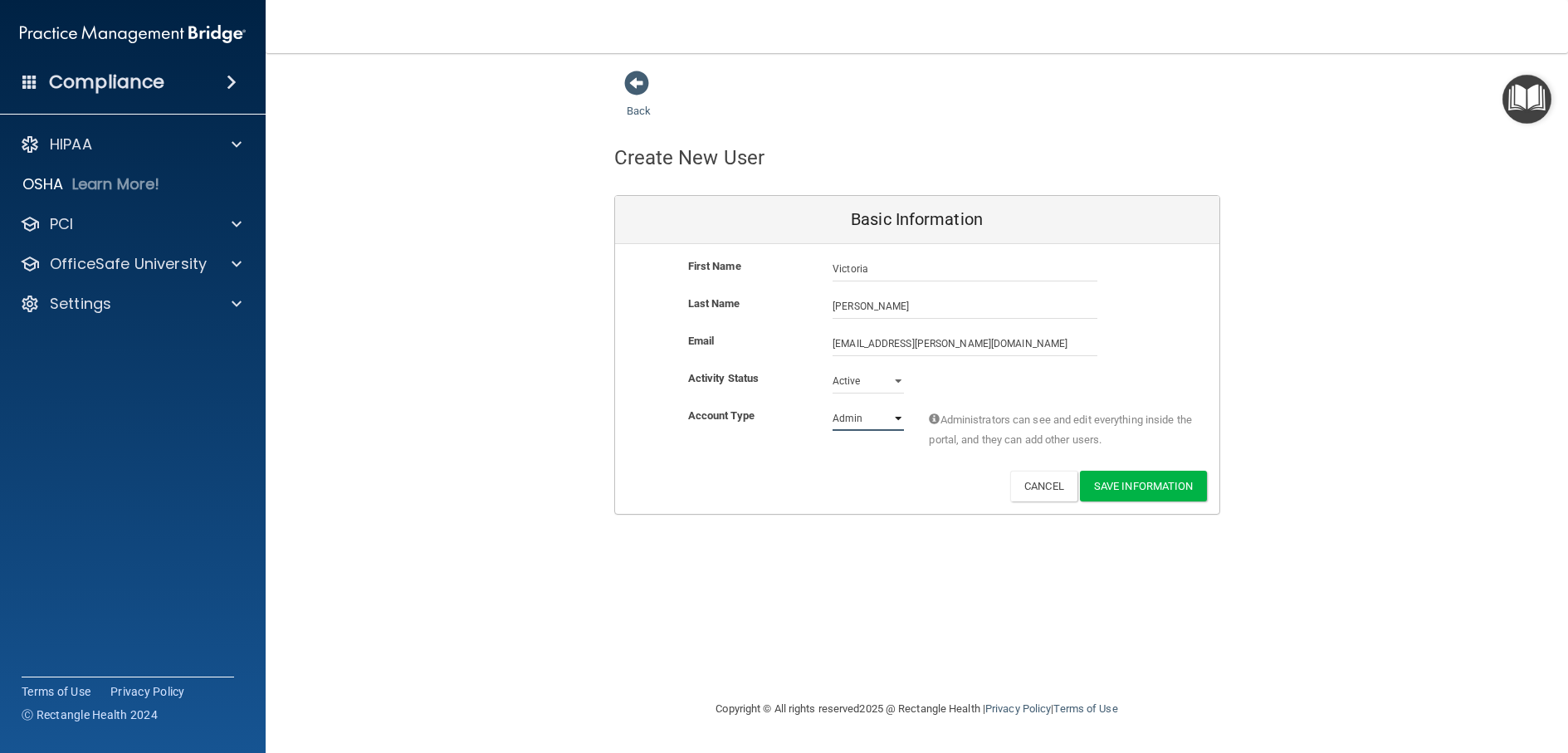 click on "Admin  Member" at bounding box center (868, 418) 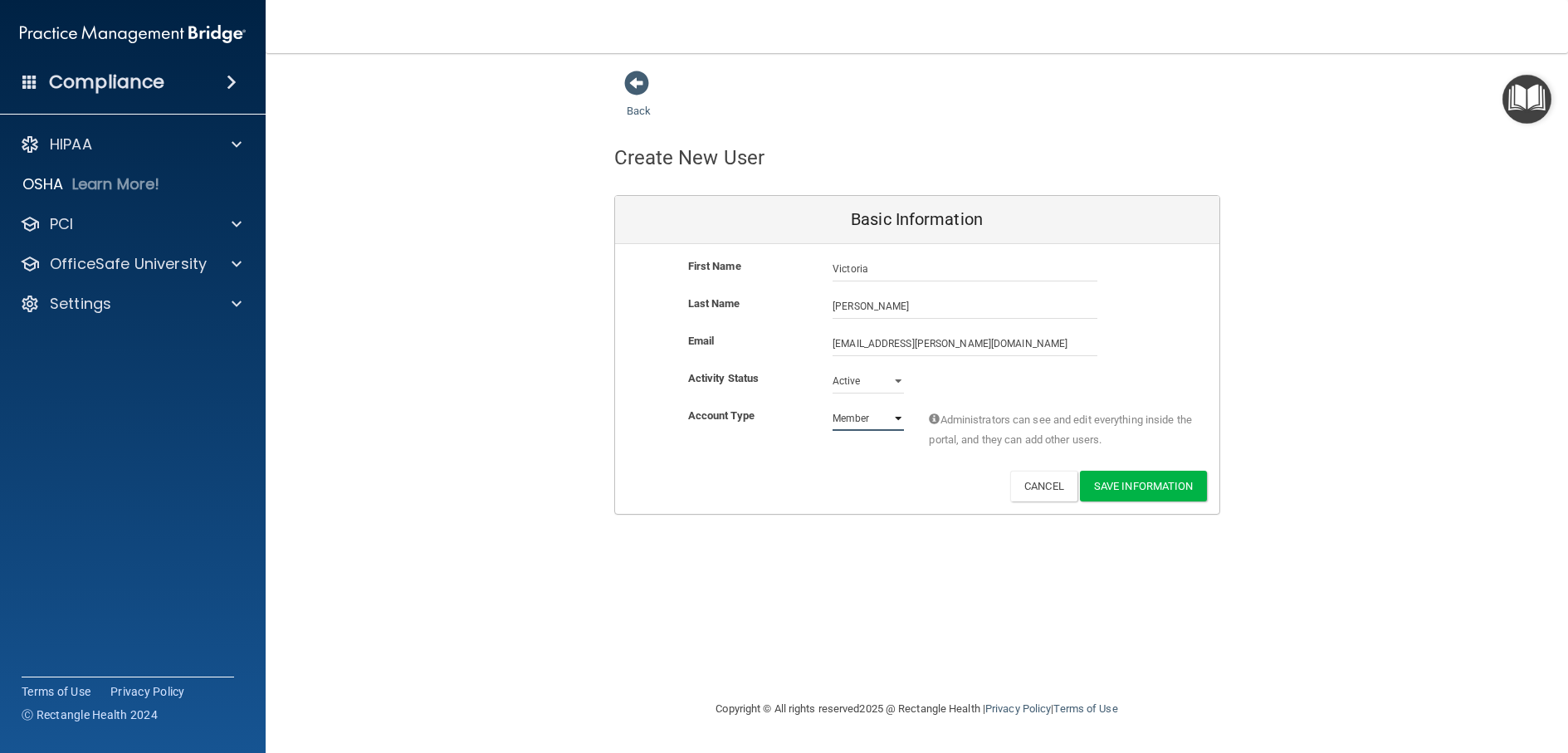 click on "Admin  Member" at bounding box center [868, 418] 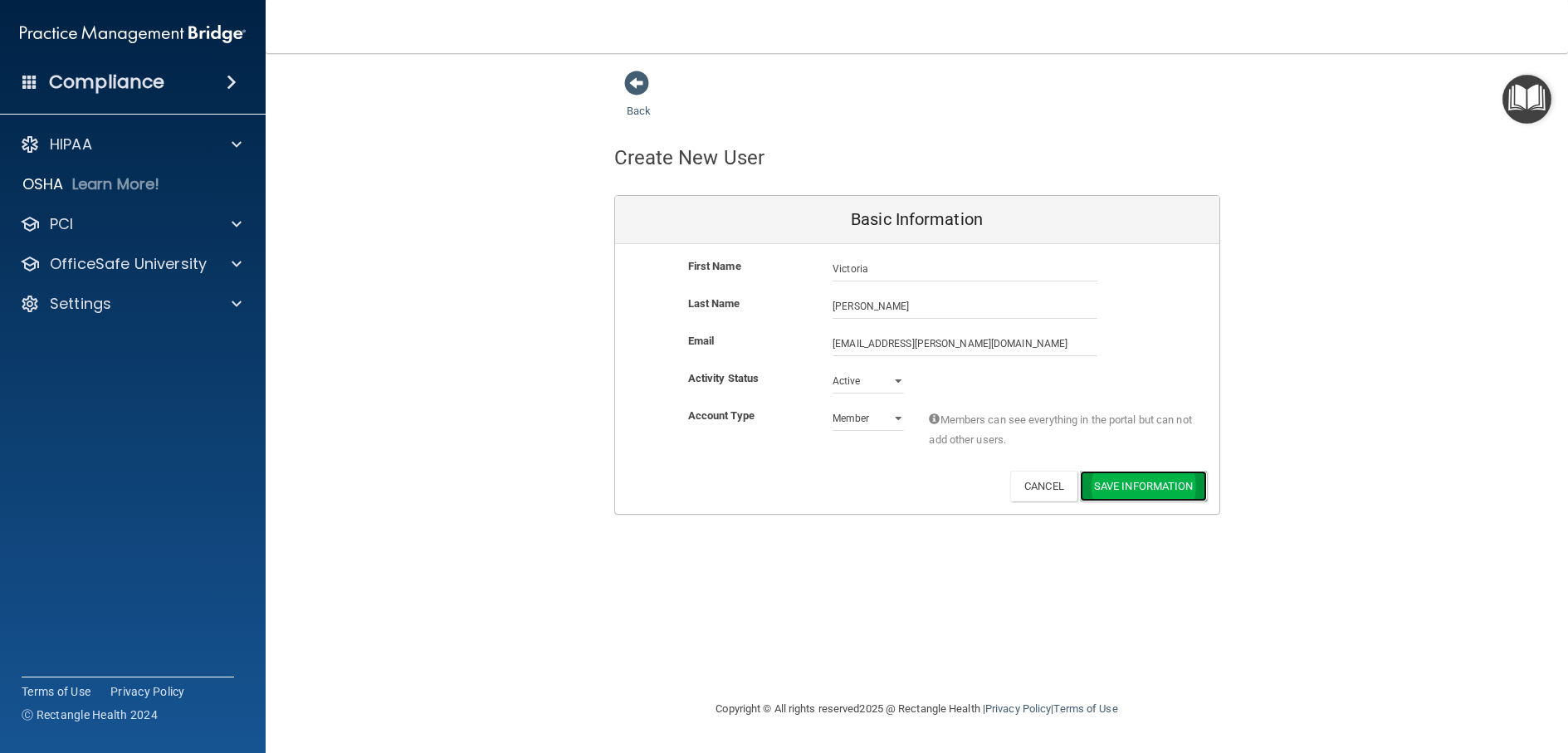 click on "Save Information" at bounding box center [1143, 486] 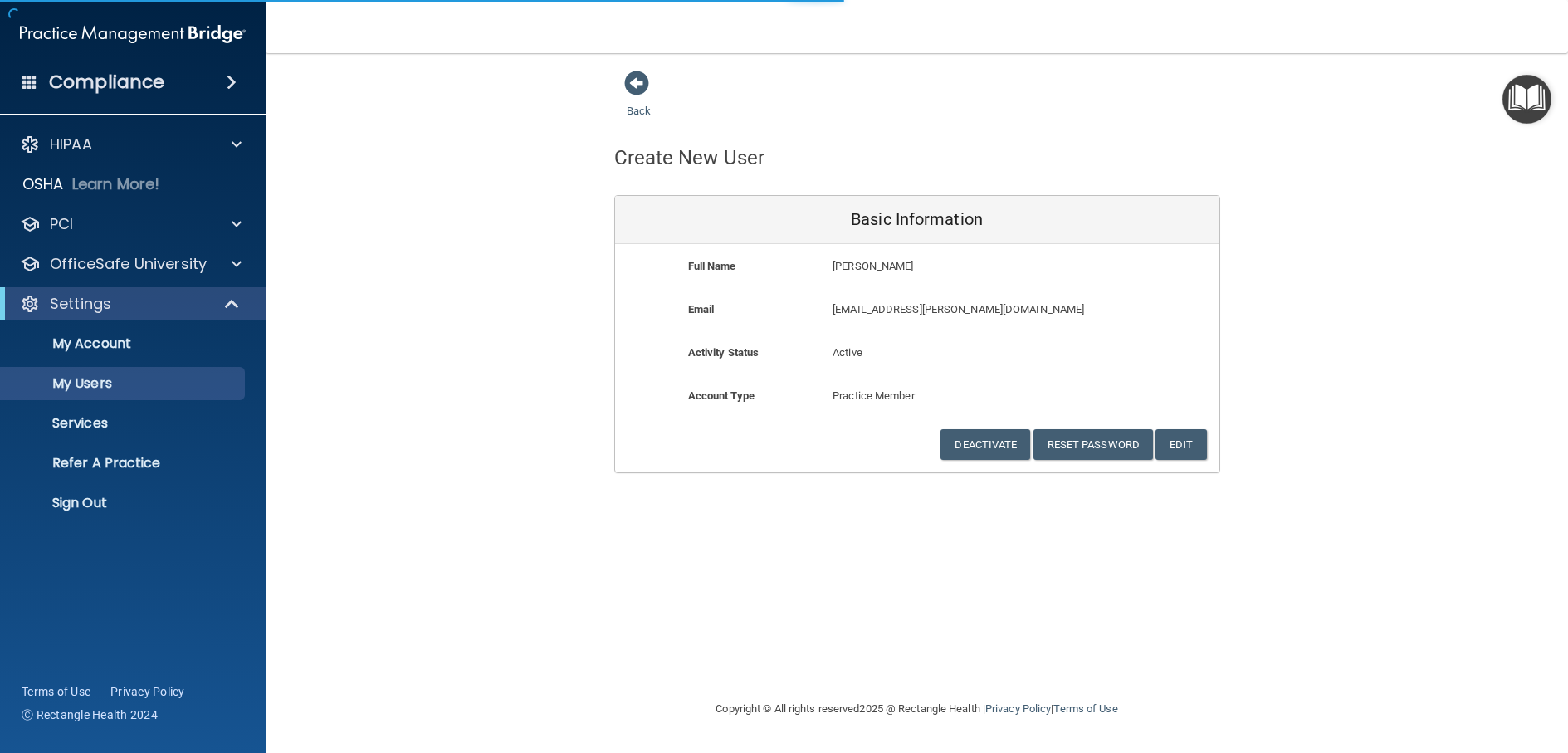 select on "20" 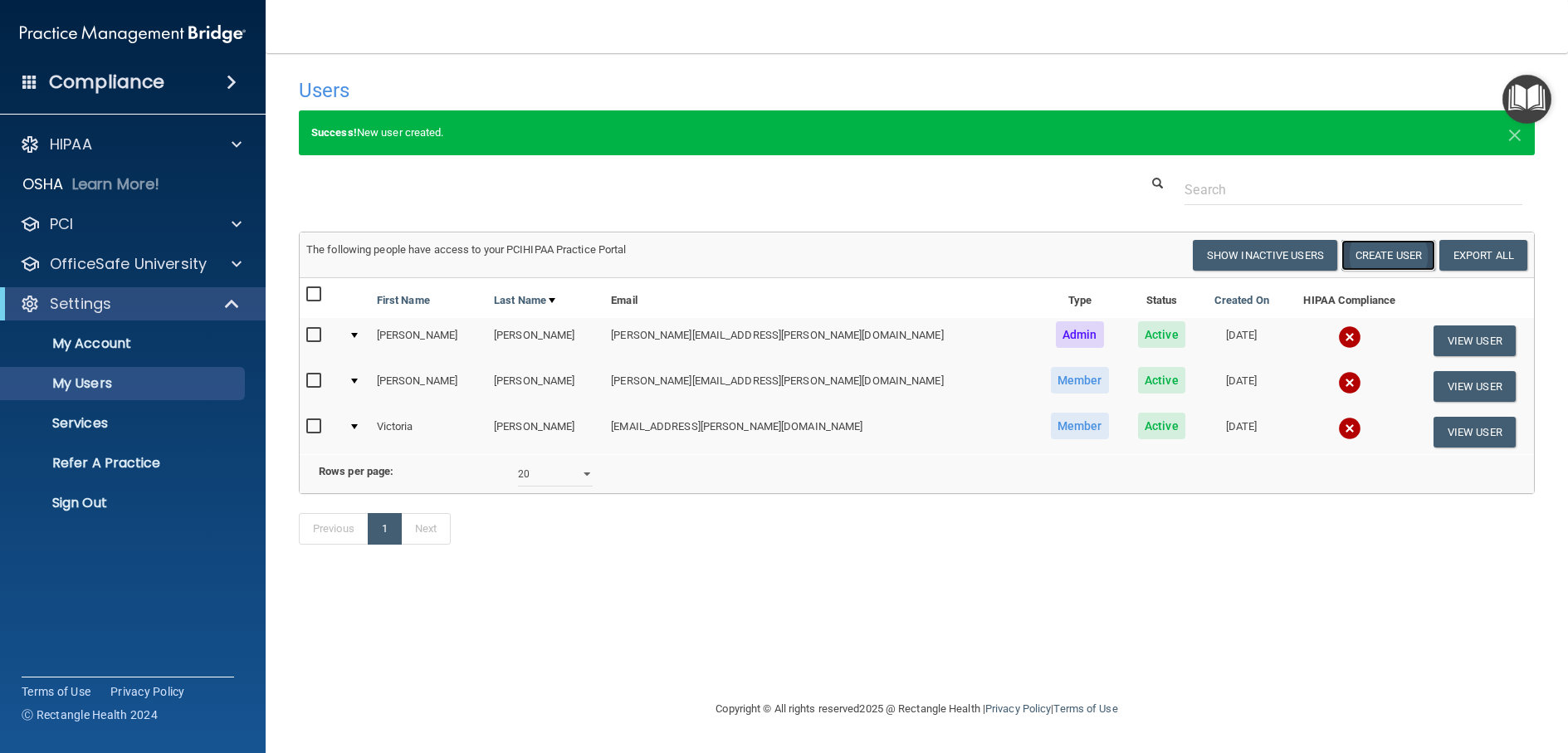 click on "Create User" at bounding box center [1388, 255] 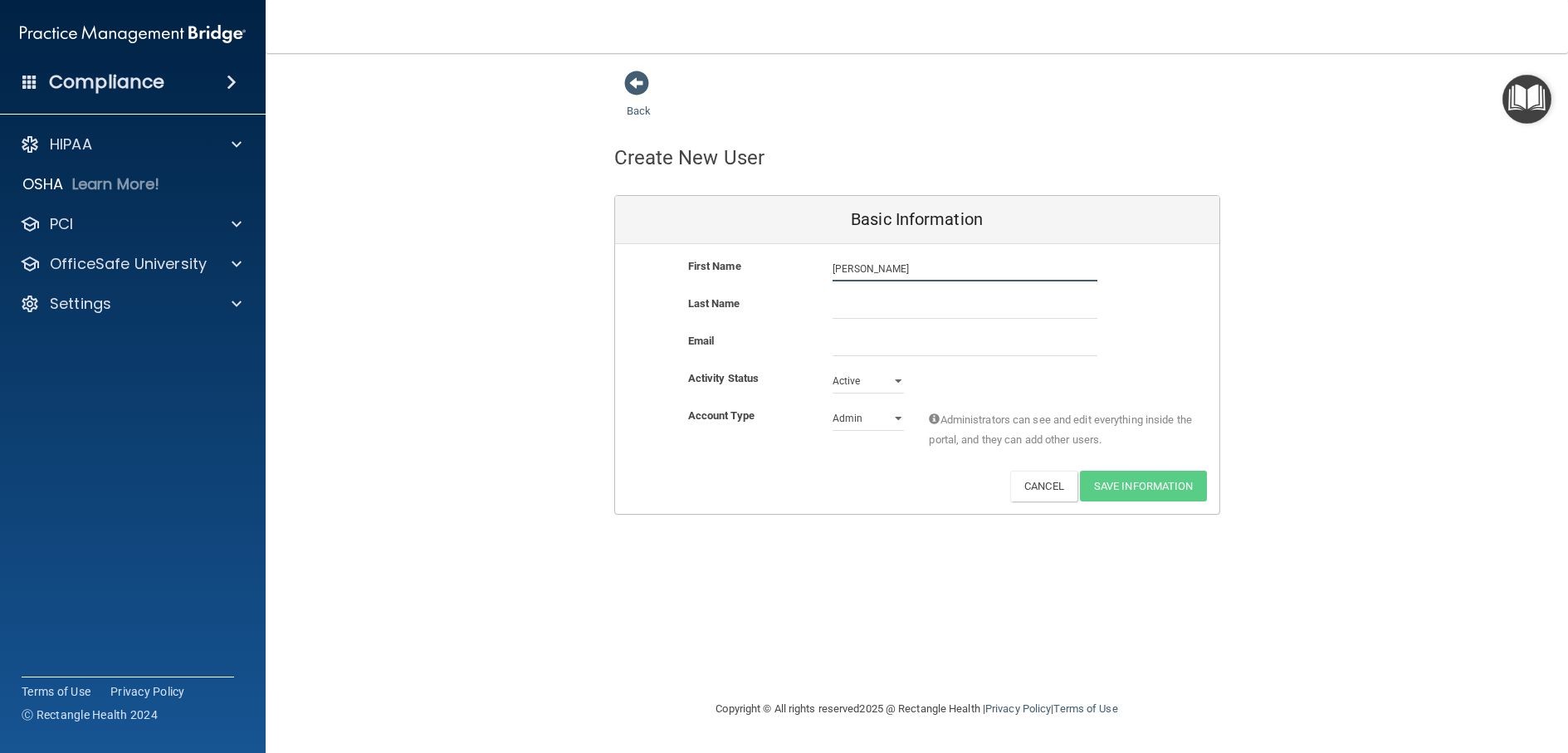 type on "[PERSON_NAME]" 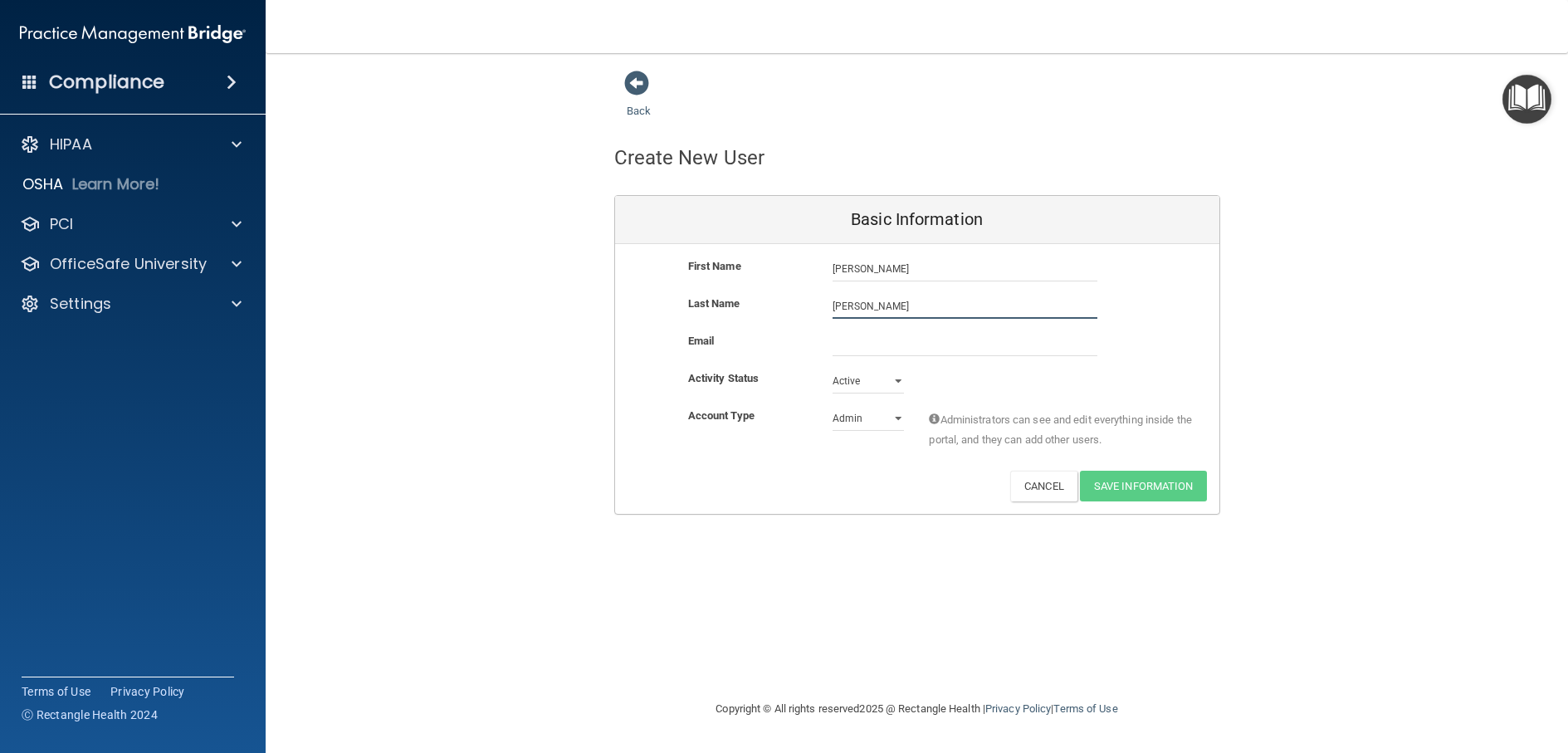 type on "[PERSON_NAME]" 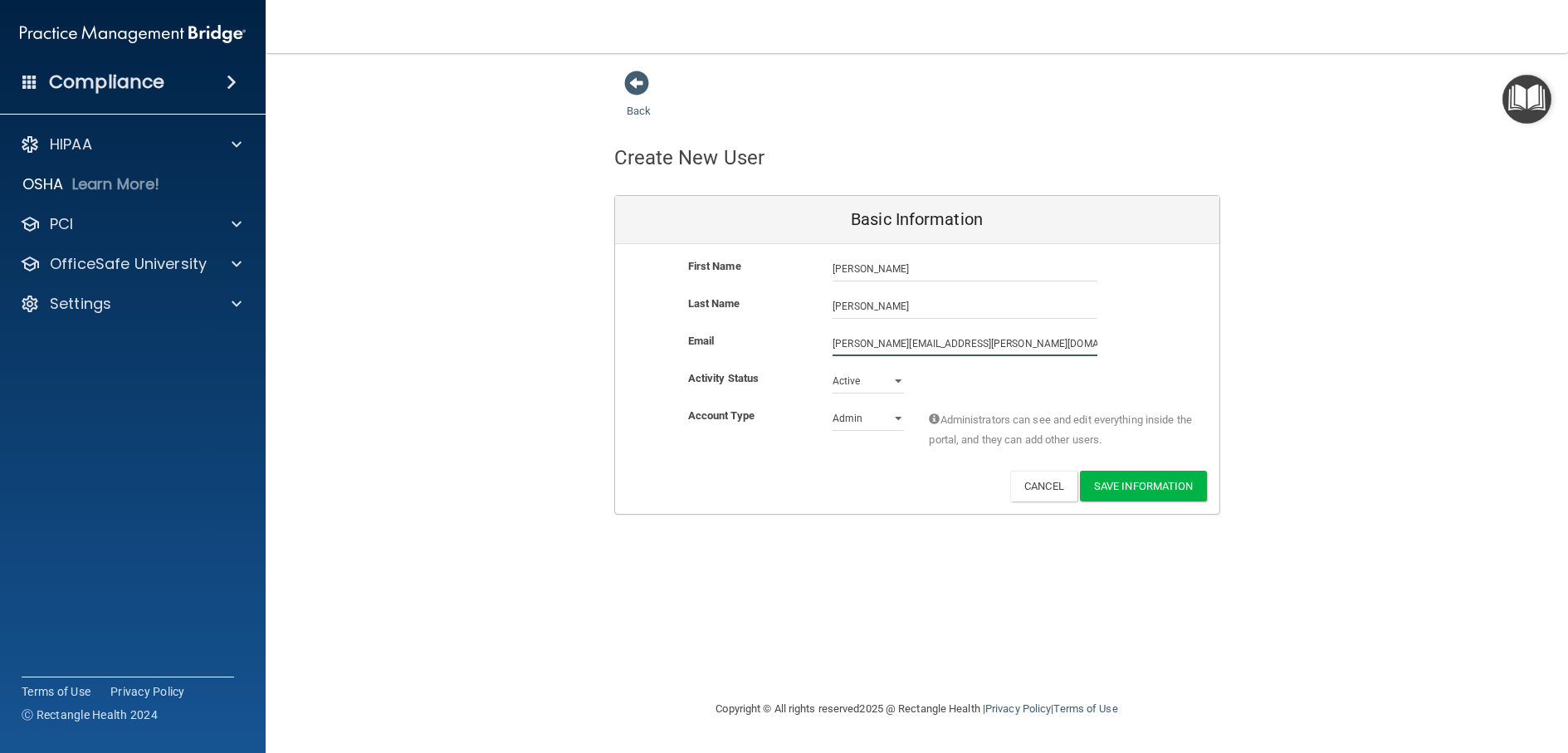 type on "[PERSON_NAME][EMAIL_ADDRESS][PERSON_NAME][DOMAIN_NAME]" 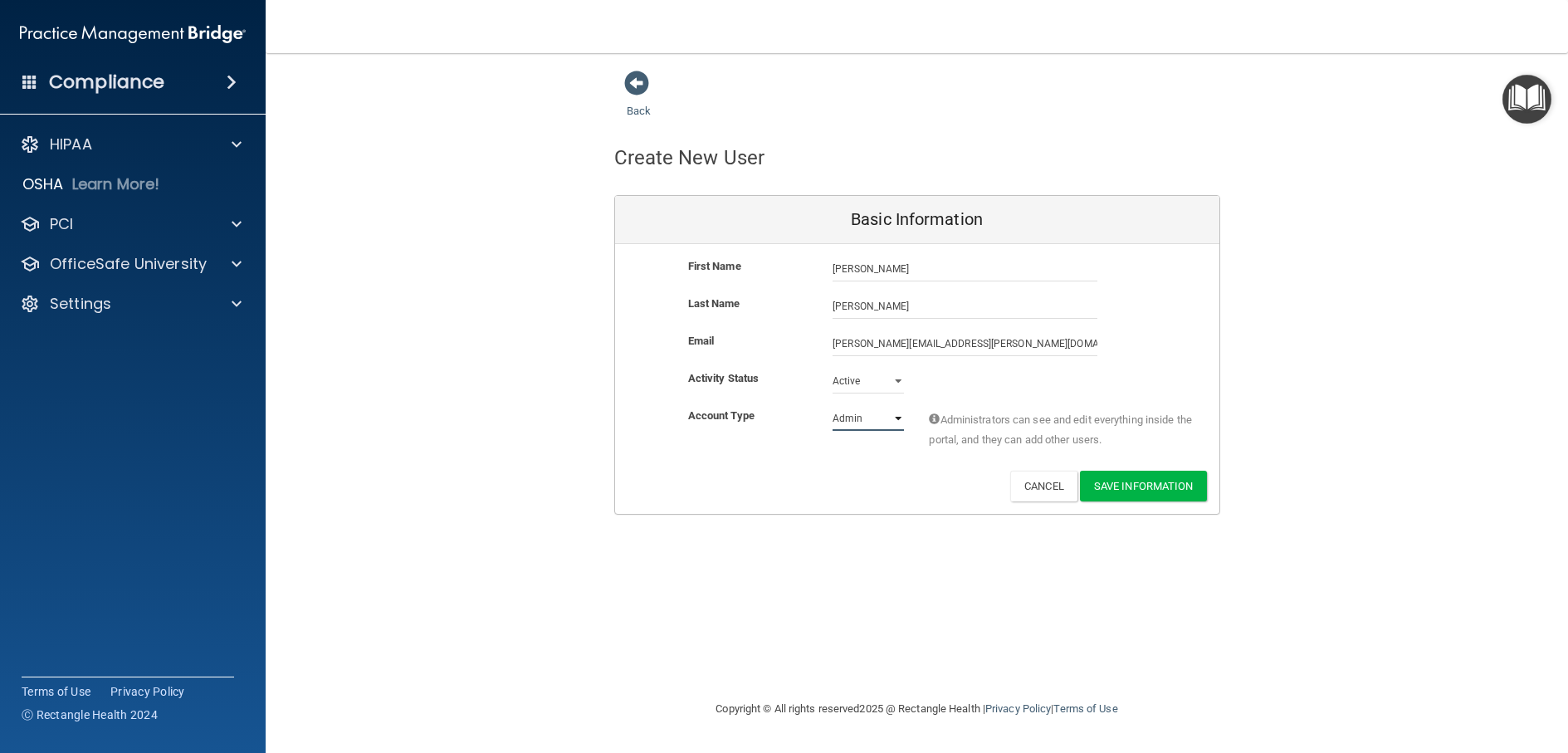 click on "Admin  Member" at bounding box center (868, 418) 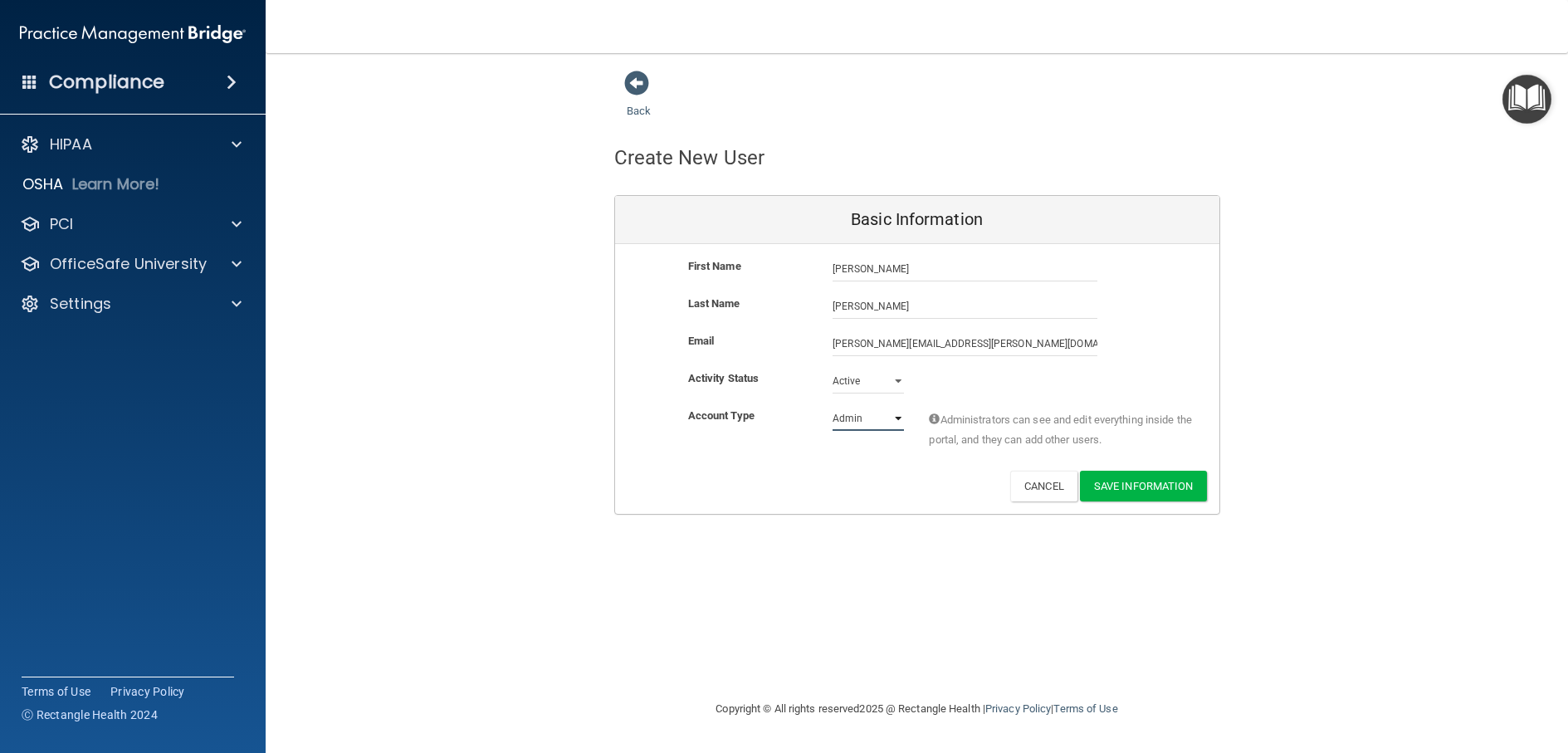 select on "practice_member" 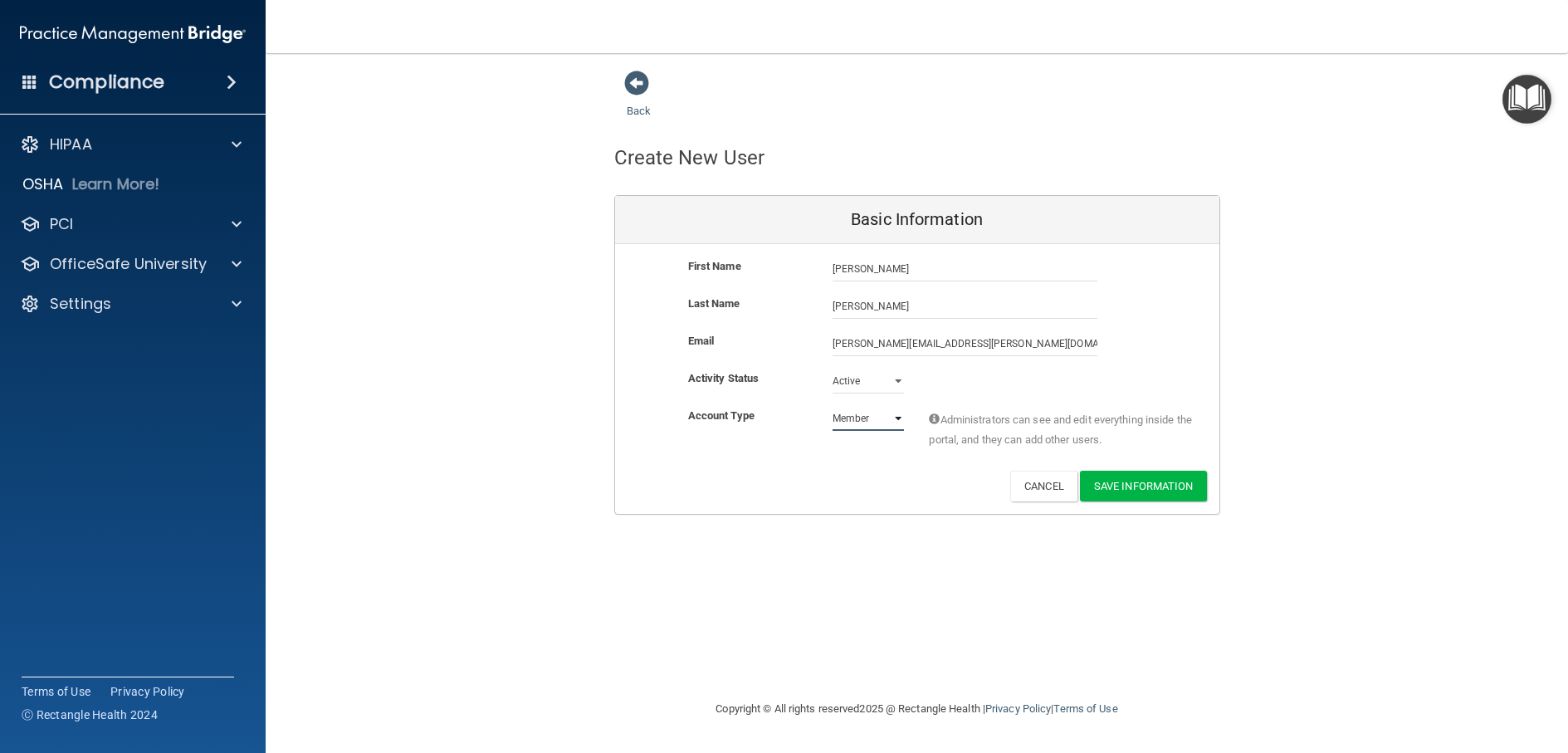 click on "Admin  Member" at bounding box center [868, 418] 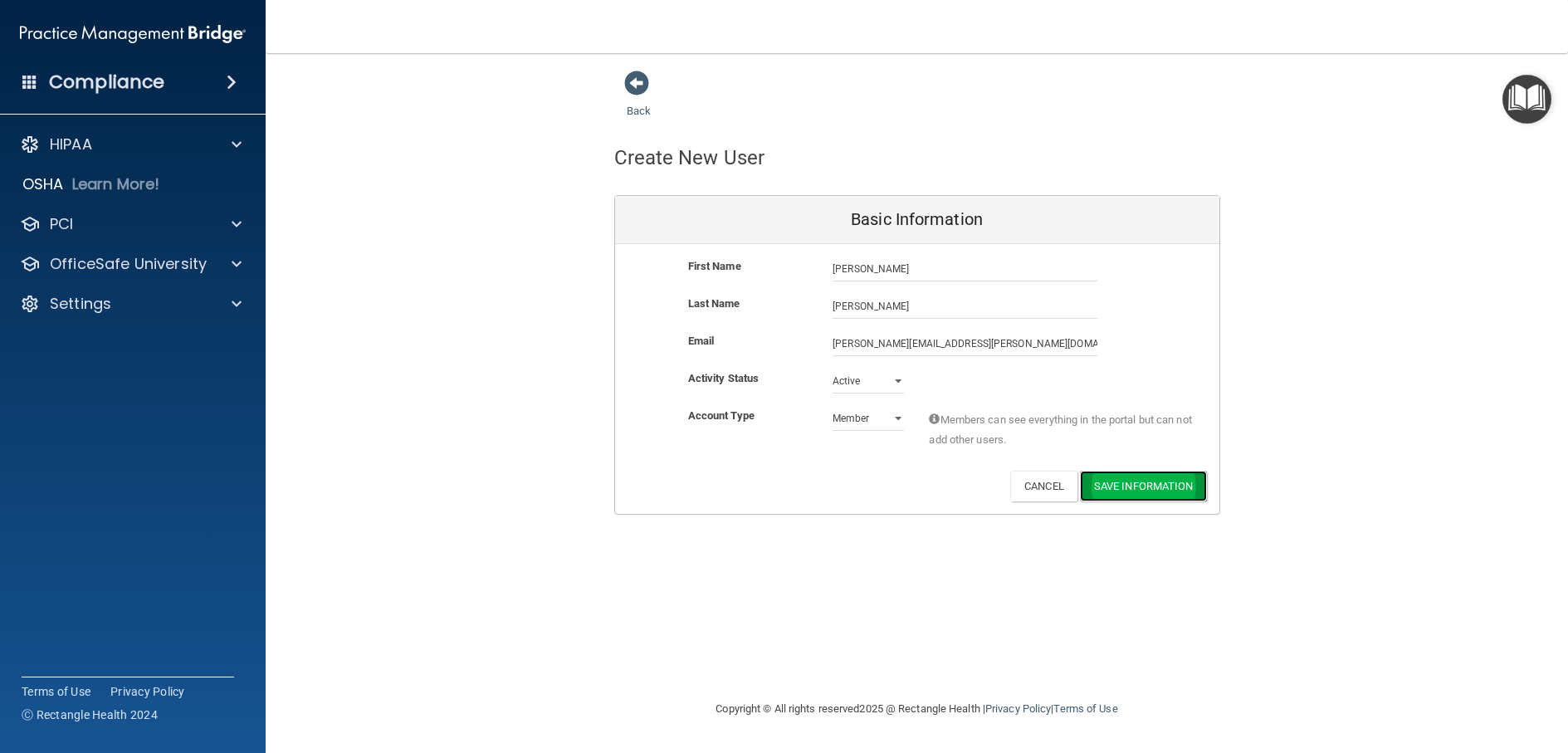 click on "Save Information" at bounding box center (1143, 486) 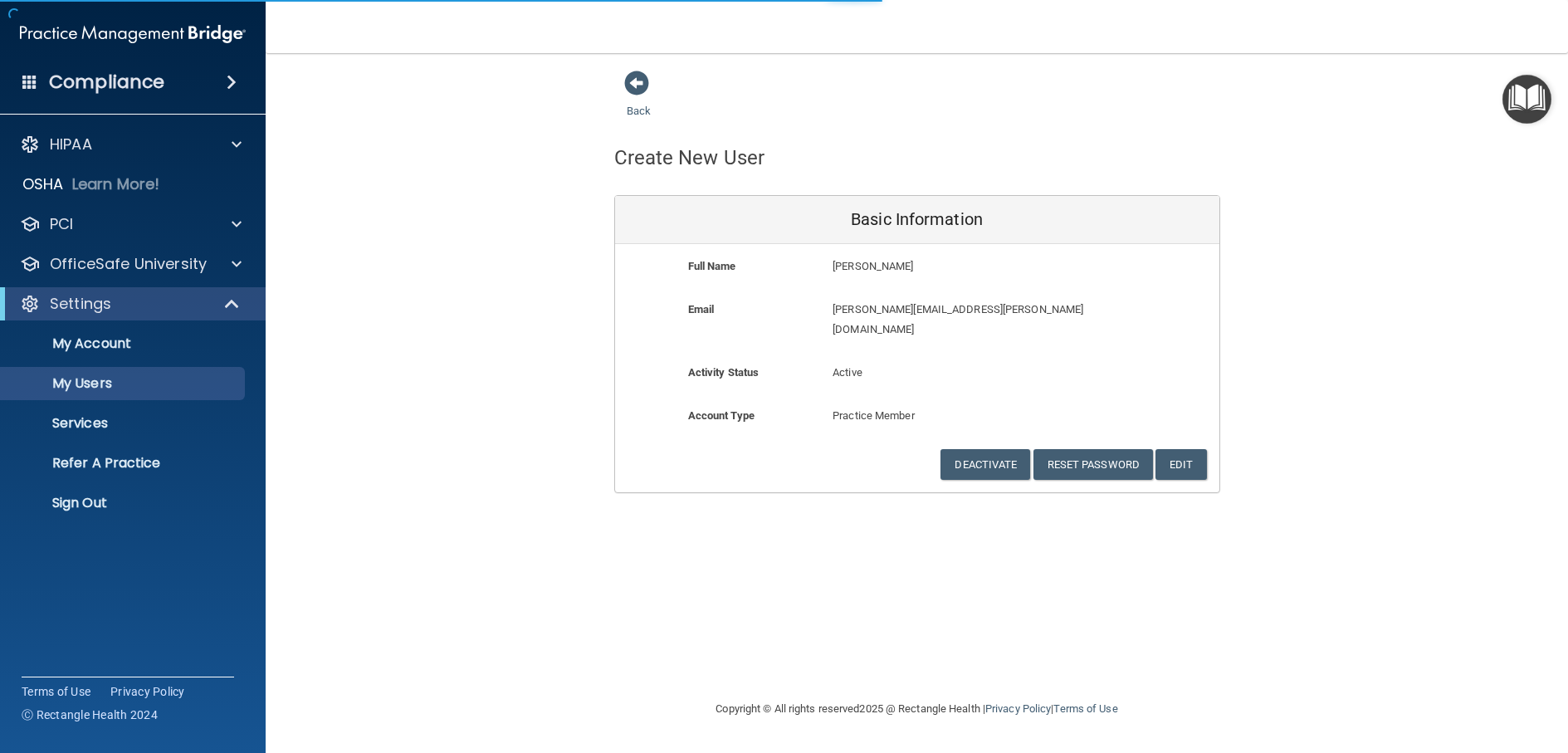 select on "20" 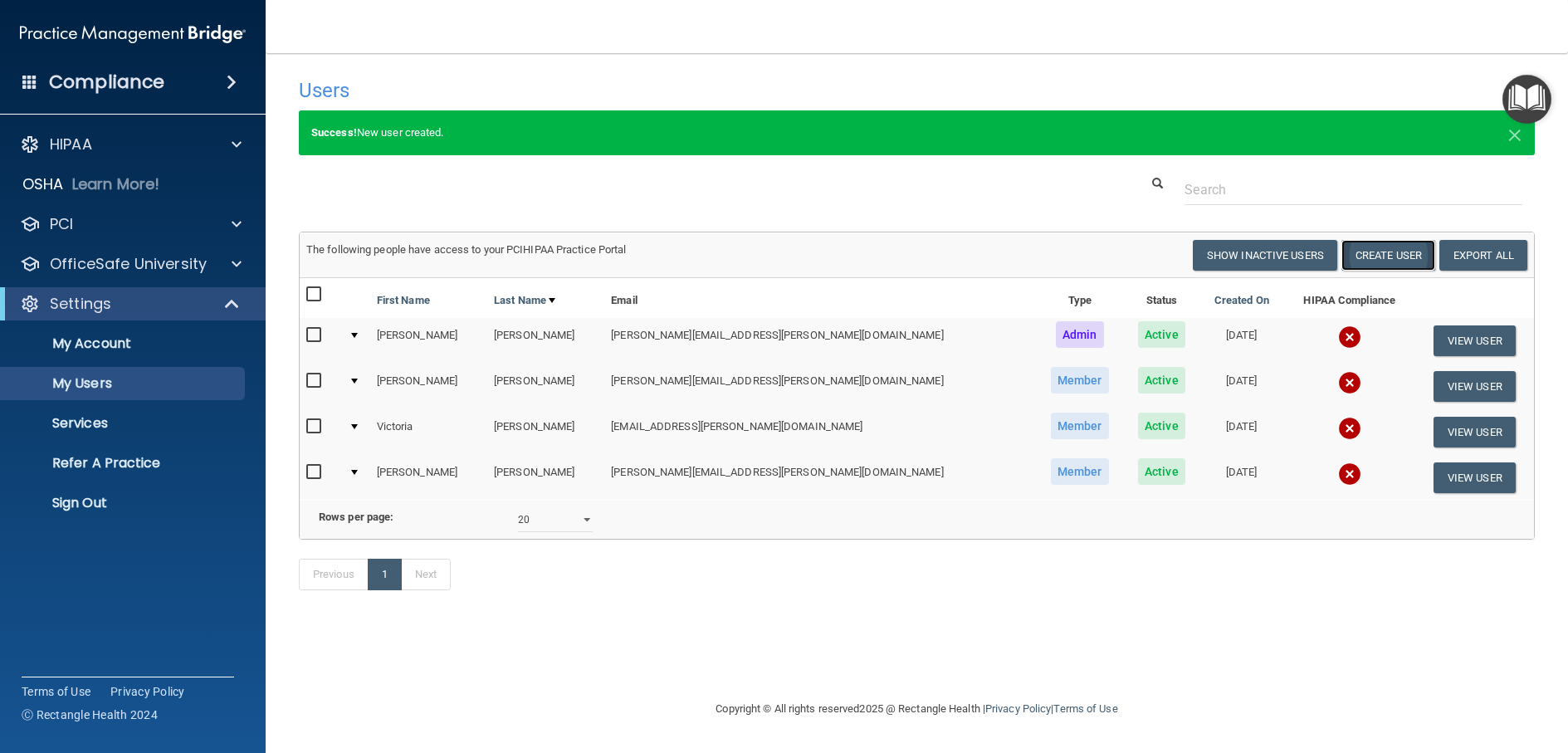 click on "Create User" at bounding box center (1388, 255) 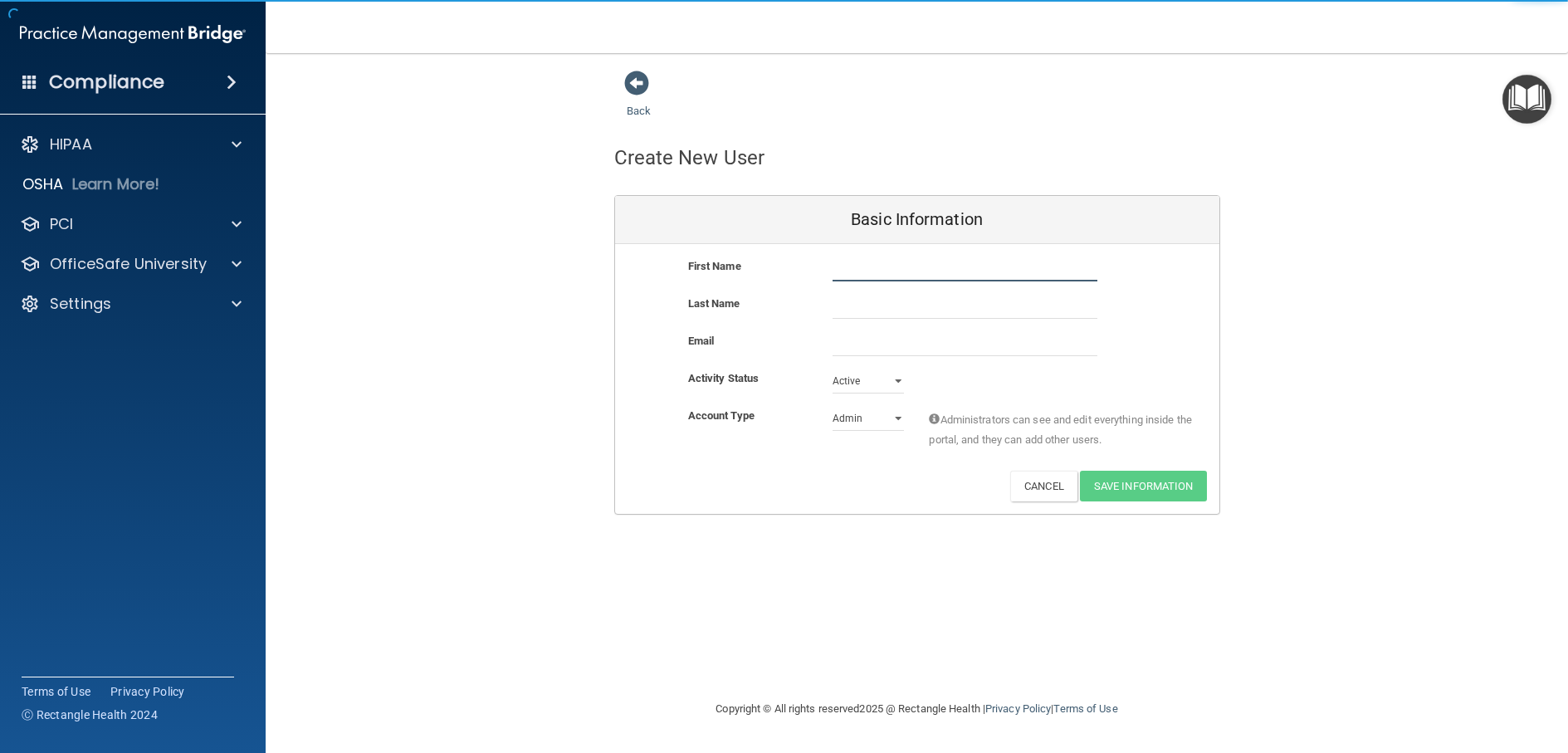 click at bounding box center [965, 269] 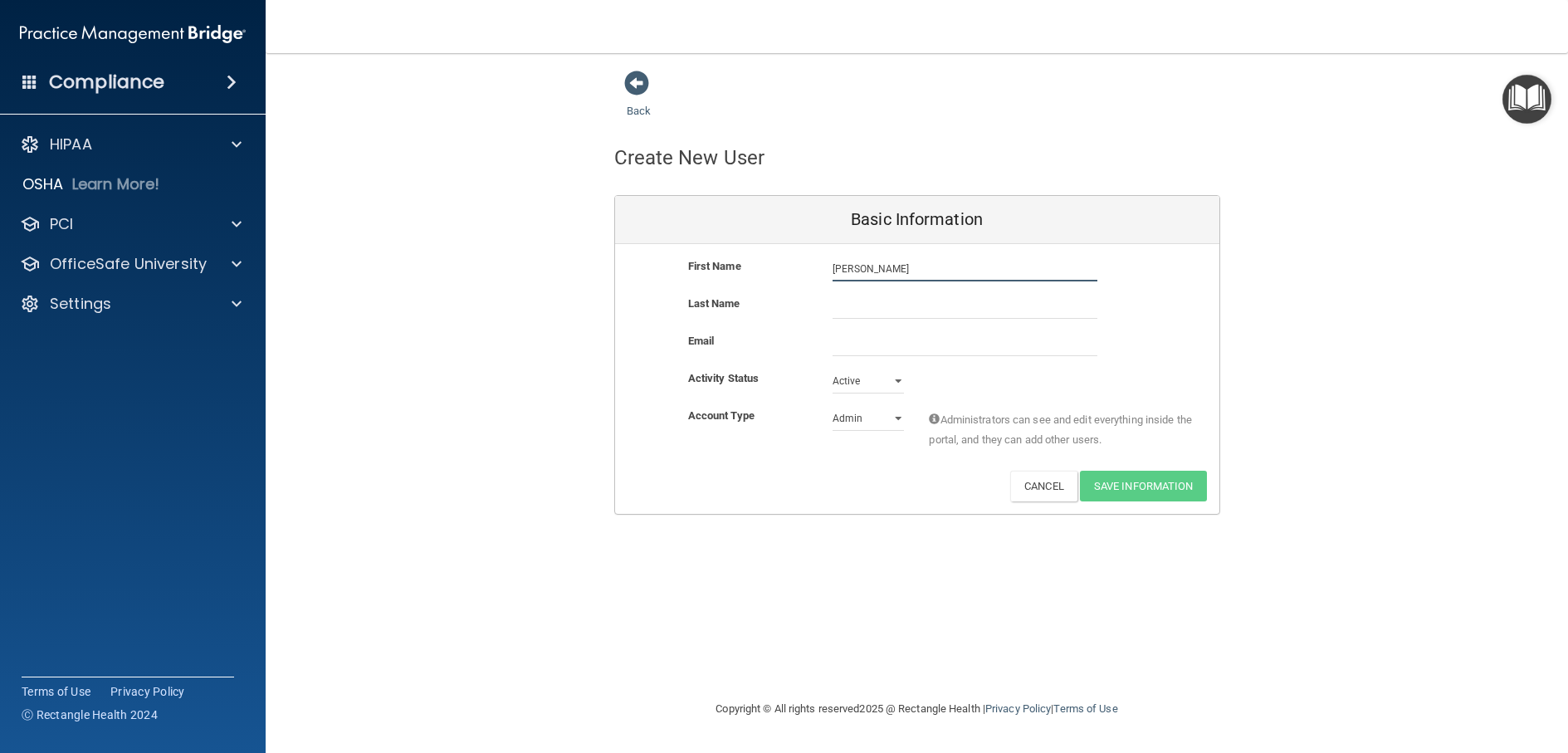 type on "[PERSON_NAME]" 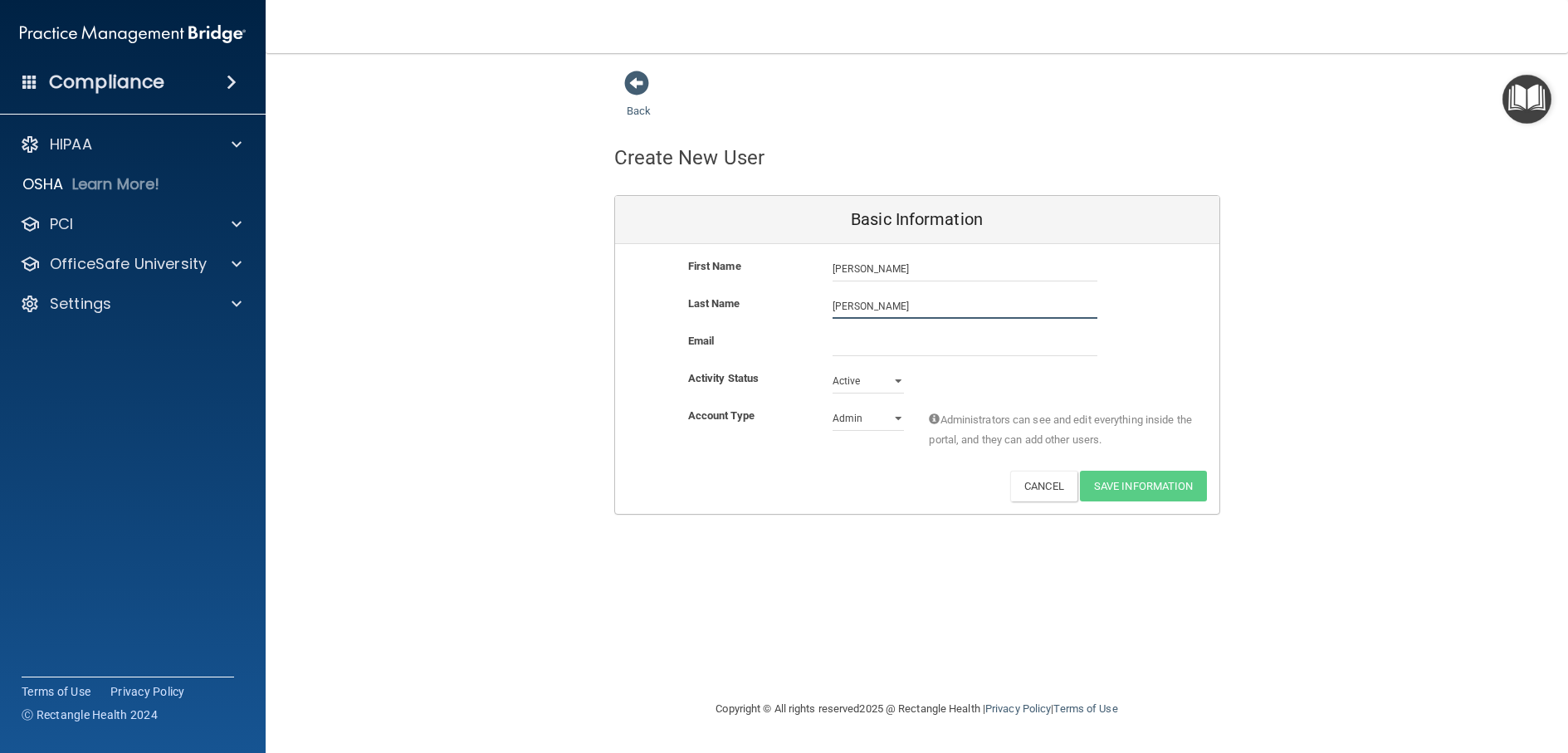 type on "[PERSON_NAME]" 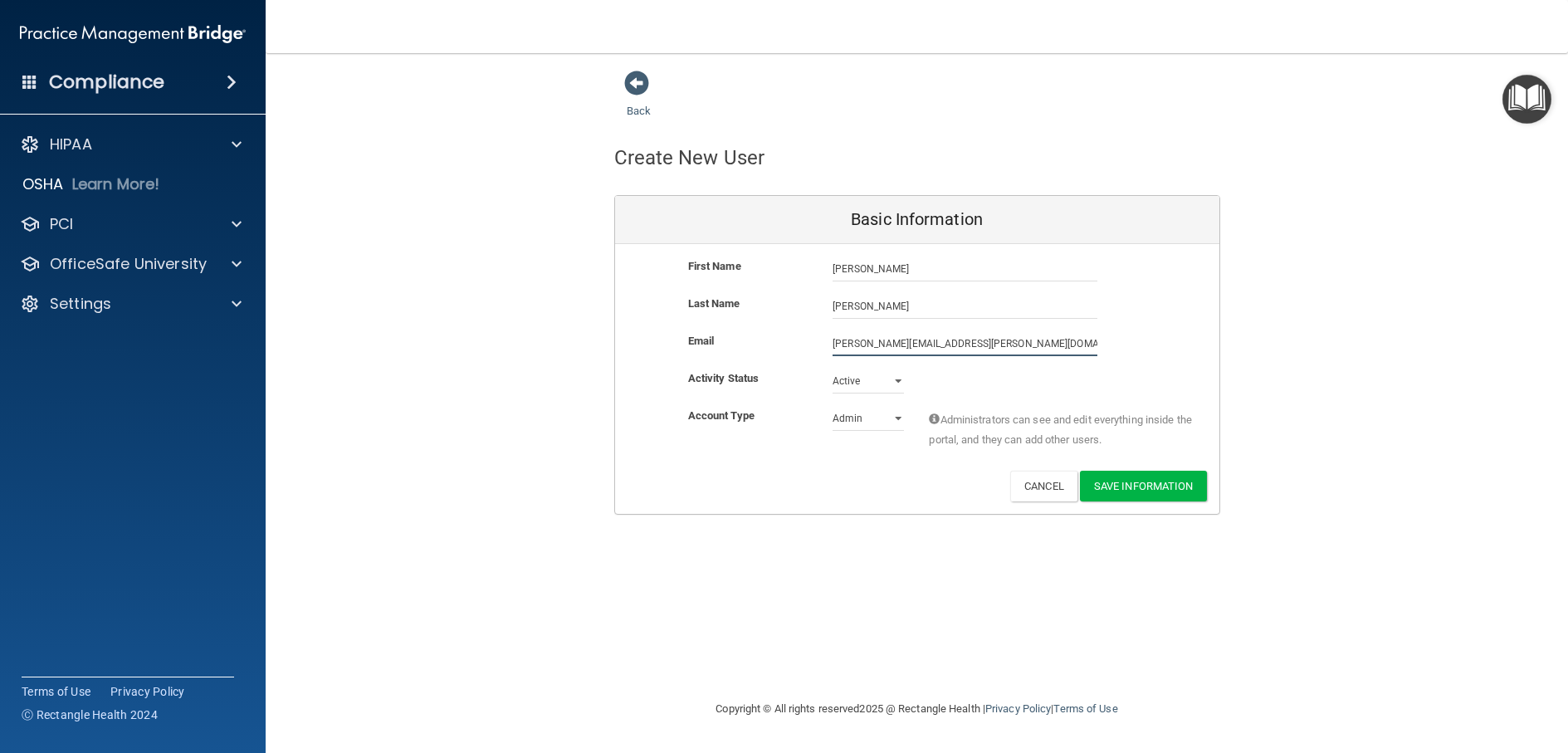 drag, startPoint x: 1048, startPoint y: 341, endPoint x: 892, endPoint y: 341, distance: 156 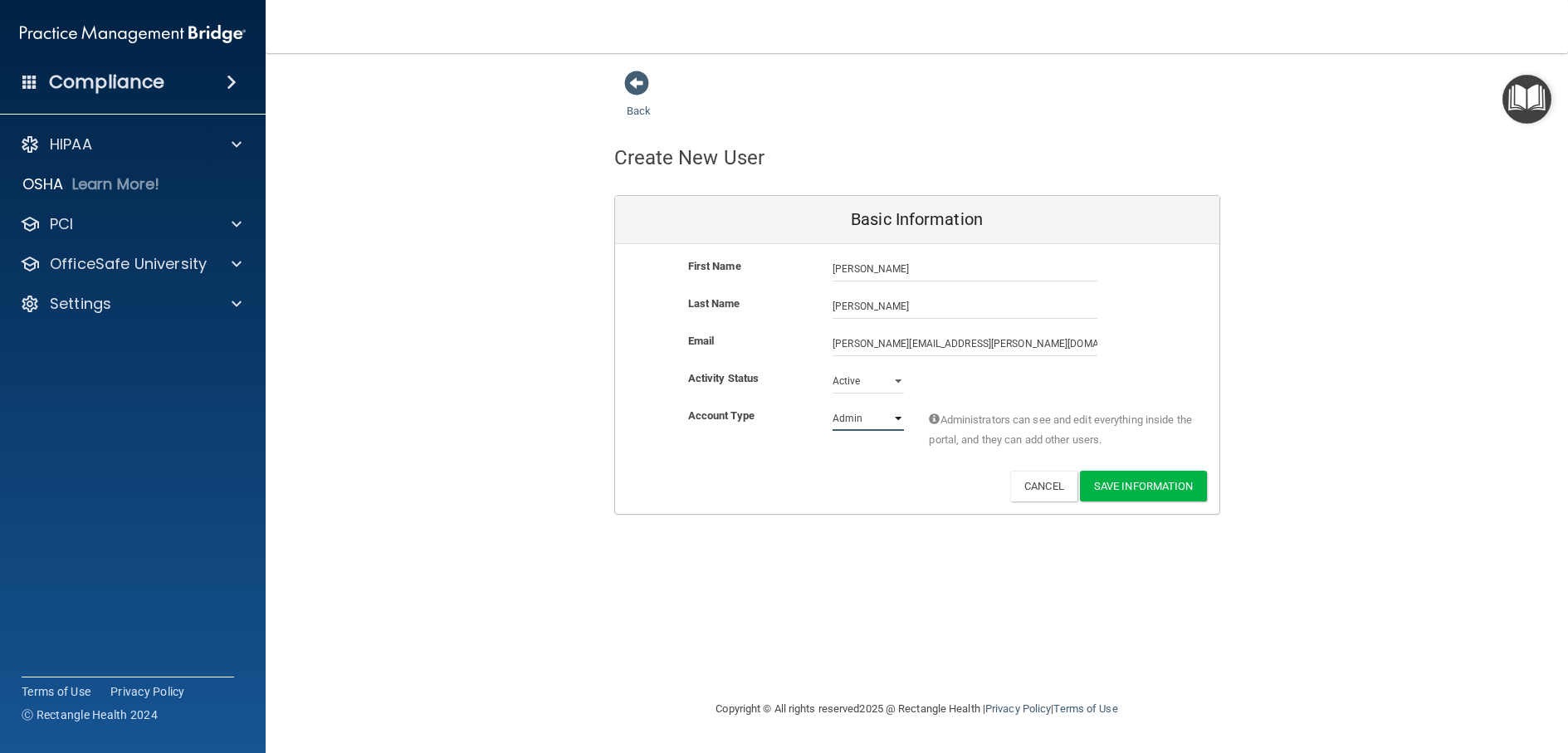 click on "Admin  Member" at bounding box center (868, 418) 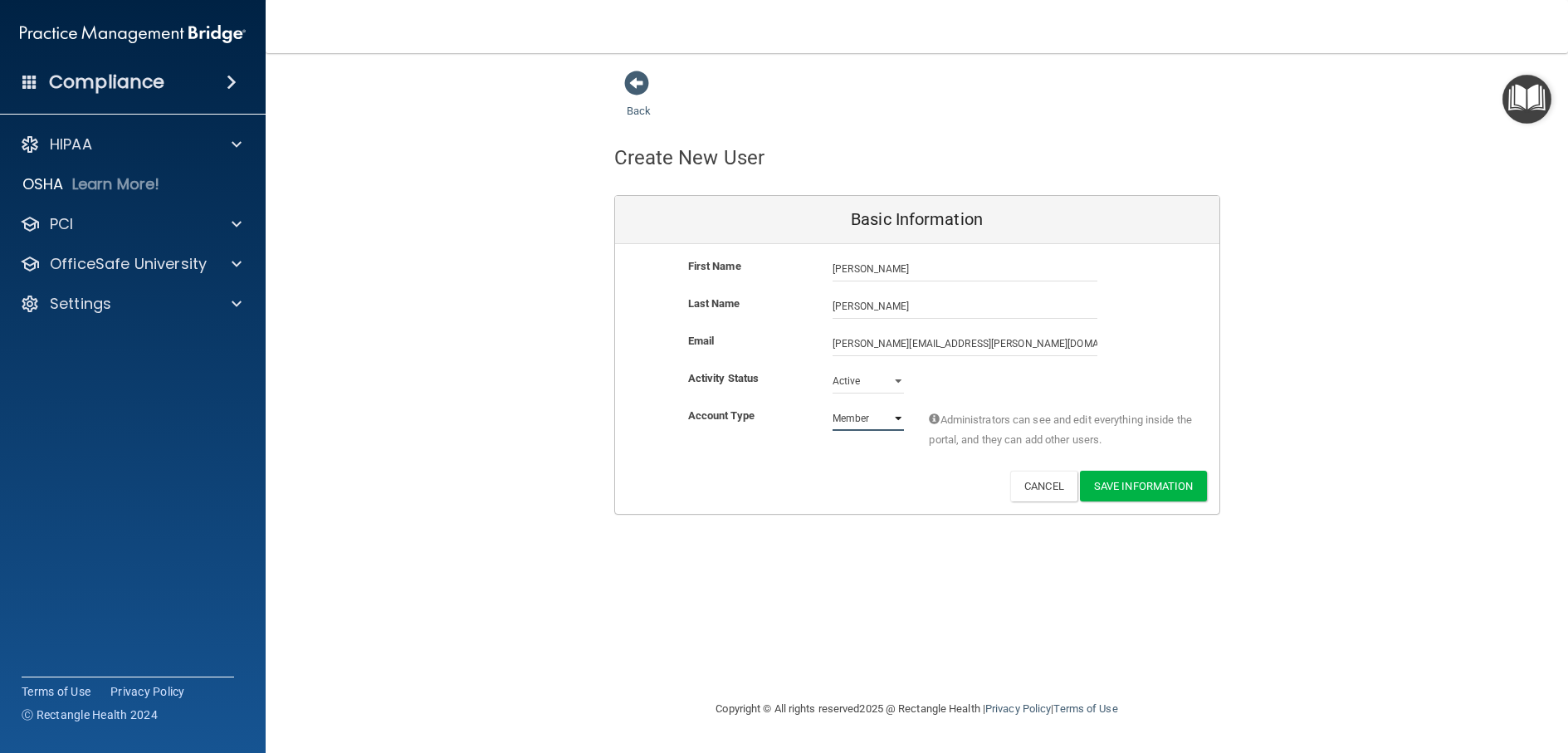 click on "Admin  Member" at bounding box center [868, 418] 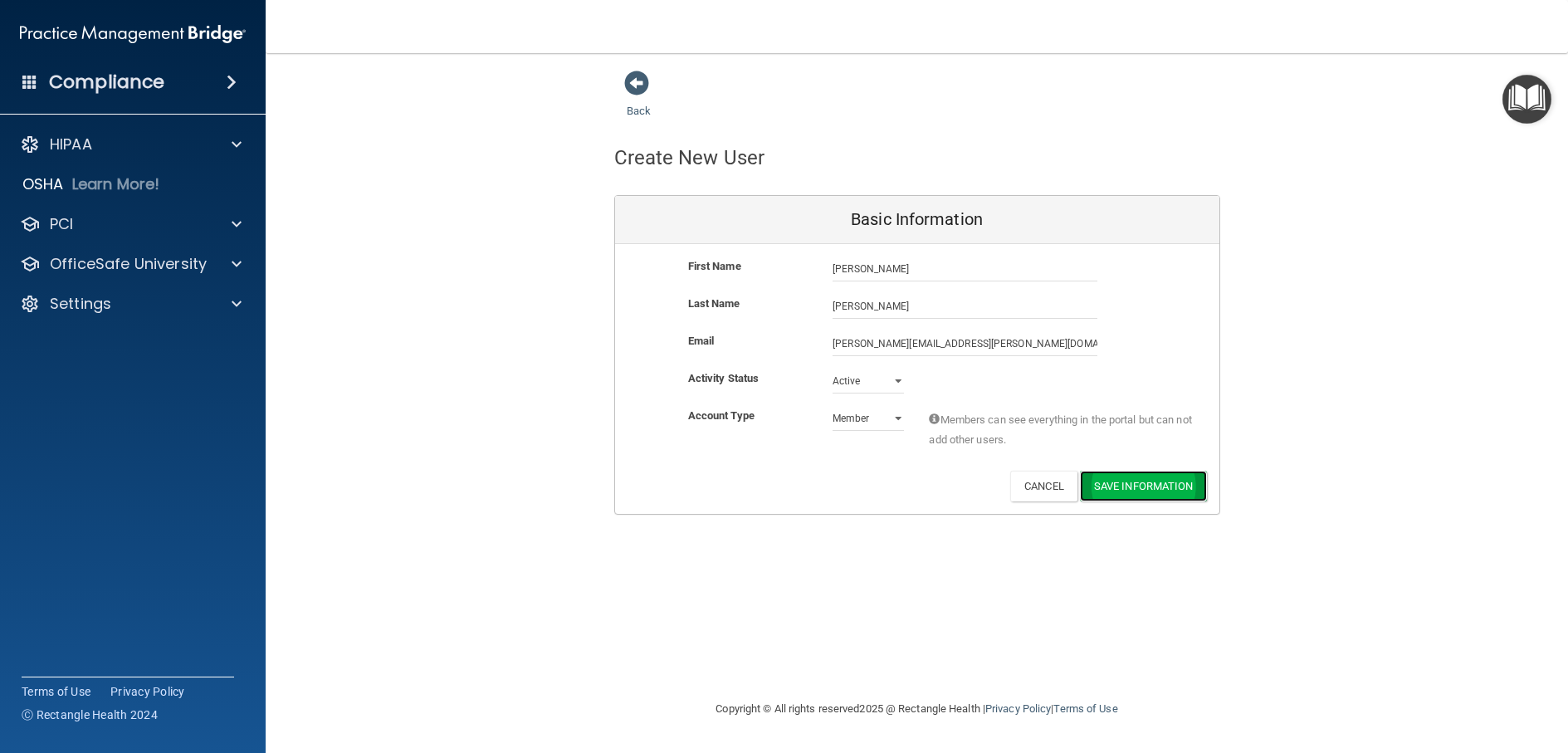 click on "Save Information" at bounding box center [1143, 486] 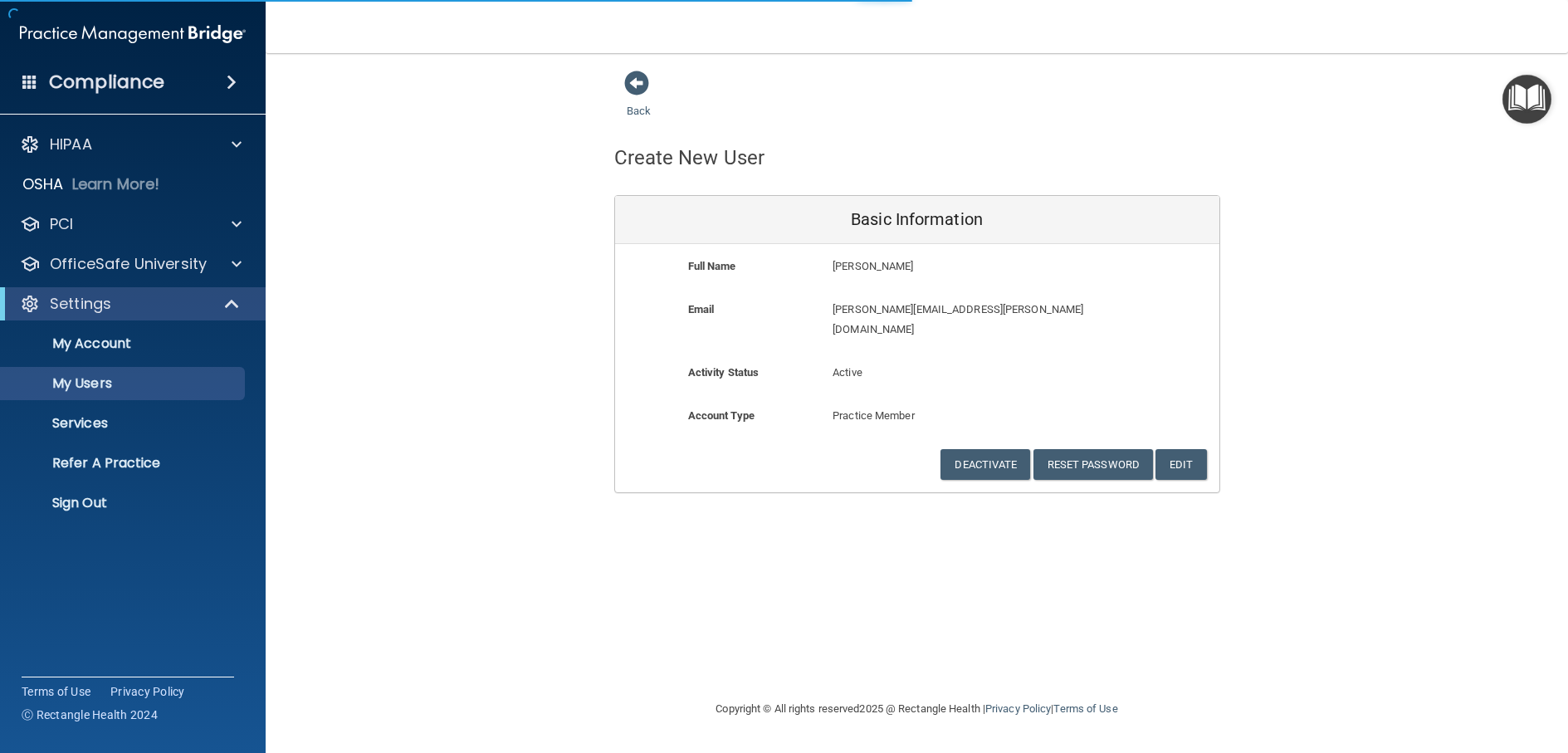 select on "20" 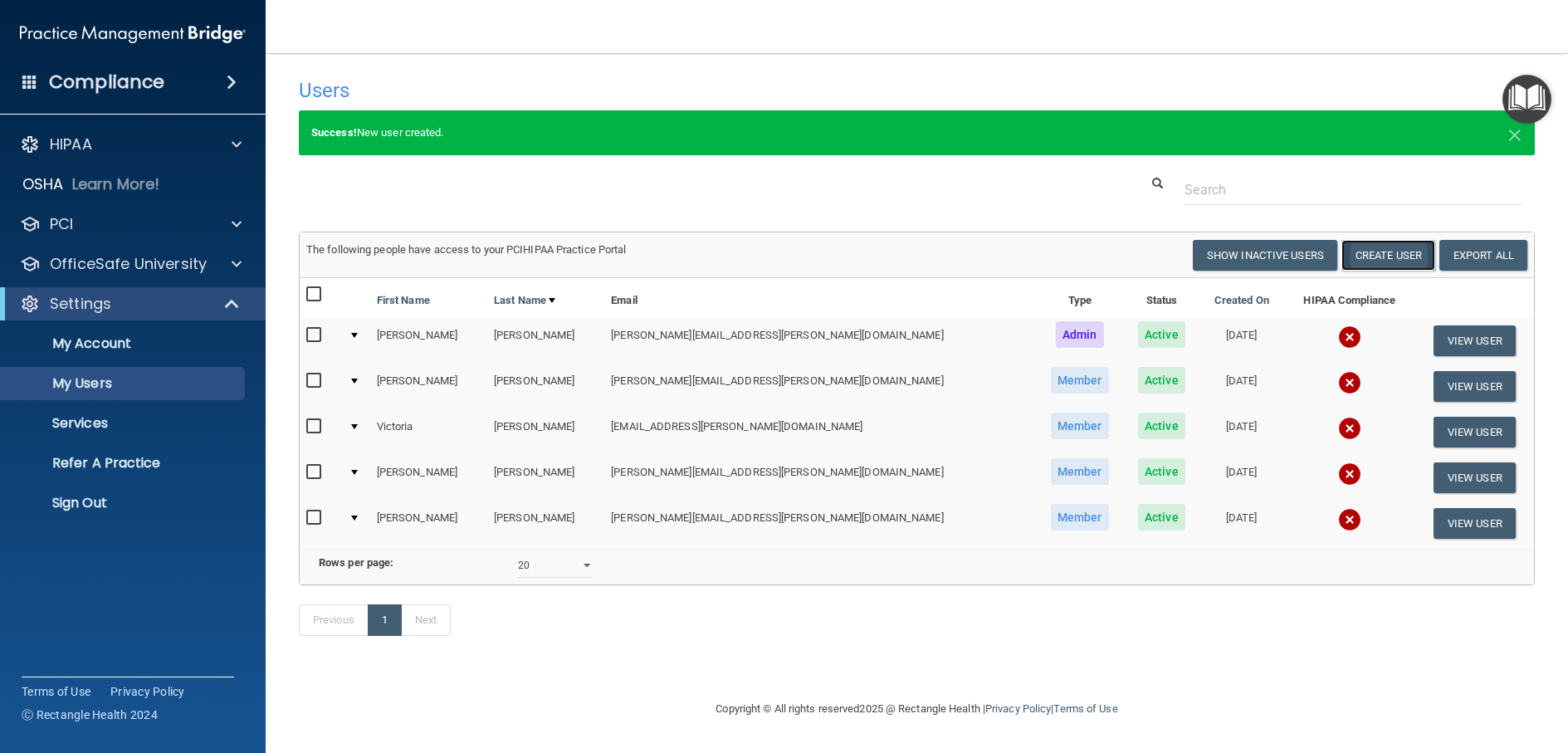 click on "Create User" at bounding box center [1388, 255] 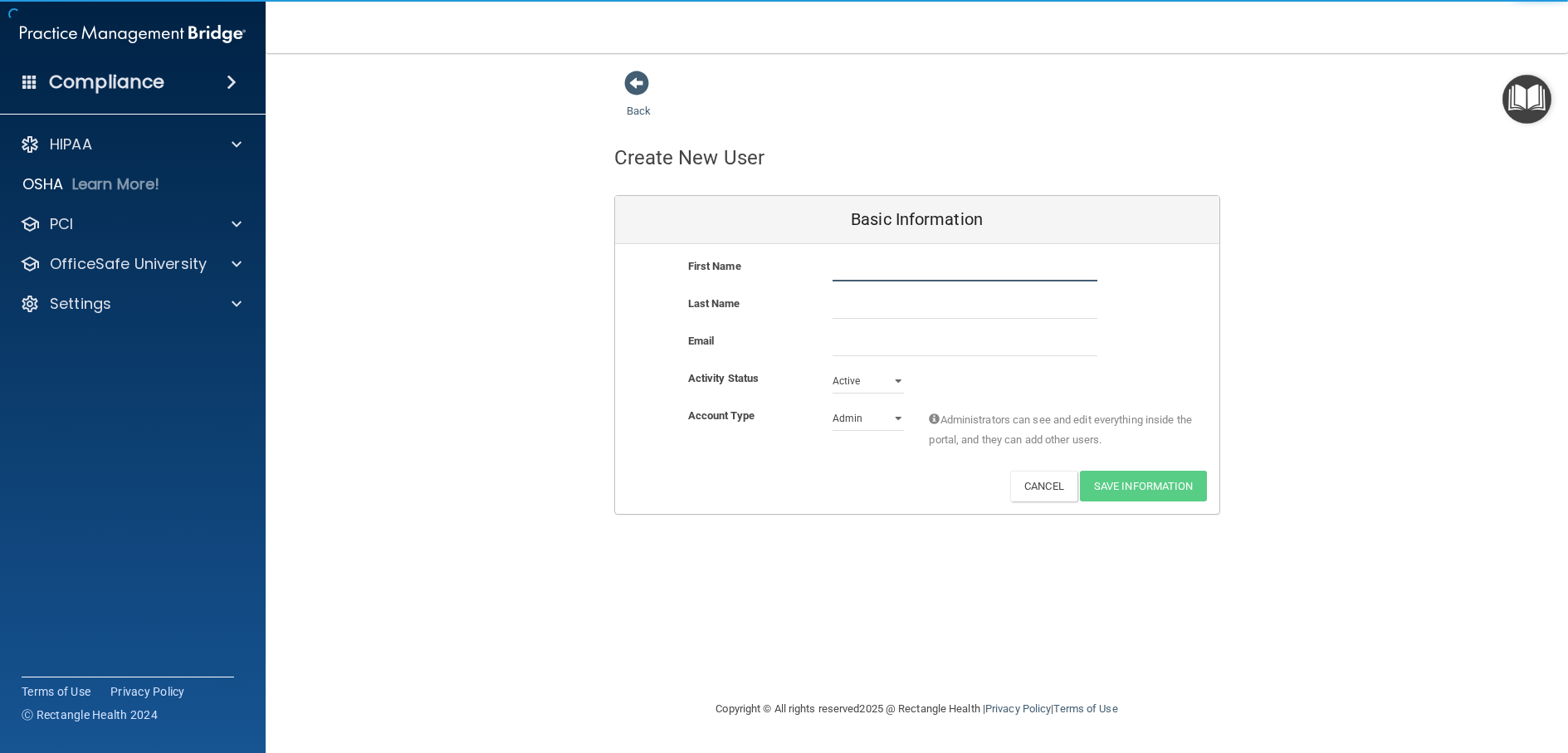 click at bounding box center [965, 269] 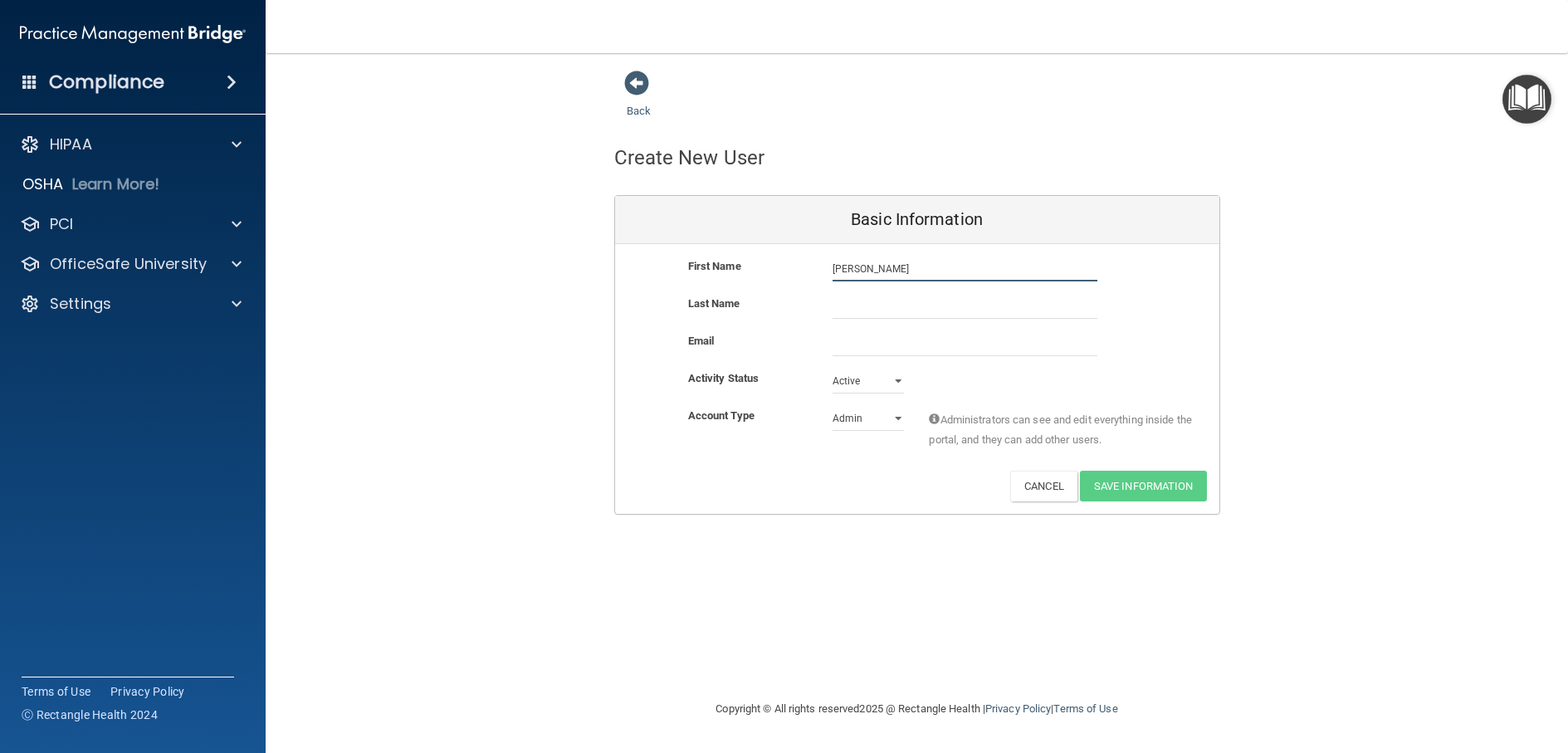 type on "[PERSON_NAME]" 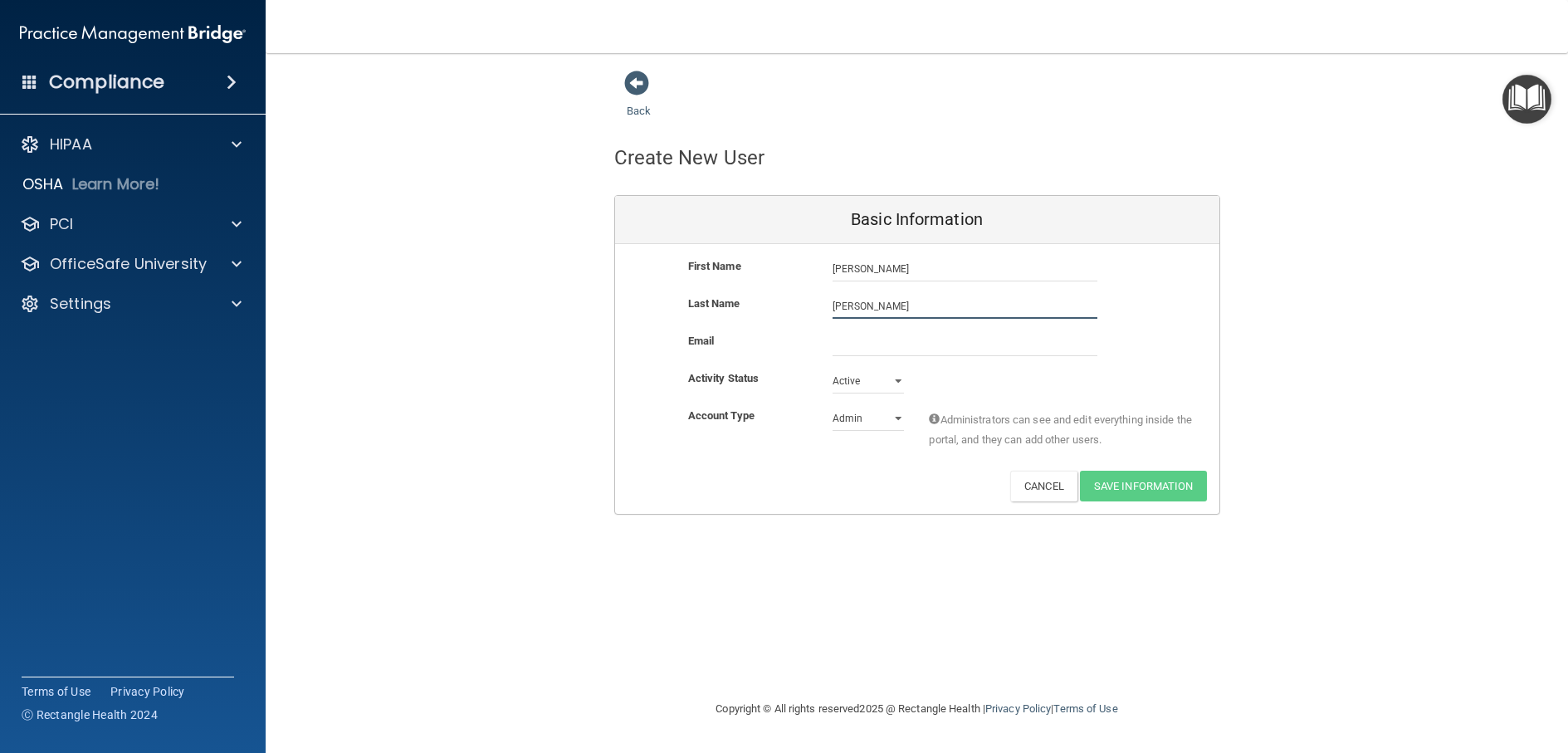 type on "[PERSON_NAME]" 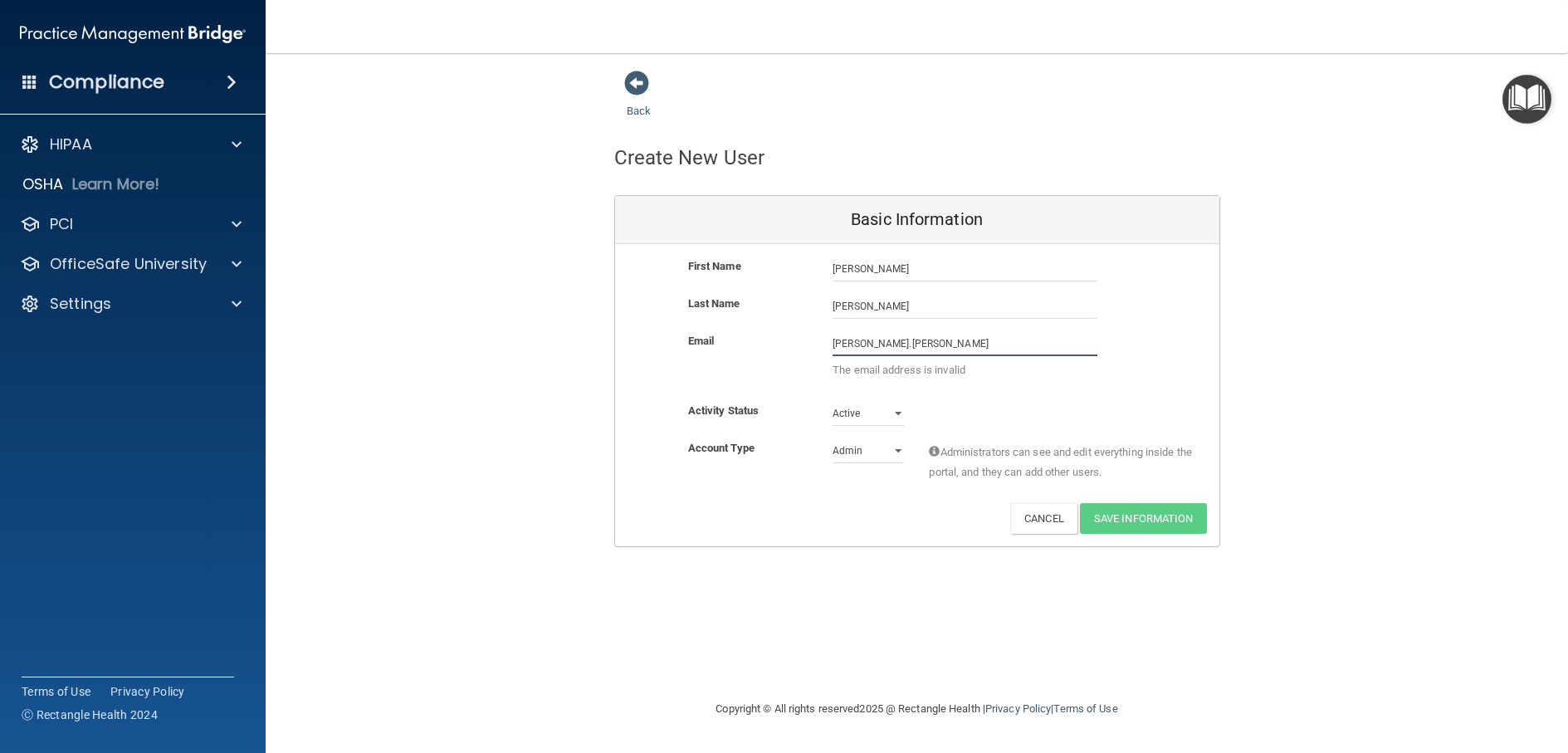 paste on "[DOMAIN_NAME]" 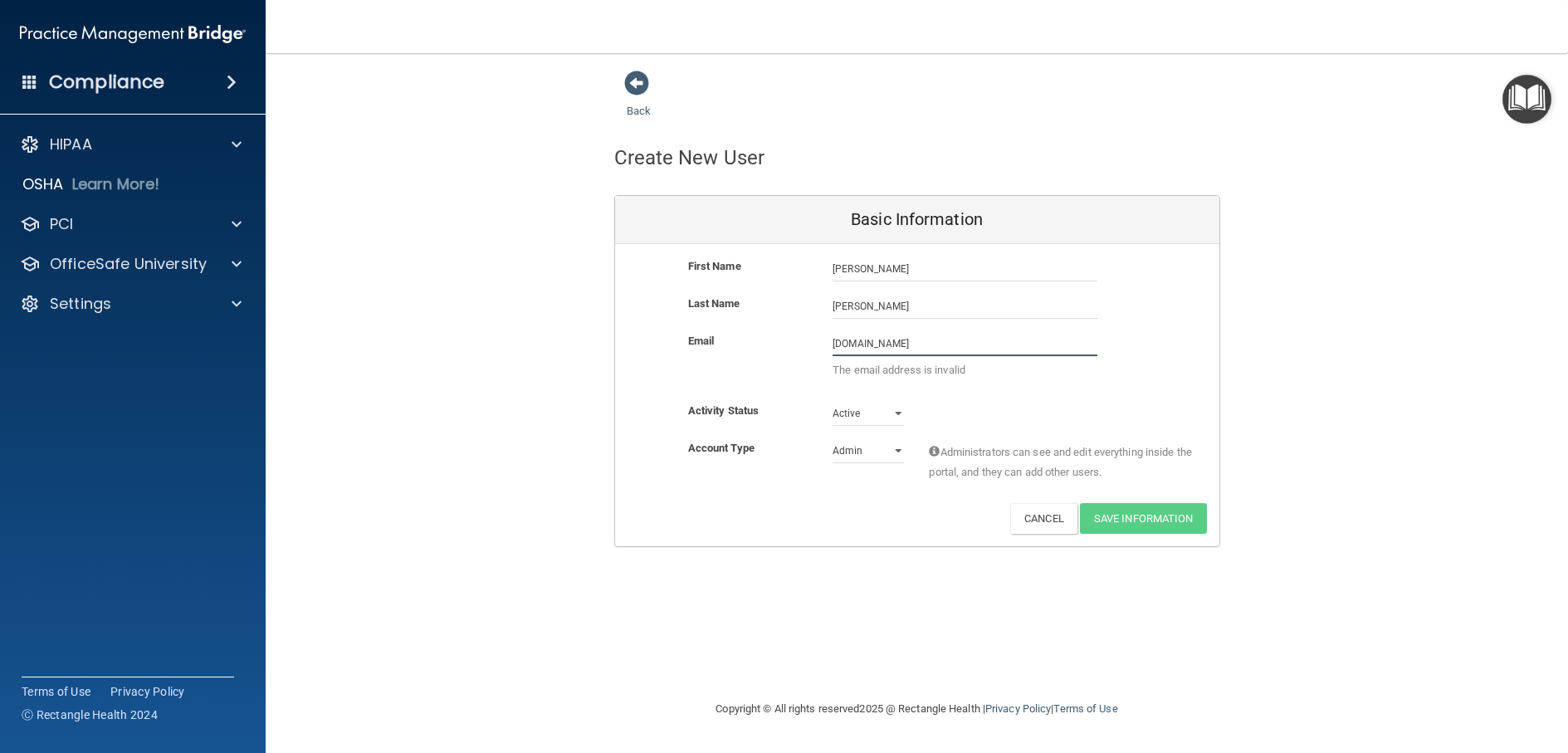 click on "[DOMAIN_NAME]" at bounding box center [965, 344] 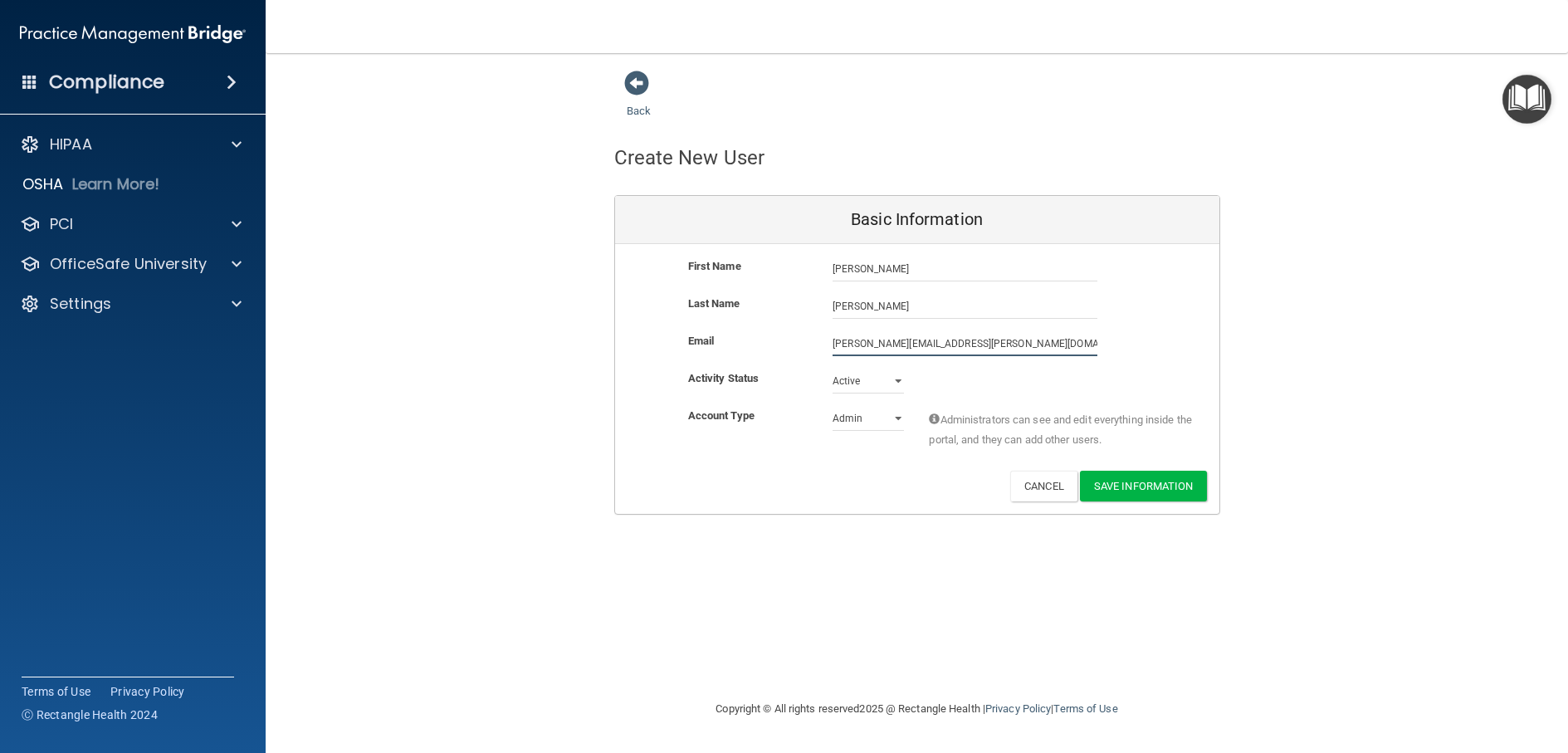 type on "[PERSON_NAME][EMAIL_ADDRESS][PERSON_NAME][DOMAIN_NAME]" 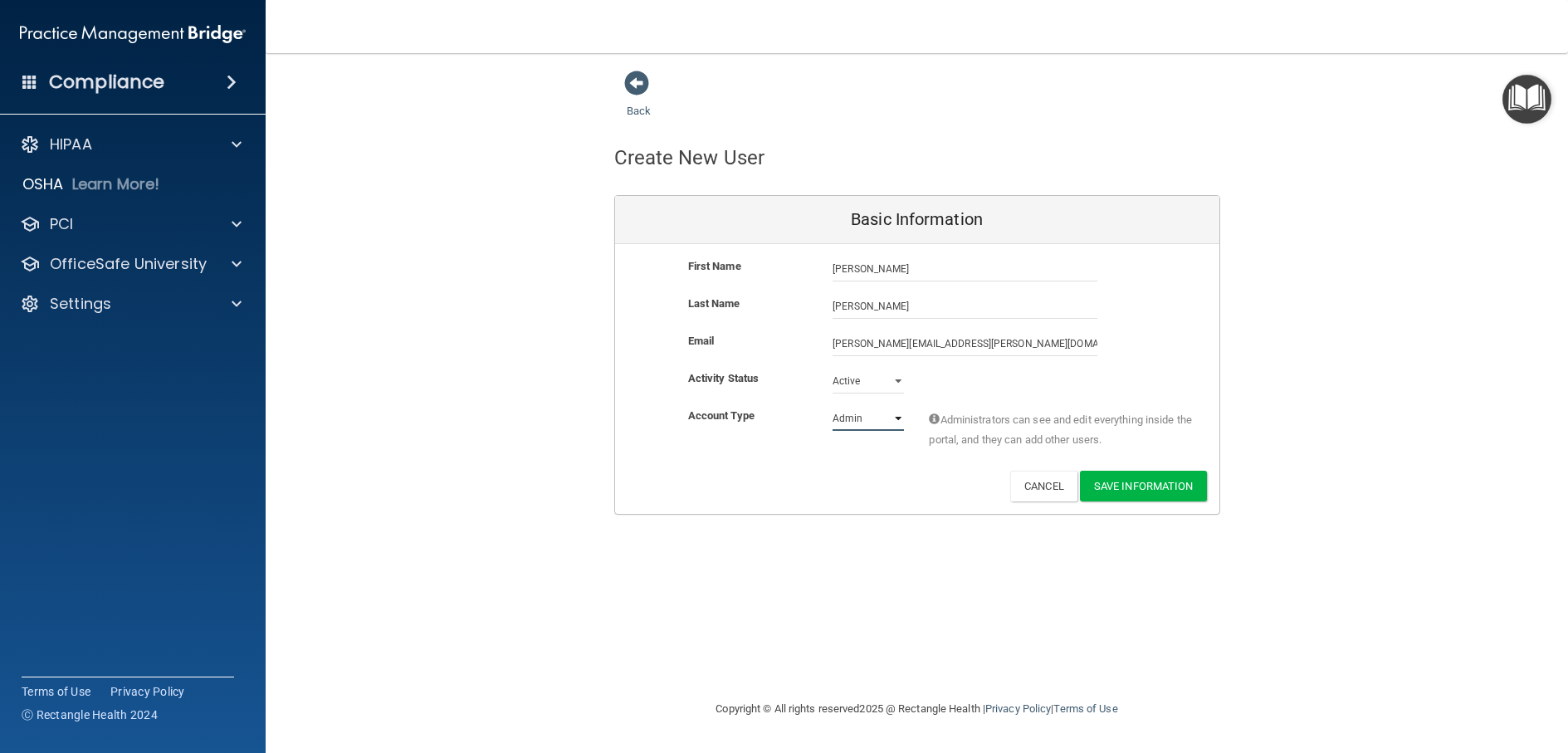 click on "Admin  Member" at bounding box center (868, 418) 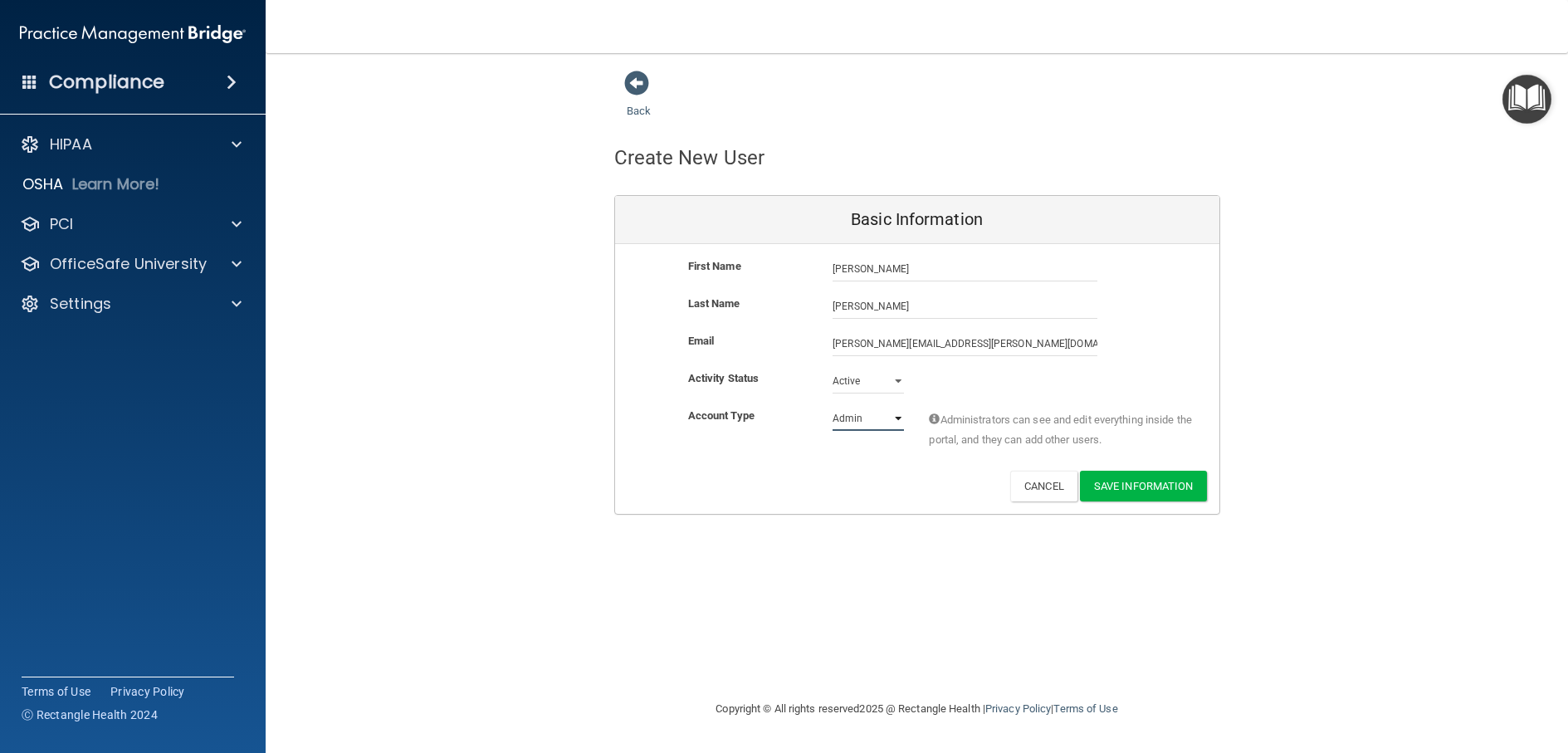 select on "practice_member" 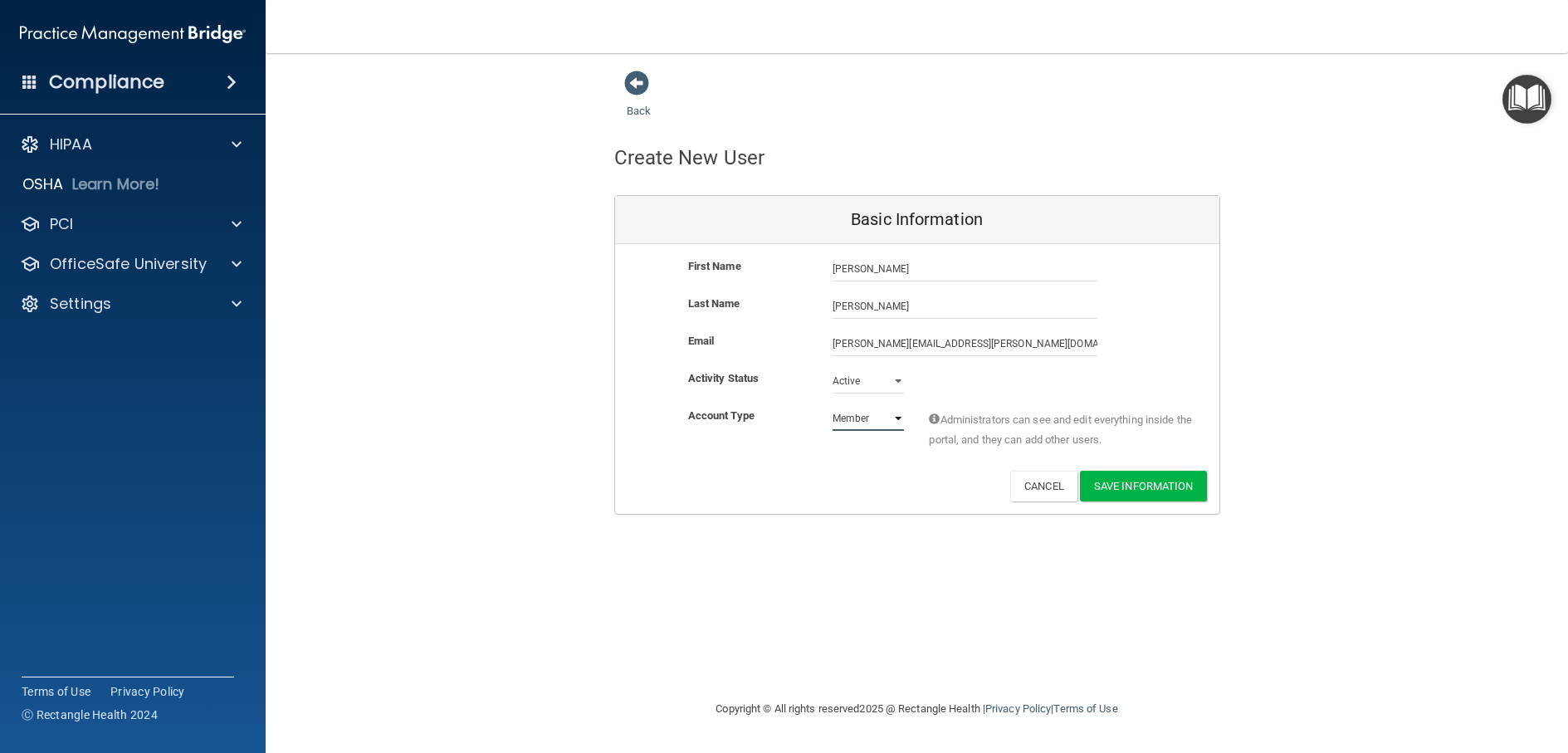 click on "Admin  Member" at bounding box center (868, 418) 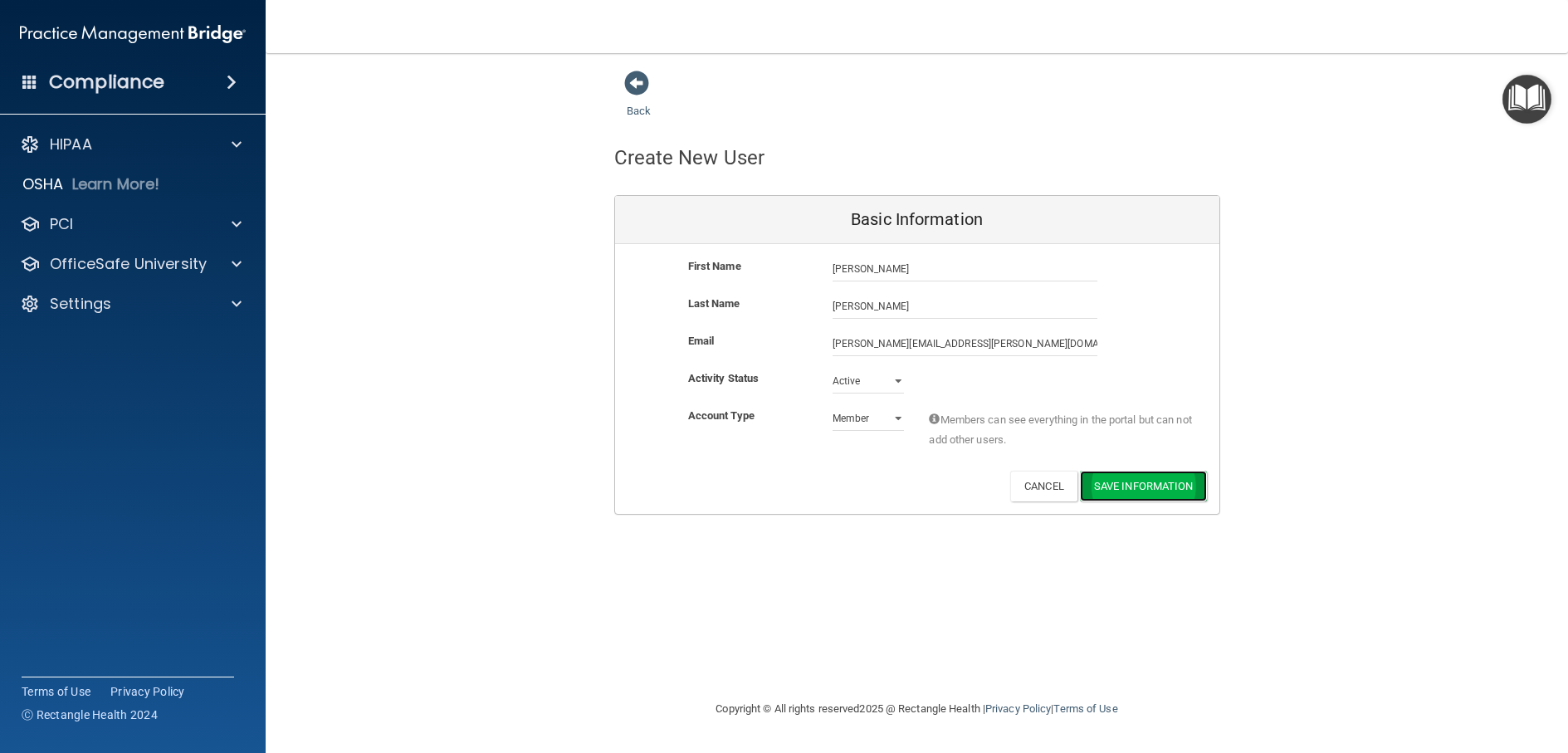 click on "Save Information" at bounding box center [1143, 486] 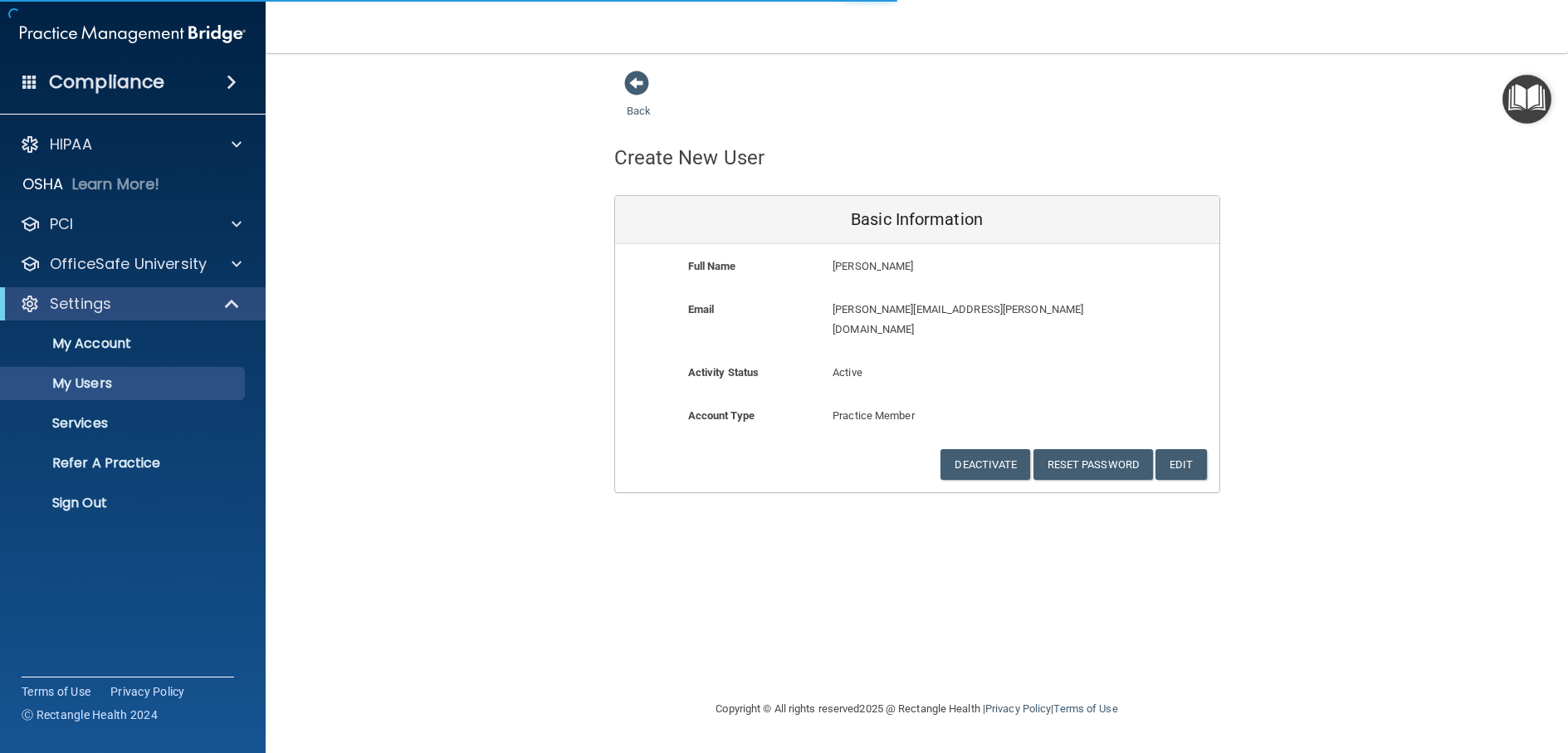 select on "20" 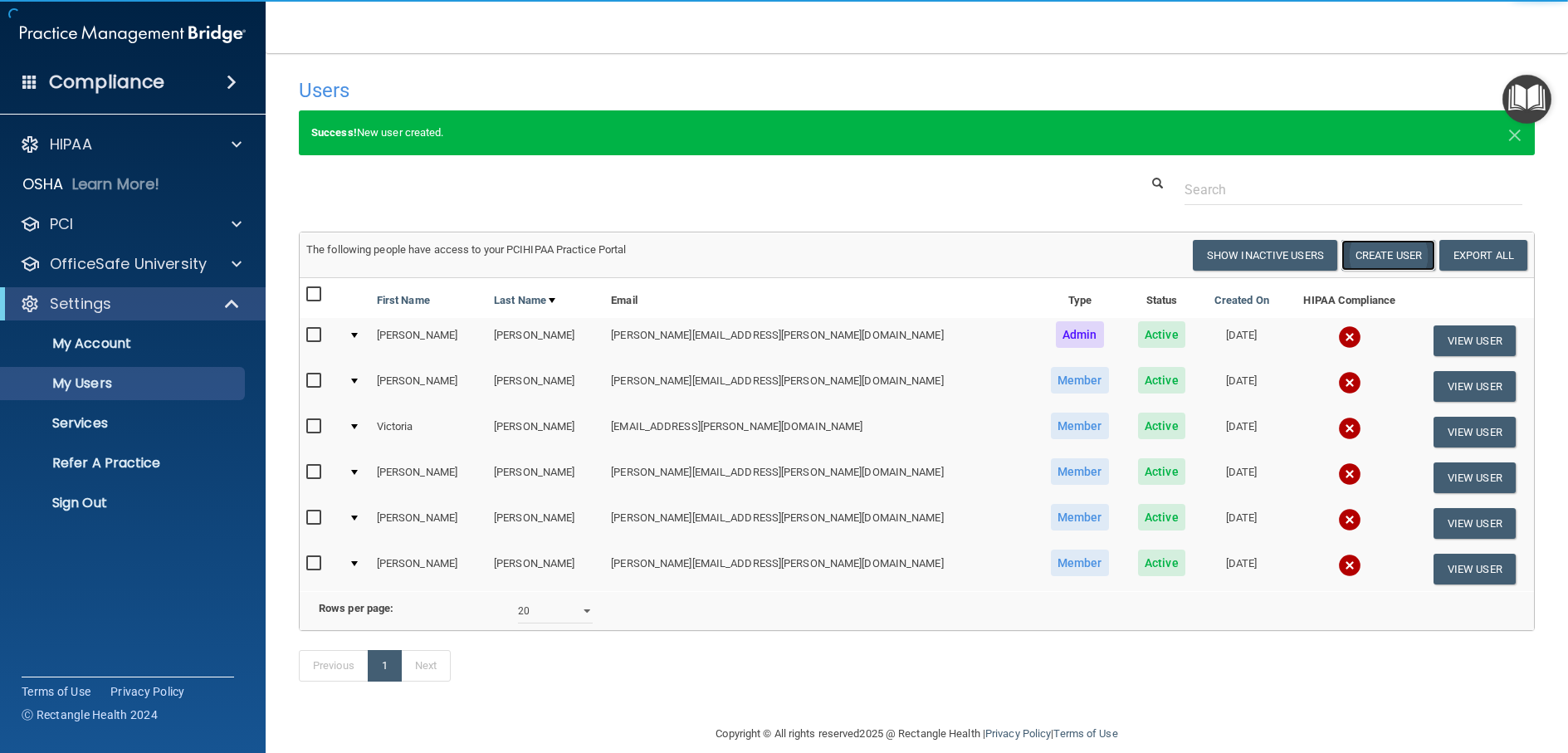 click on "Create User" at bounding box center [1388, 255] 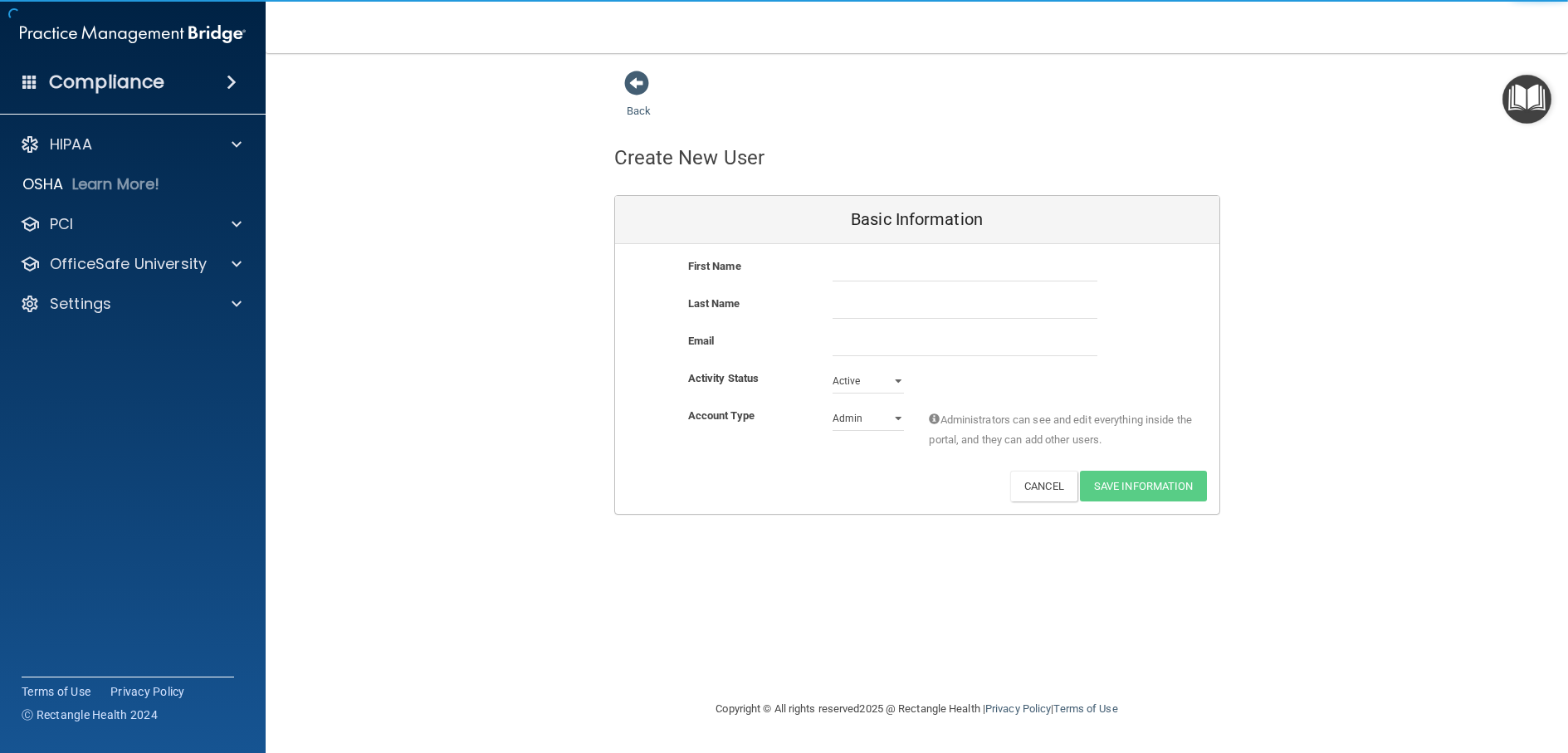 click at bounding box center (965, 269) 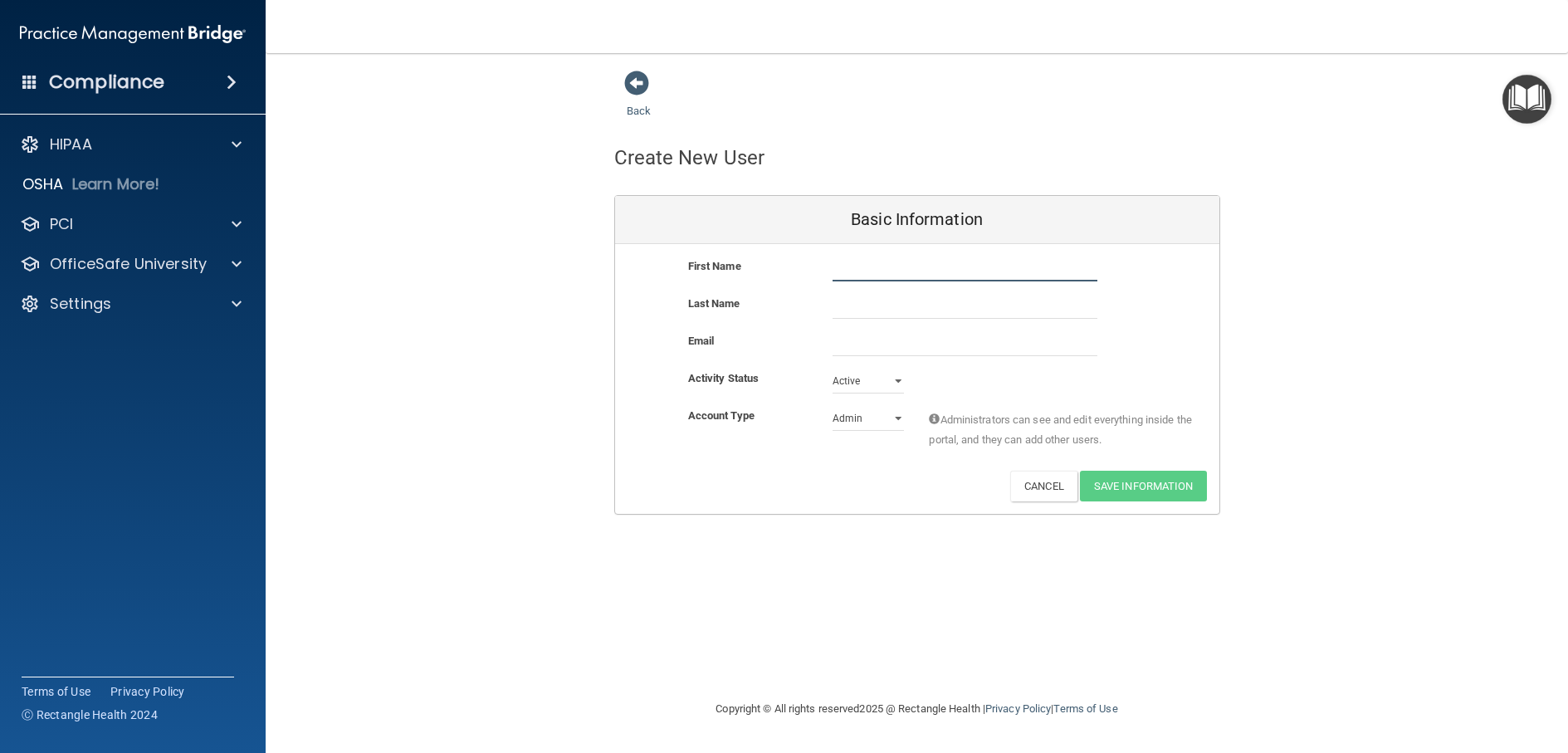 click at bounding box center [965, 269] 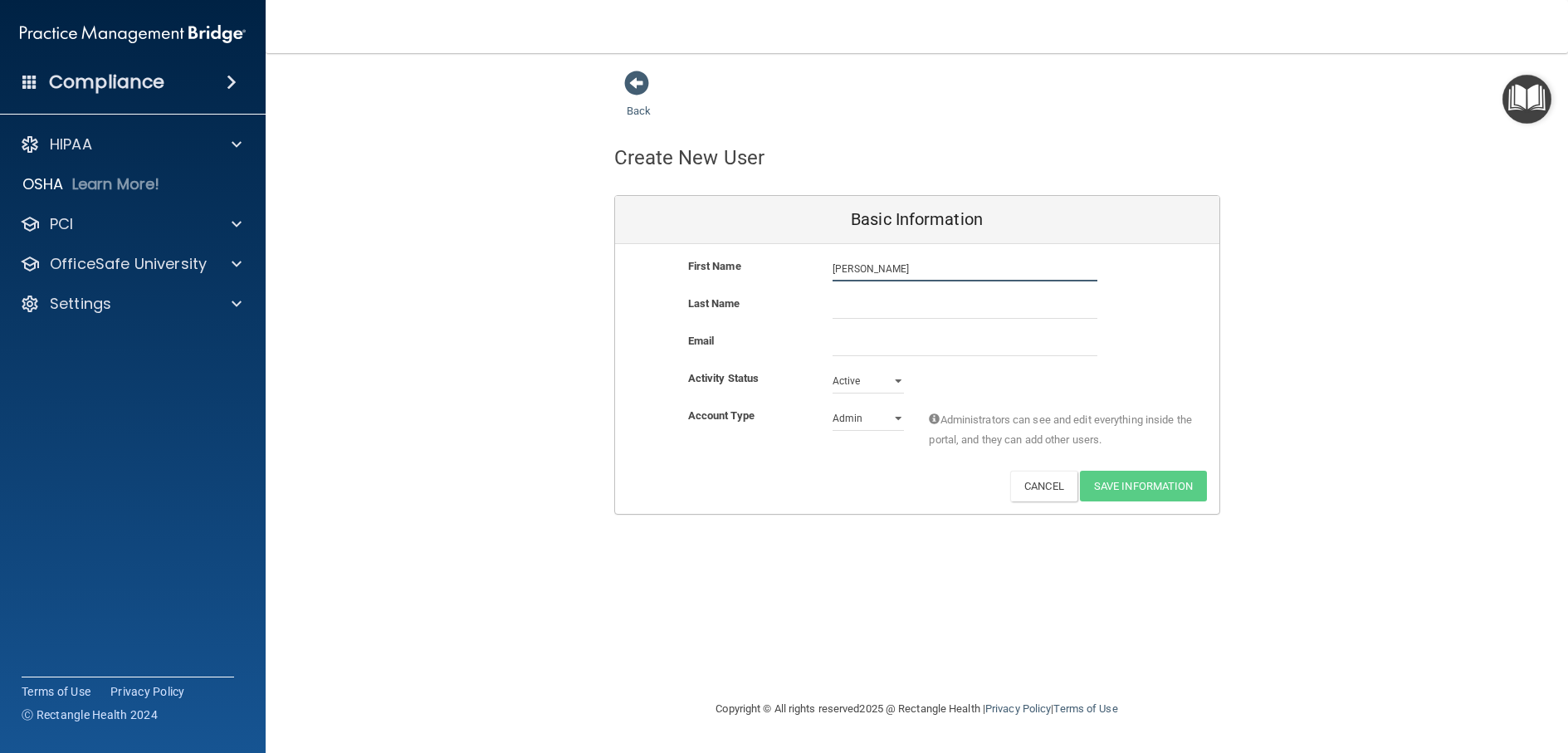 type on "[PERSON_NAME]" 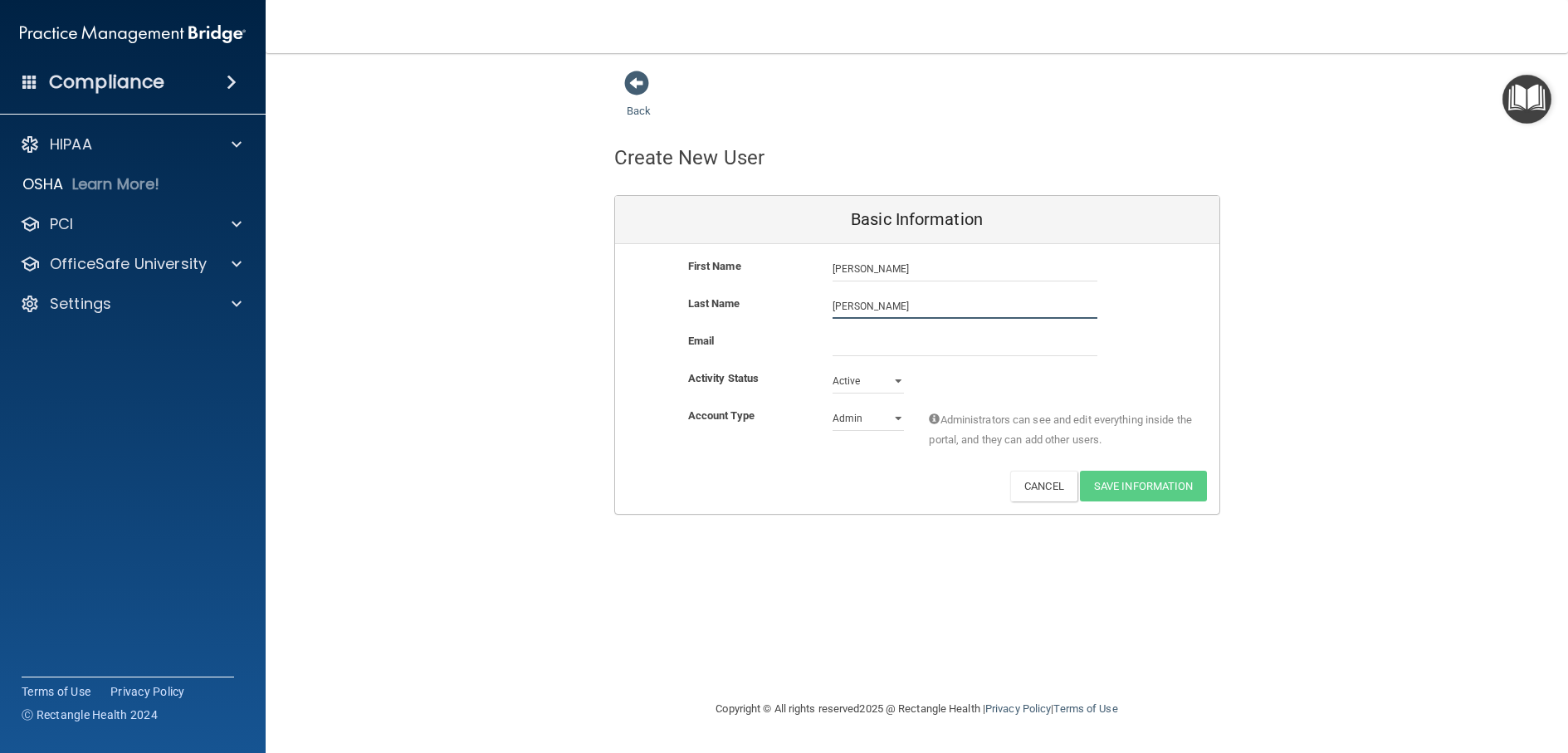 type on "[PERSON_NAME]" 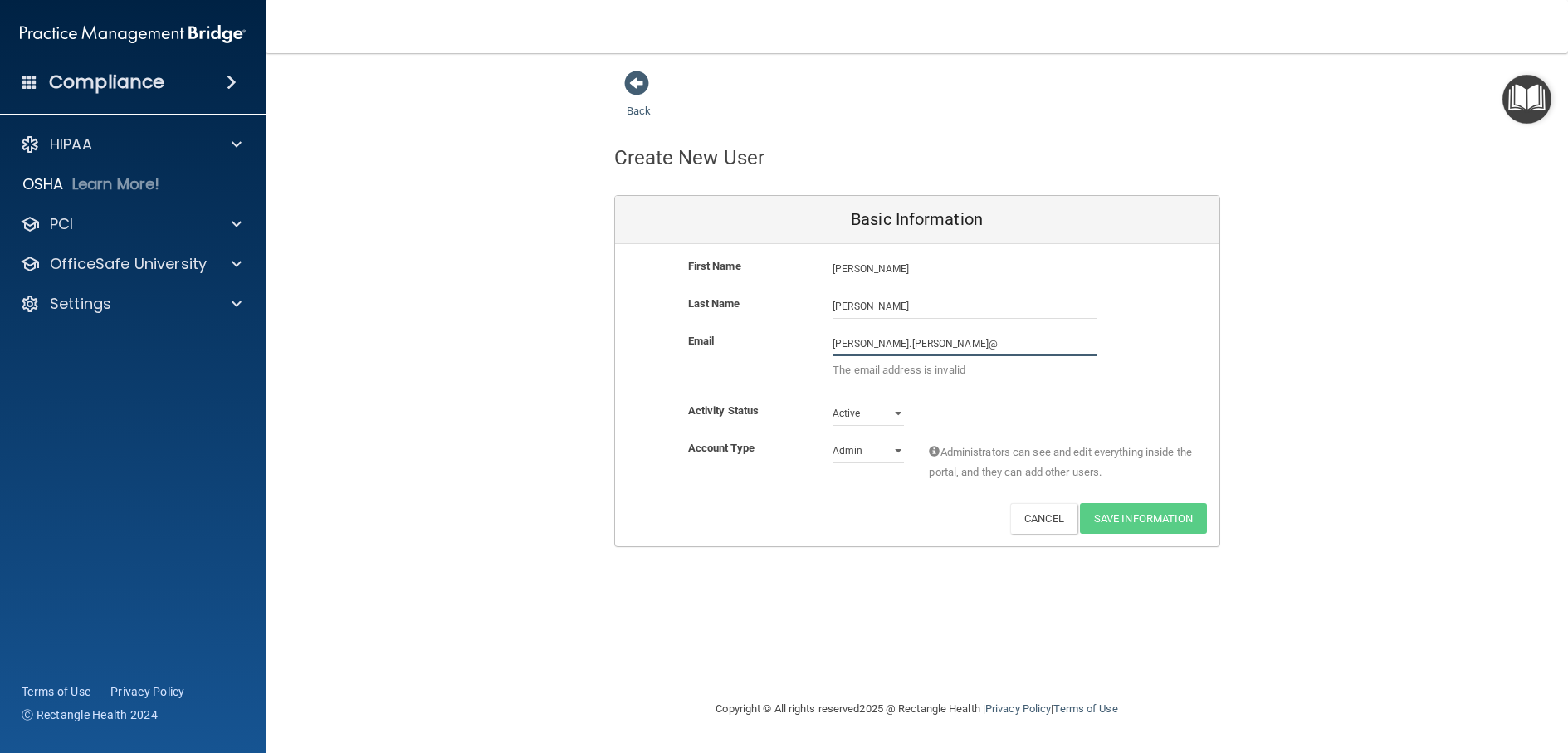 paste on "[DOMAIN_NAME]" 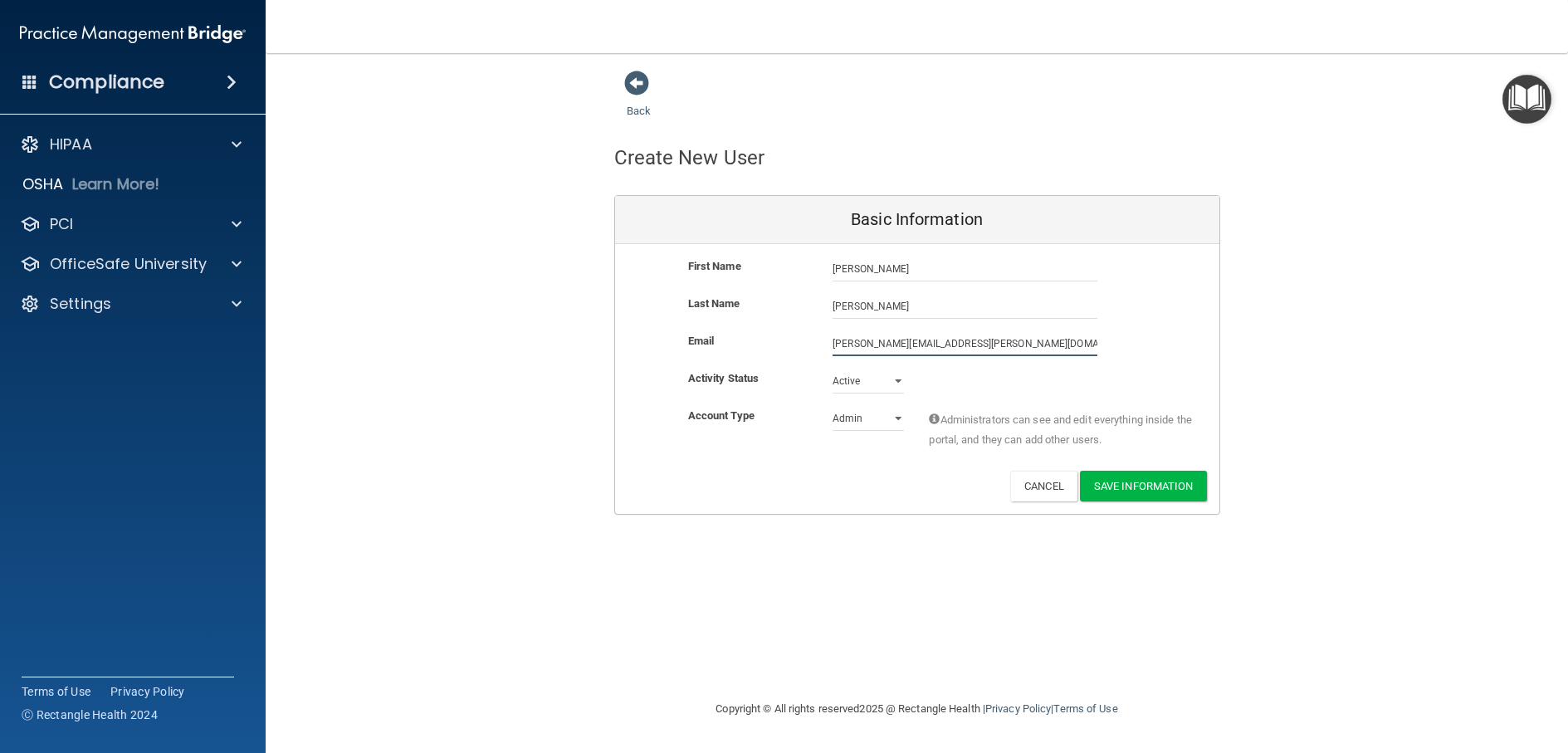 type on "[PERSON_NAME][EMAIL_ADDRESS][PERSON_NAME][DOMAIN_NAME]" 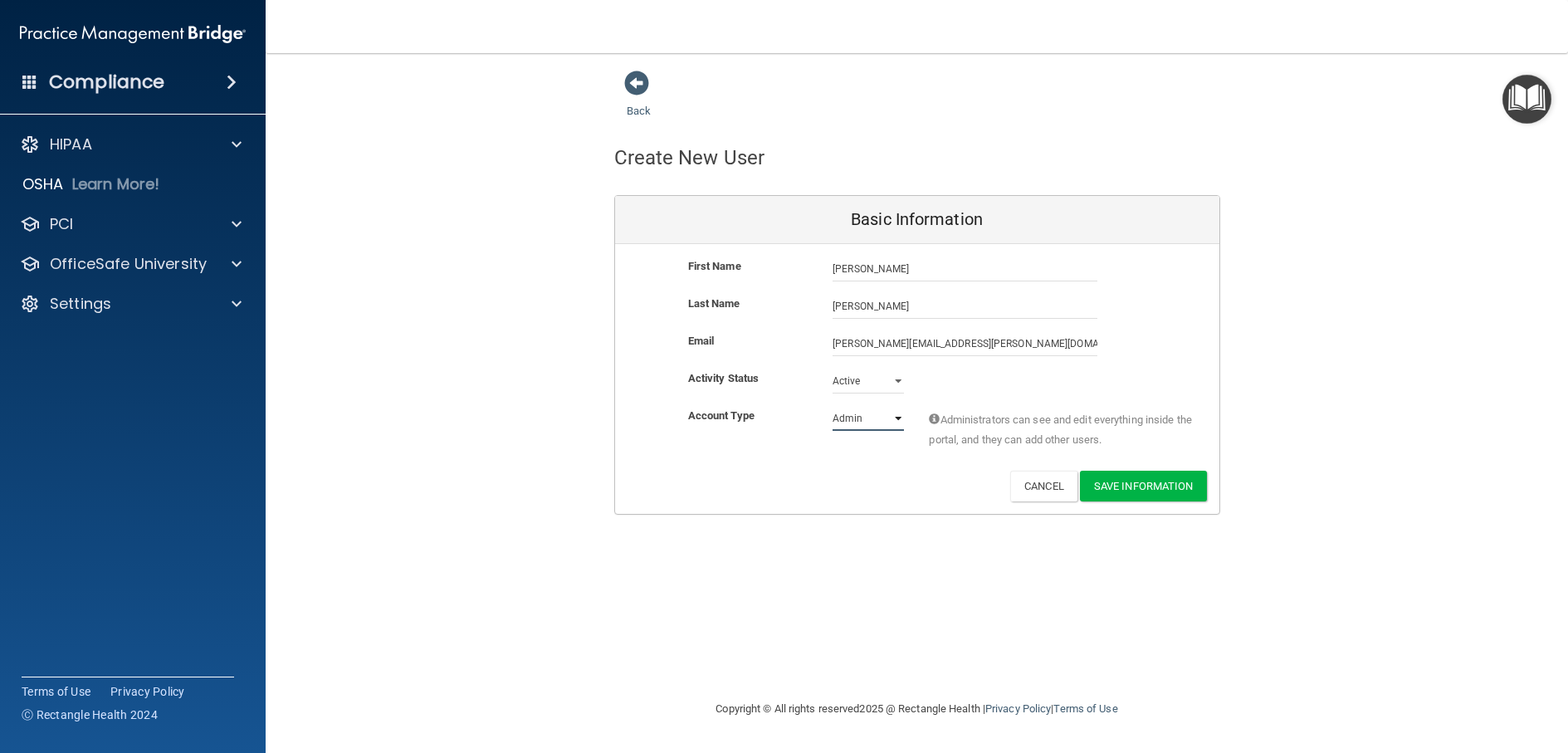 click on "Admin  Member" at bounding box center (868, 418) 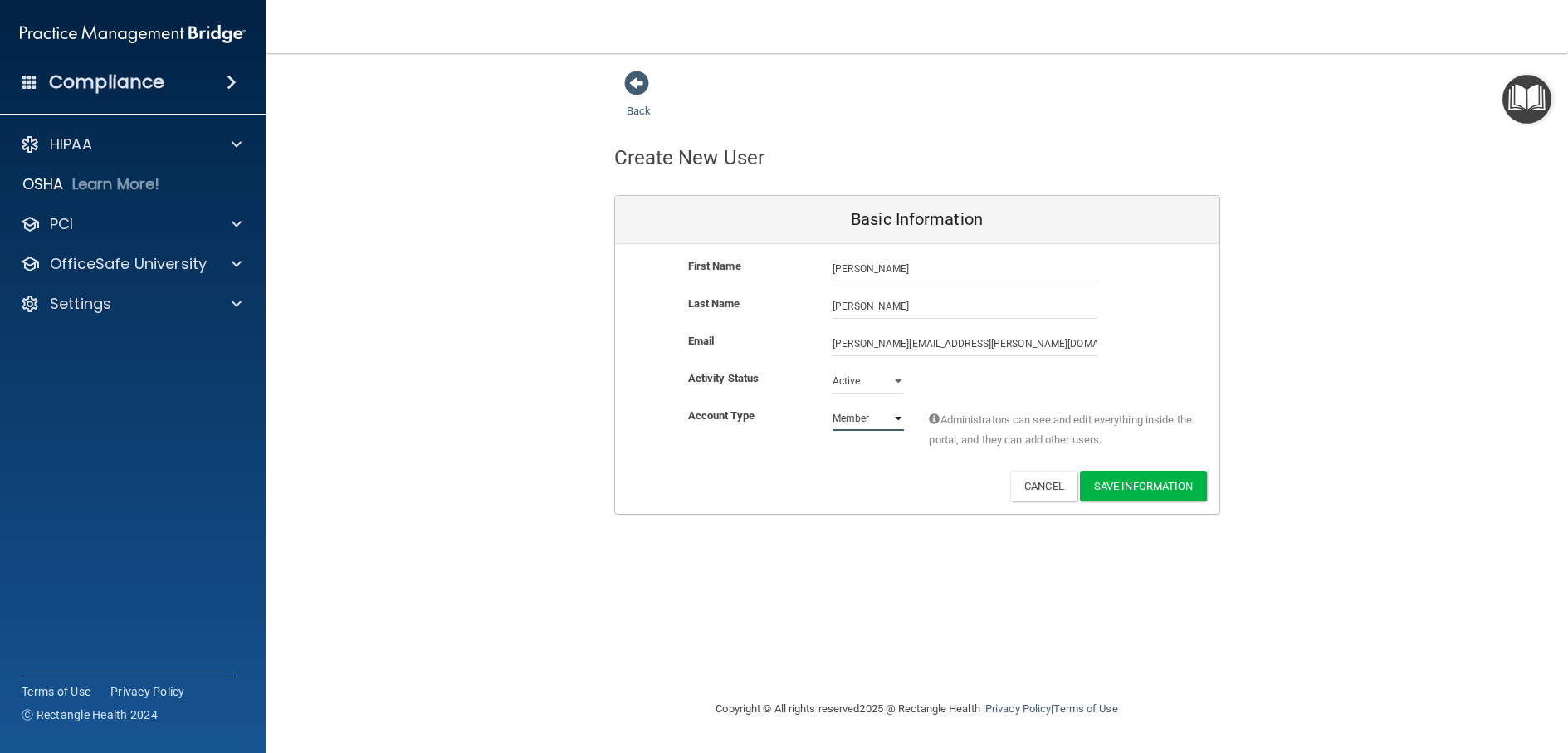 click on "Admin  Member" at bounding box center [868, 418] 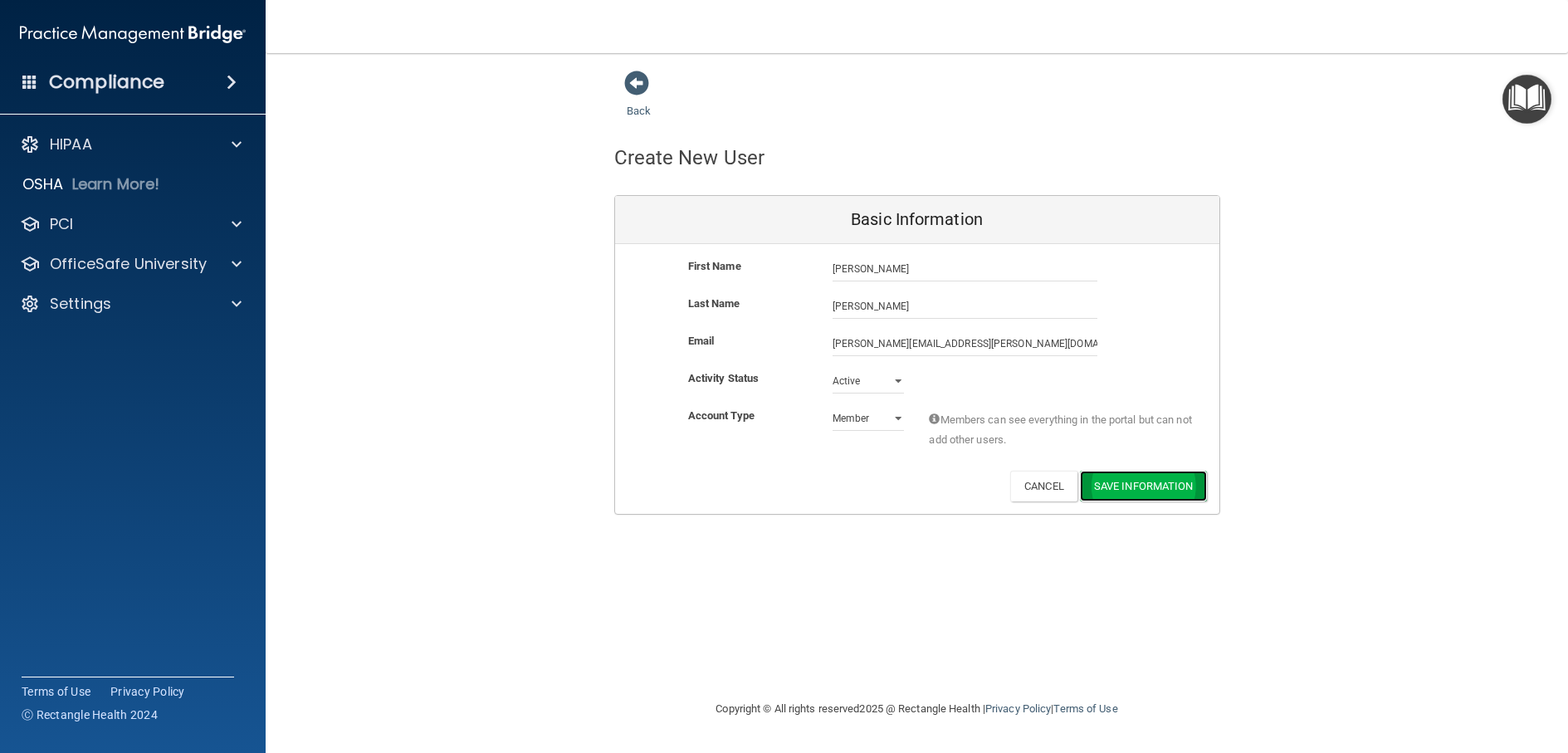 click on "Save Information" at bounding box center [1143, 486] 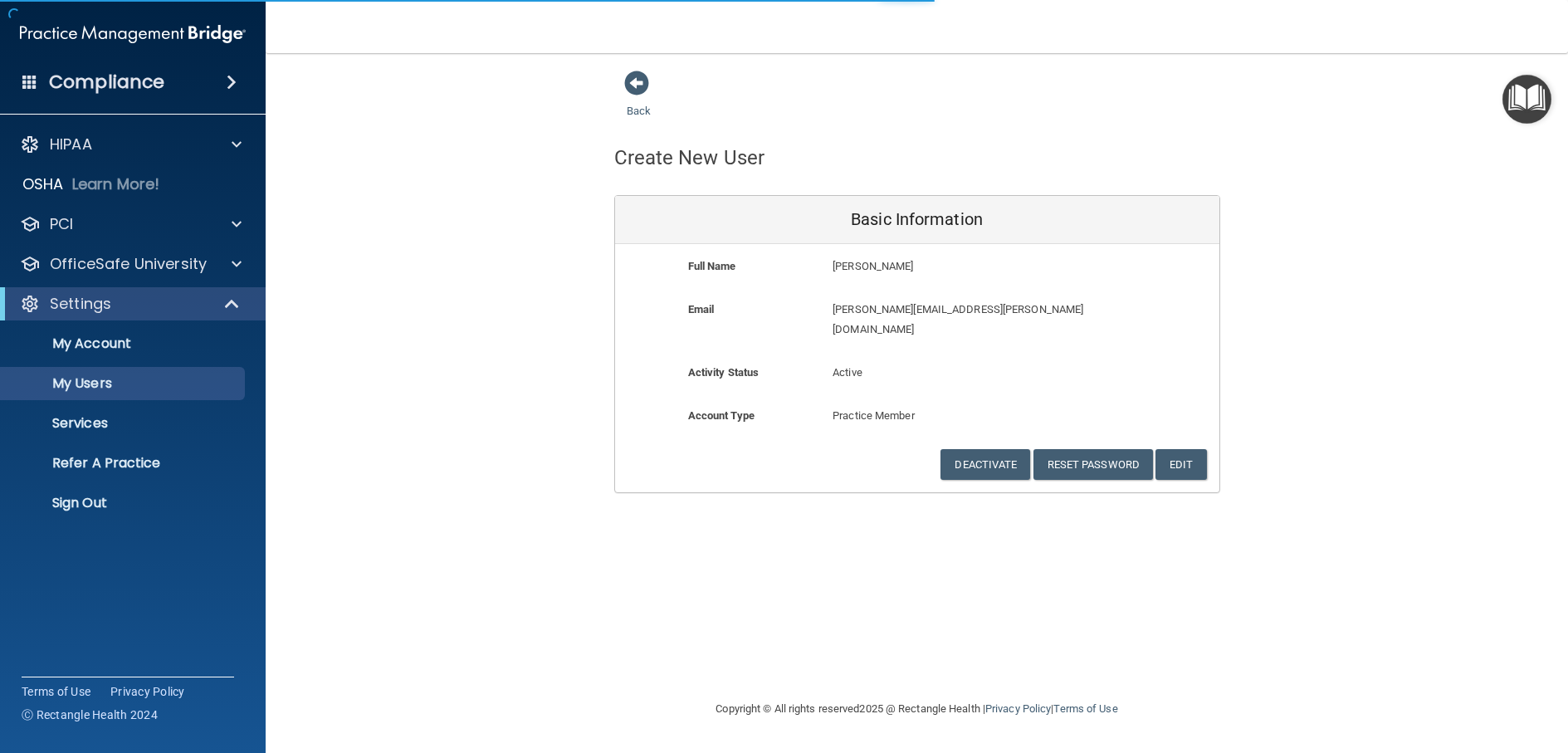 select on "20" 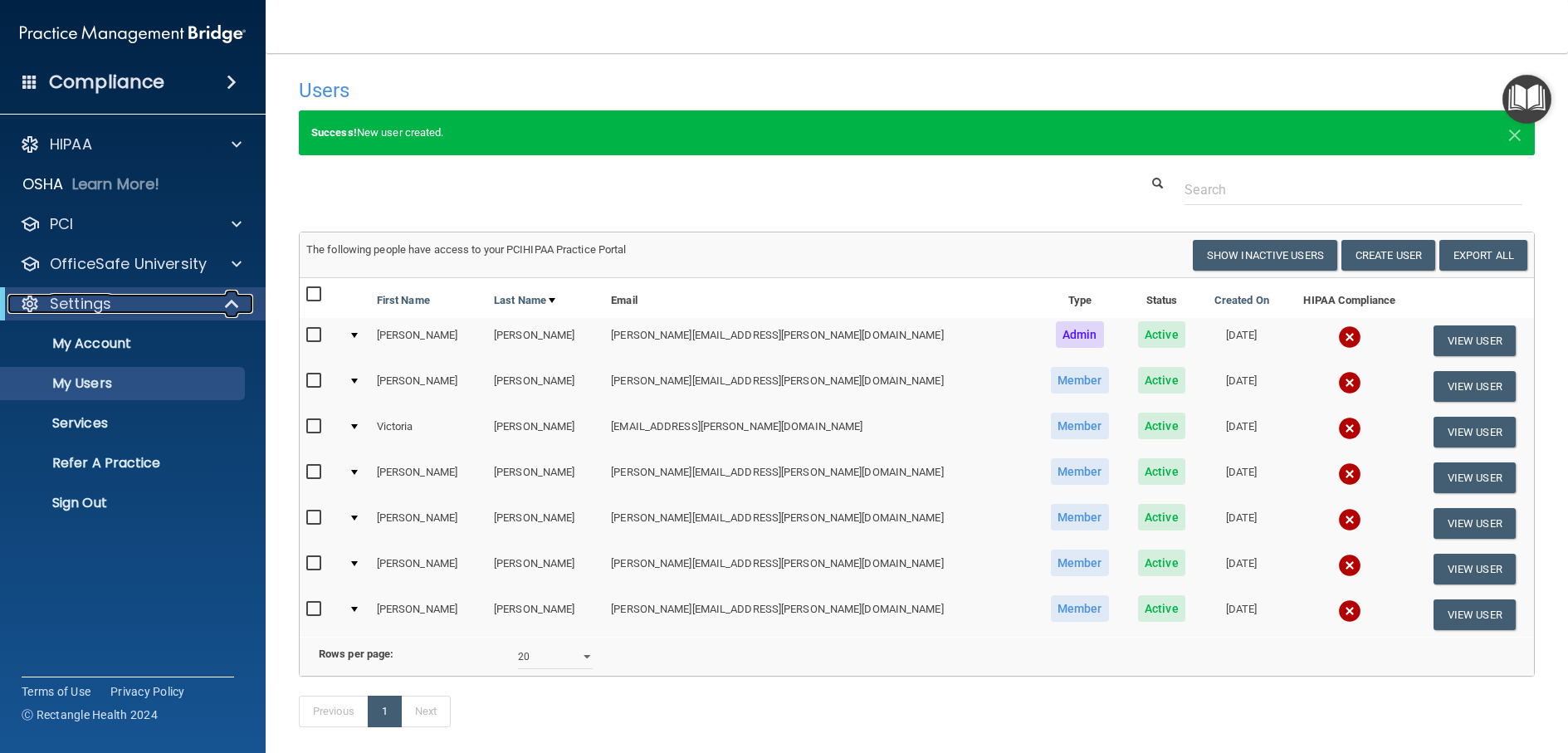 click at bounding box center (233, 304) 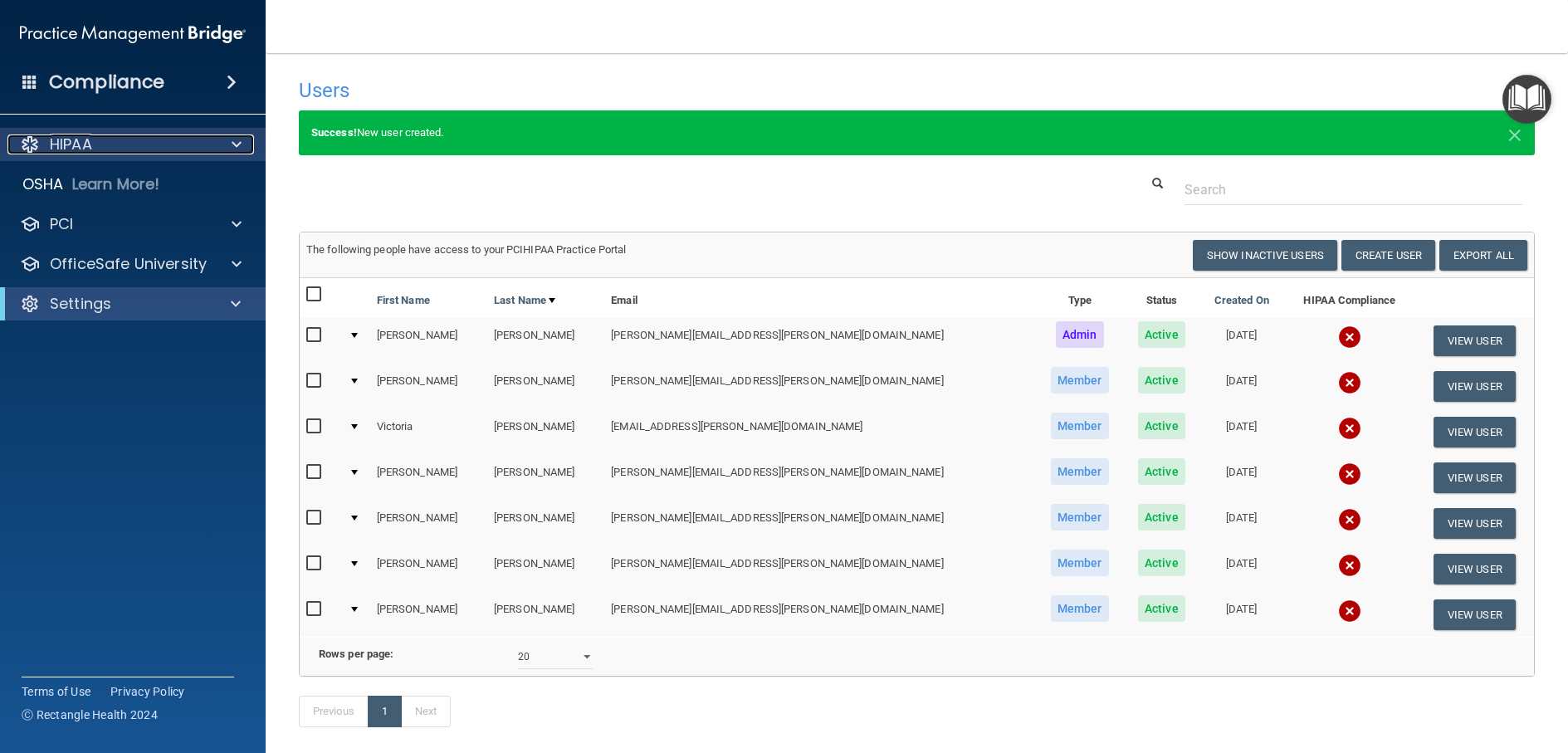 click at bounding box center [237, 144] 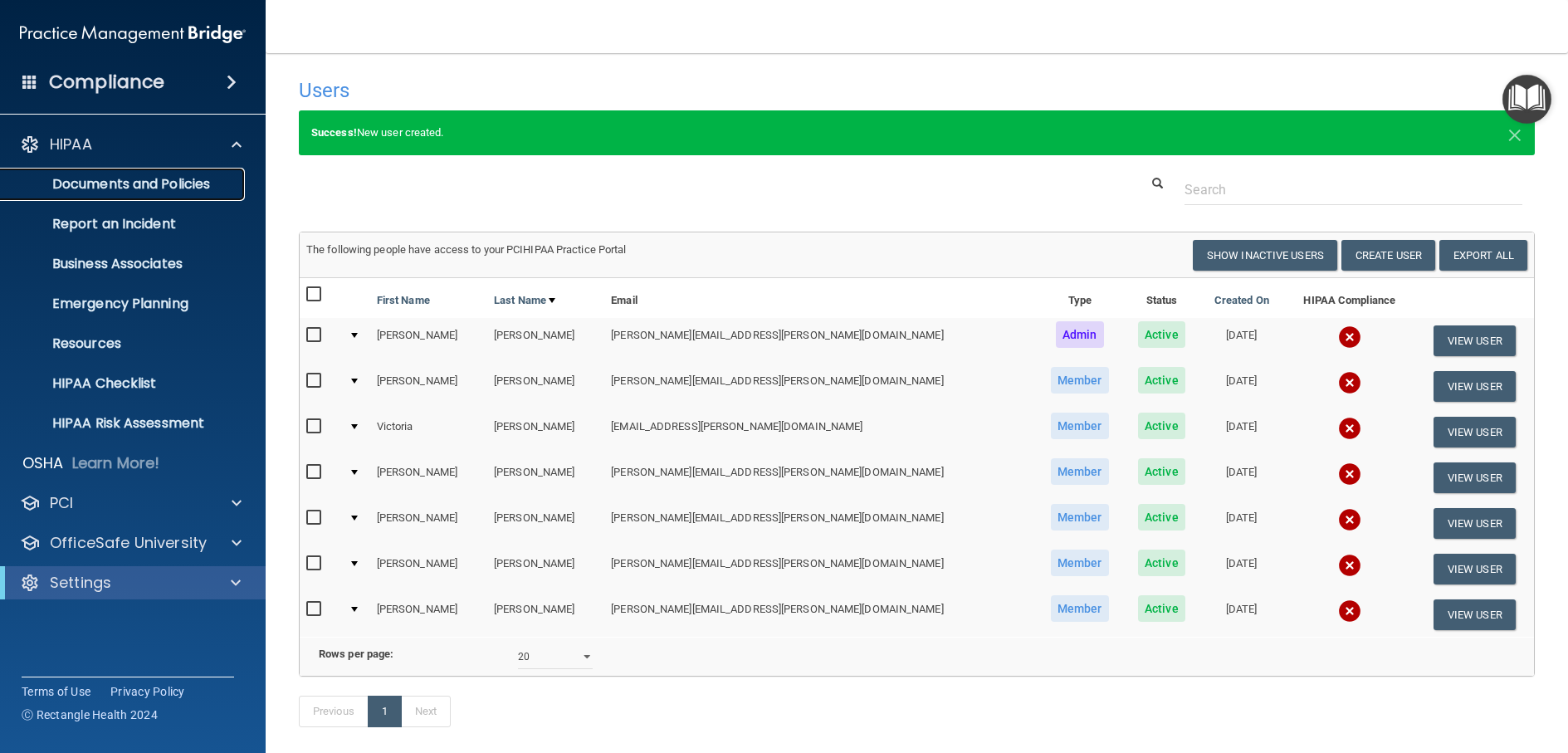 click on "Documents and Policies" at bounding box center [124, 184] 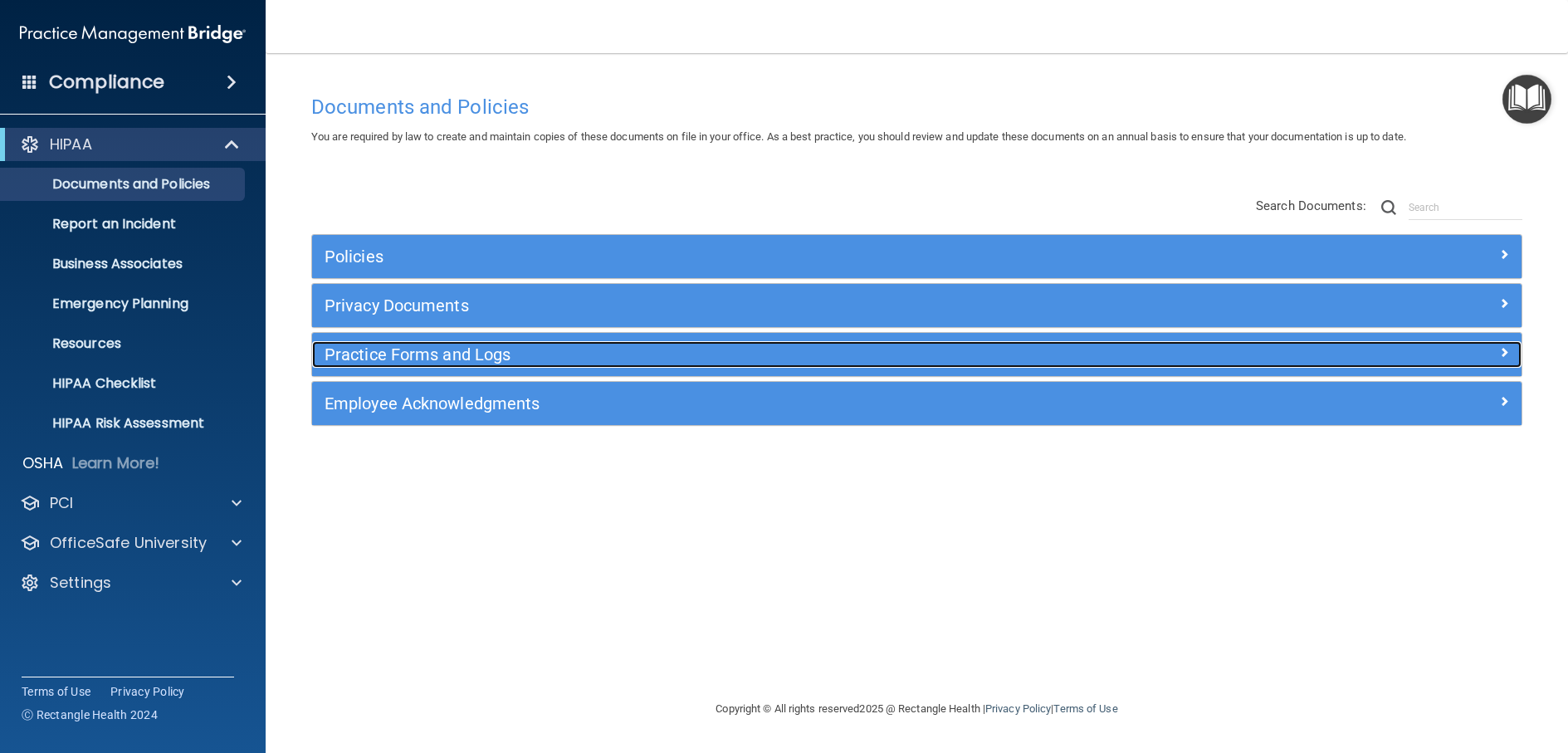 click on "Practice Forms and Logs" at bounding box center [765, 354] 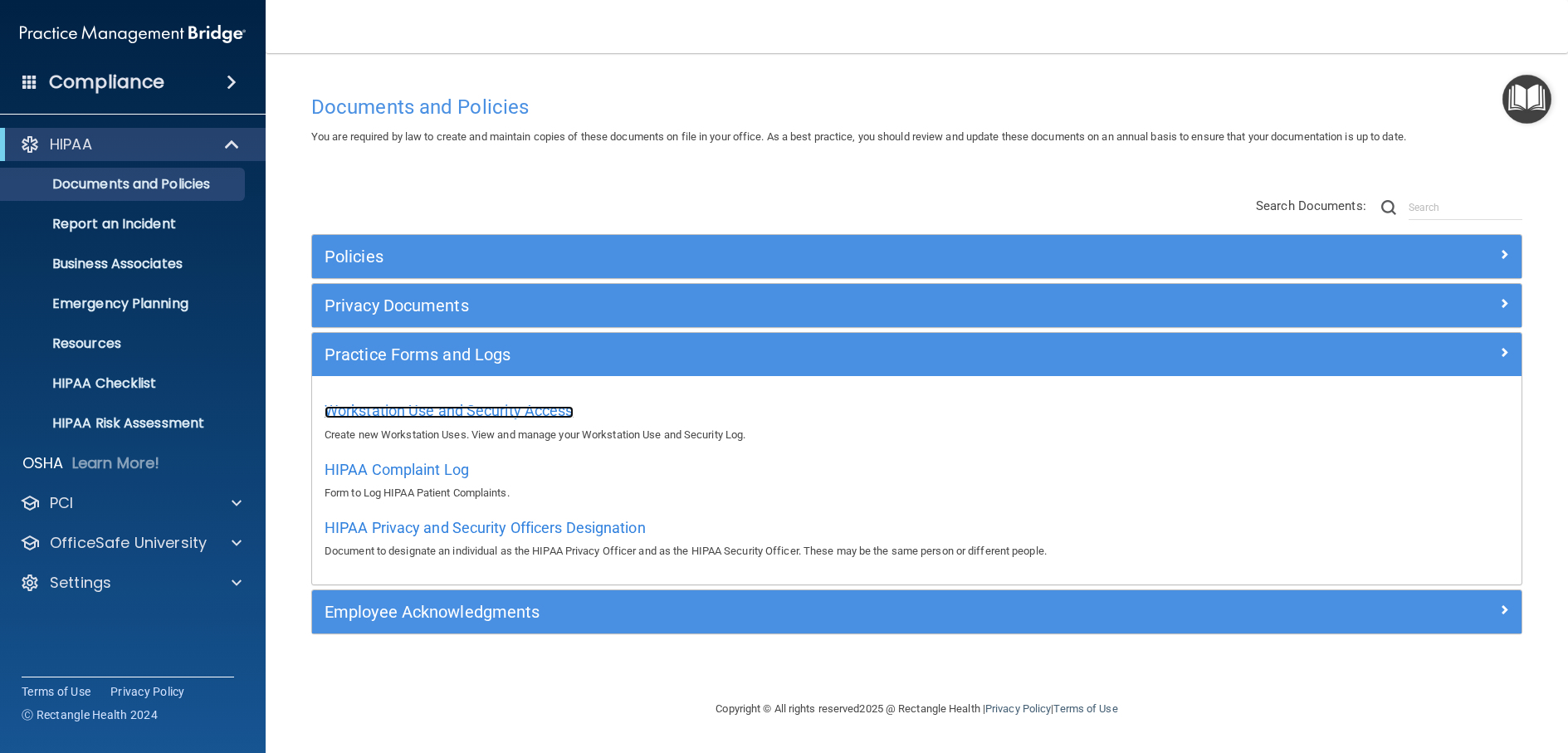 click on "Workstation Use and Security Access" at bounding box center (449, 410) 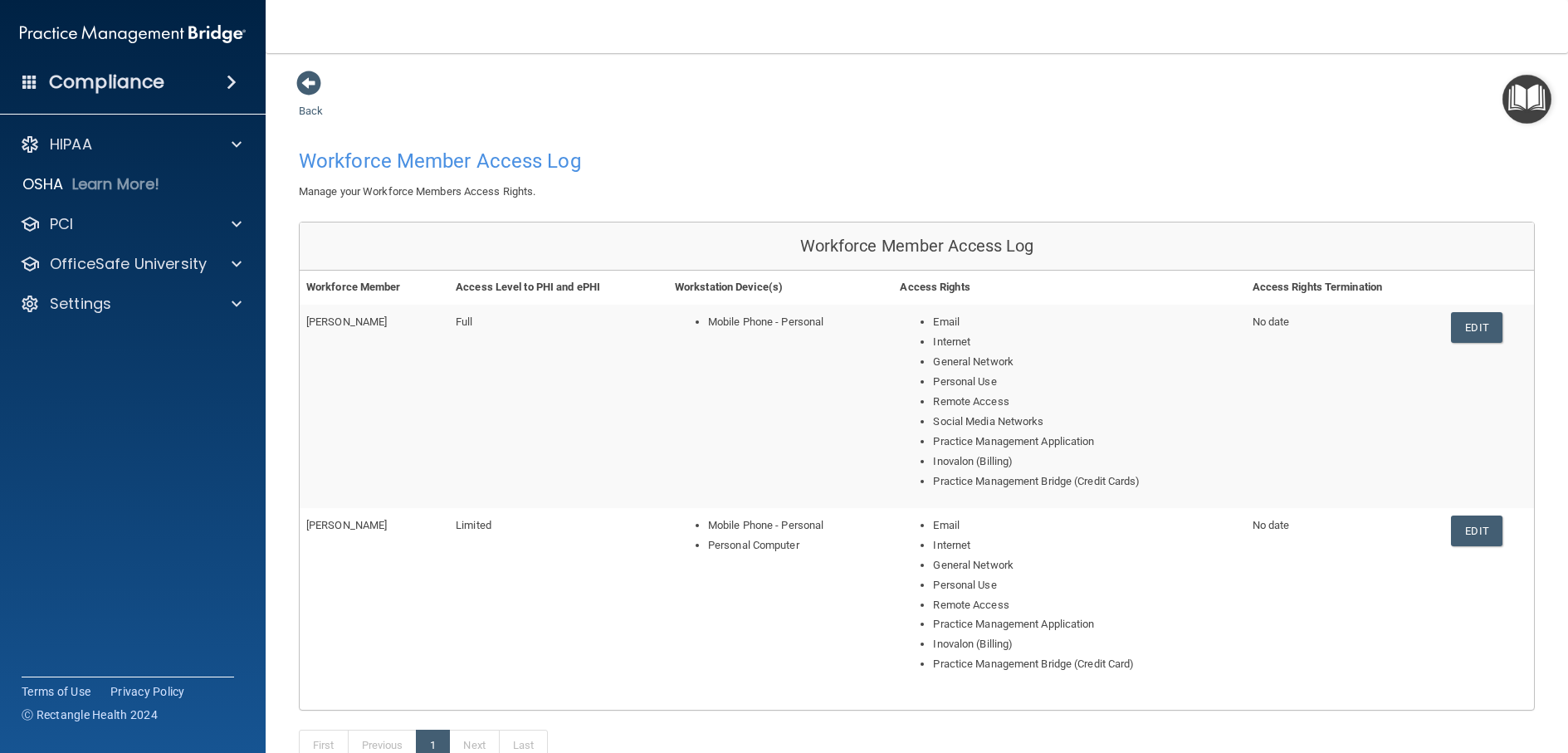 scroll, scrollTop: 182, scrollLeft: 0, axis: vertical 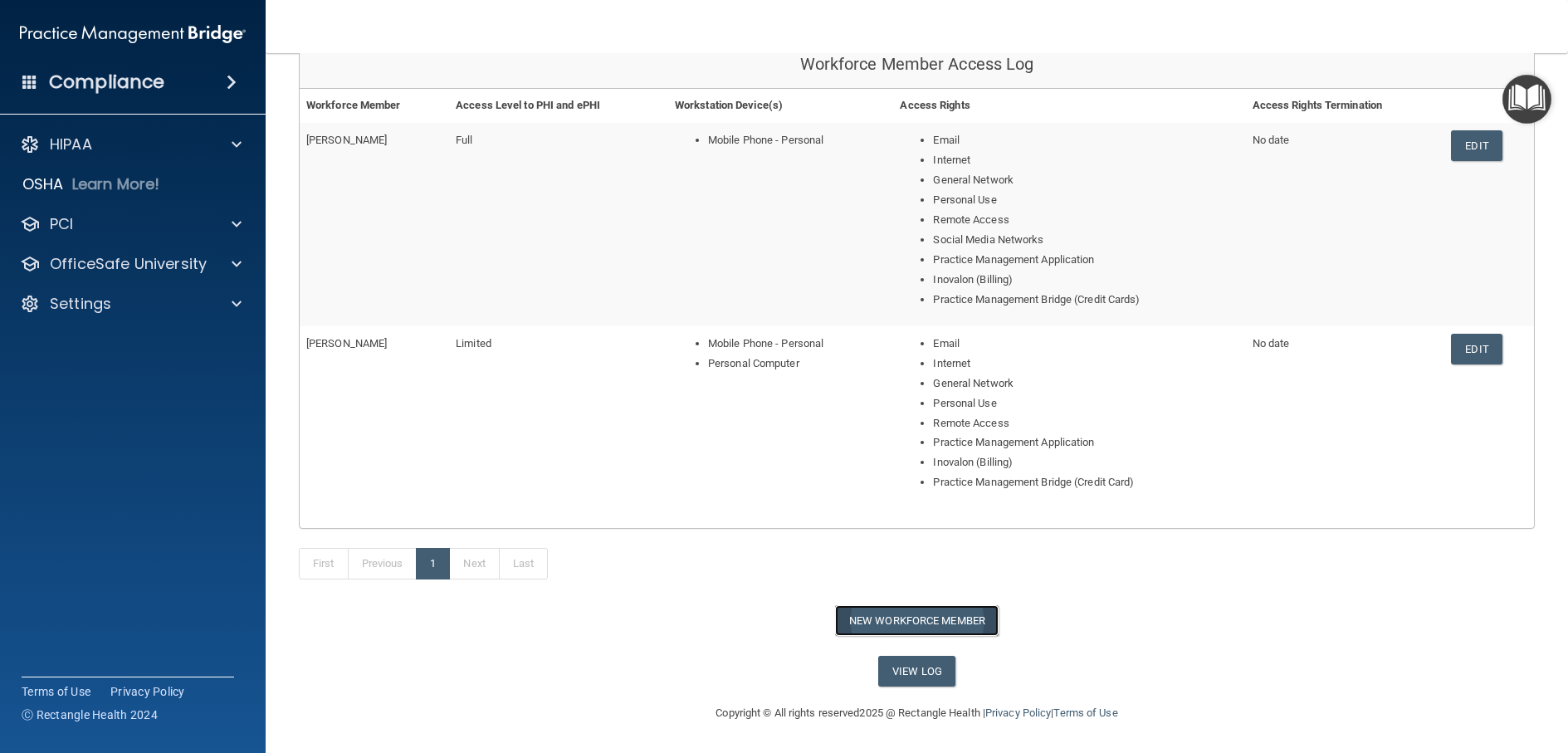 click on "New Workforce Member" at bounding box center (916, 620) 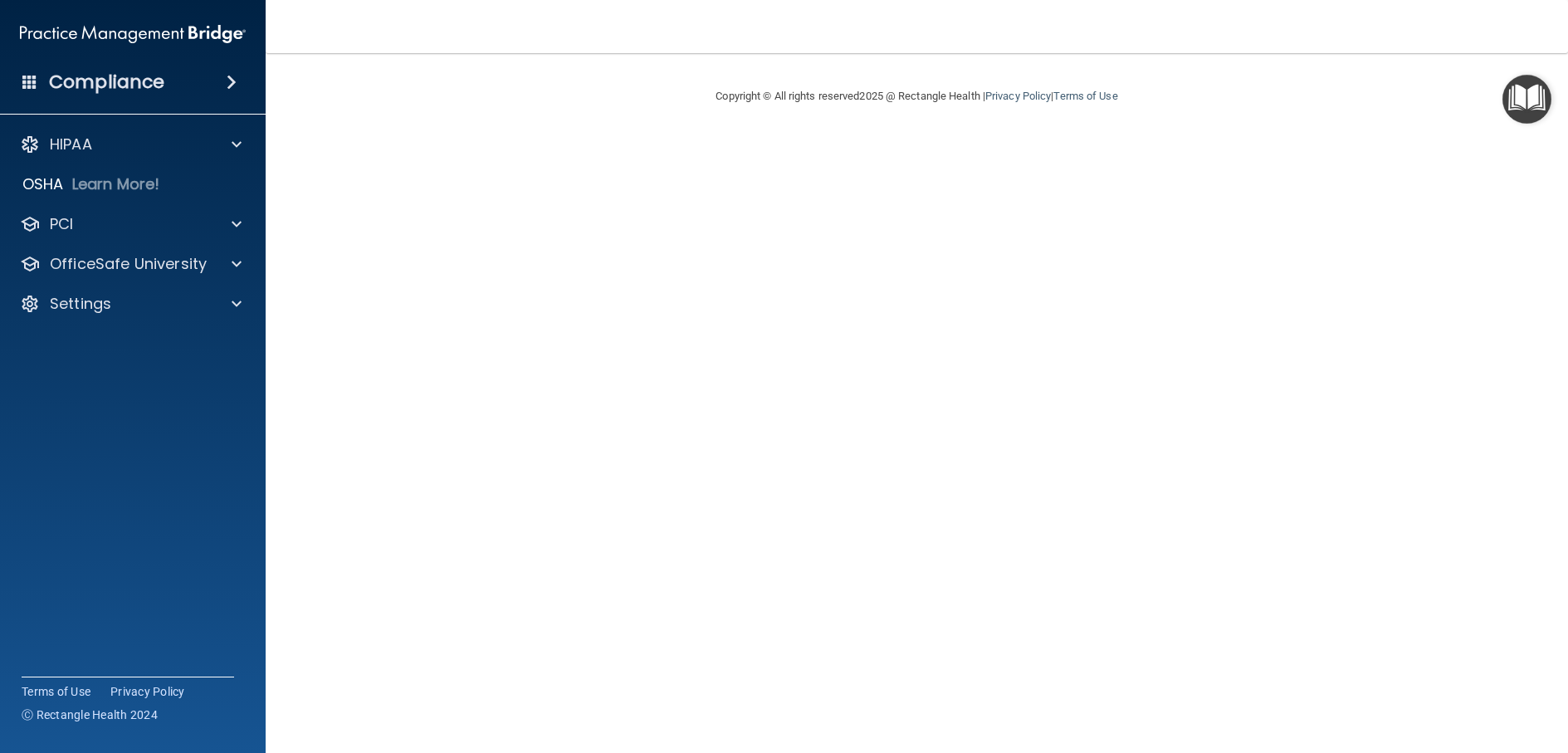 scroll, scrollTop: 0, scrollLeft: 0, axis: both 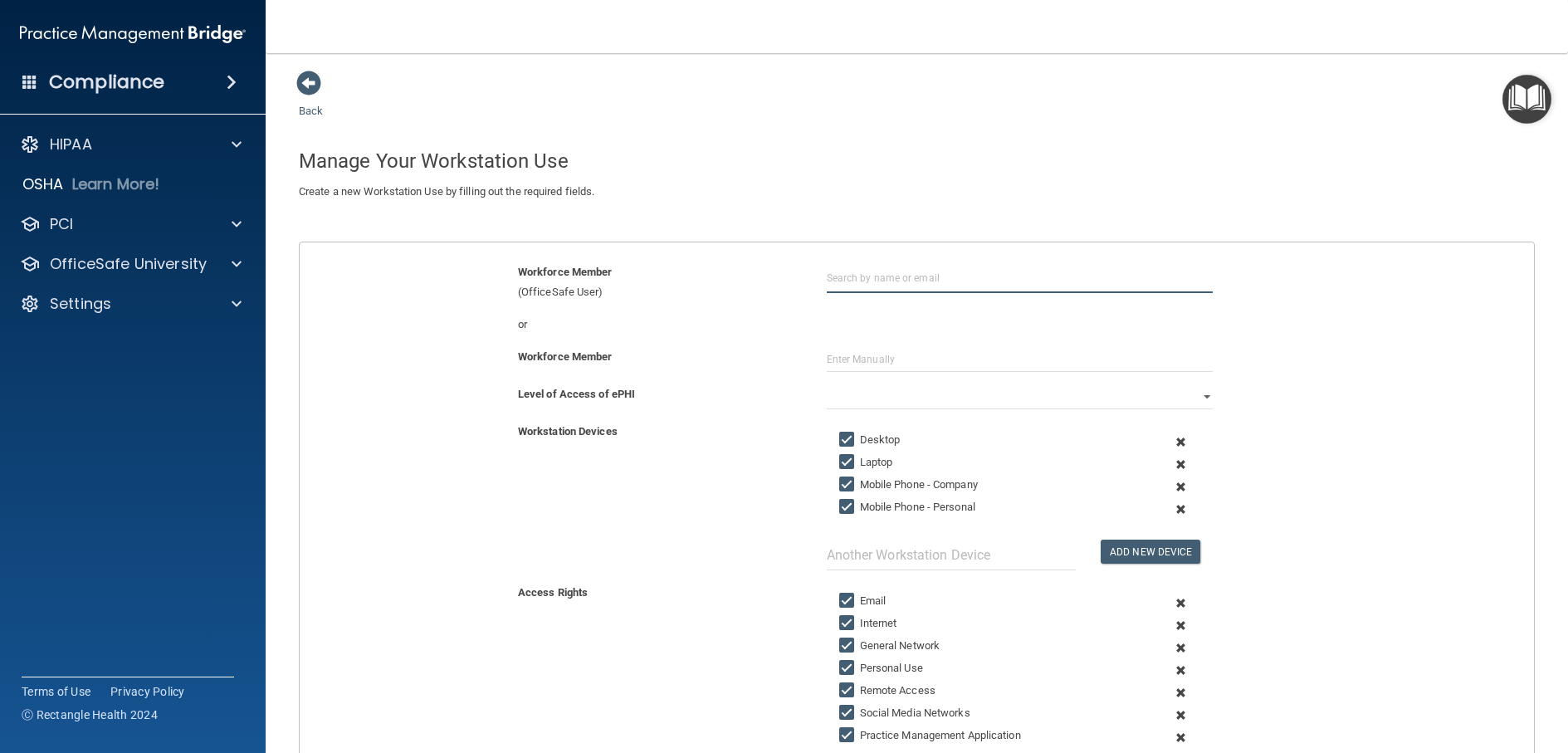 click at bounding box center [1020, 277] 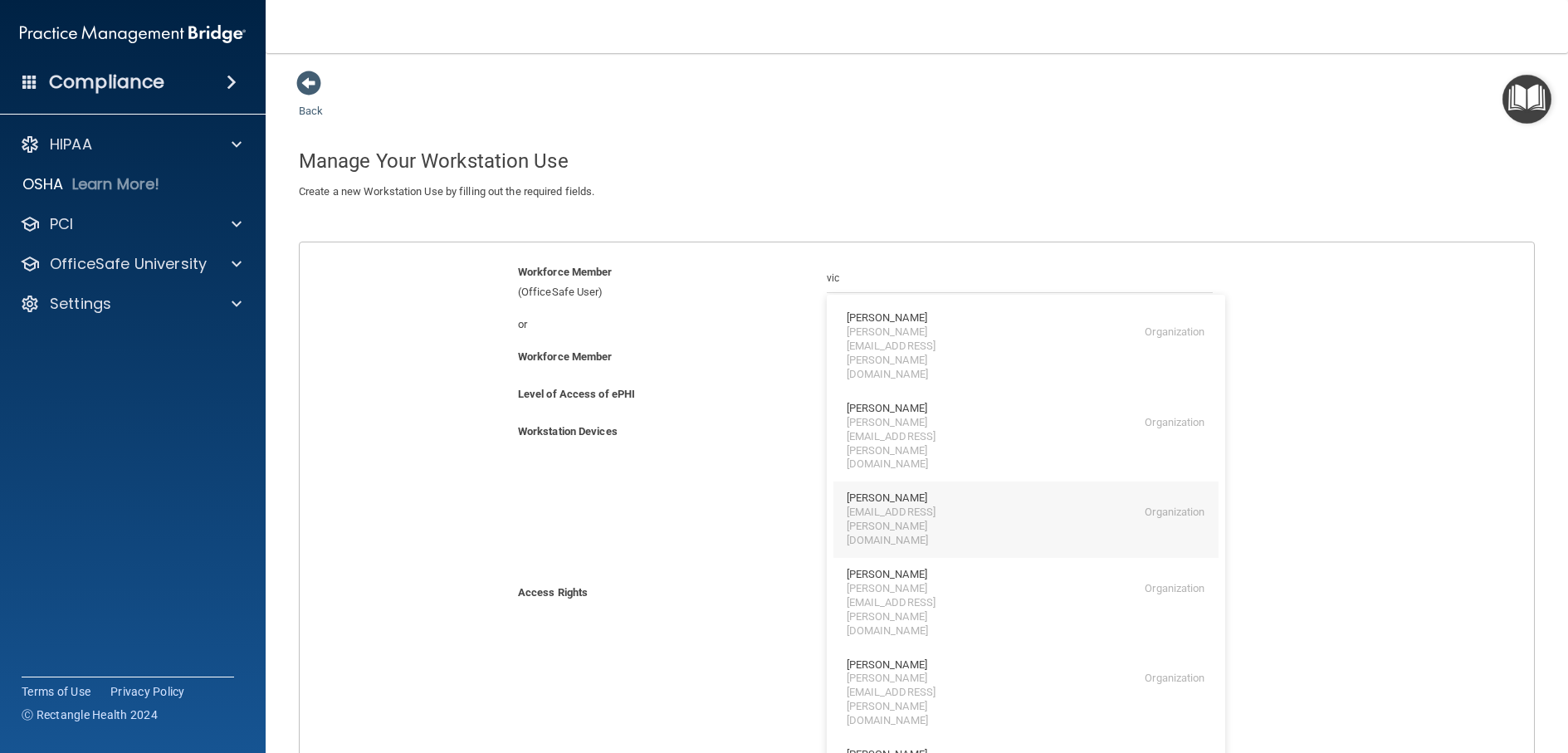 click on "[PERSON_NAME]" at bounding box center (887, 498) 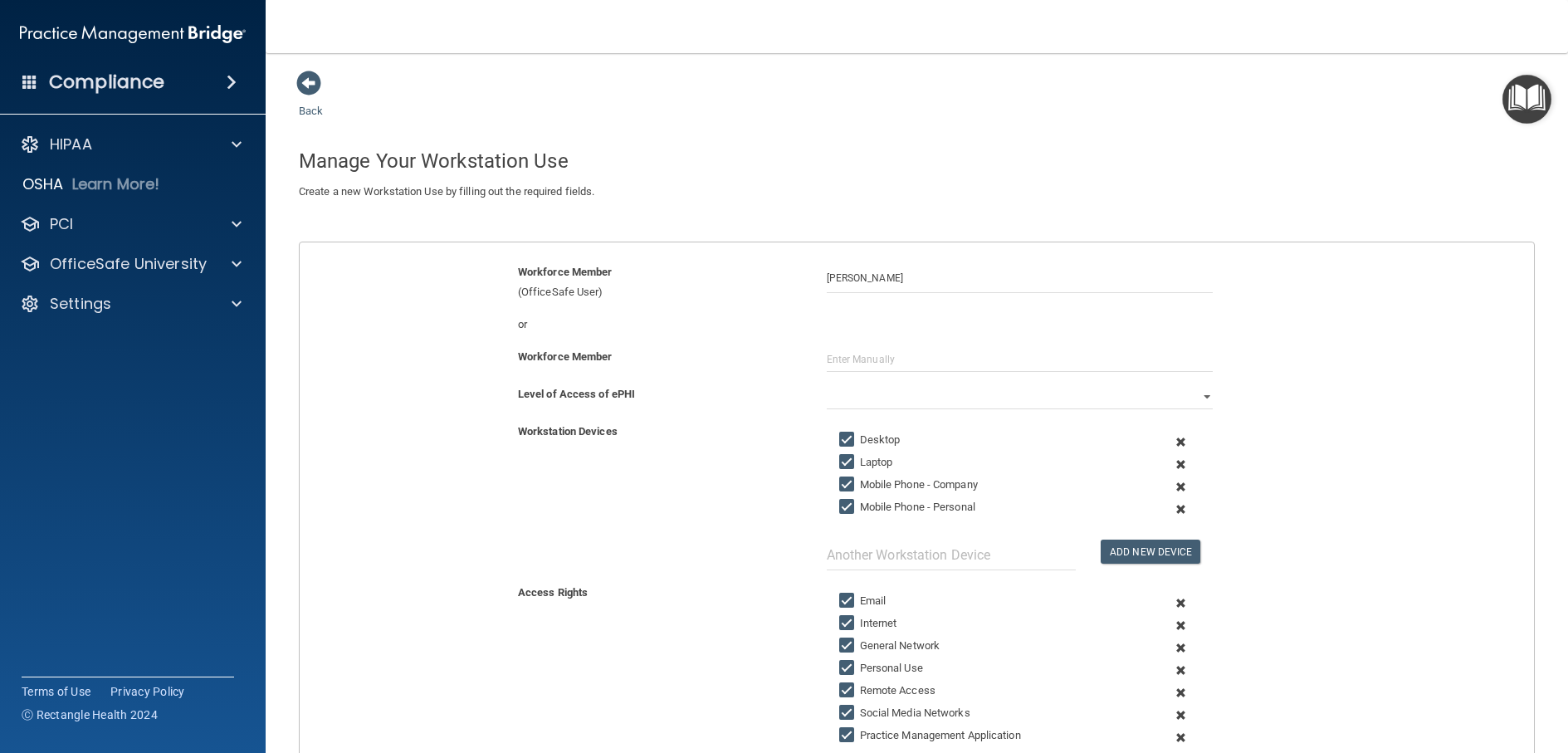 click on "Desktop" at bounding box center [848, 440] 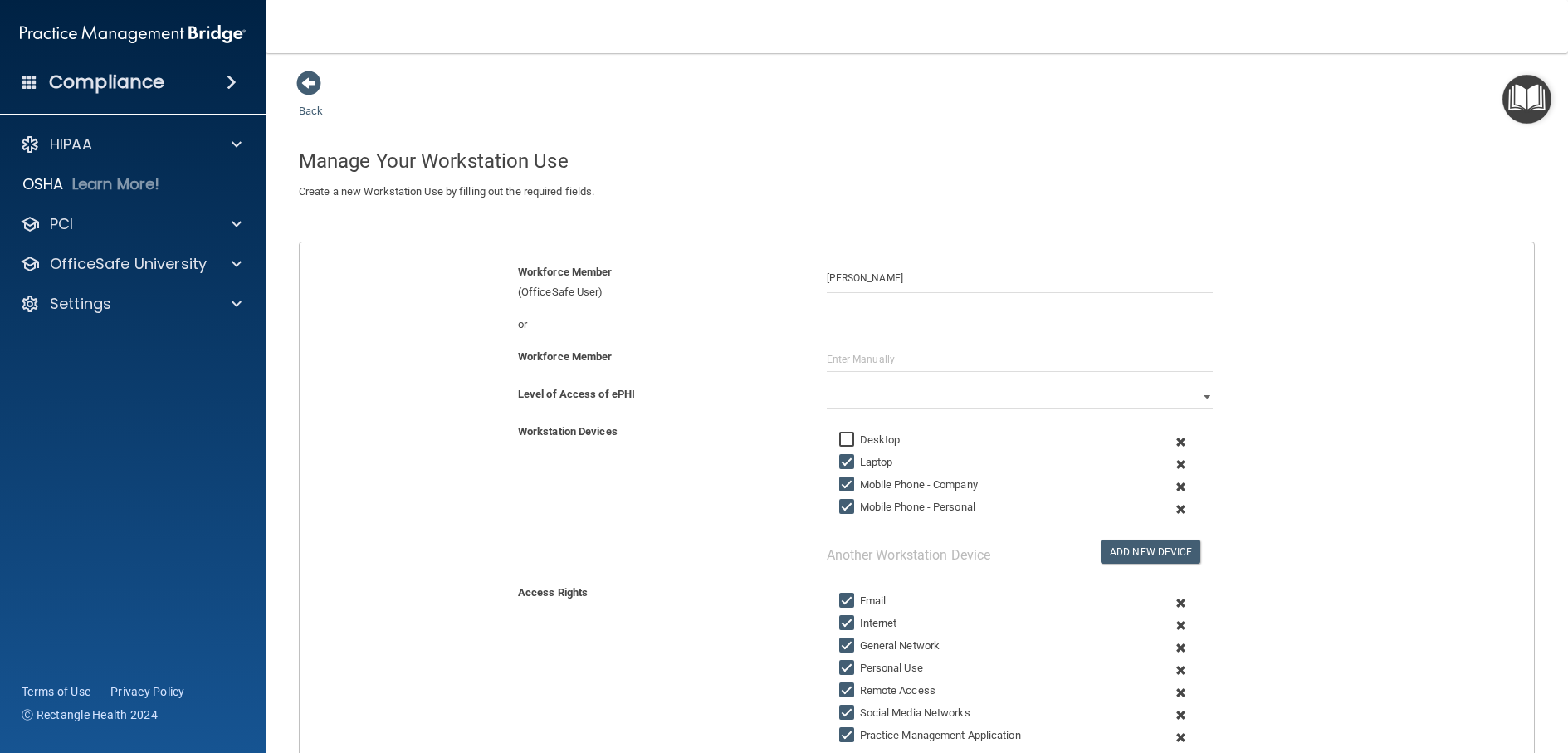 click on "Laptop" at bounding box center [848, 462] 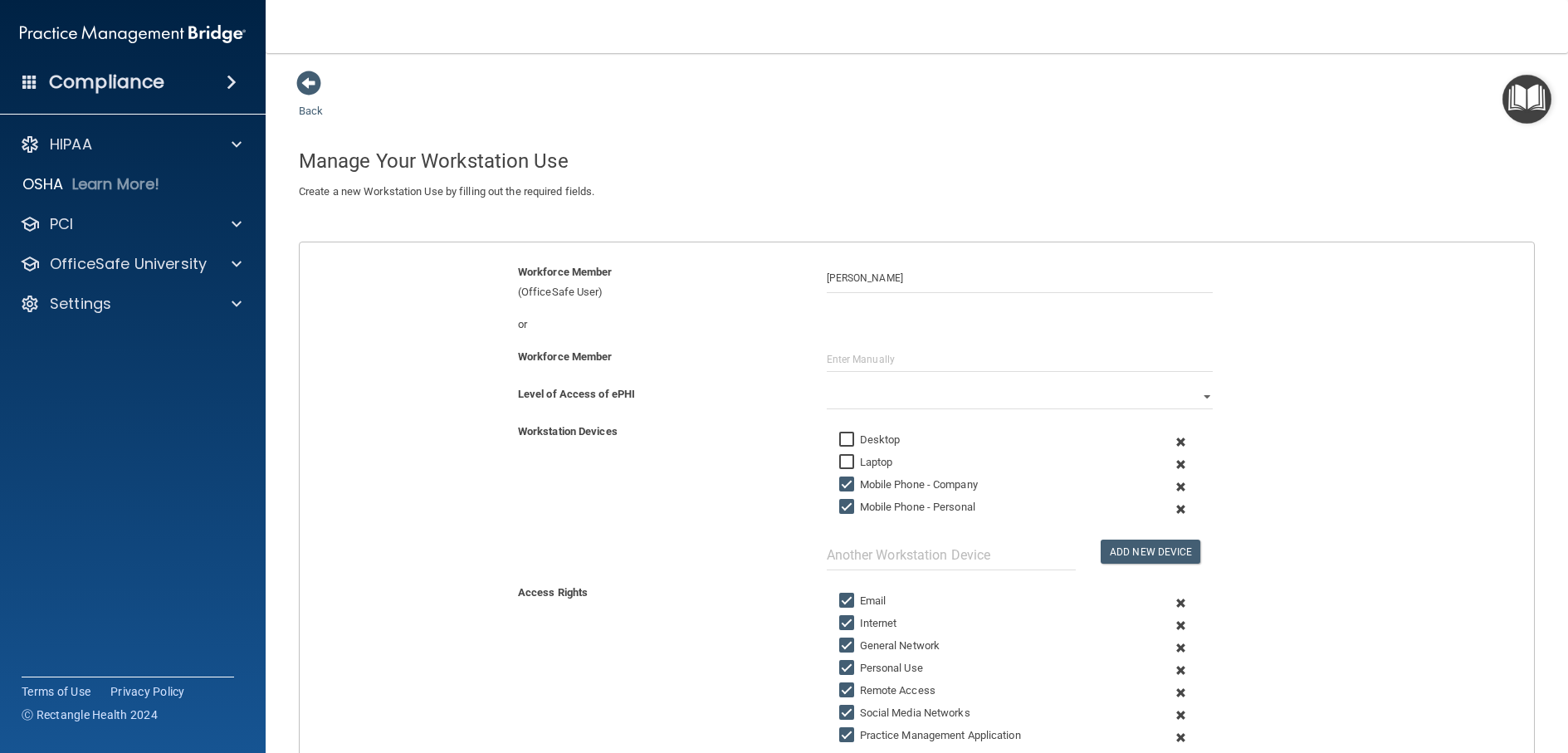 click on "Mobile Phone - Company" at bounding box center (848, 485) 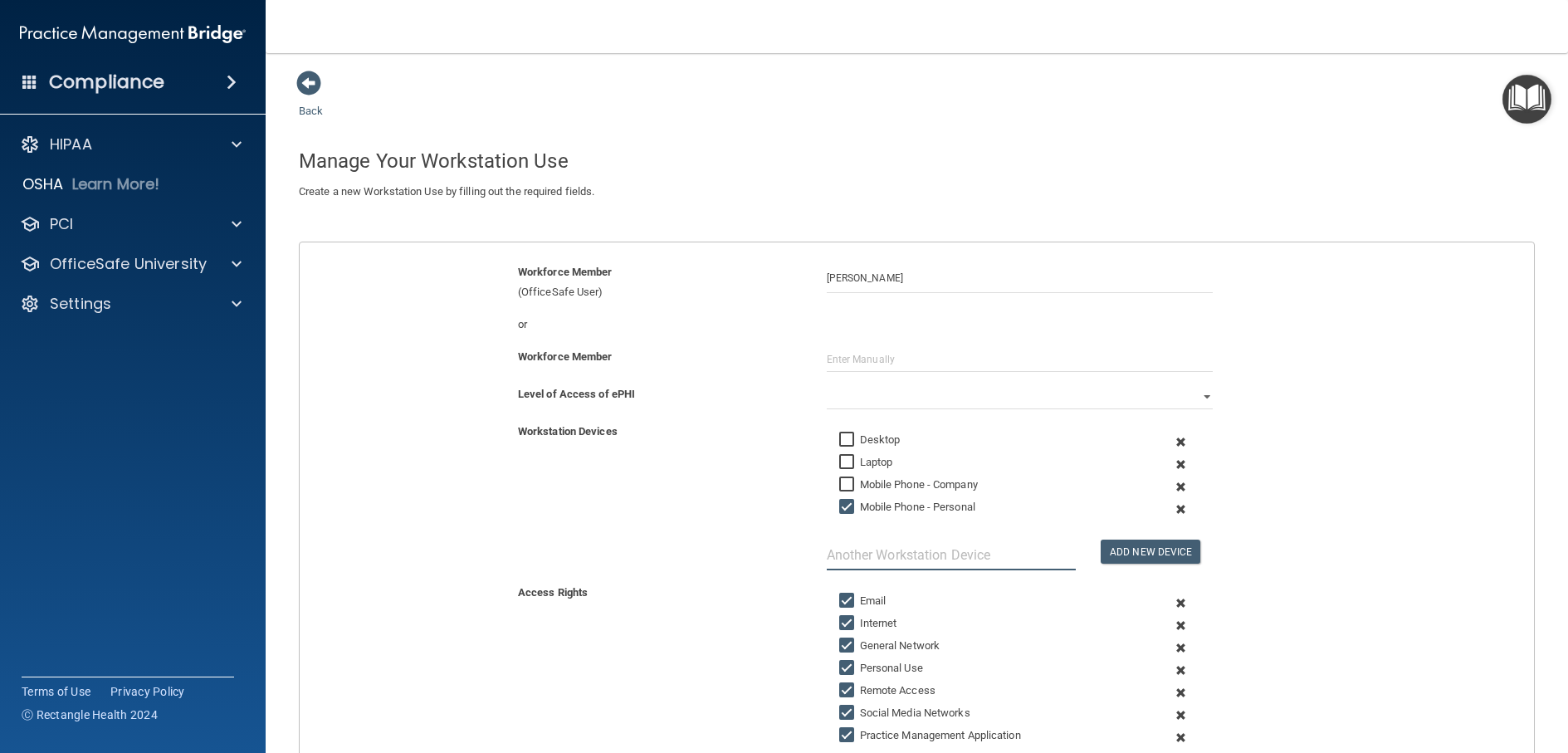 click at bounding box center [951, 555] 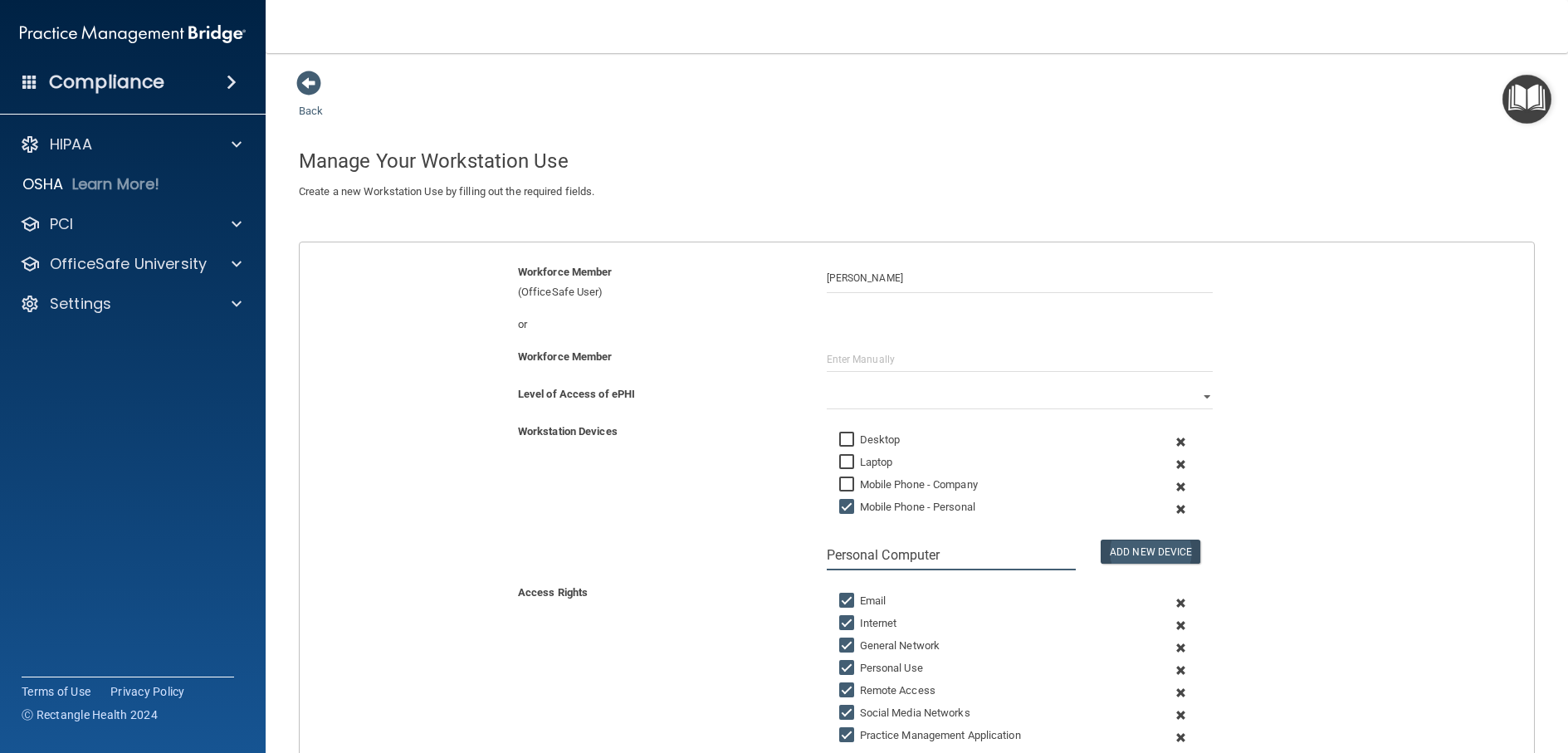 type on "Personal Computer" 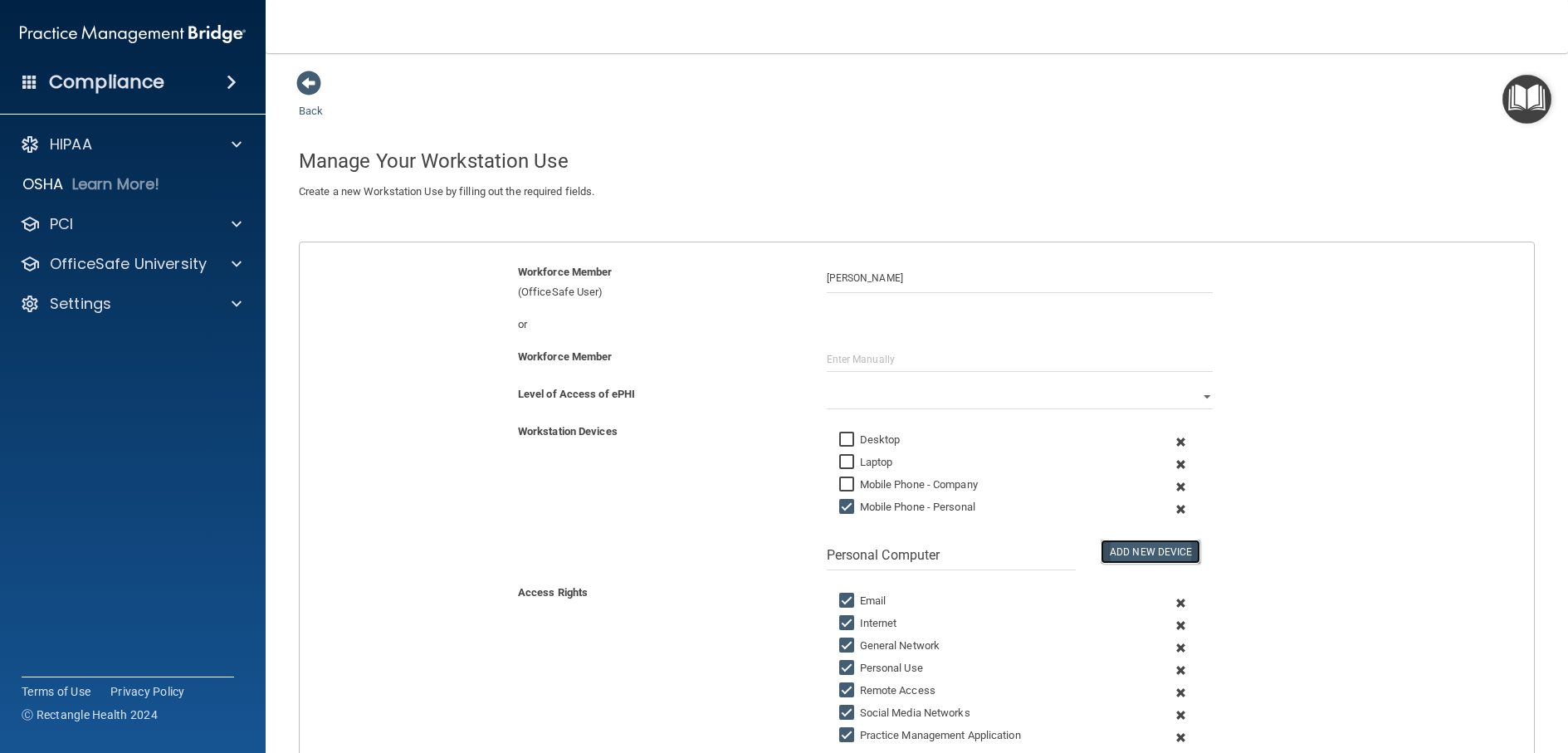 click on "Add New Device" at bounding box center [1150, 551] 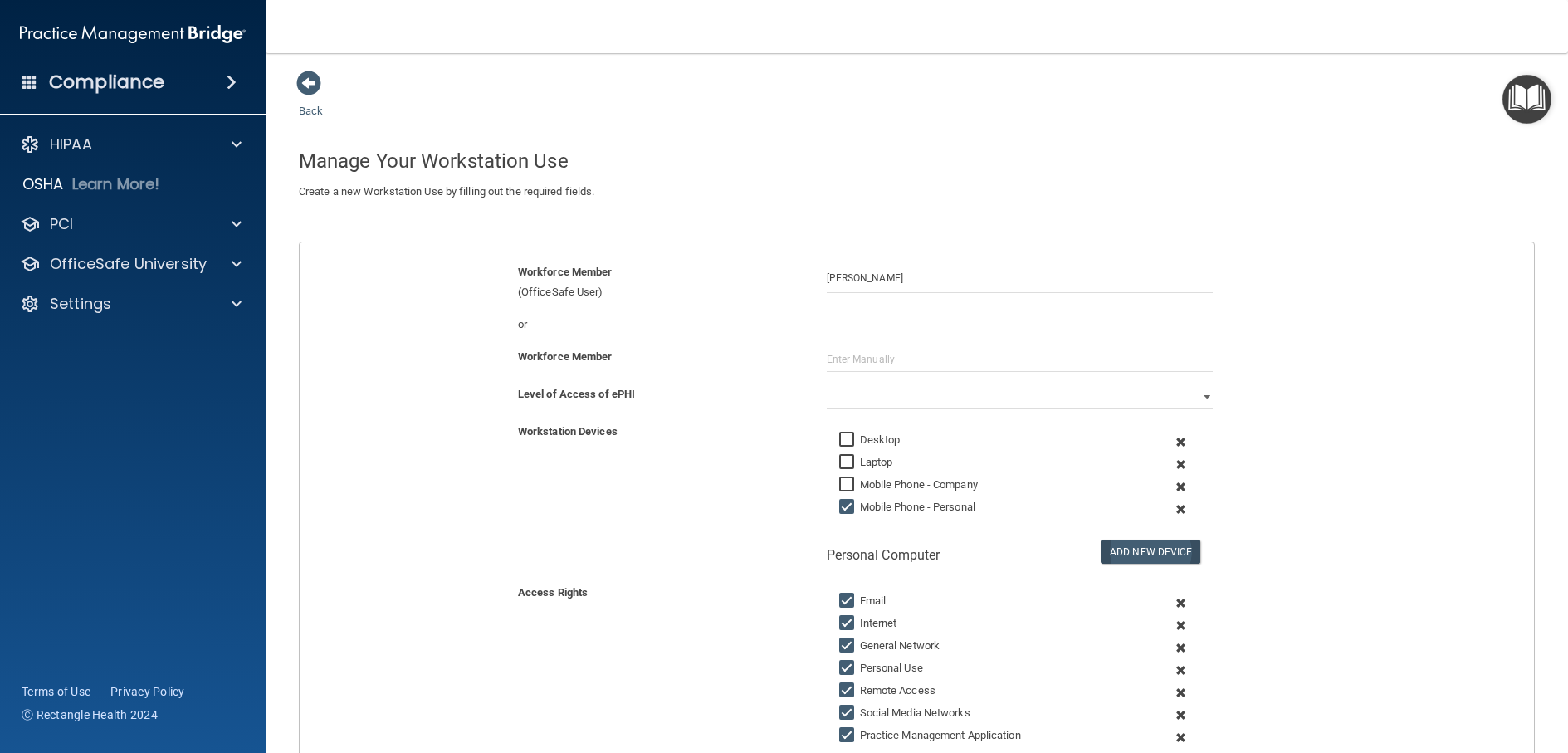 type 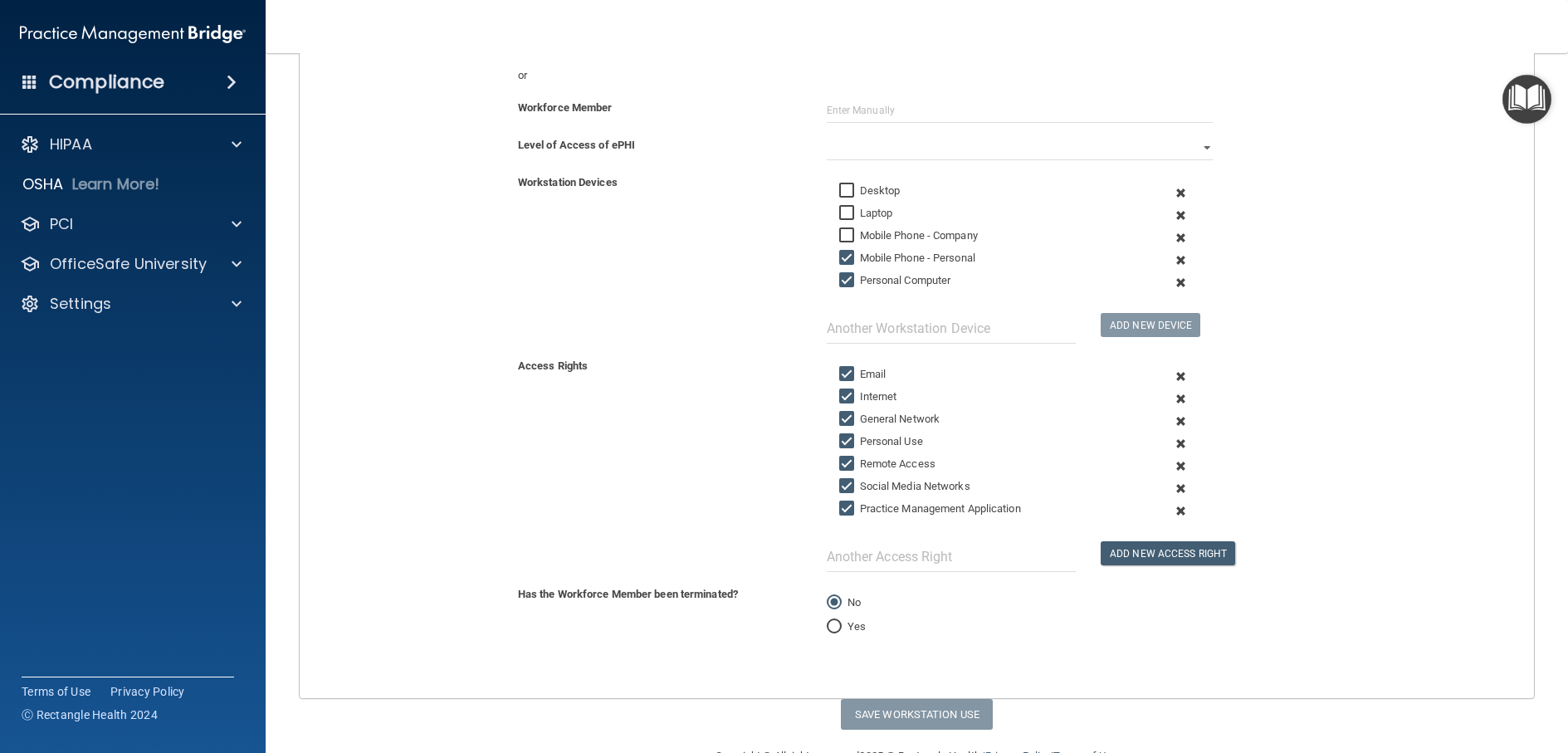 scroll, scrollTop: 292, scrollLeft: 0, axis: vertical 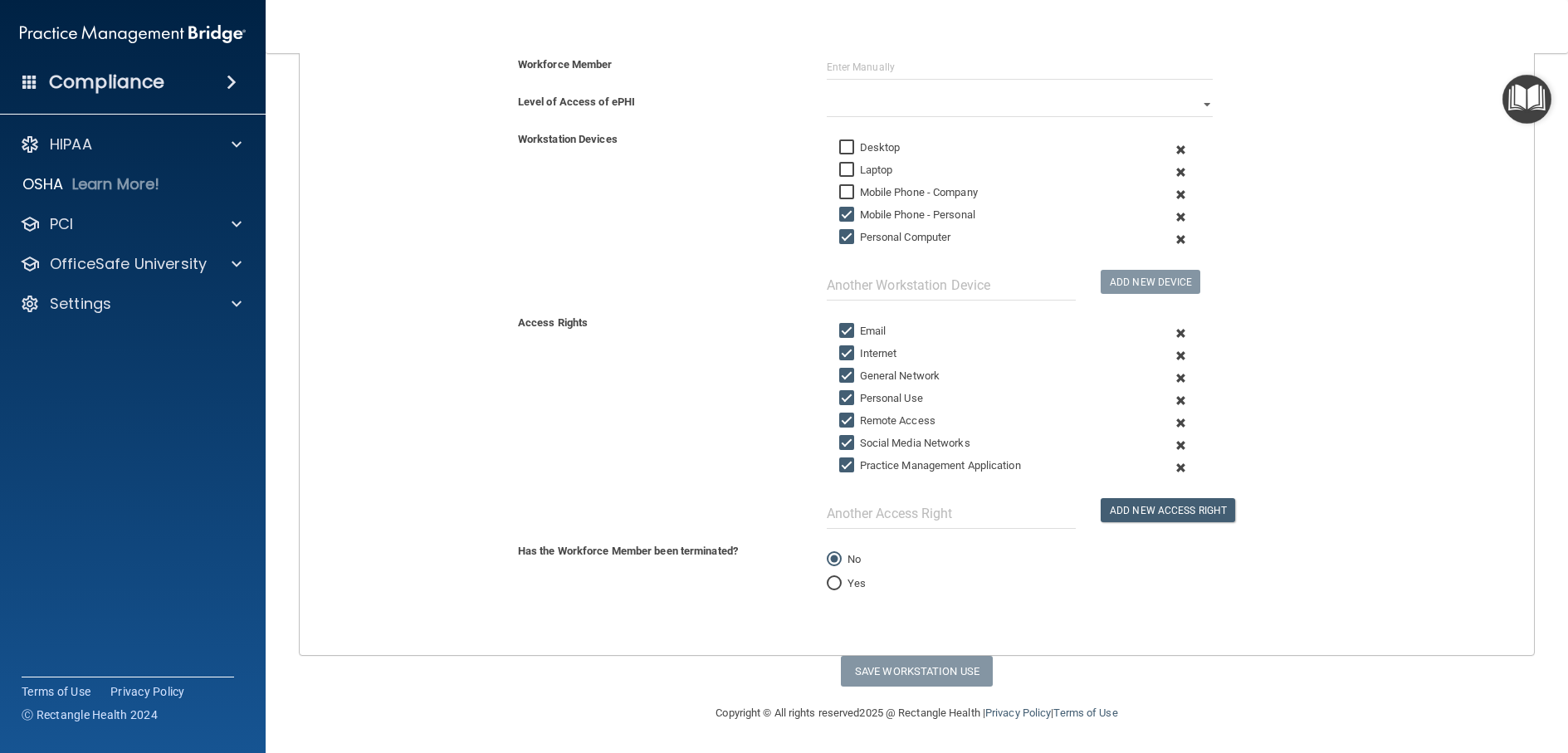 click at bounding box center (1181, 445) 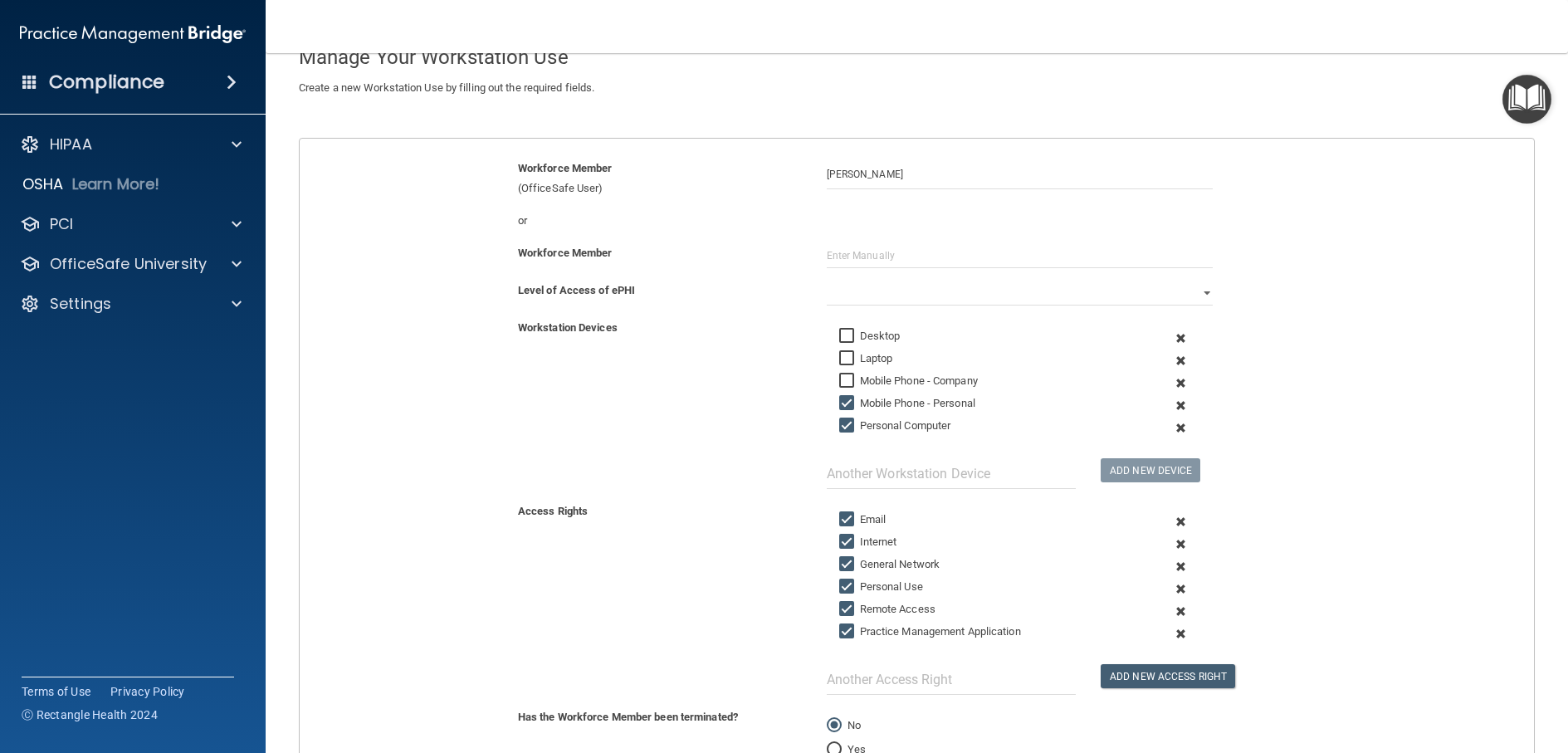 scroll, scrollTop: 21, scrollLeft: 0, axis: vertical 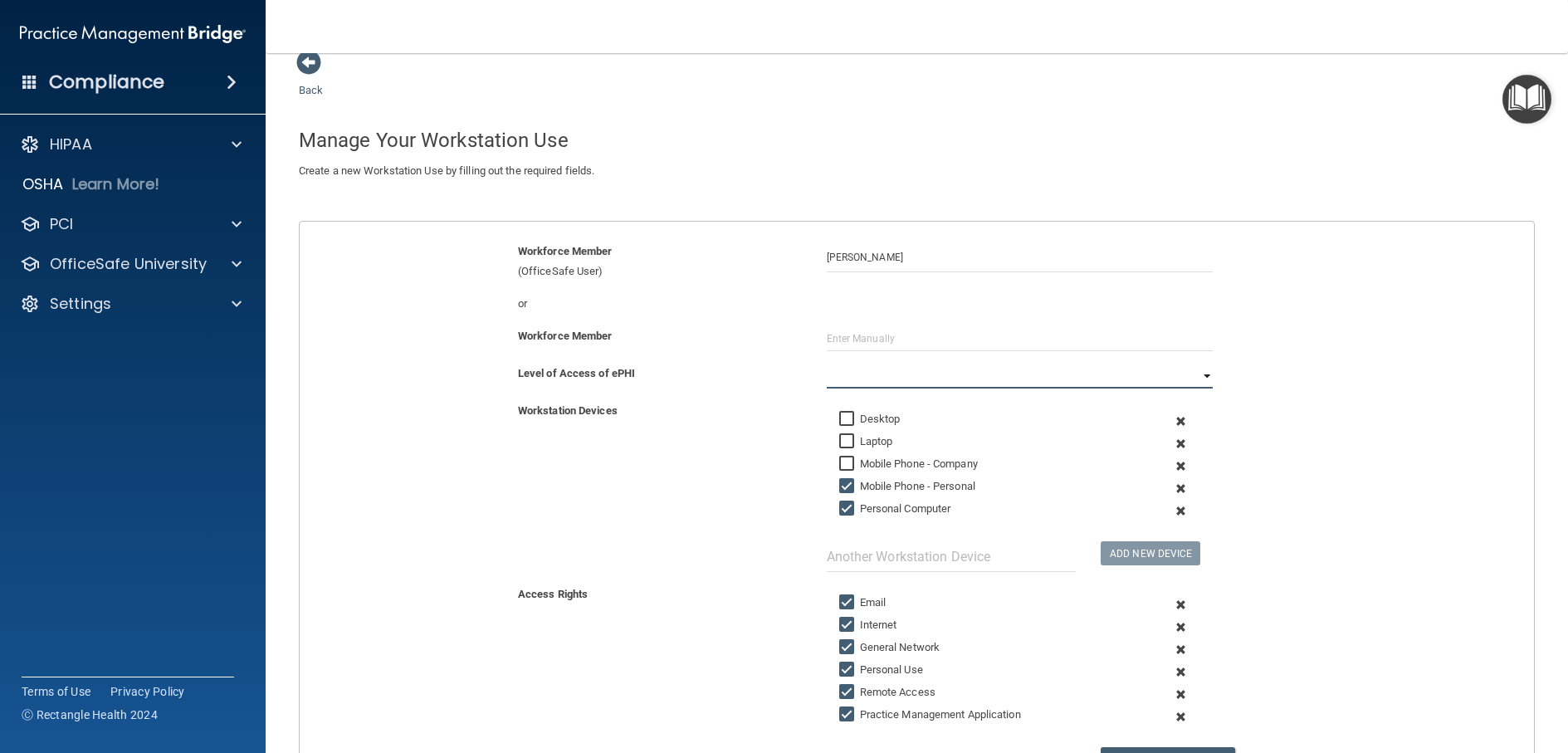 click on "Full Limited None" at bounding box center (1020, 376) 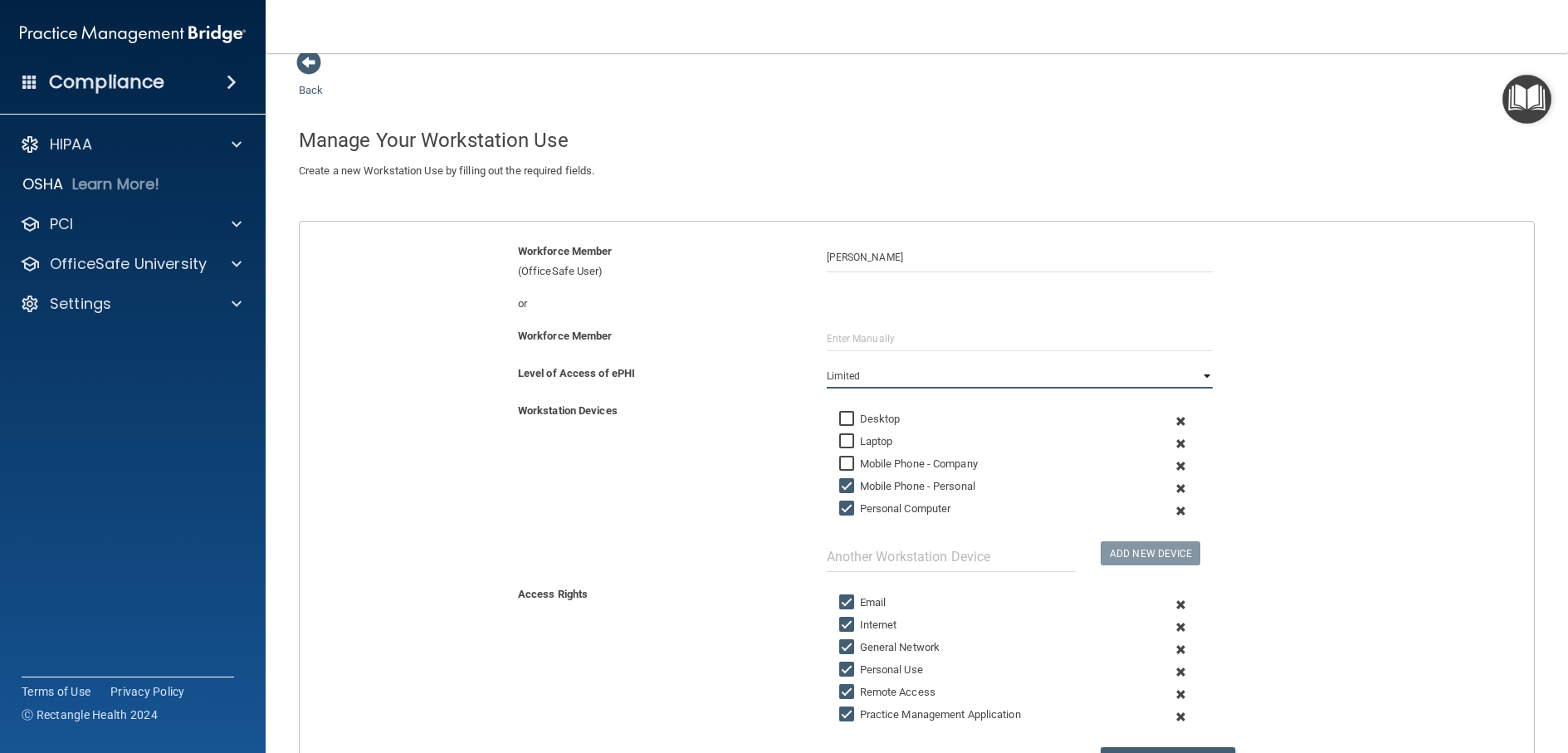 click on "Full Limited None" at bounding box center (1020, 376) 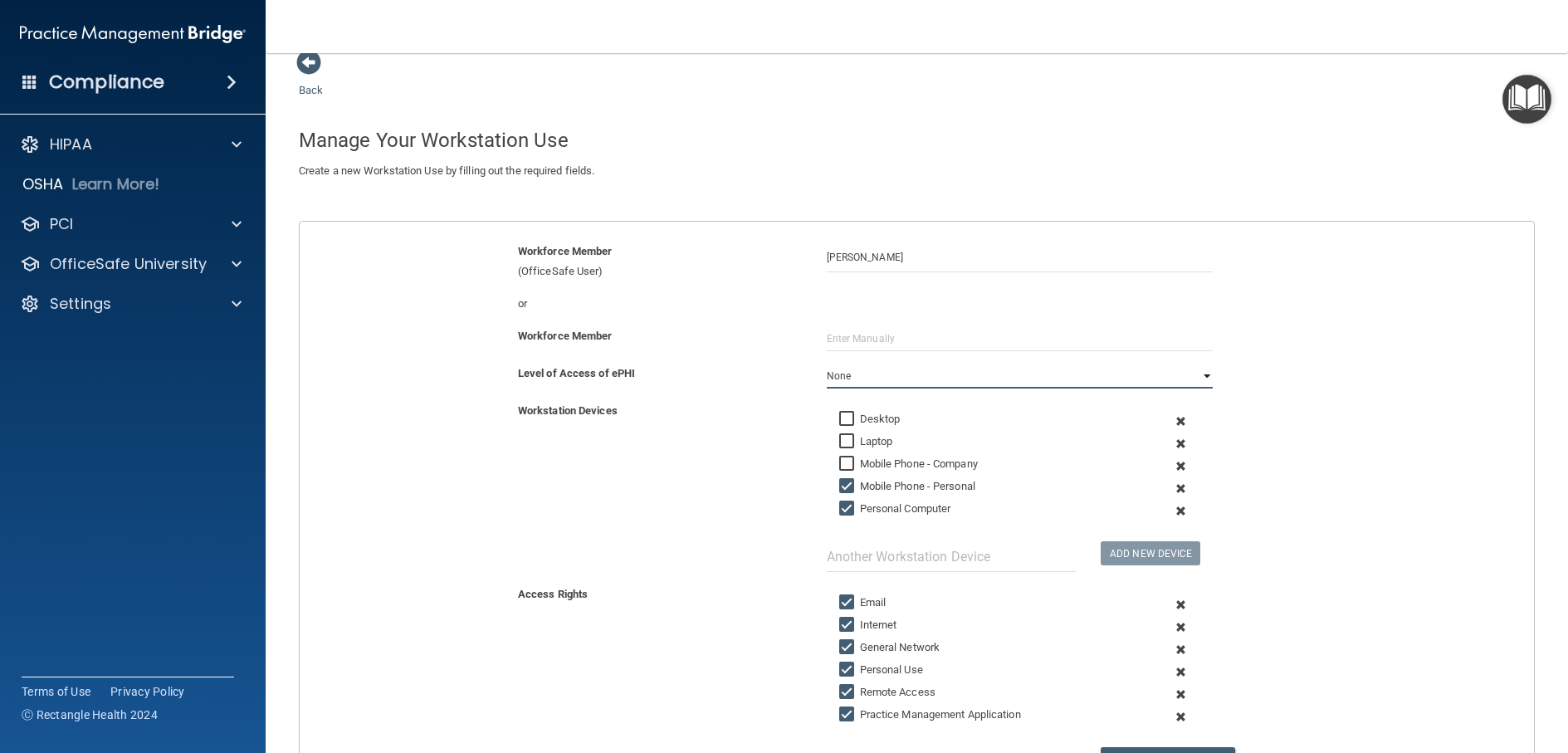 scroll, scrollTop: 270, scrollLeft: 0, axis: vertical 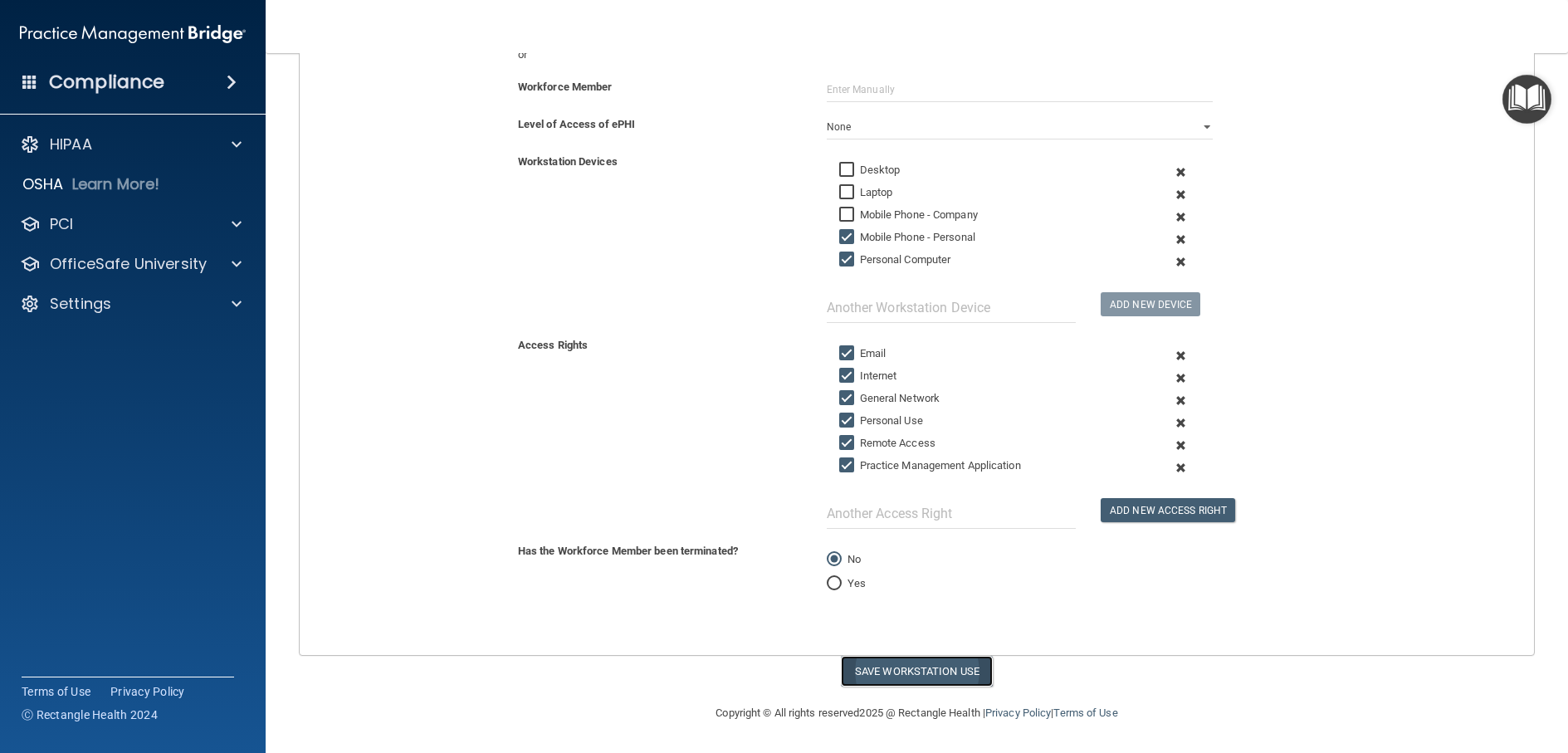 click on "Save Workstation Use" at bounding box center (916, 671) 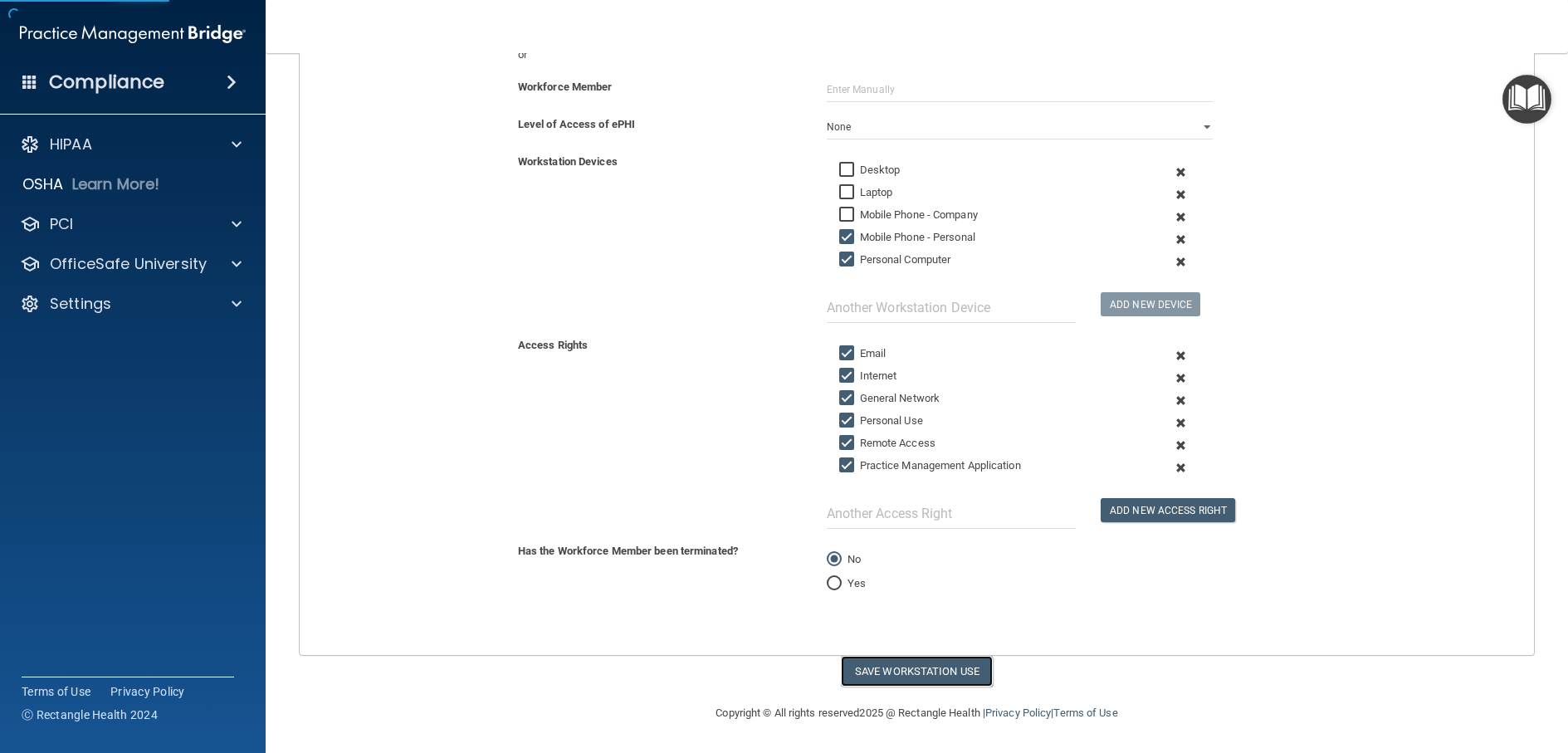 select on "? string:Limited ?" 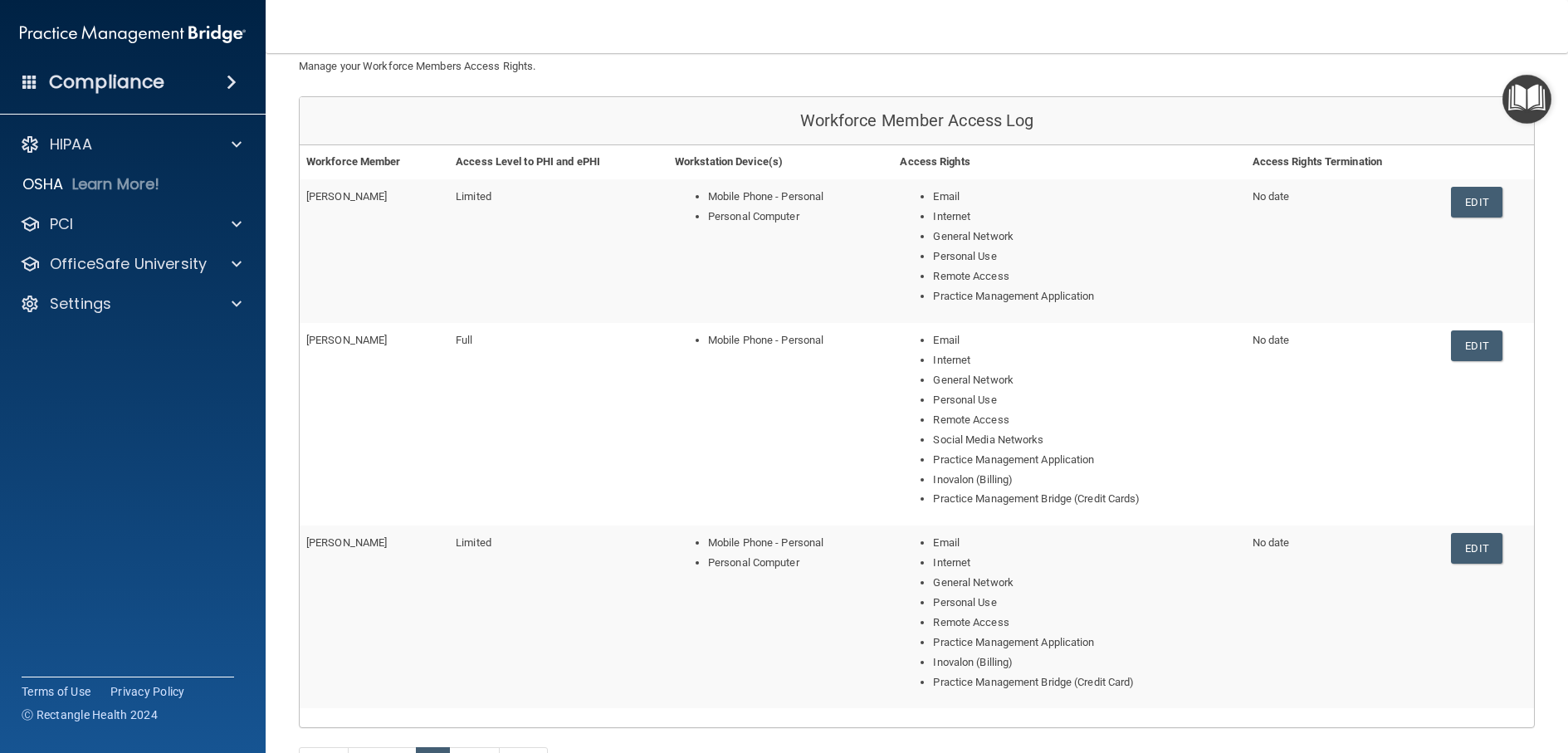 scroll, scrollTop: 325, scrollLeft: 0, axis: vertical 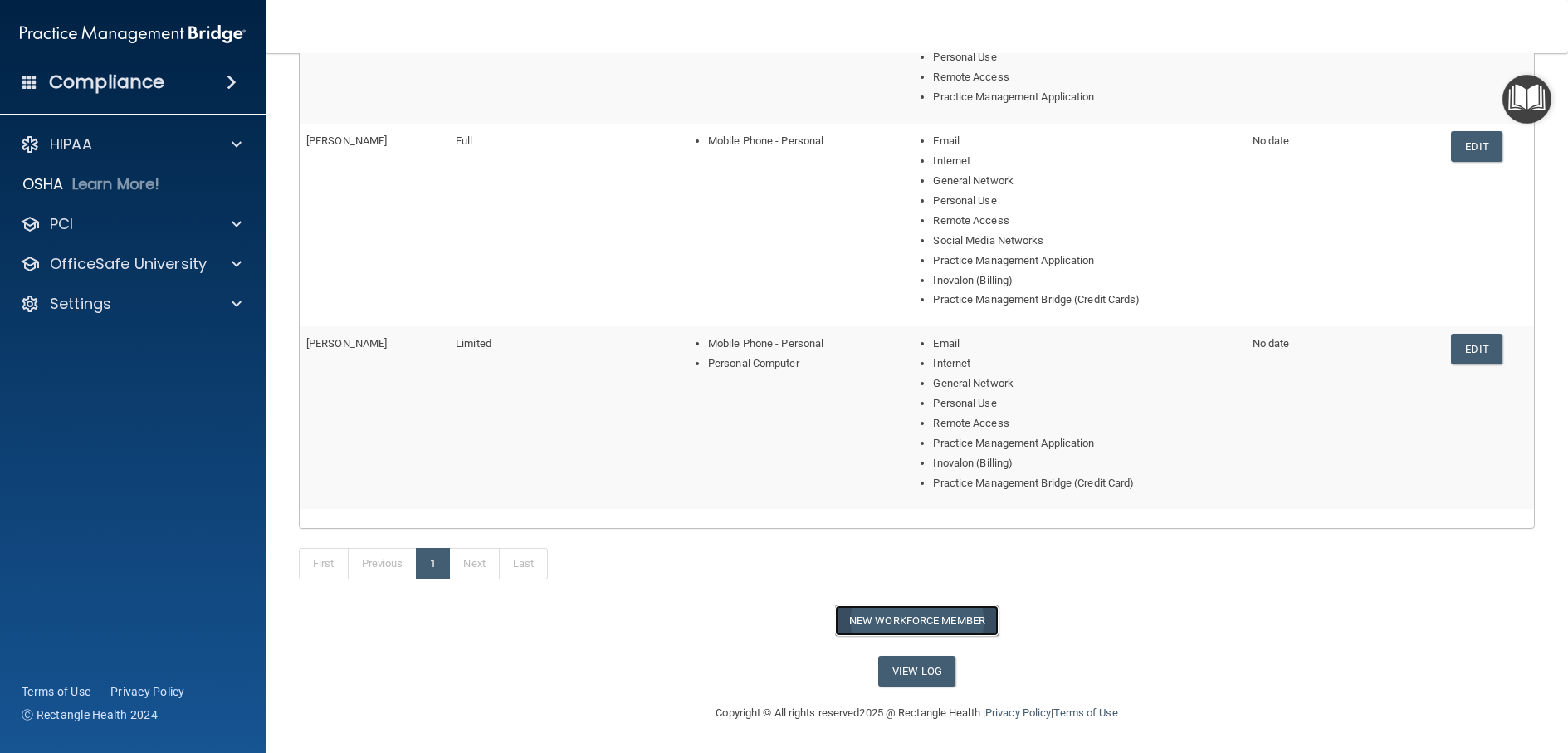 click on "New Workforce Member" at bounding box center [916, 620] 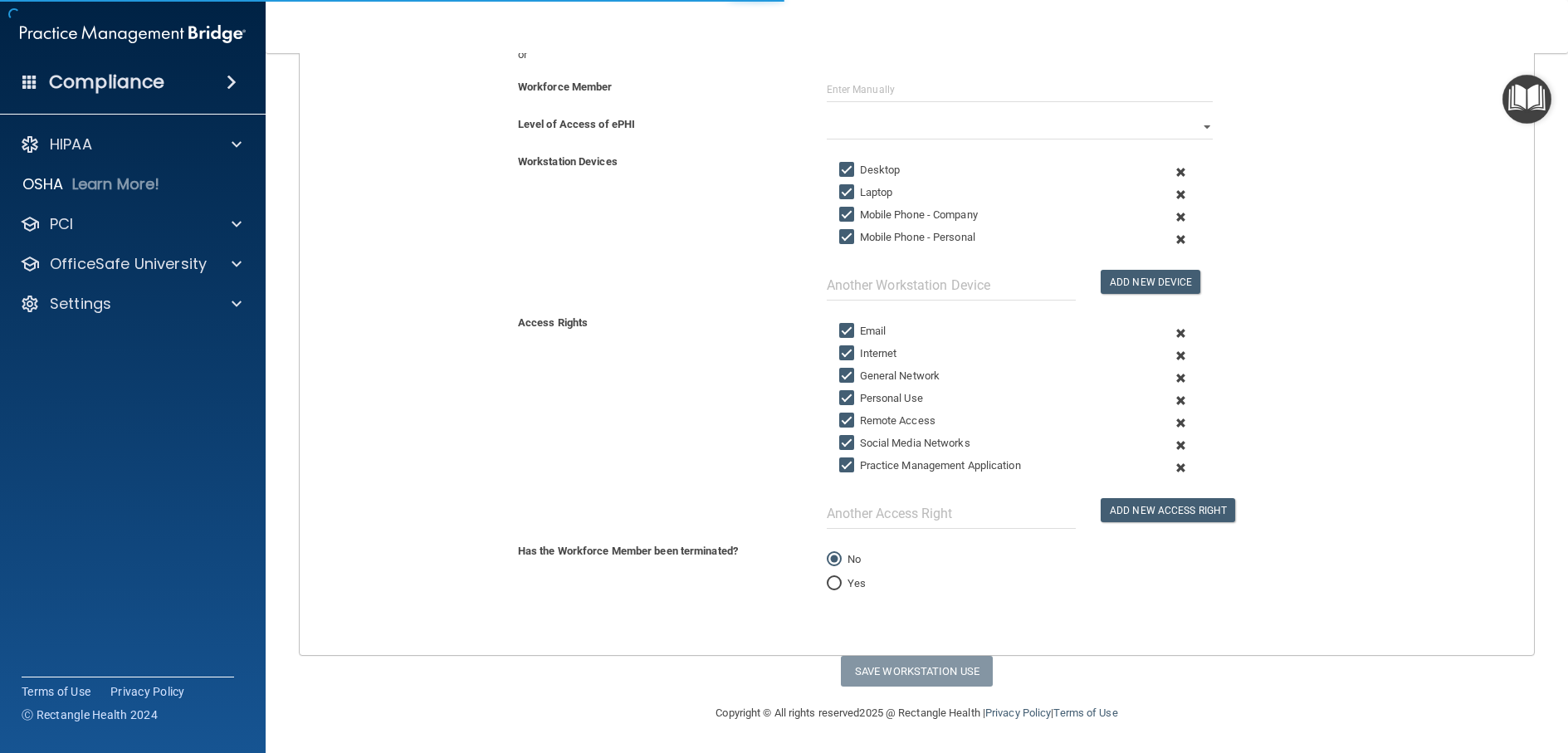 scroll, scrollTop: 0, scrollLeft: 0, axis: both 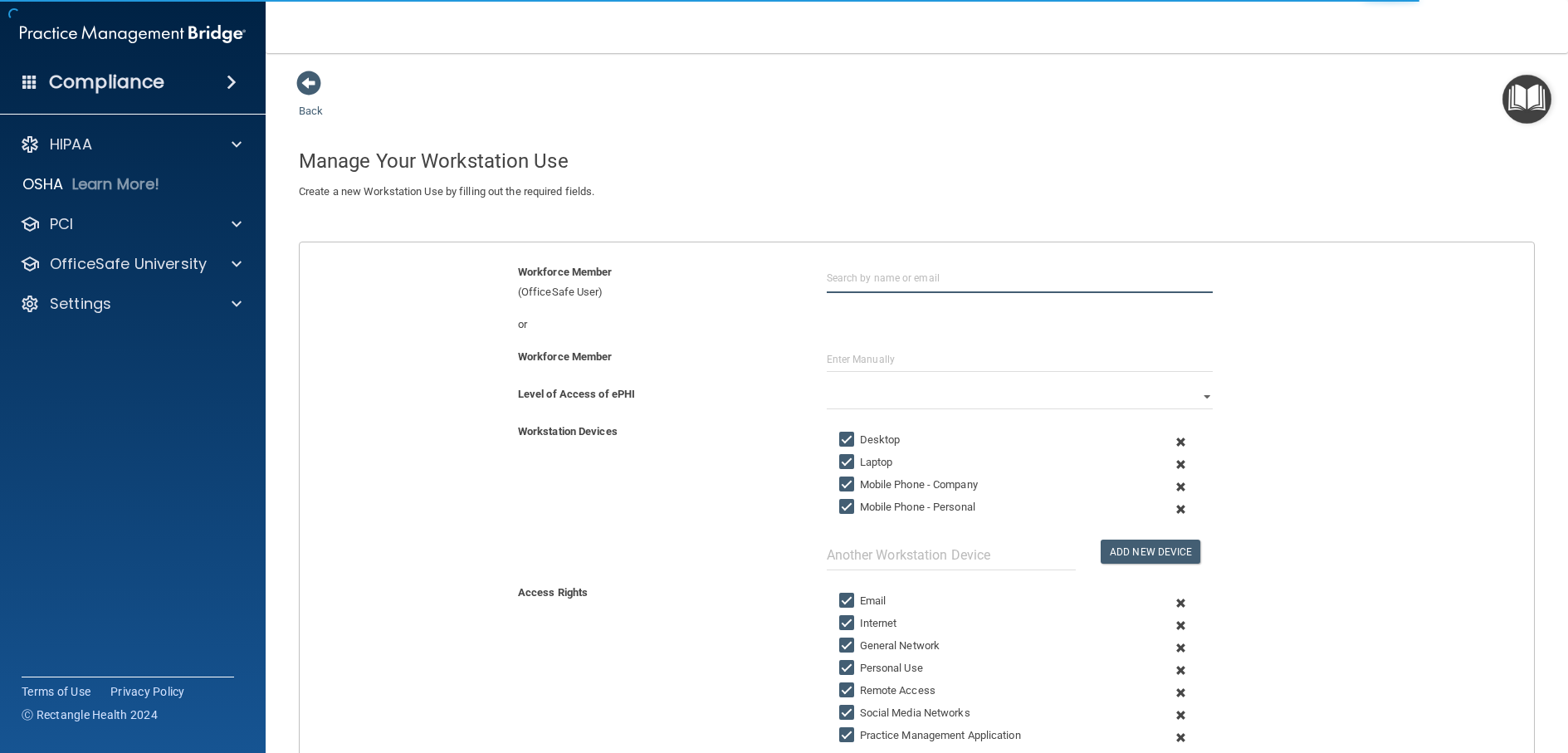 click at bounding box center [1020, 277] 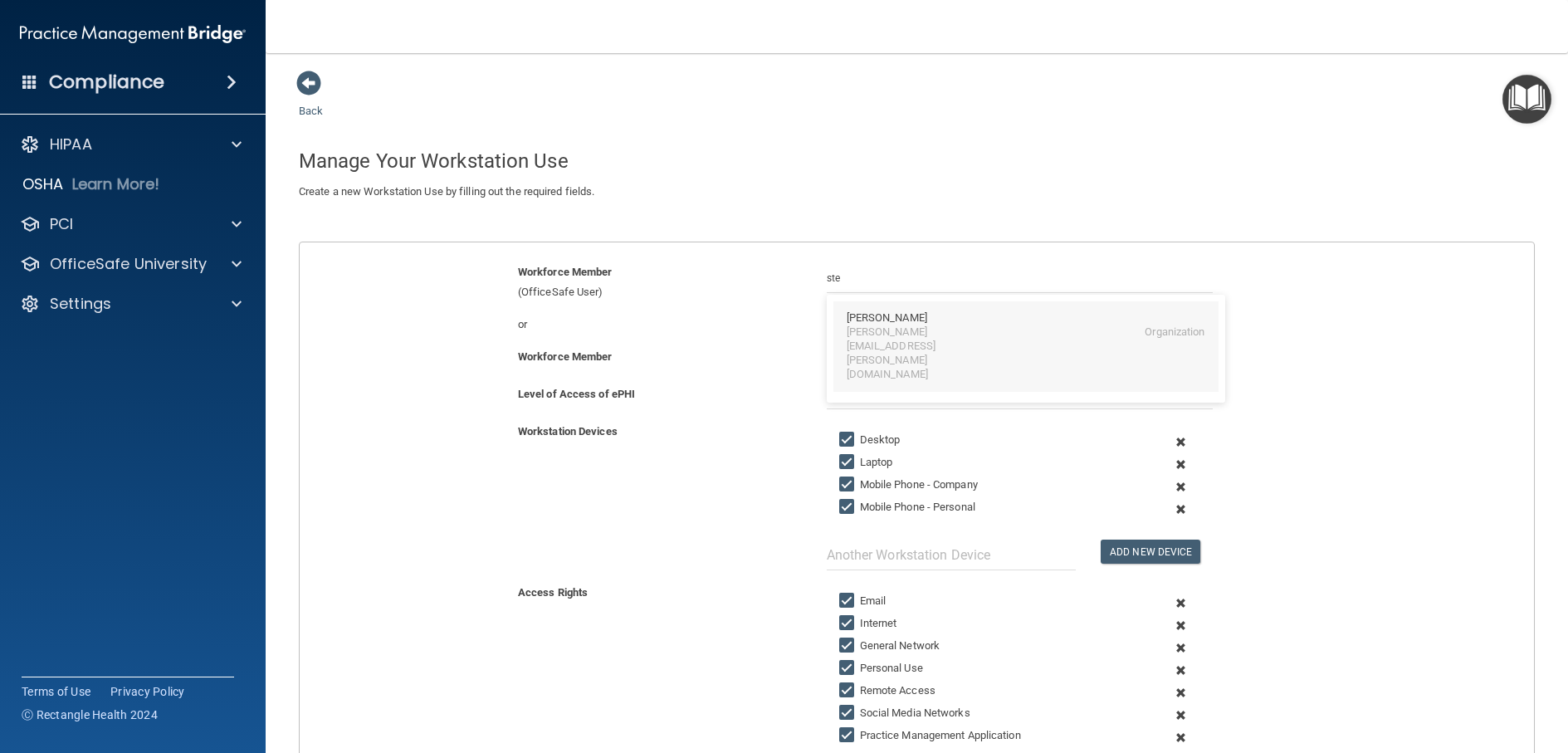 click on "[PERSON_NAME]" at bounding box center [887, 318] 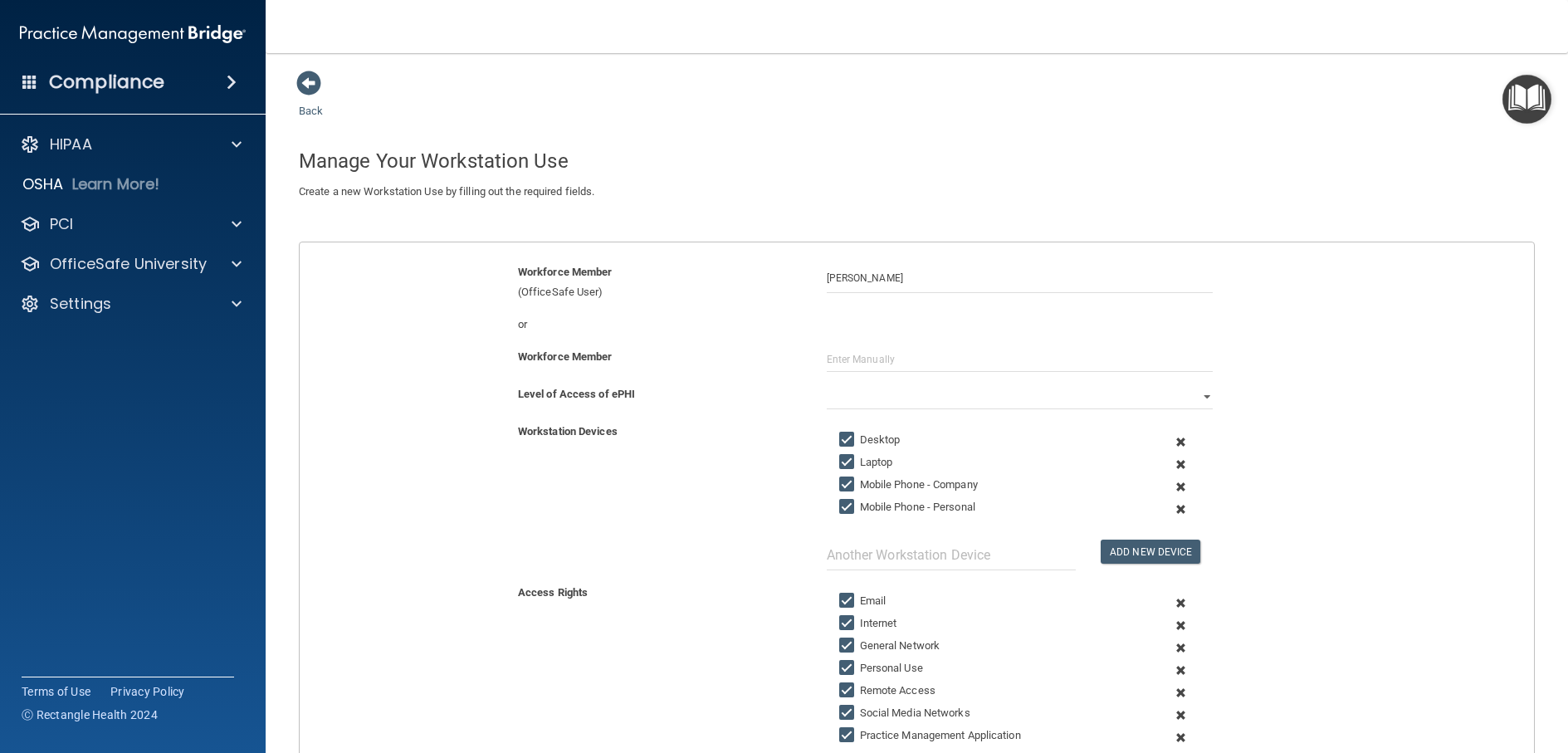 click on "Full Limited None" at bounding box center (1020, 397) 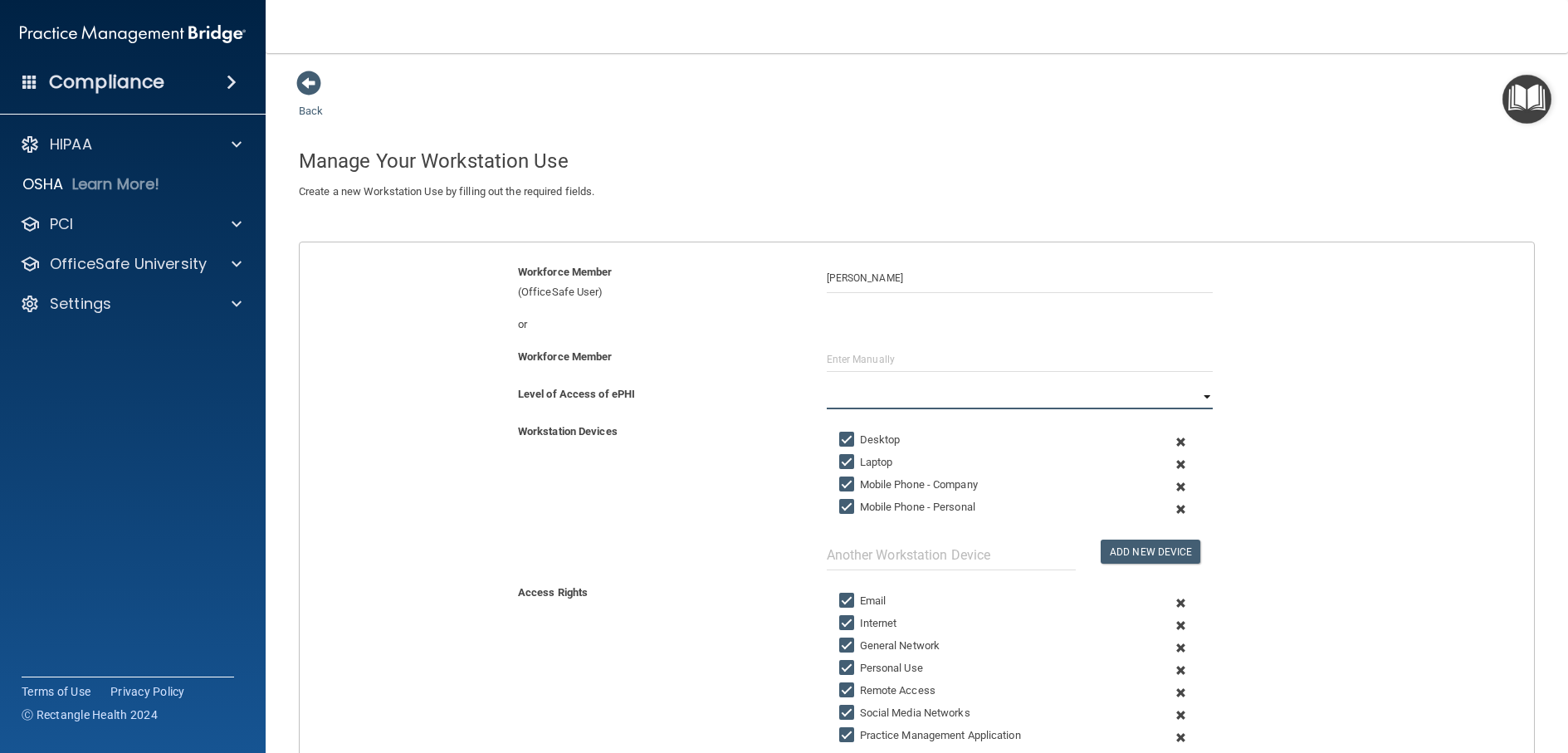 click on "Full Limited None" at bounding box center (1020, 397) 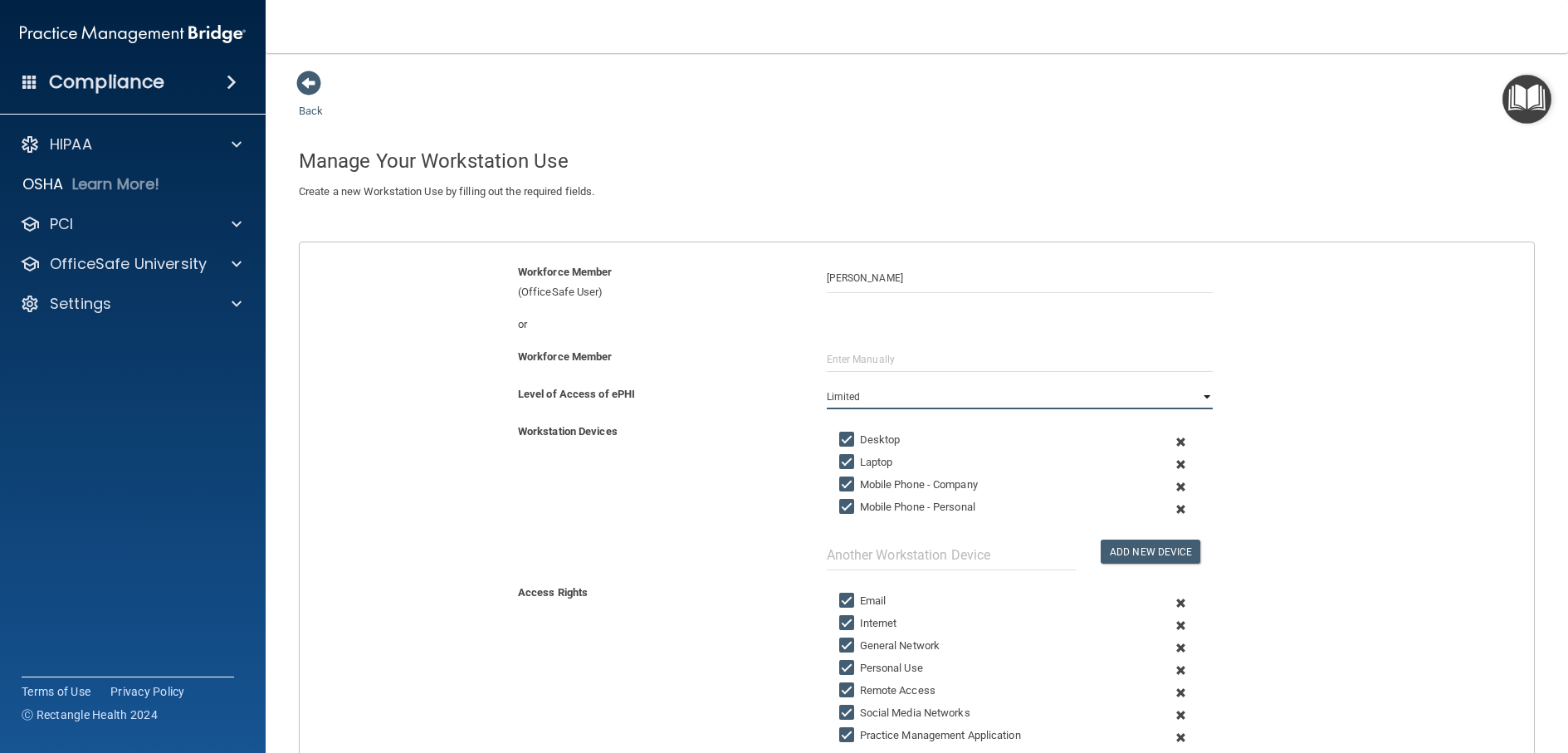 click on "Full Limited None" at bounding box center (1020, 397) 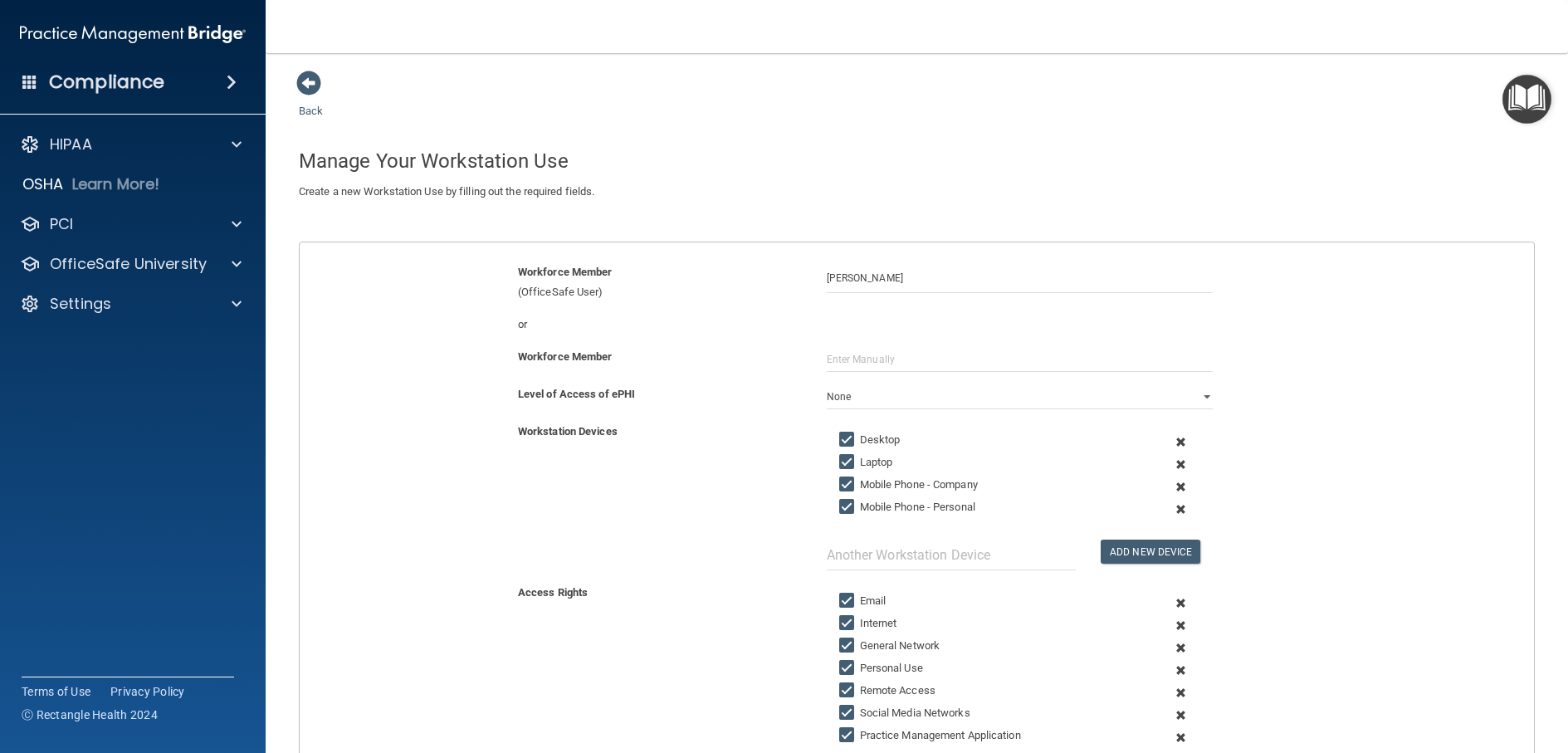 click on "Desktop" at bounding box center (848, 440) 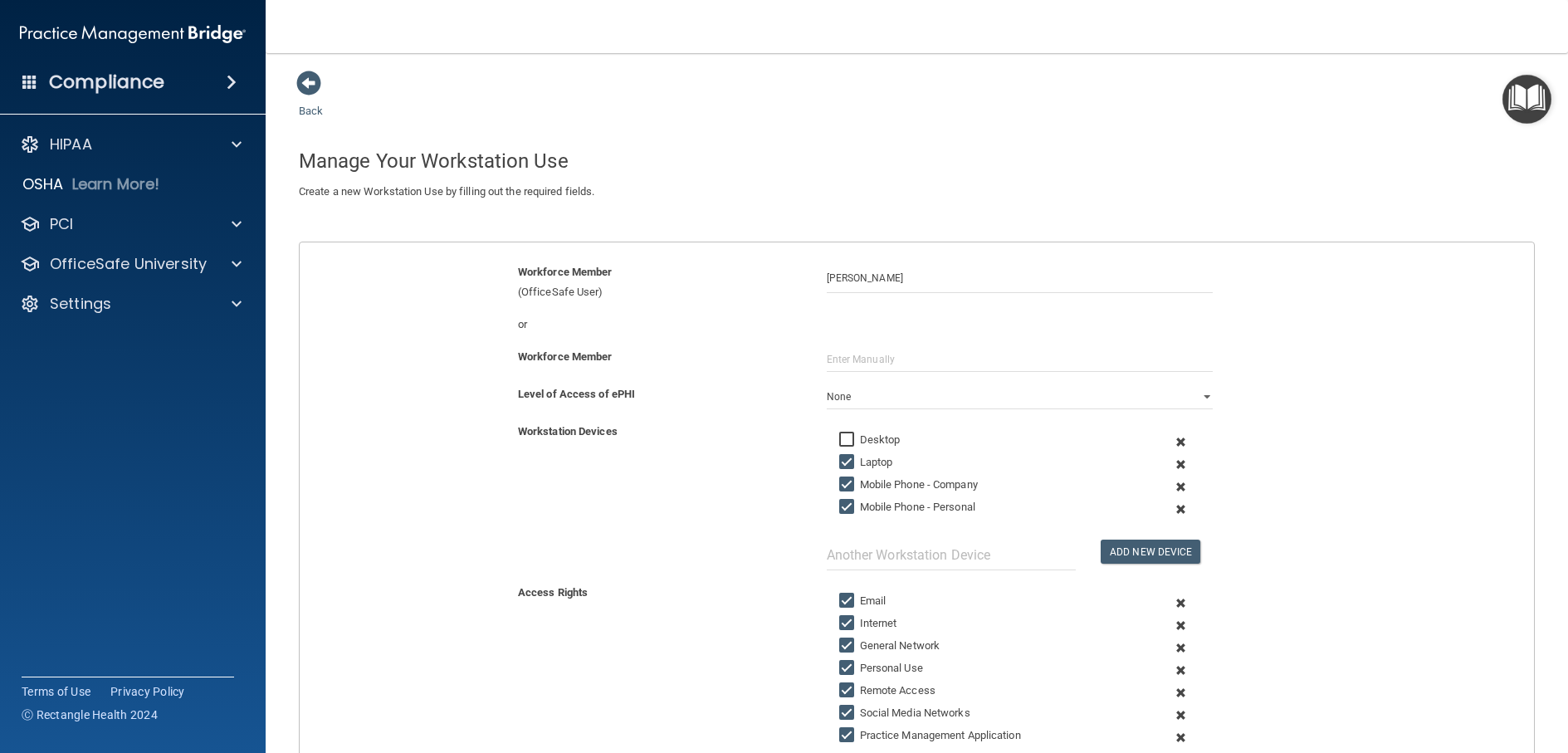 click on "Laptop" at bounding box center [848, 462] 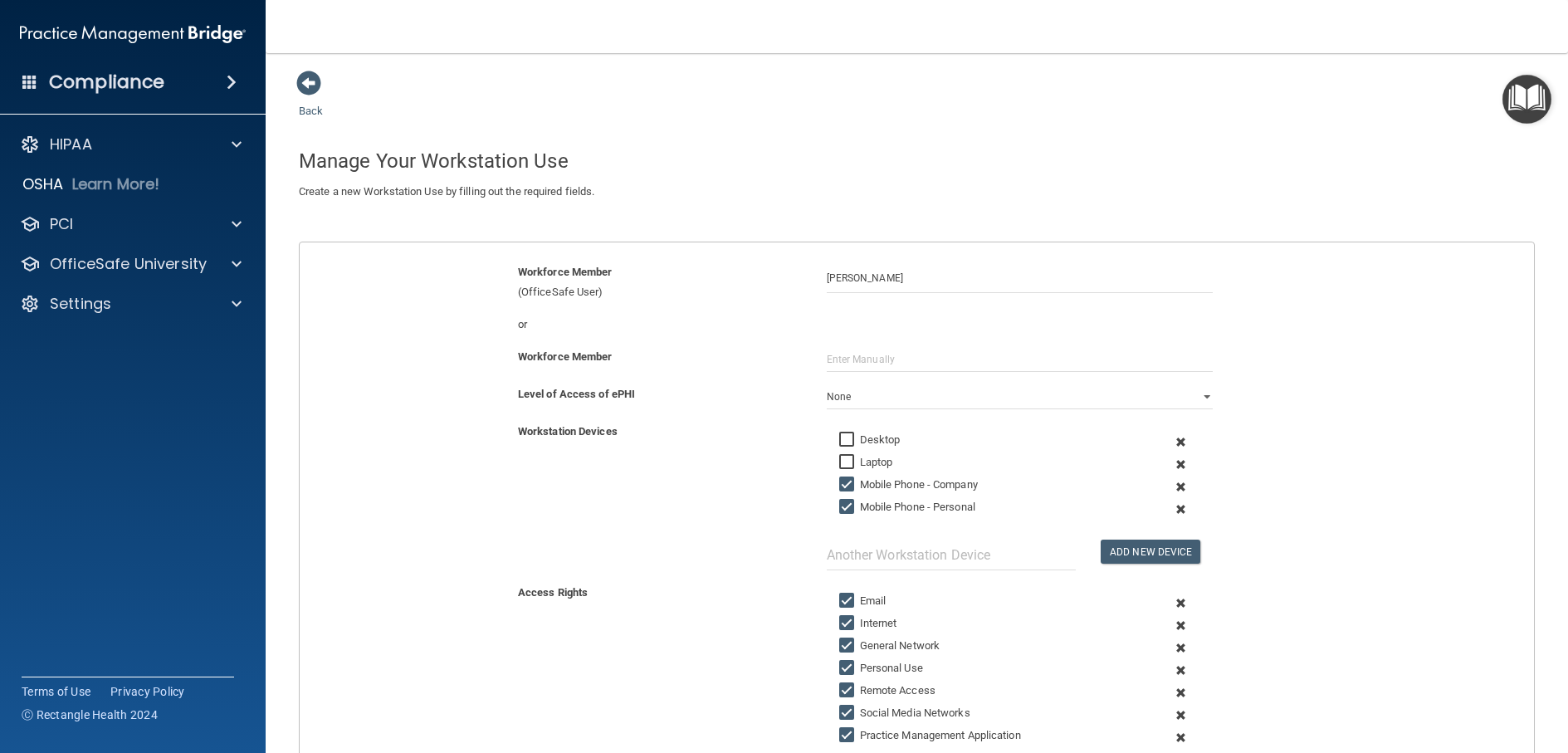 click on "Mobile Phone - Company" at bounding box center (848, 485) 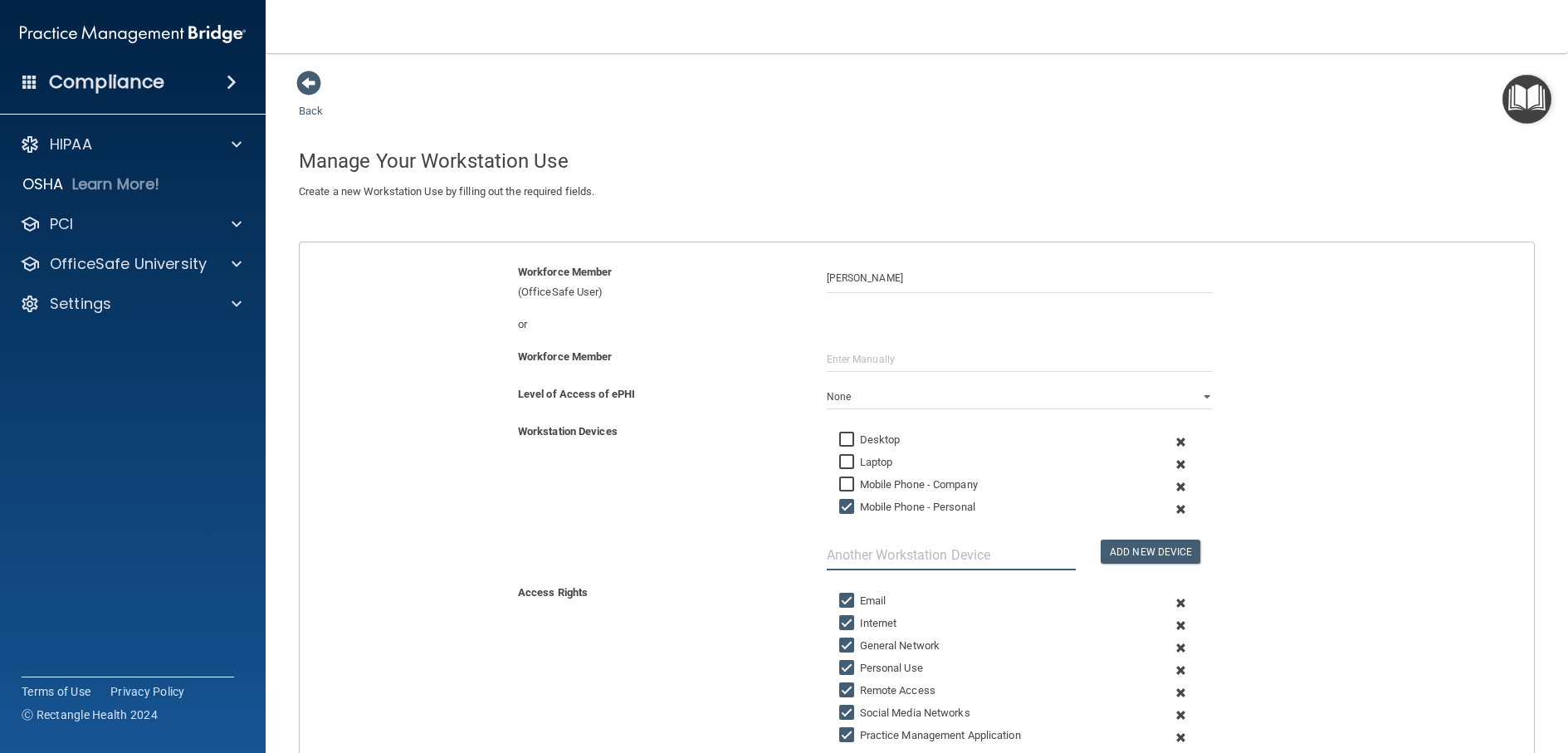 click at bounding box center (951, 555) 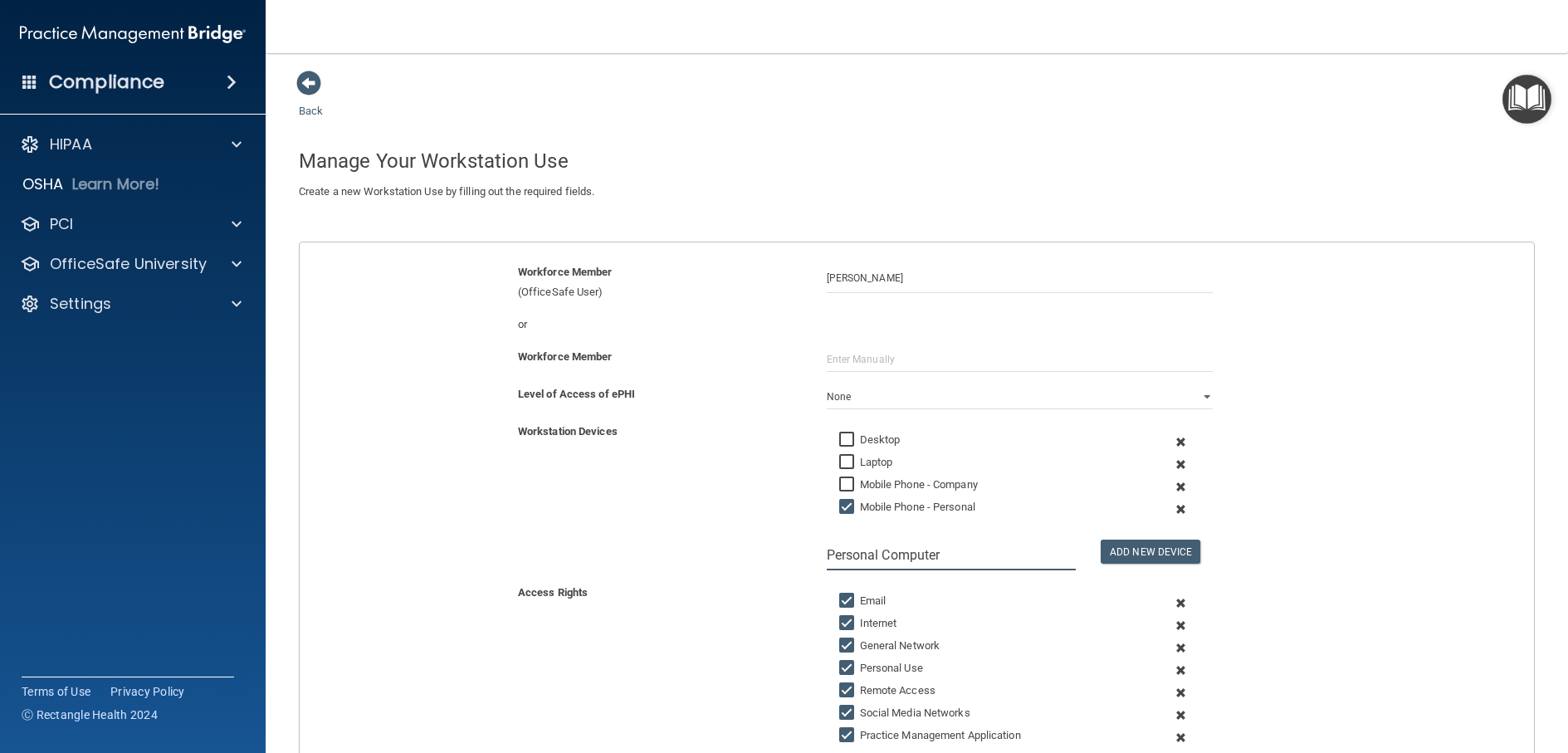 drag, startPoint x: 941, startPoint y: 547, endPoint x: 789, endPoint y: 550, distance: 152.0296 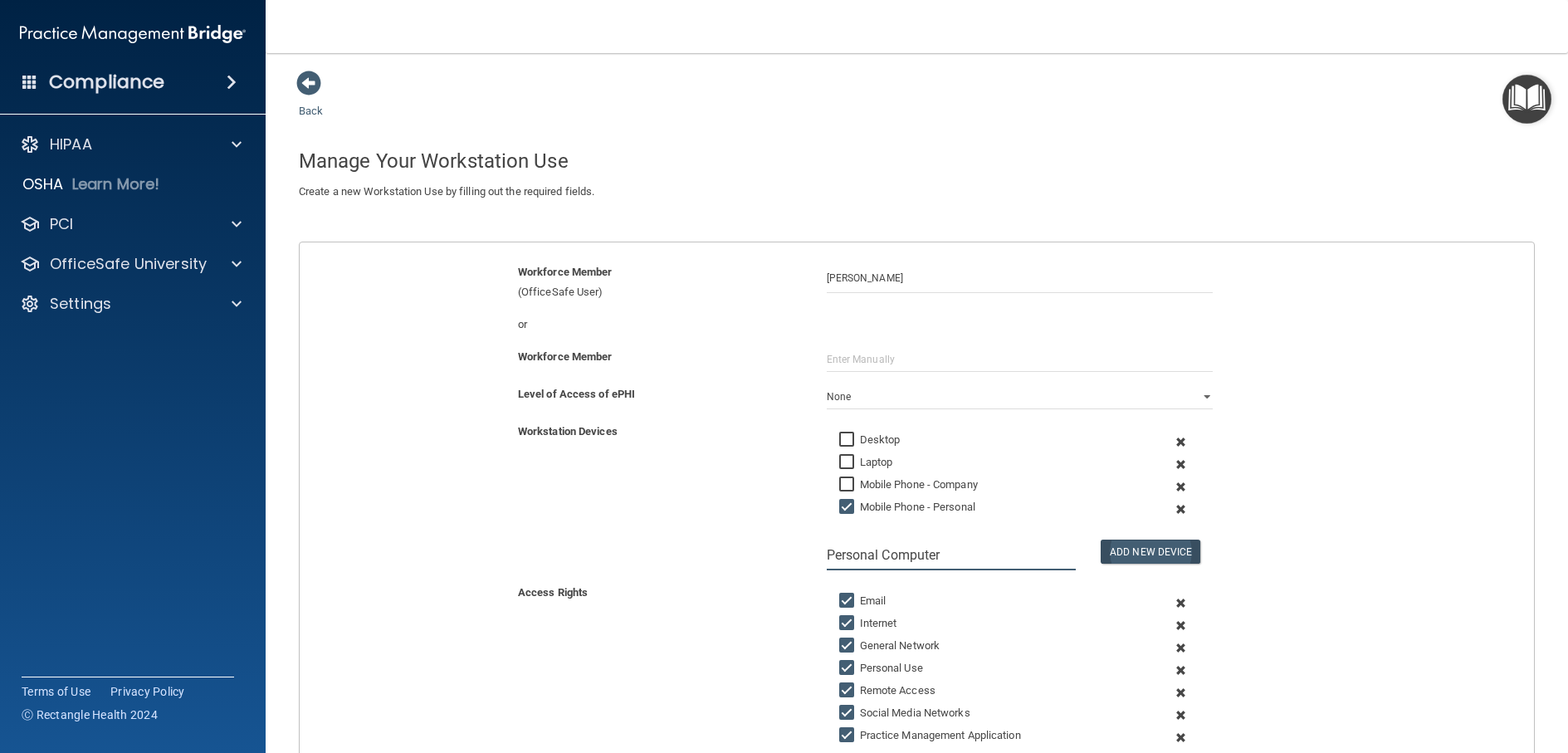 type on "Personal Computer" 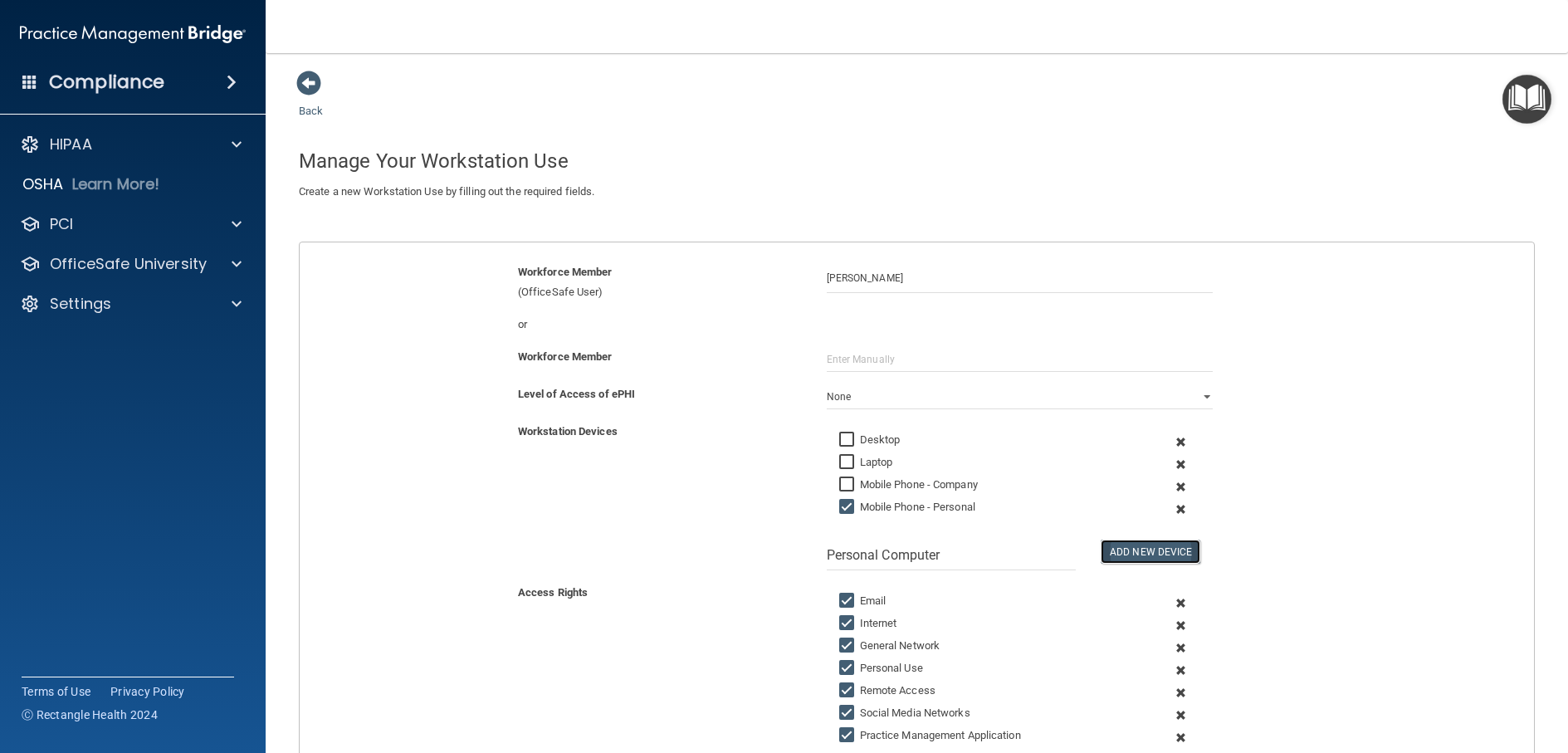 click on "Add New Device" at bounding box center [1150, 551] 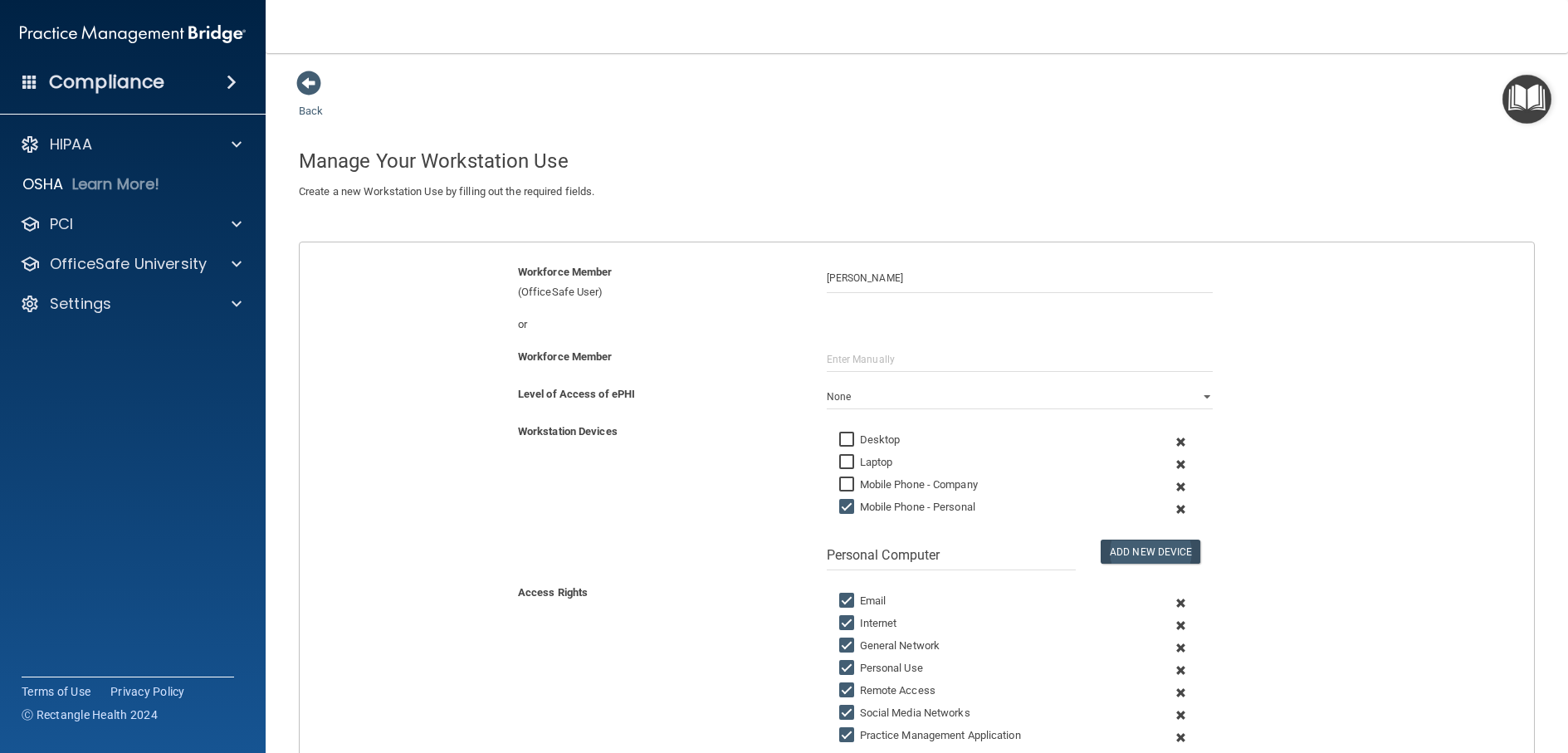 type 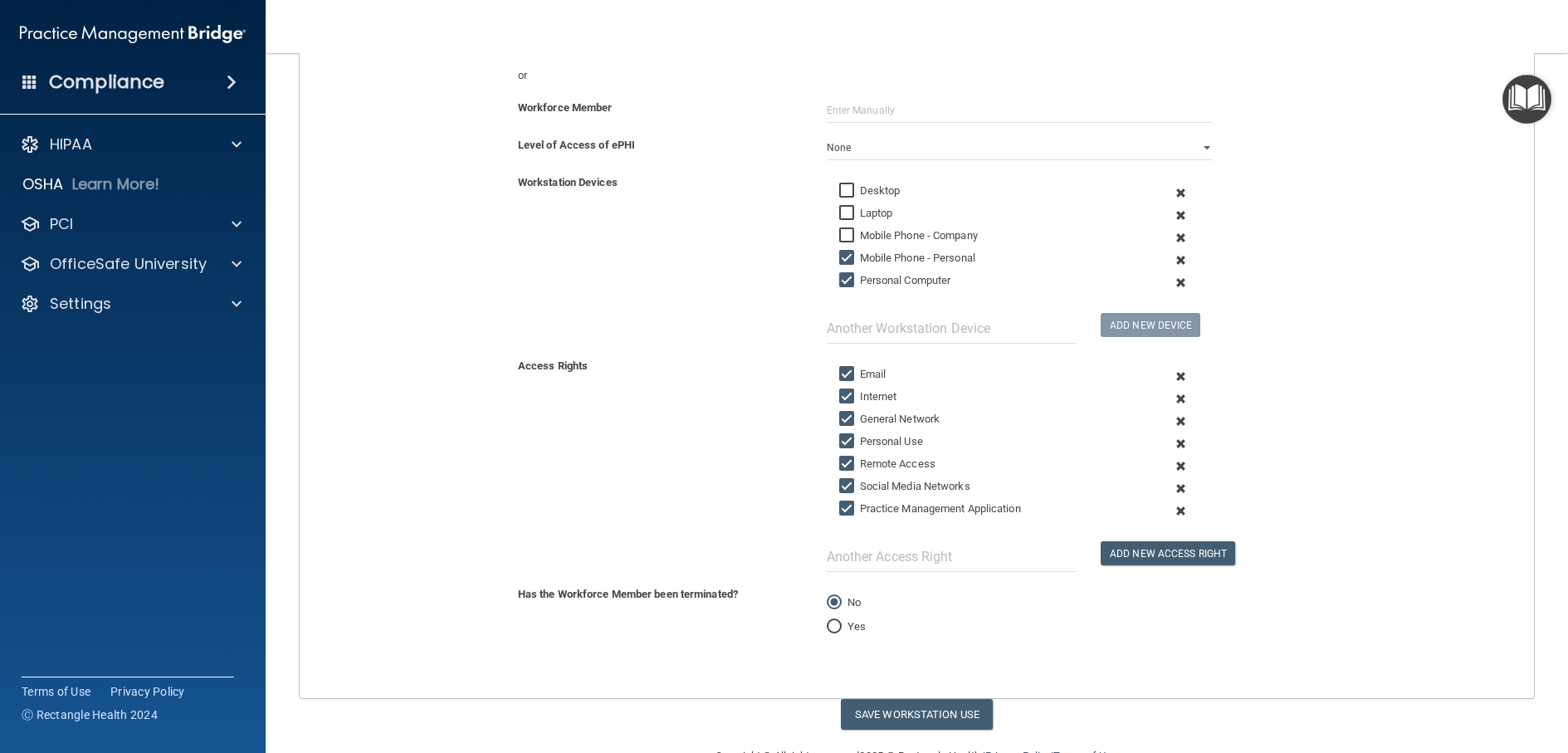scroll, scrollTop: 292, scrollLeft: 0, axis: vertical 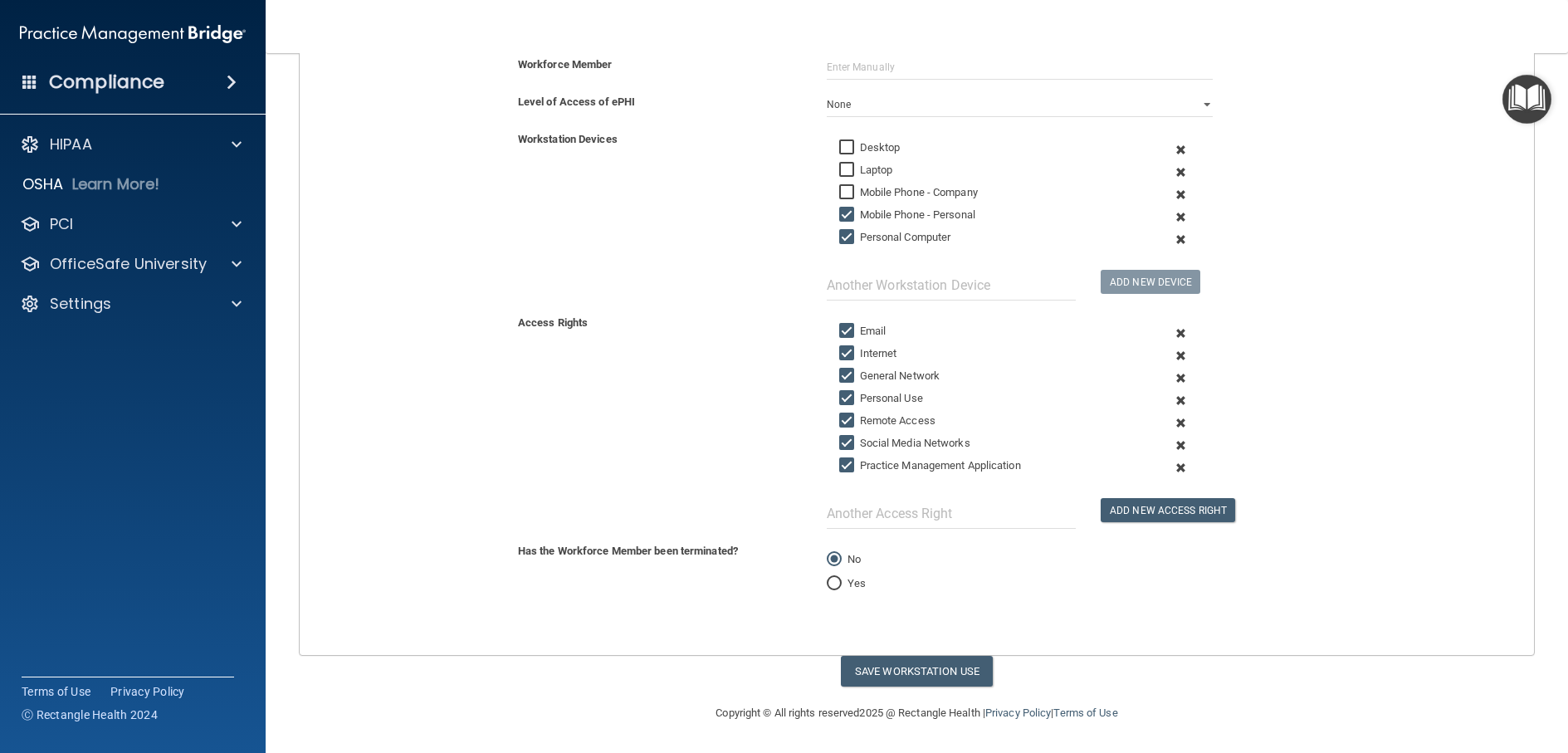 click at bounding box center (1181, 445) 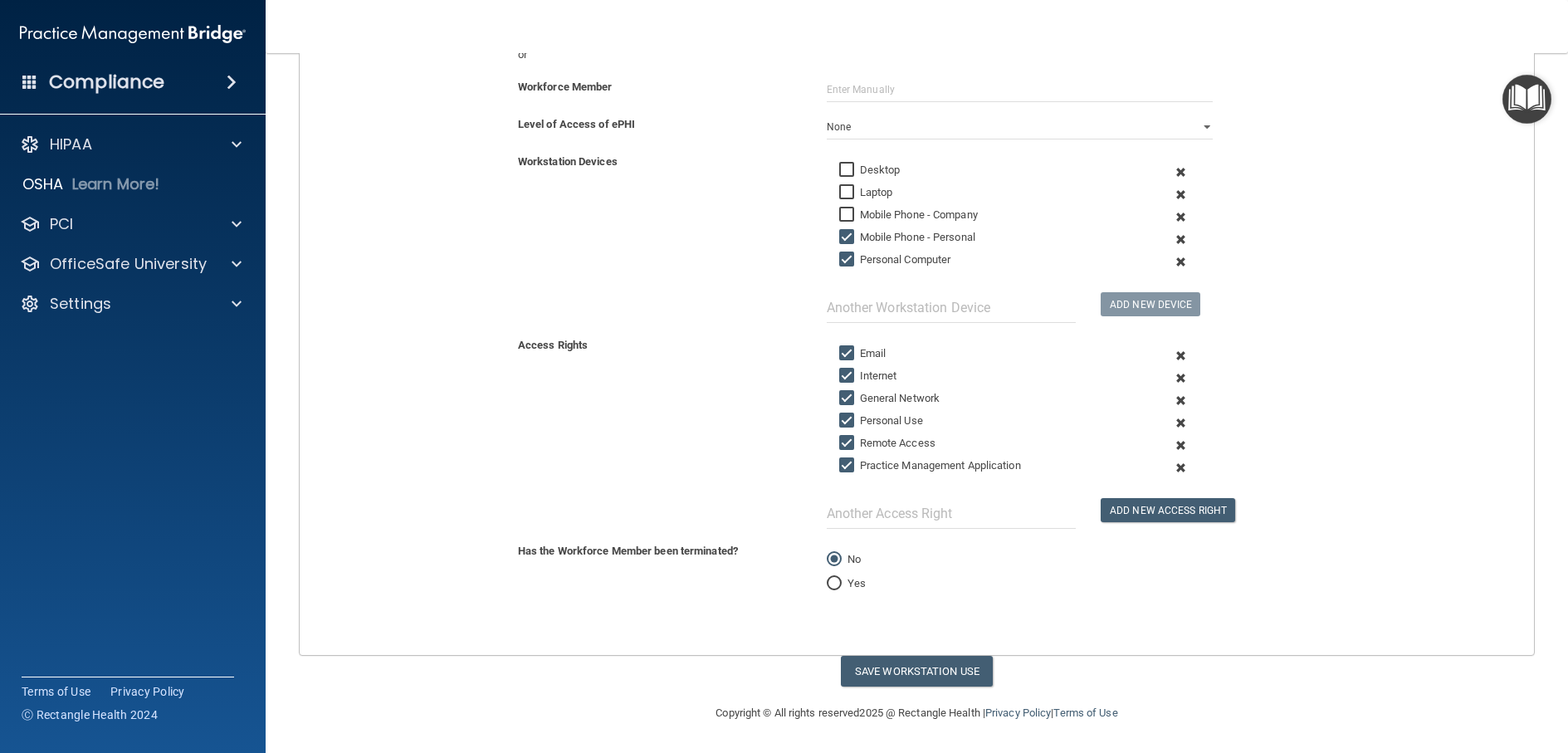 scroll, scrollTop: 270, scrollLeft: 0, axis: vertical 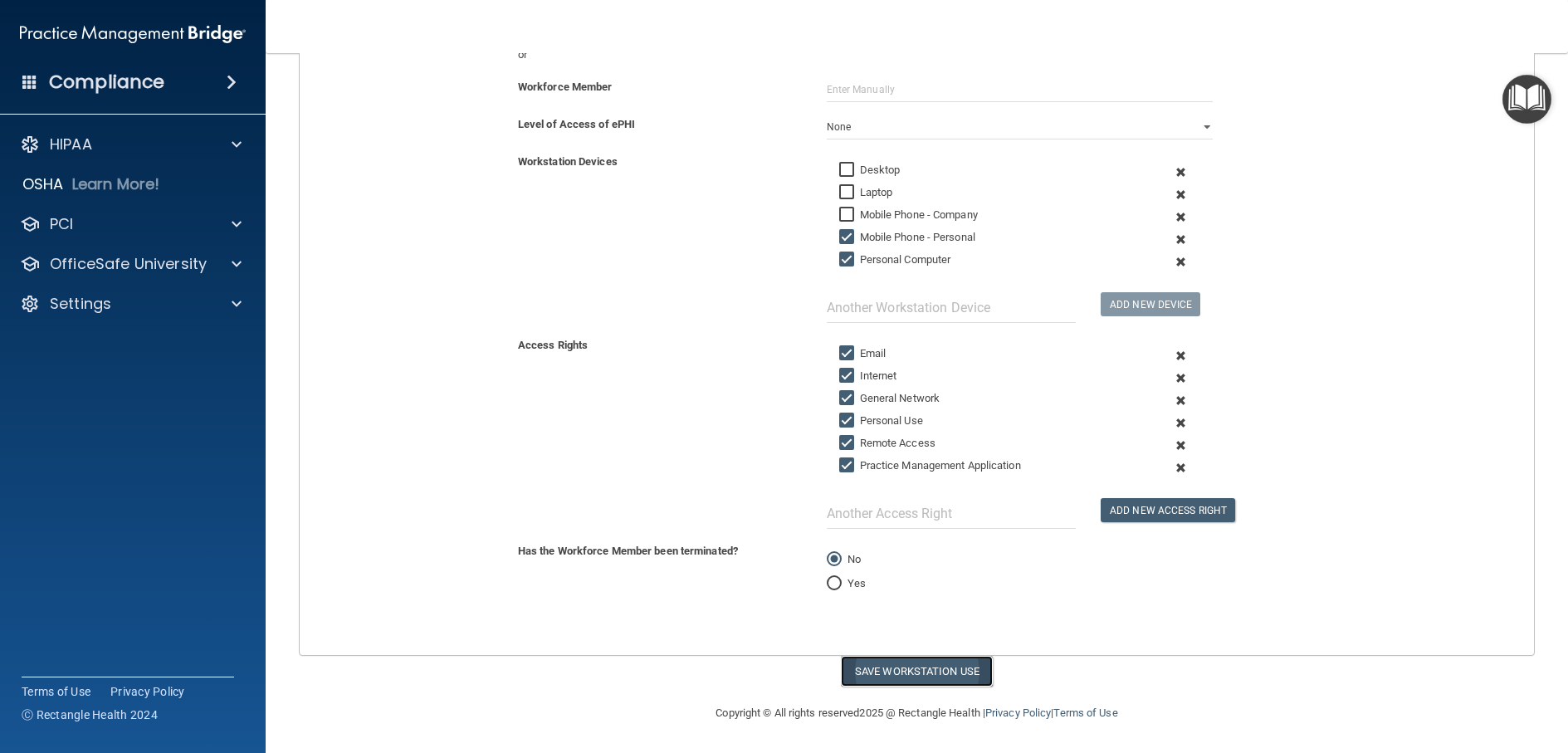 click on "Save Workstation Use" at bounding box center (916, 671) 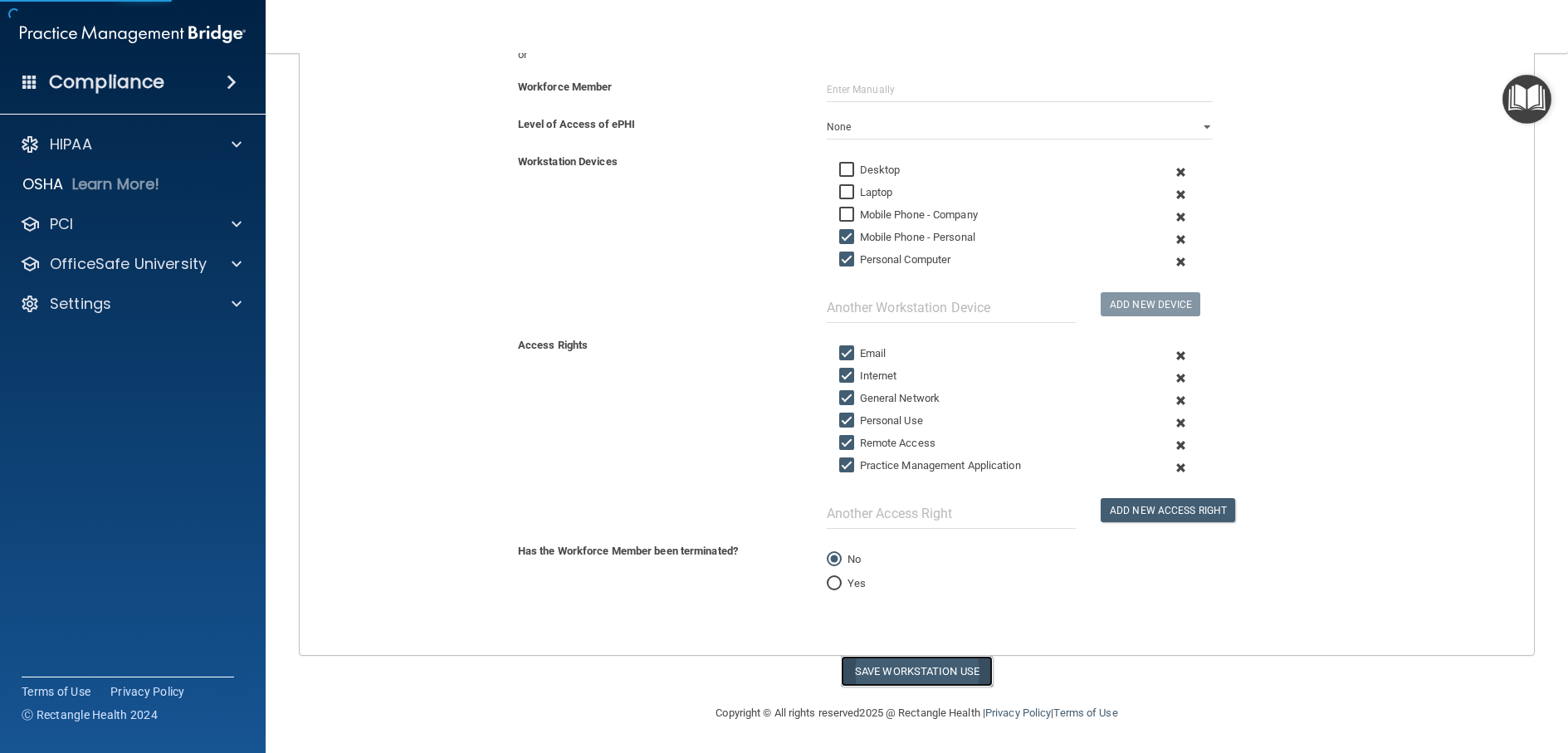 select on "? string:Limited ?" 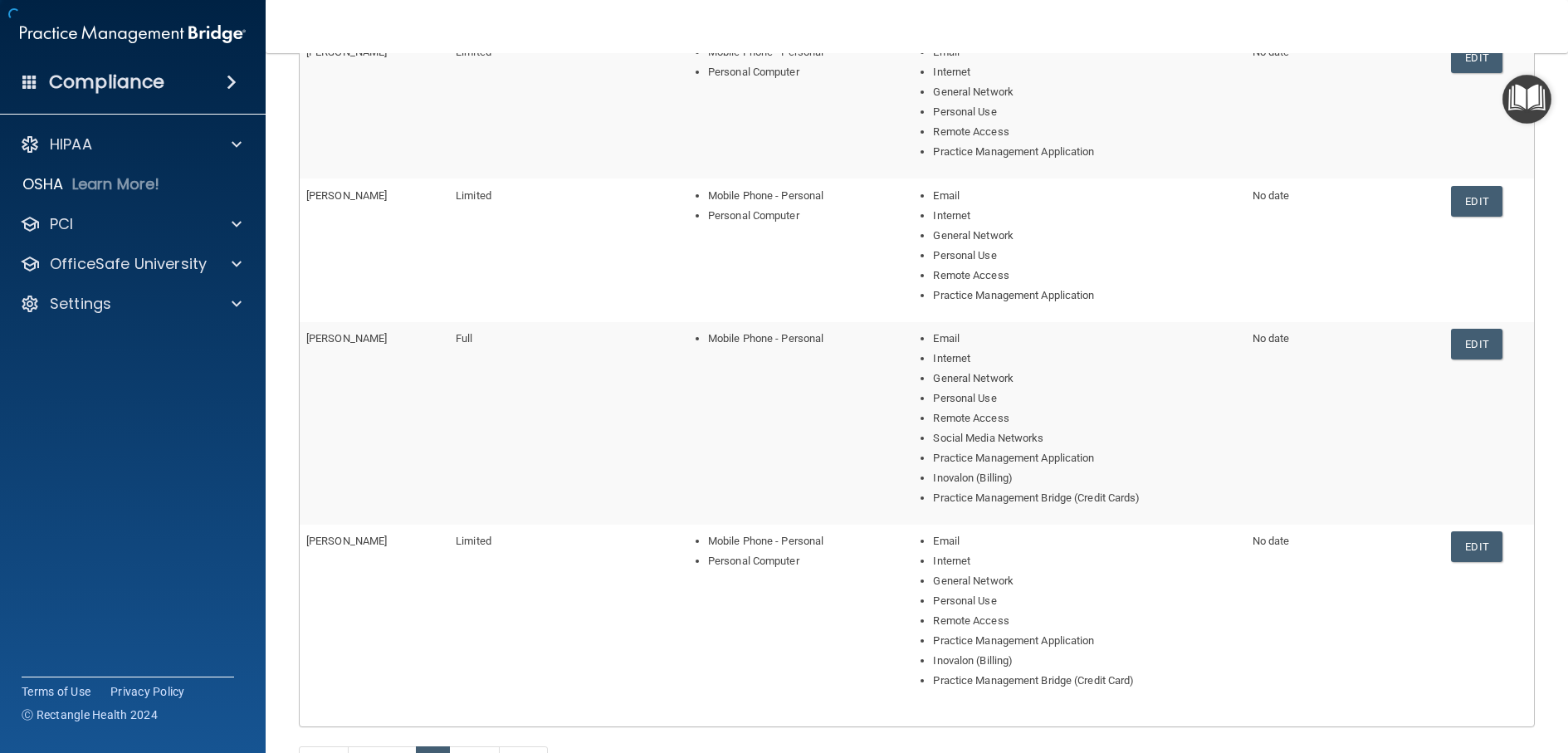 scroll, scrollTop: 435, scrollLeft: 0, axis: vertical 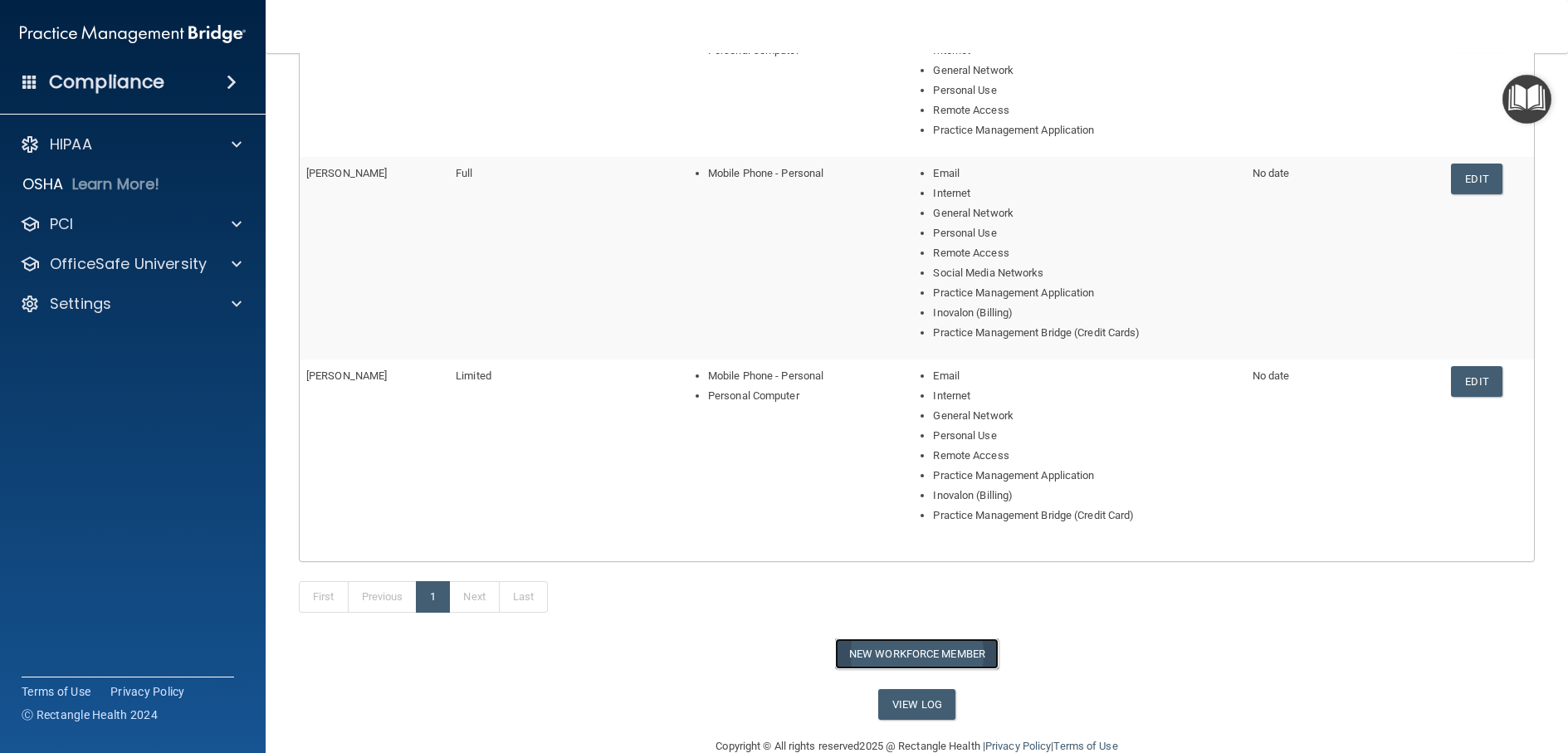 click on "New Workforce Member" at bounding box center (916, 653) 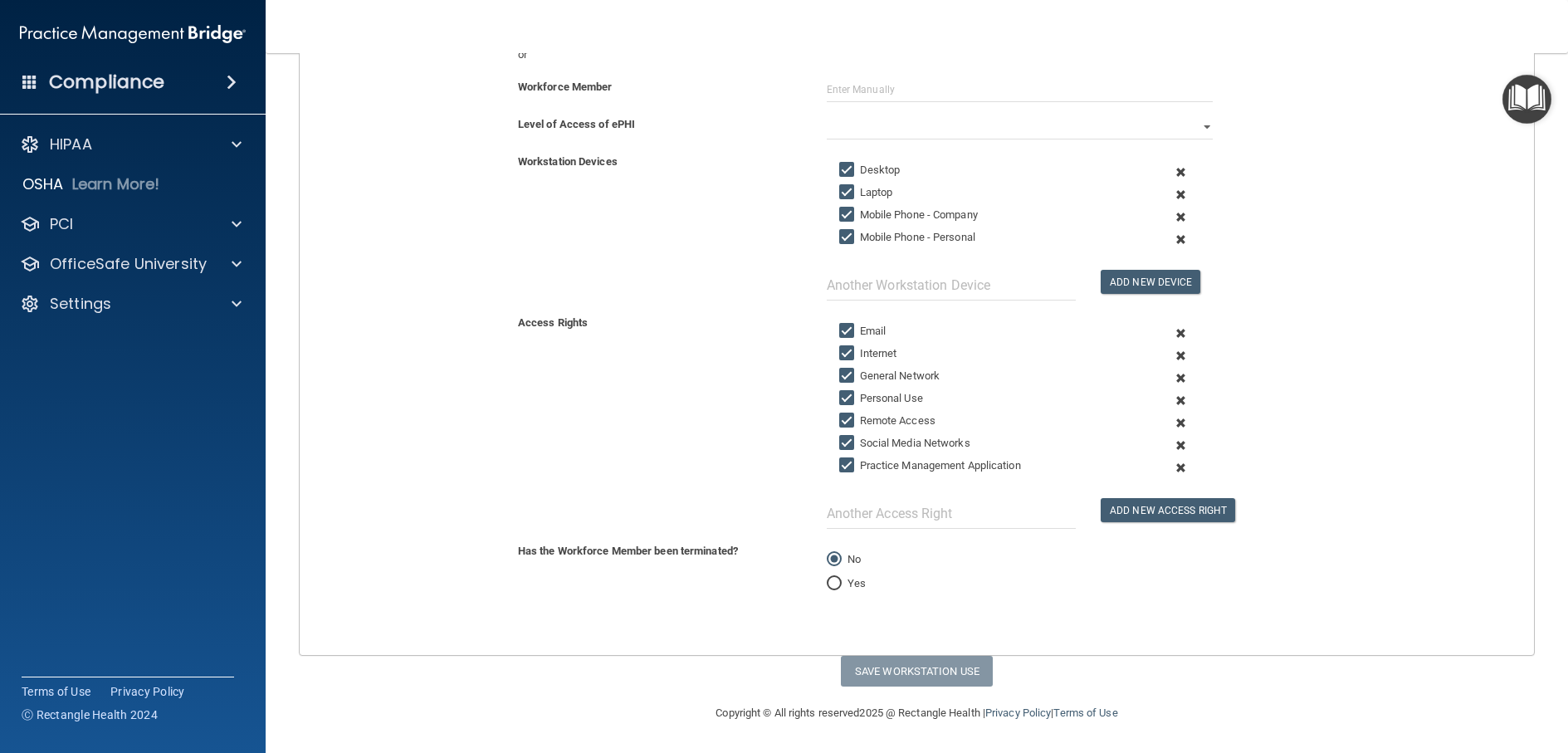 scroll, scrollTop: 0, scrollLeft: 0, axis: both 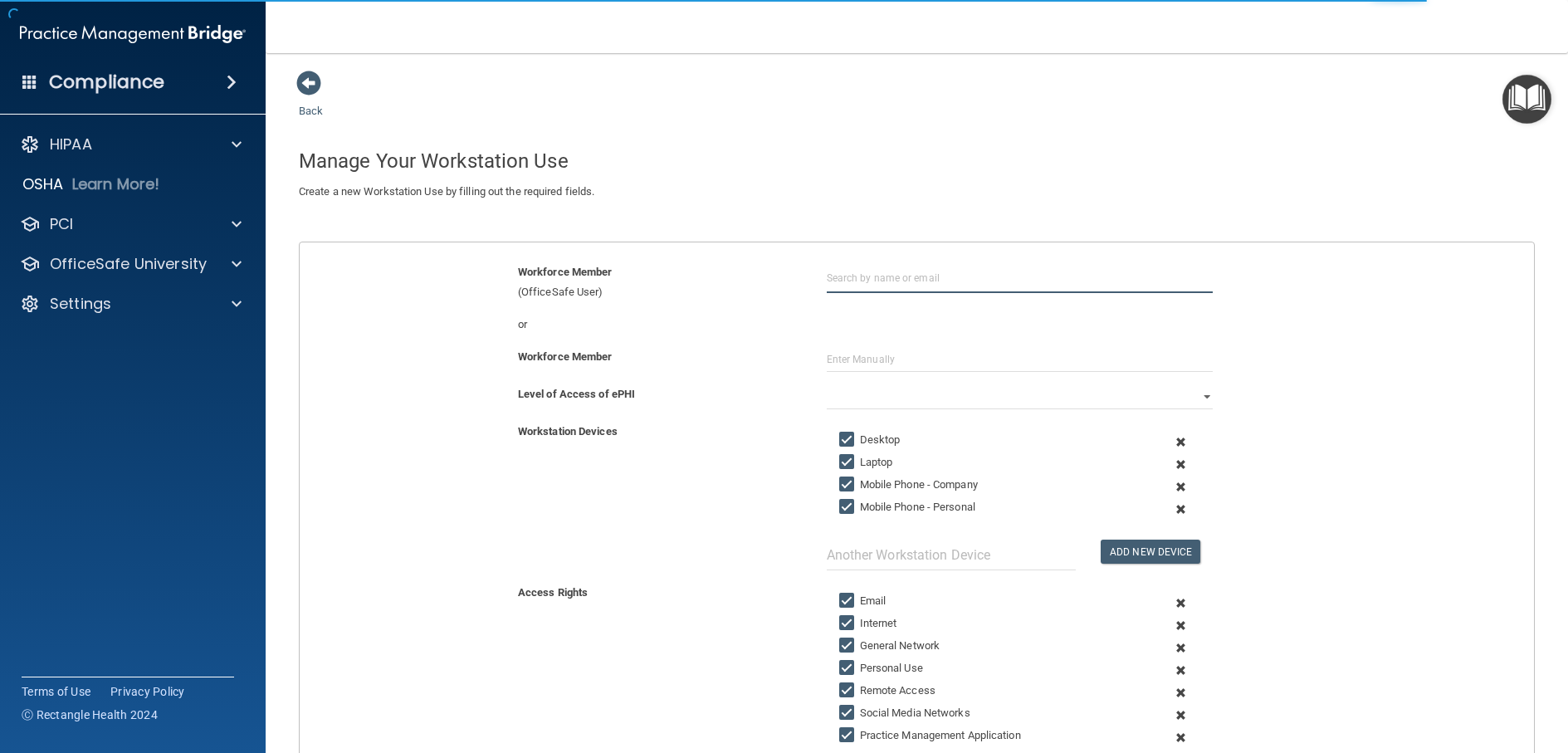 click at bounding box center [1020, 277] 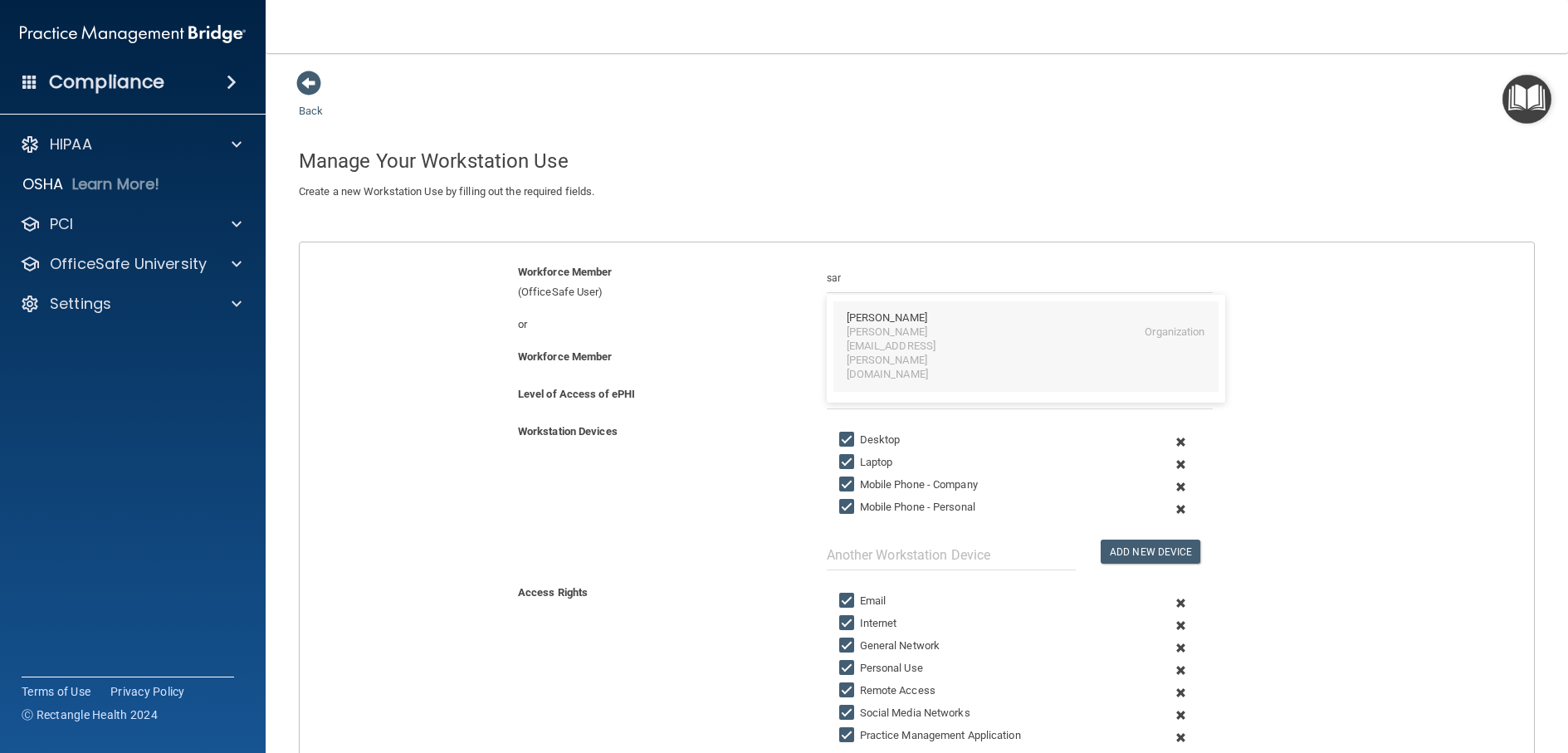 click on "[PERSON_NAME]" at bounding box center (887, 318) 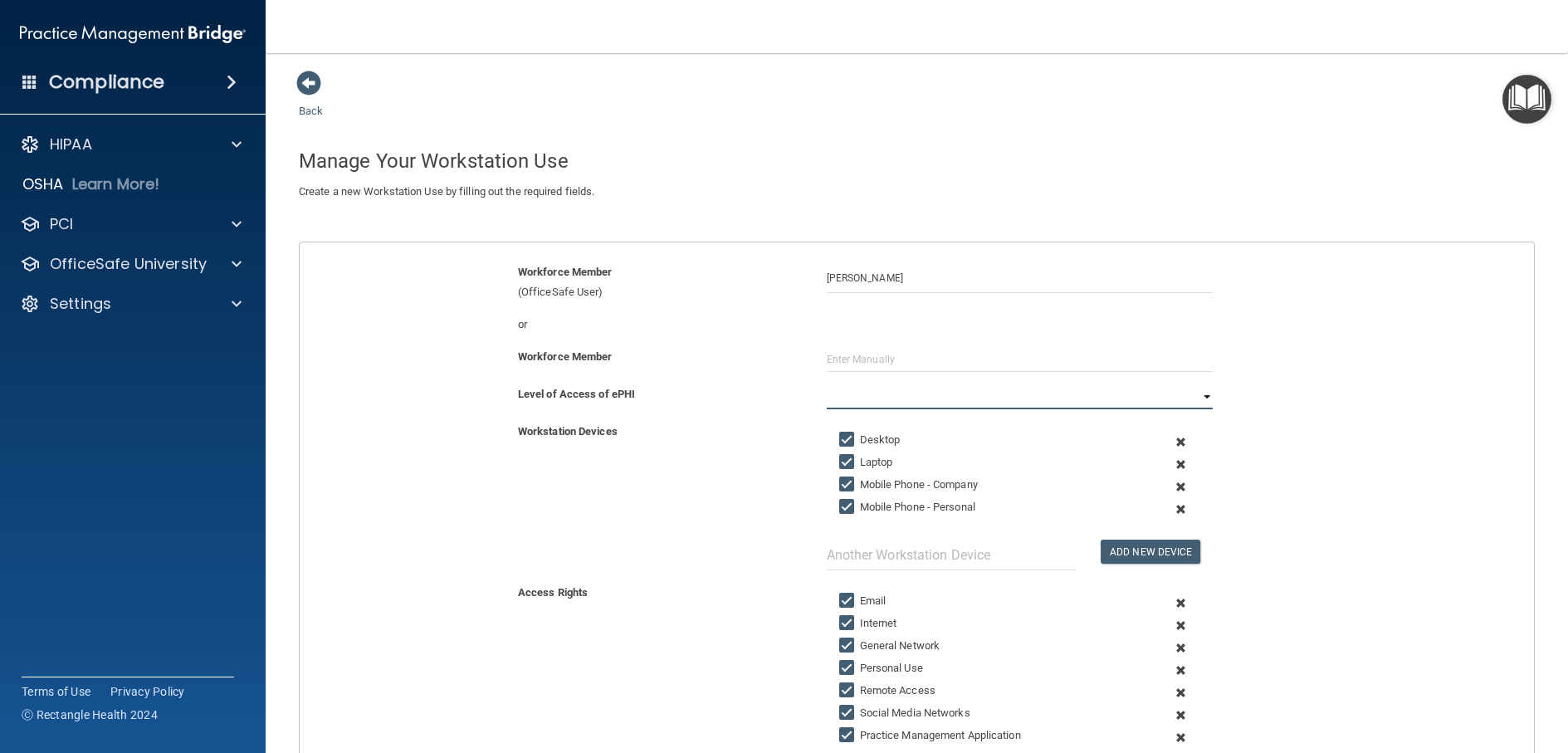 click on "Full Limited None" at bounding box center (1020, 397) 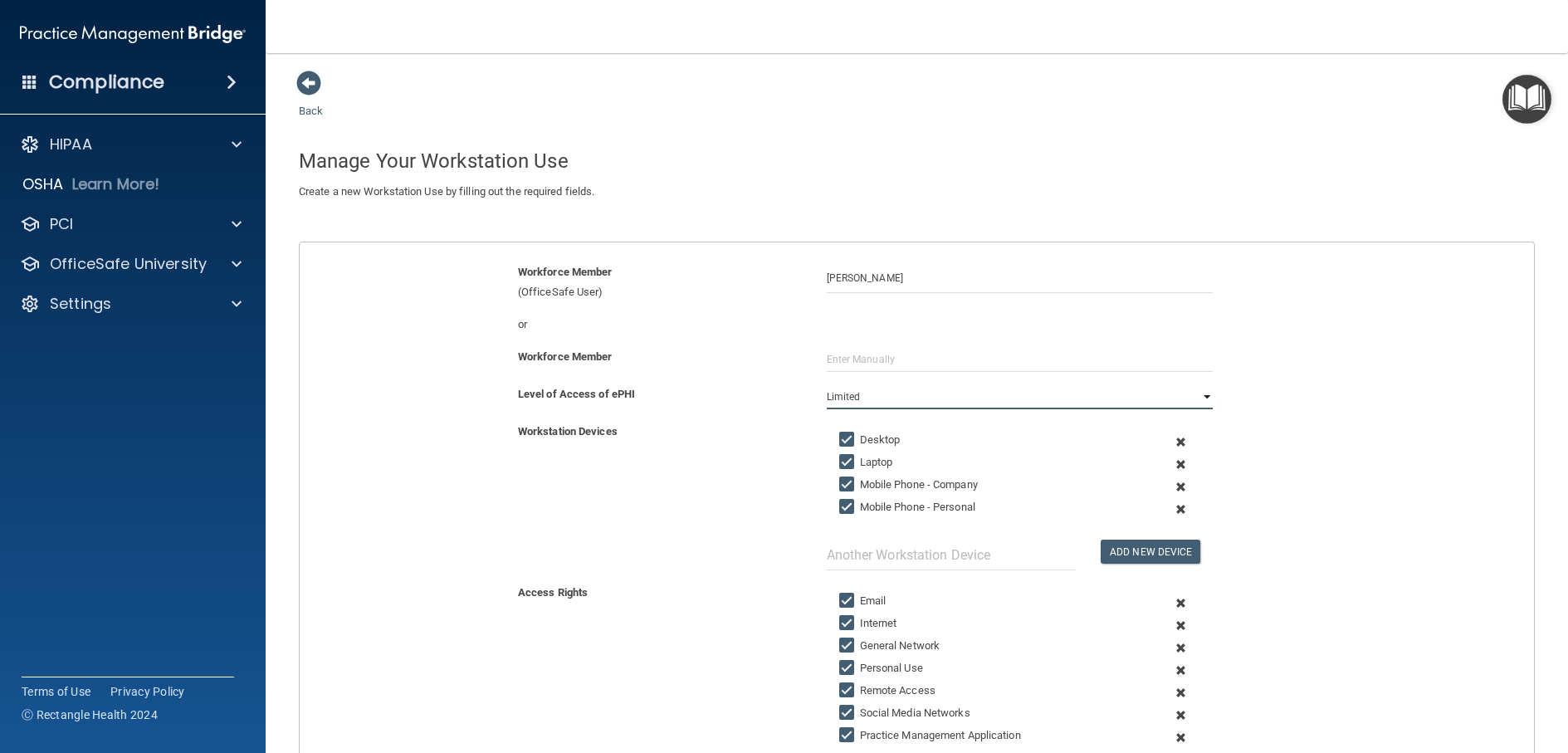 click on "Full Limited None" at bounding box center (1020, 397) 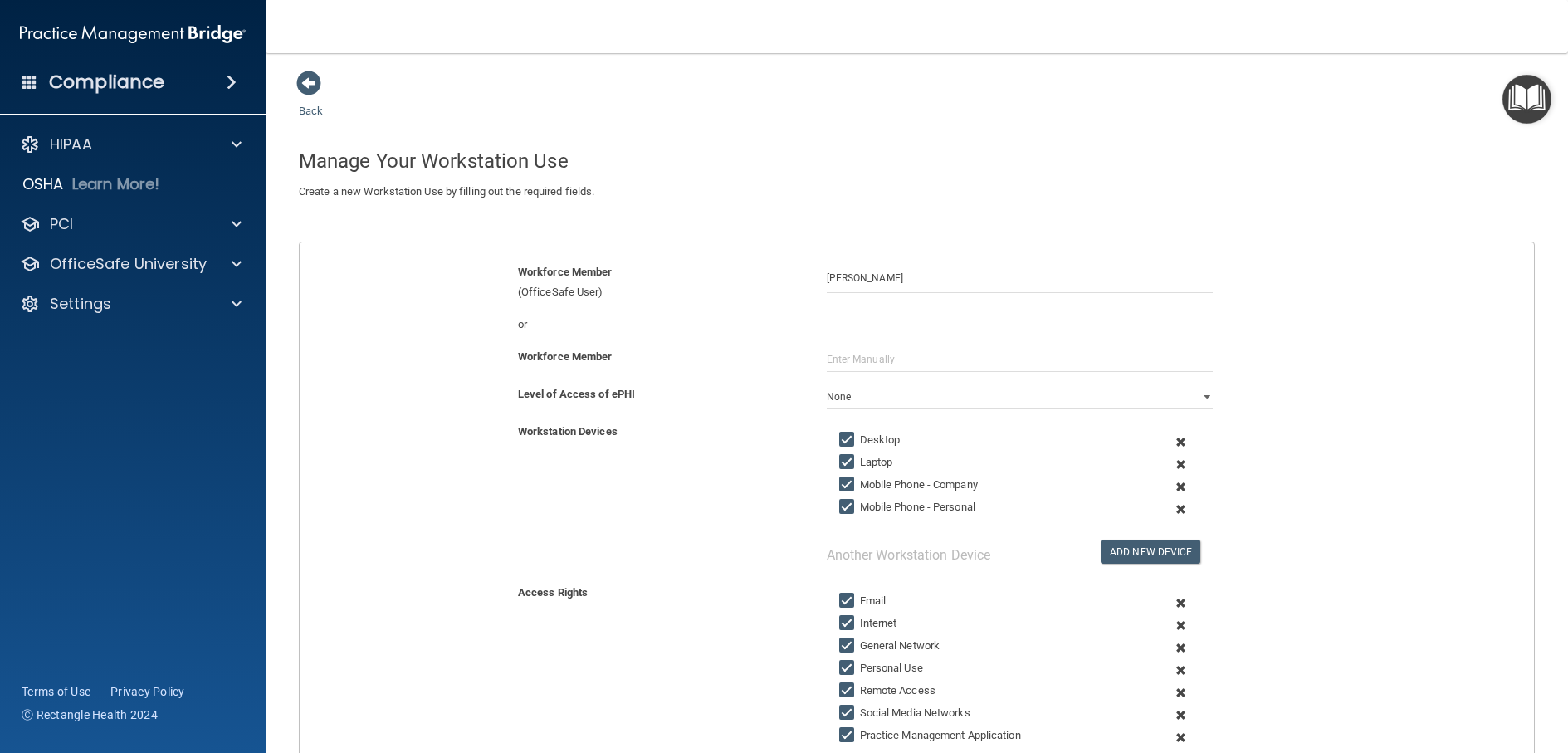 click on "Desktop" at bounding box center [848, 440] 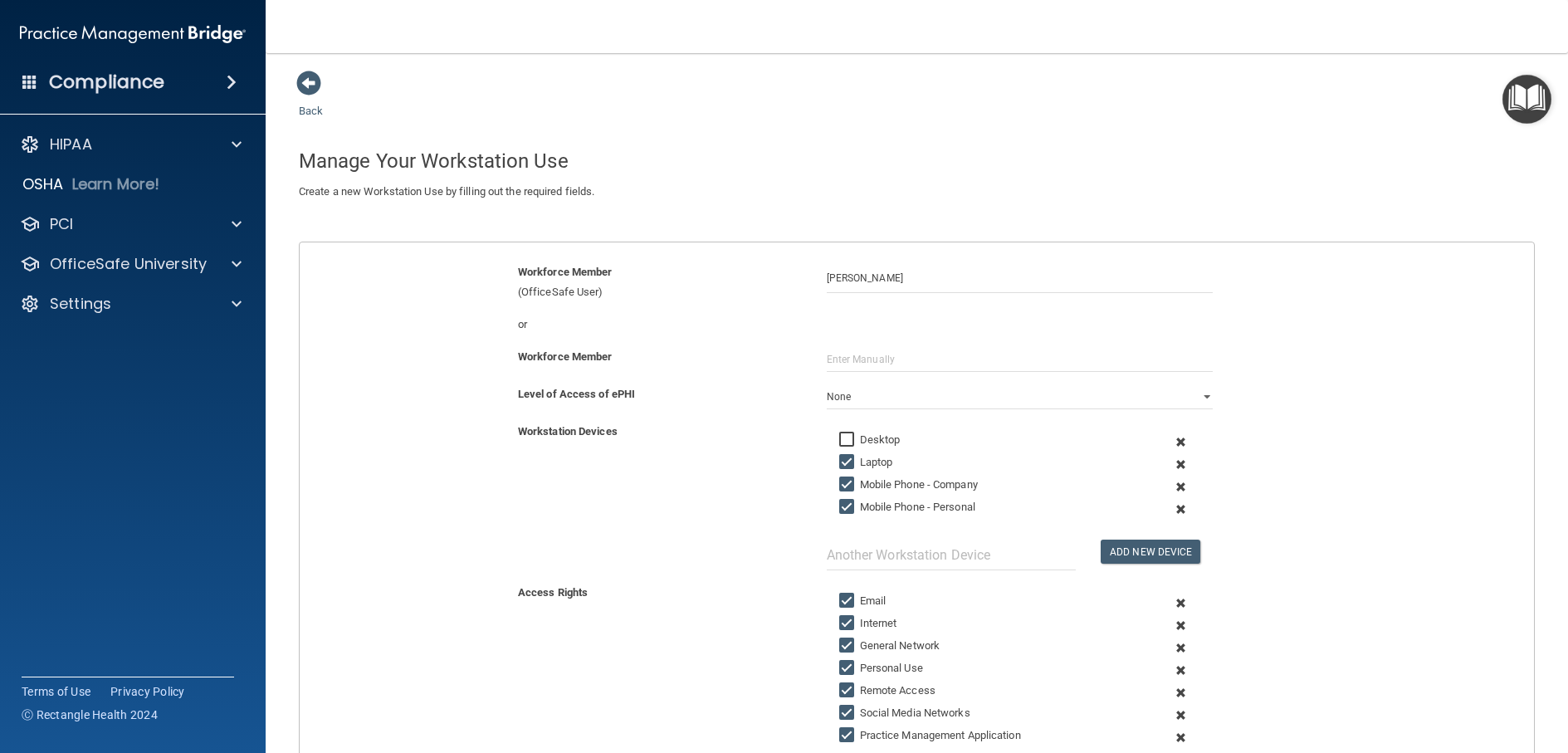click on "Laptop" at bounding box center (848, 462) 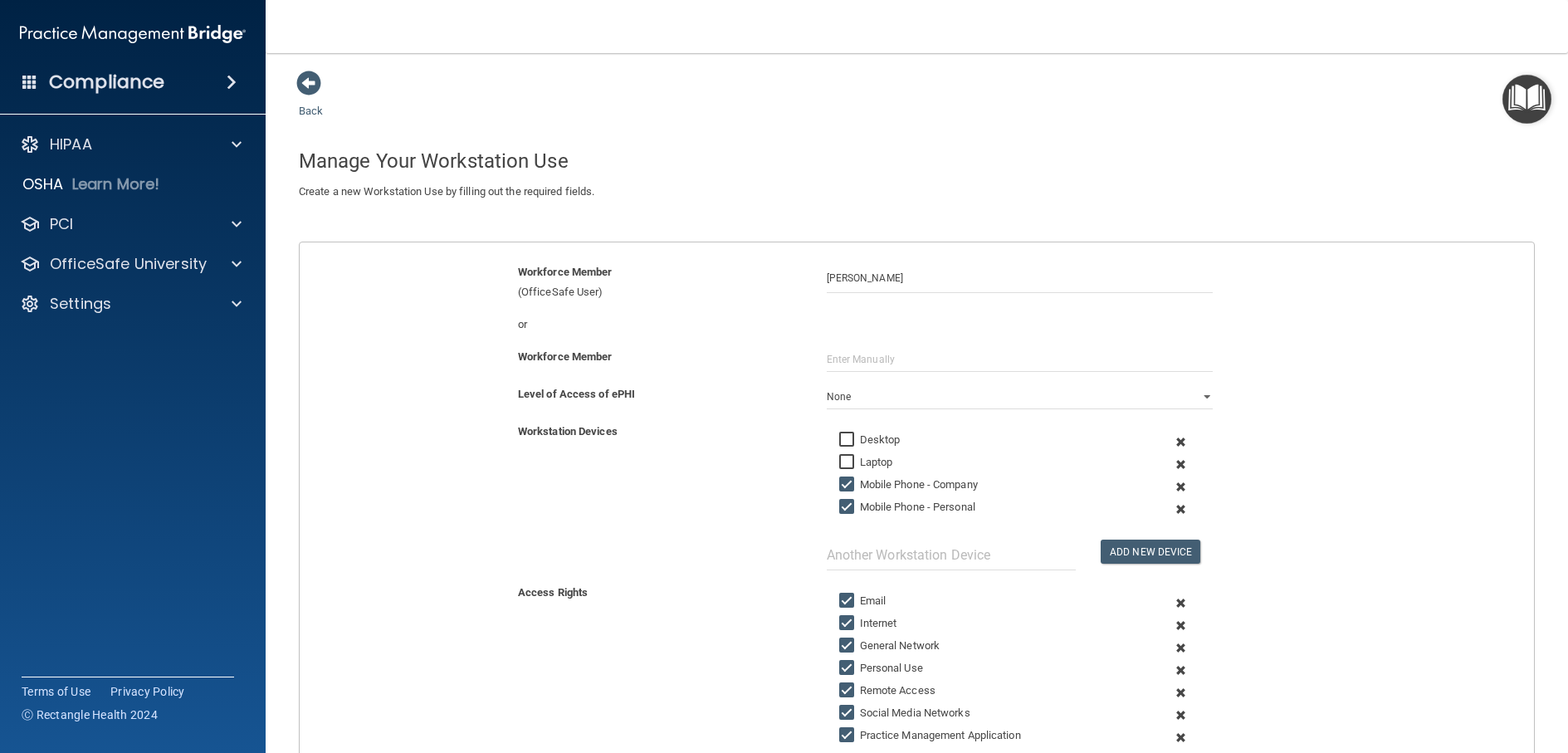 click on "Mobile Phone - Company" at bounding box center [848, 485] 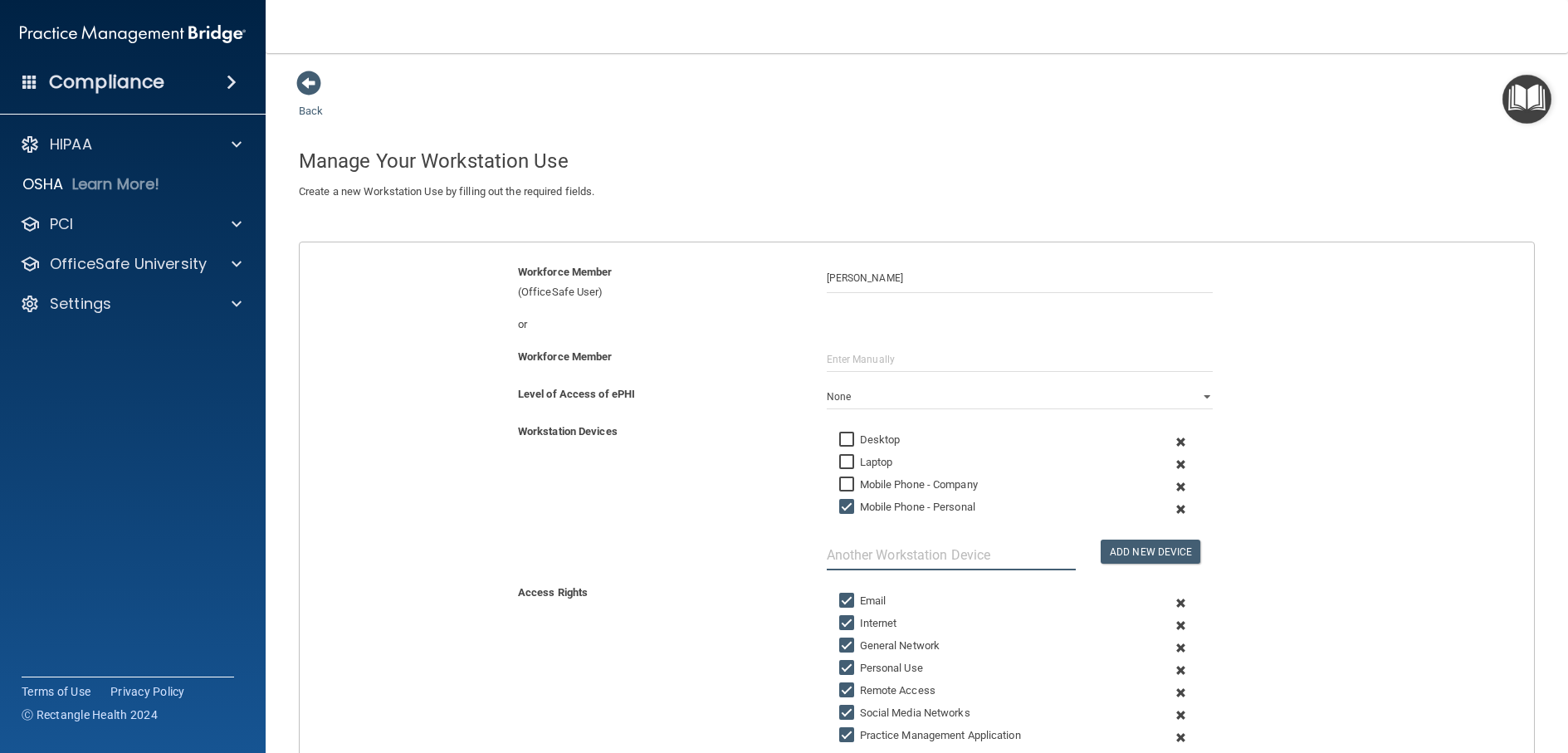 click at bounding box center [951, 555] 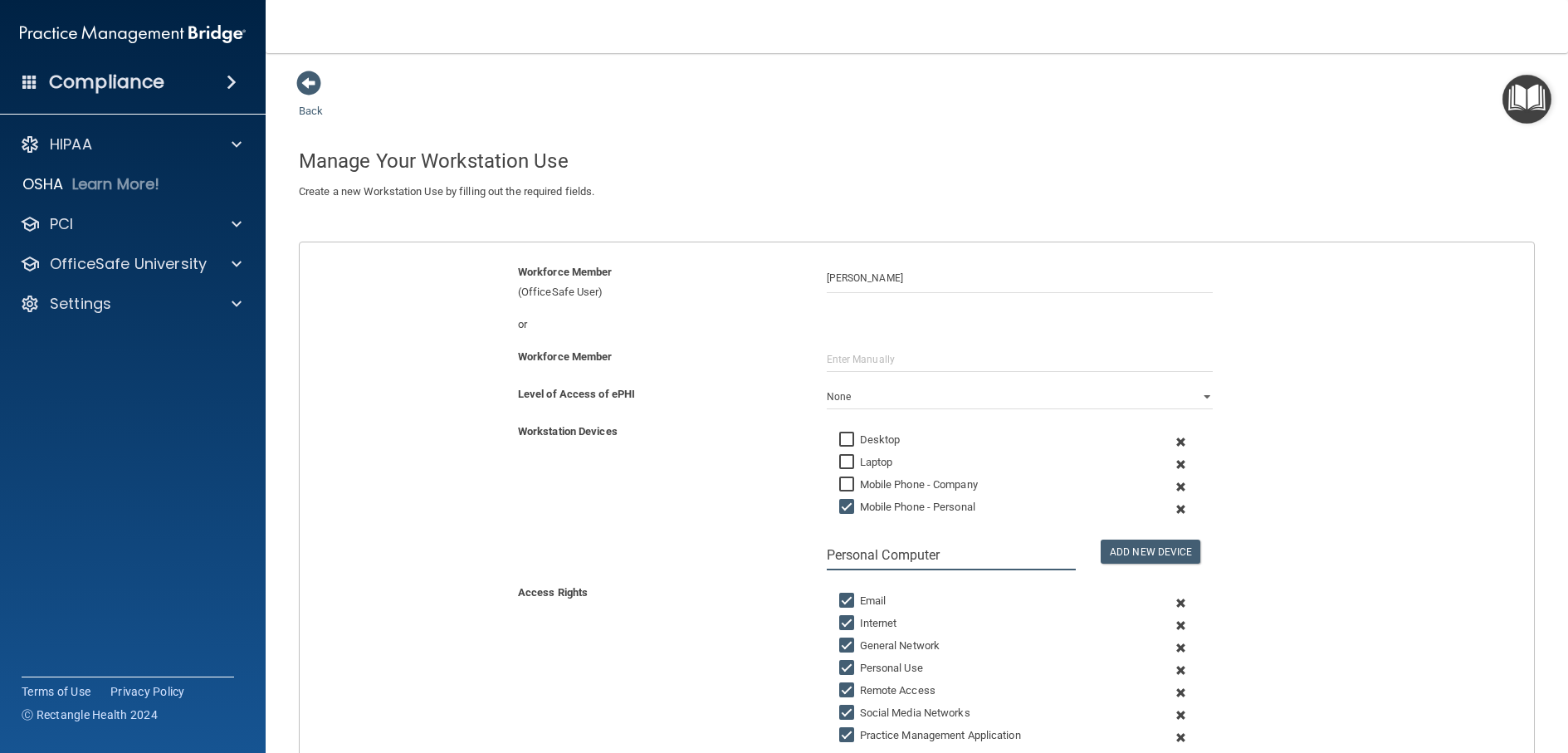 type on "Personal Computer" 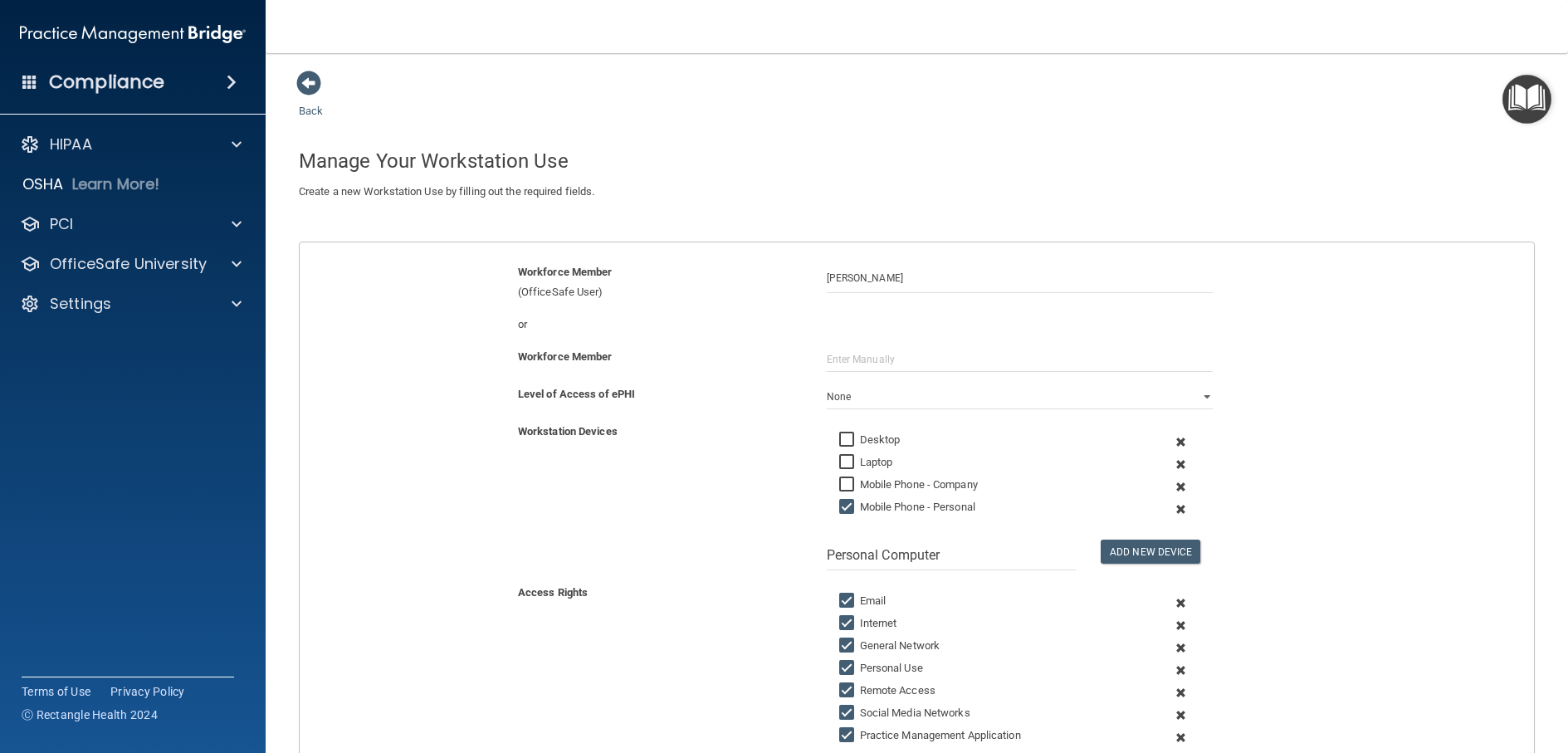 click on "Add New Device" at bounding box center (1156, 541) 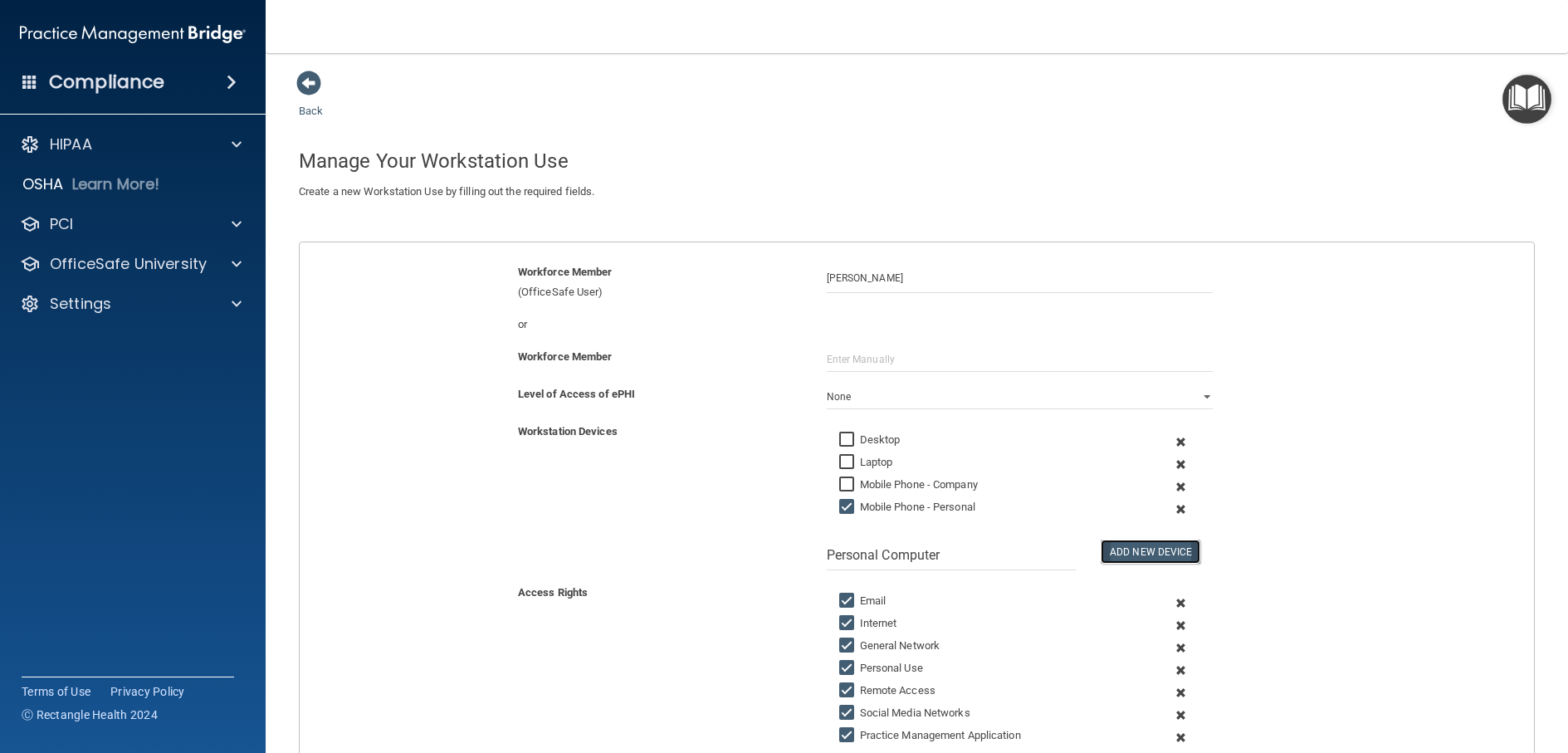 click on "Add New Device" at bounding box center [1150, 551] 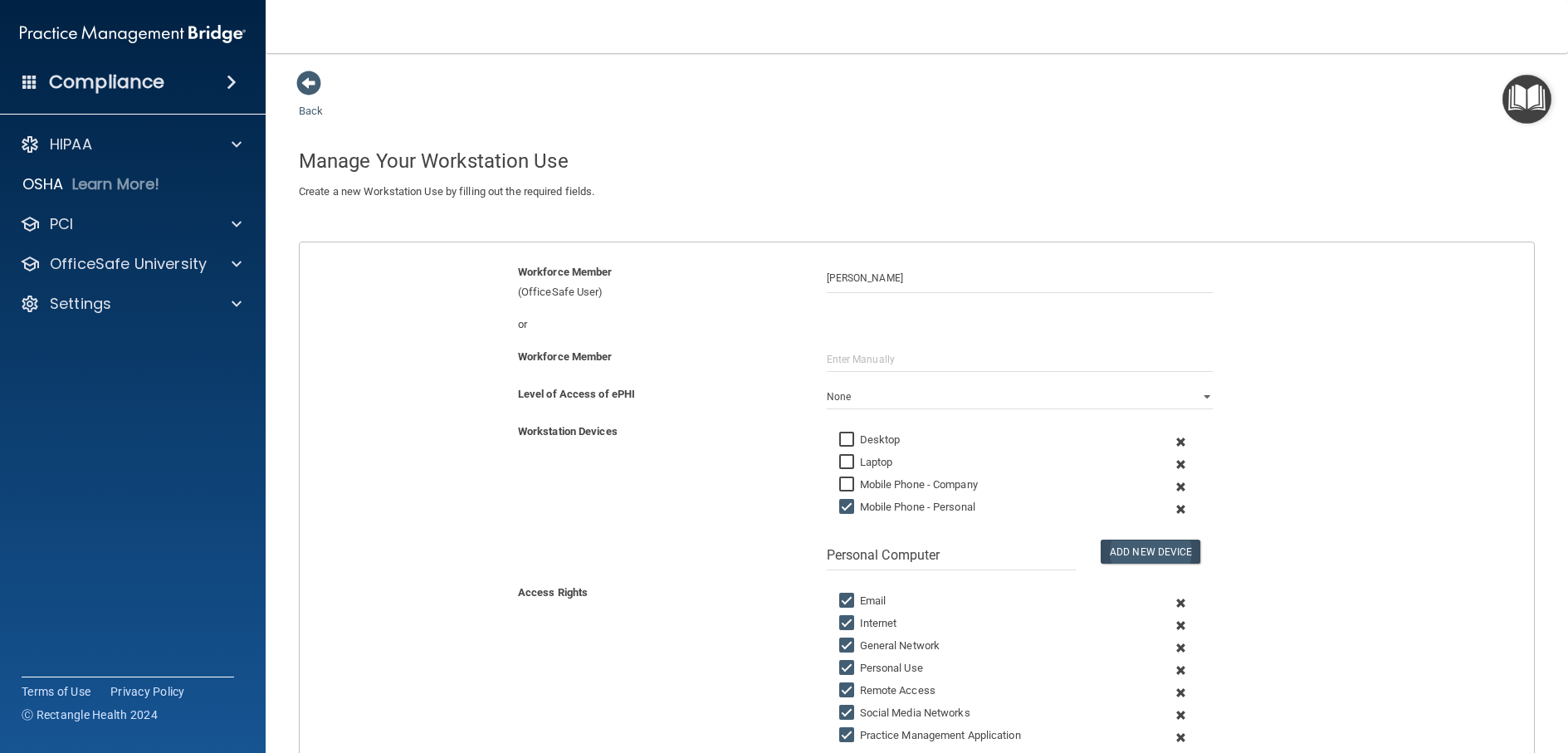 type 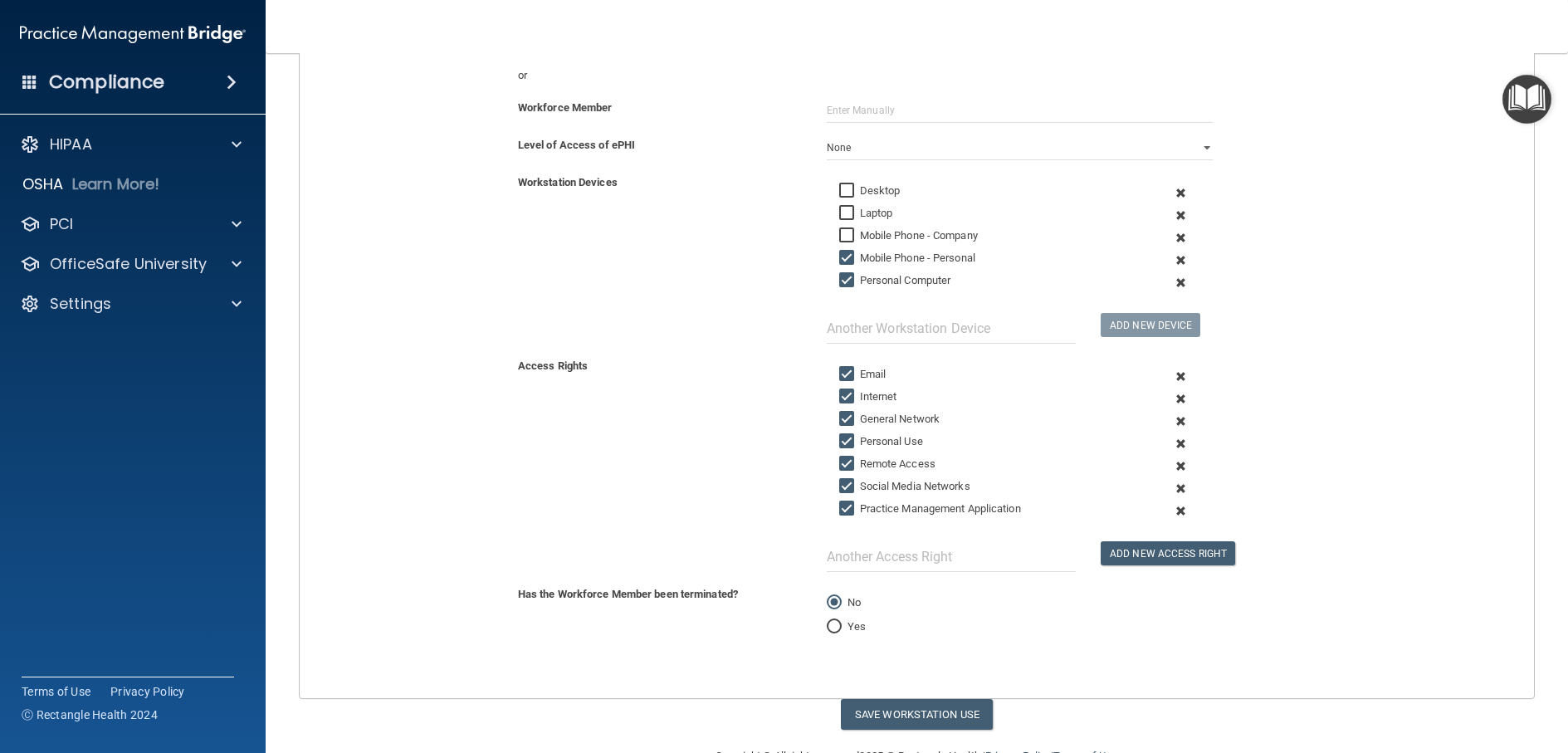 scroll, scrollTop: 292, scrollLeft: 0, axis: vertical 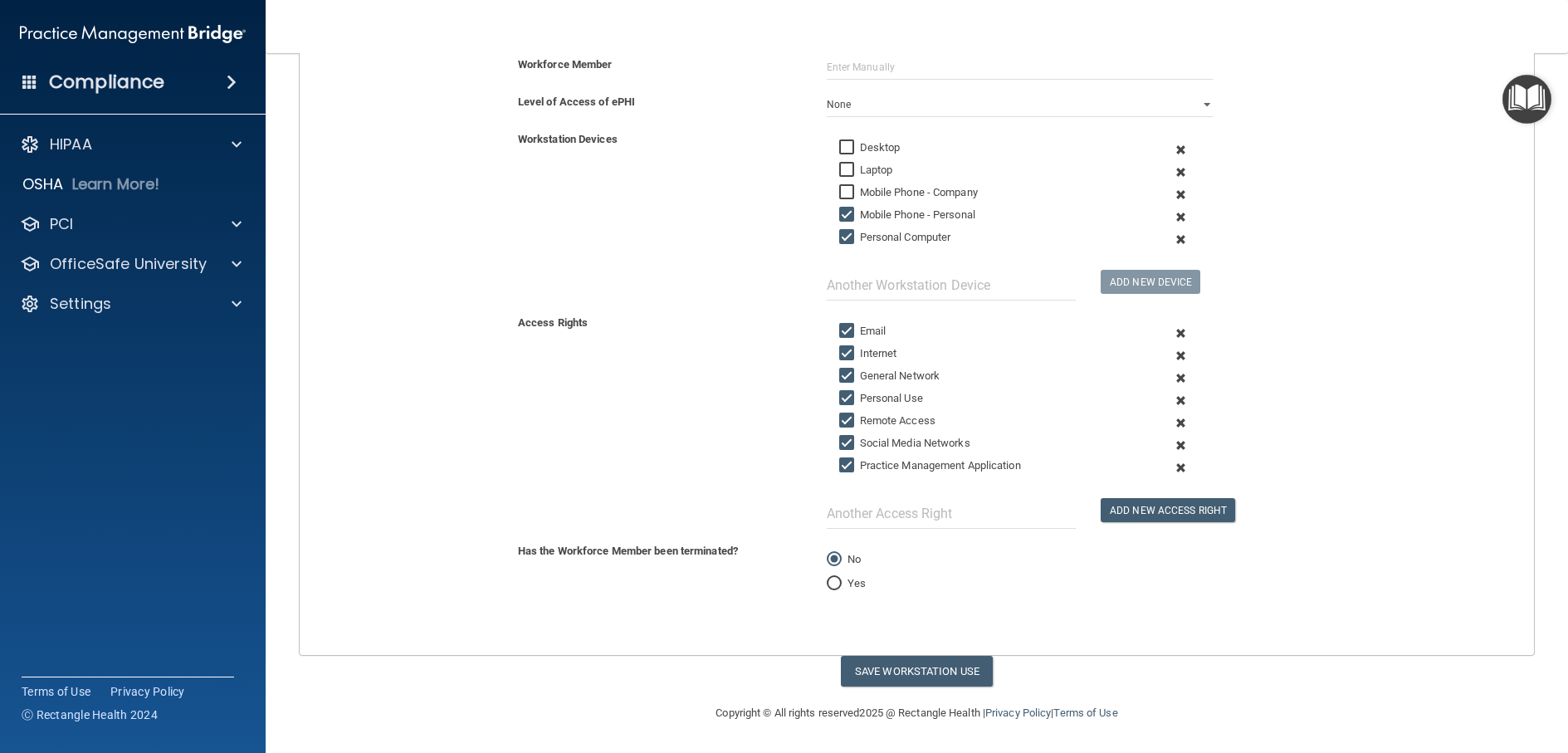 click at bounding box center (1181, 445) 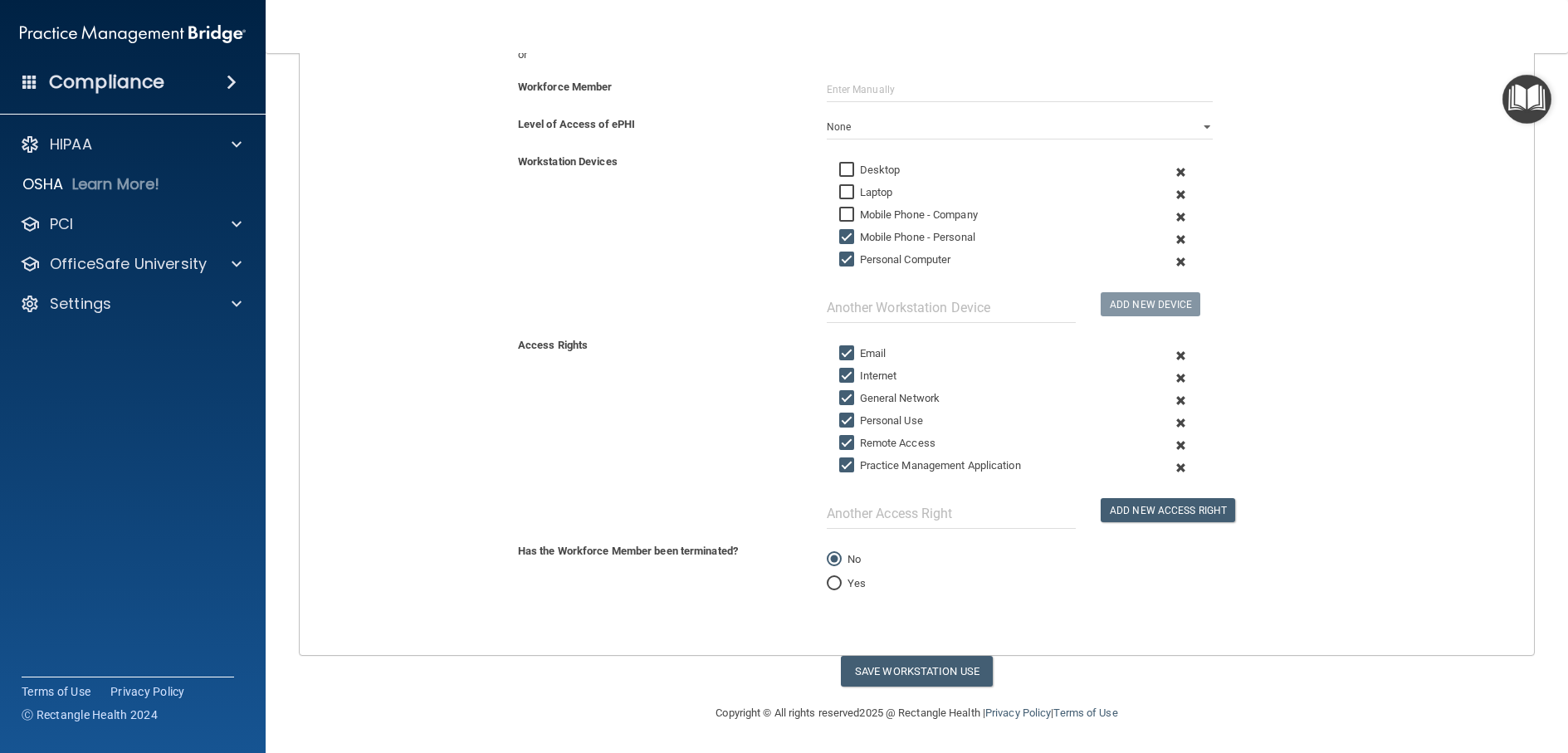 scroll, scrollTop: 270, scrollLeft: 0, axis: vertical 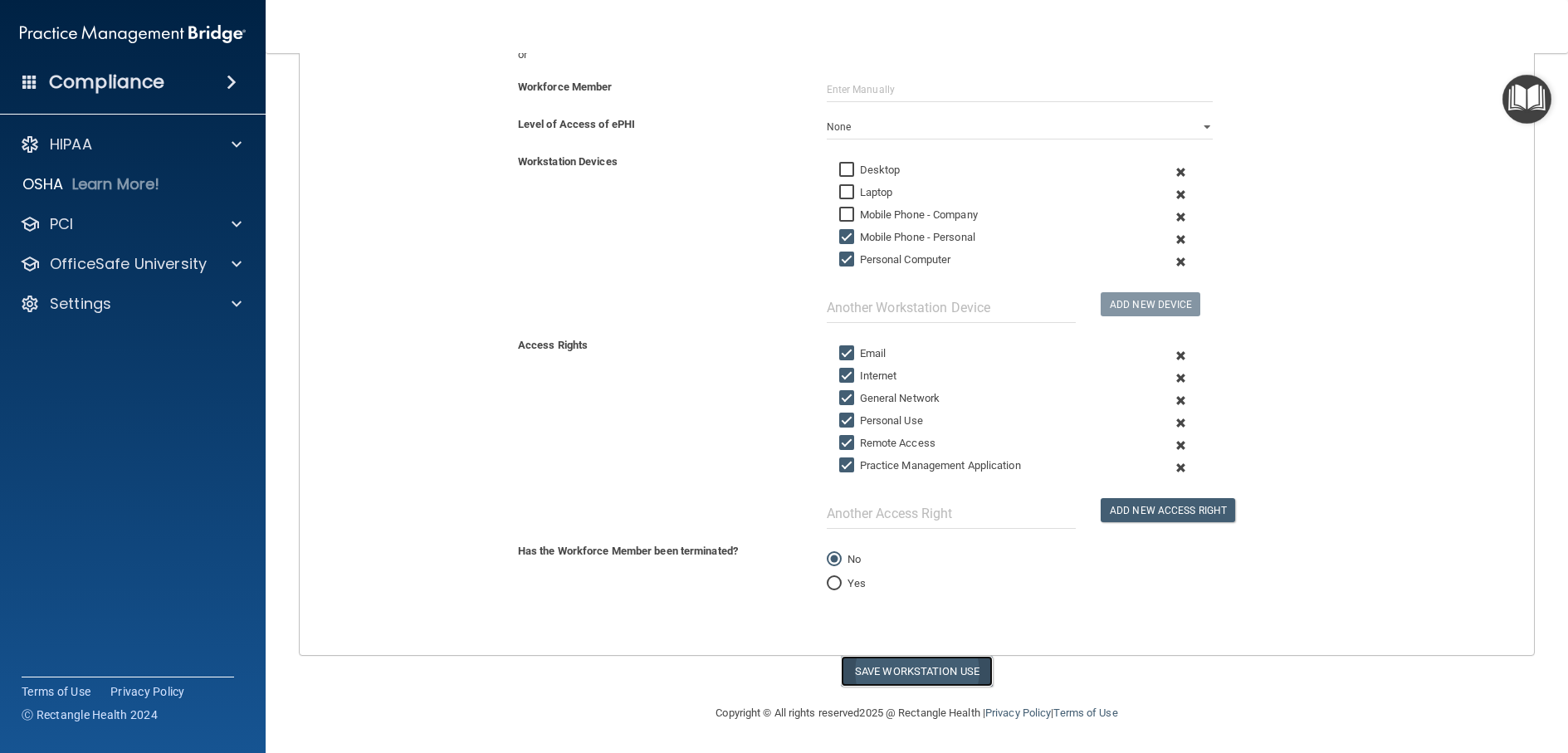 click on "Save Workstation Use" at bounding box center (916, 671) 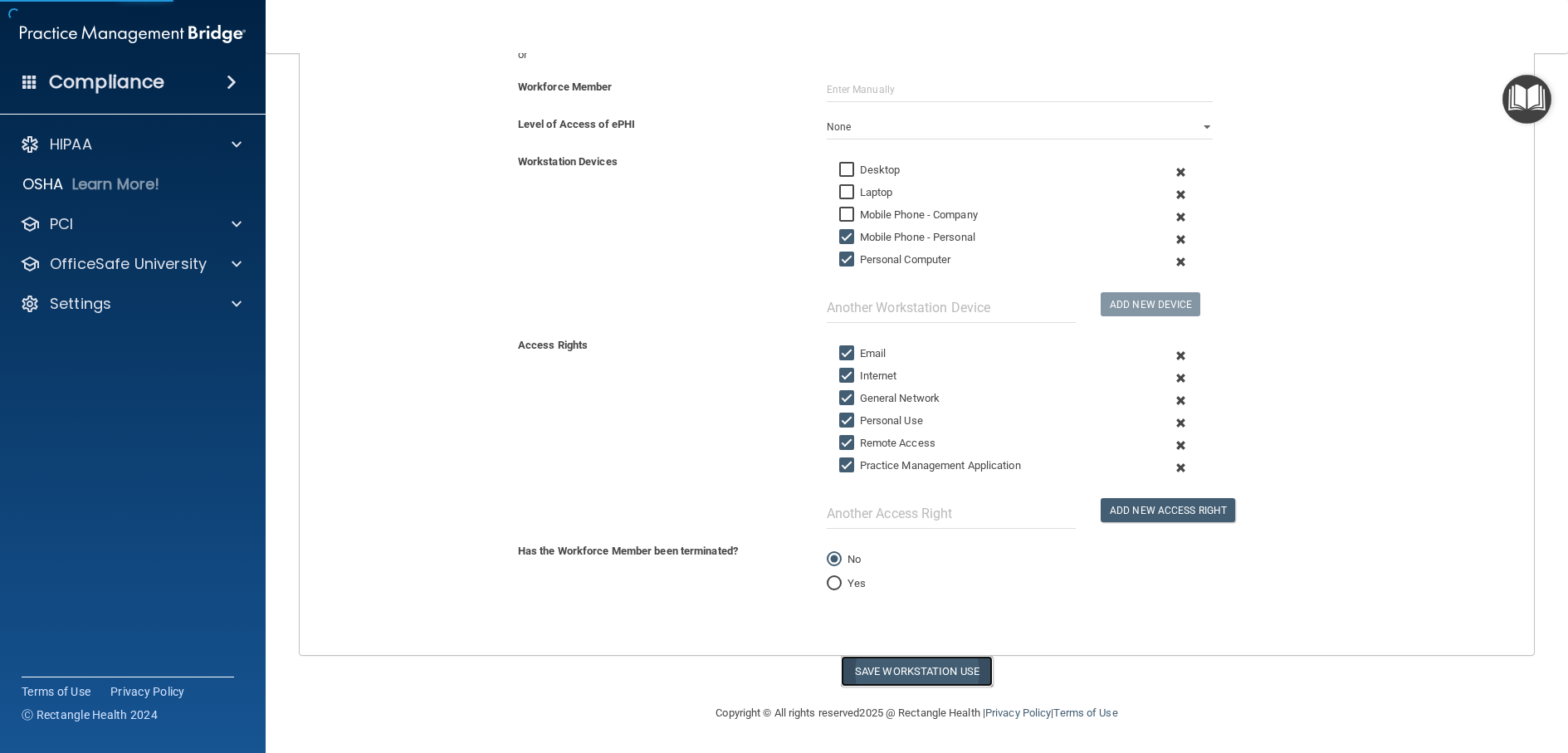 select on "? string:Limited ?" 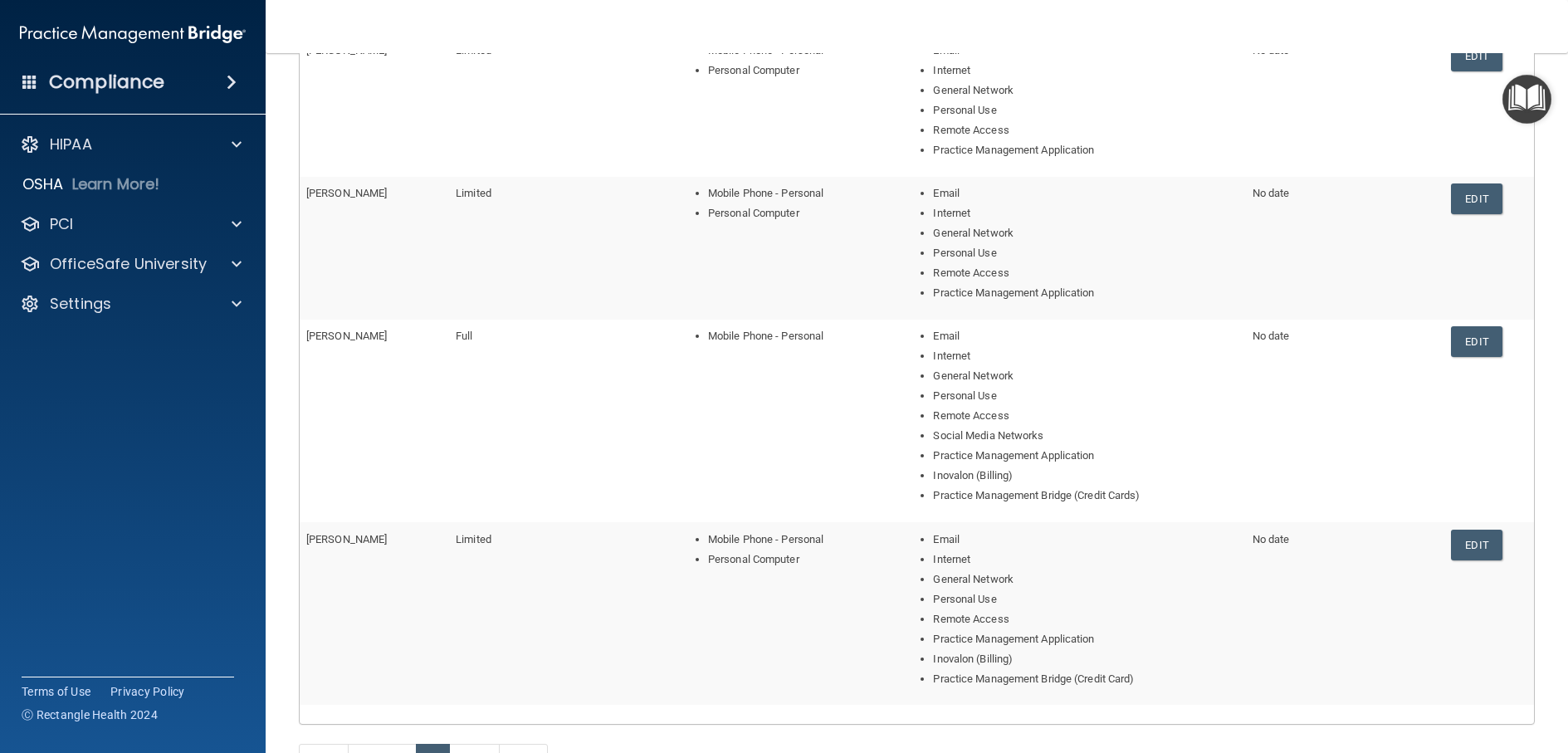 scroll, scrollTop: 581, scrollLeft: 0, axis: vertical 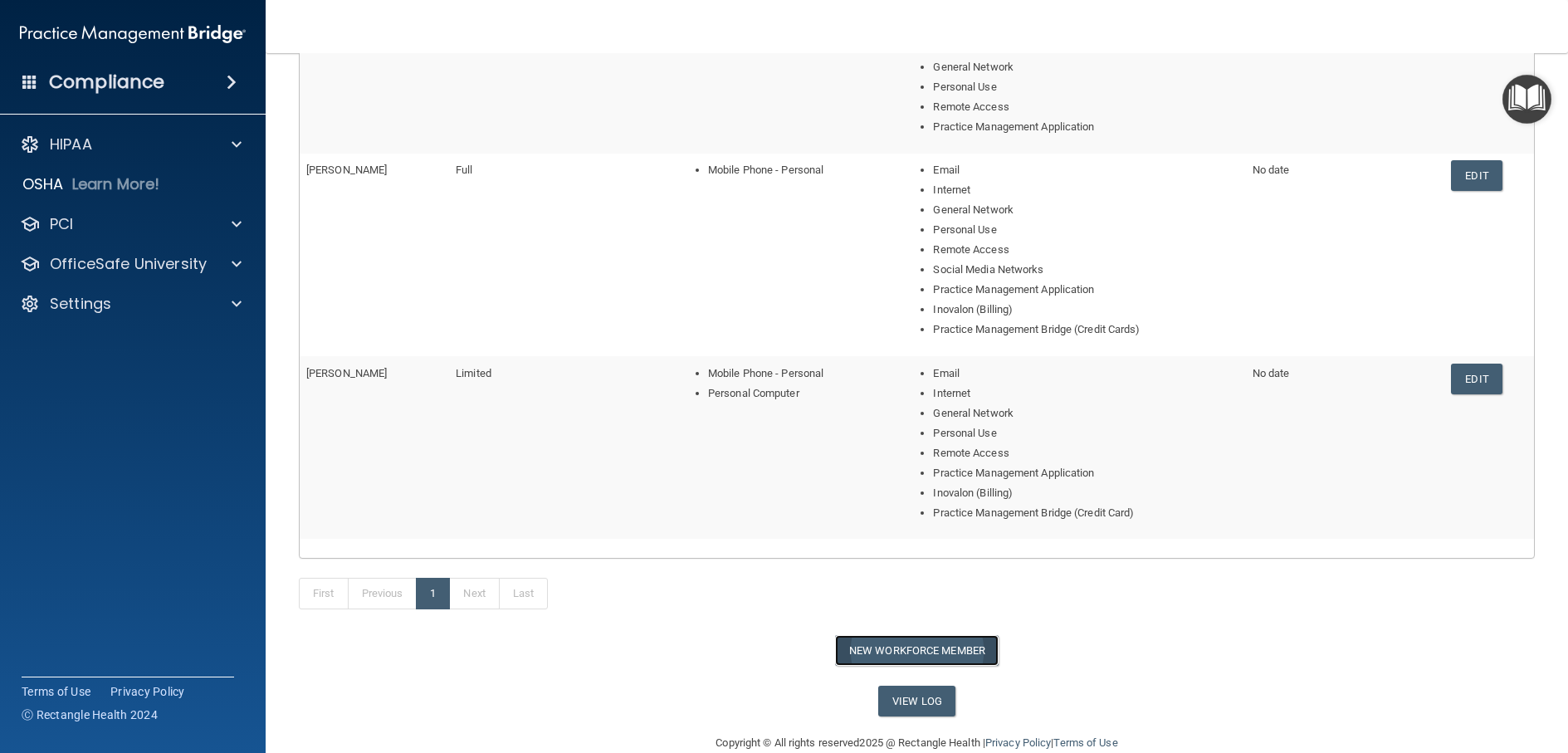 click on "New Workforce Member" at bounding box center [916, 650] 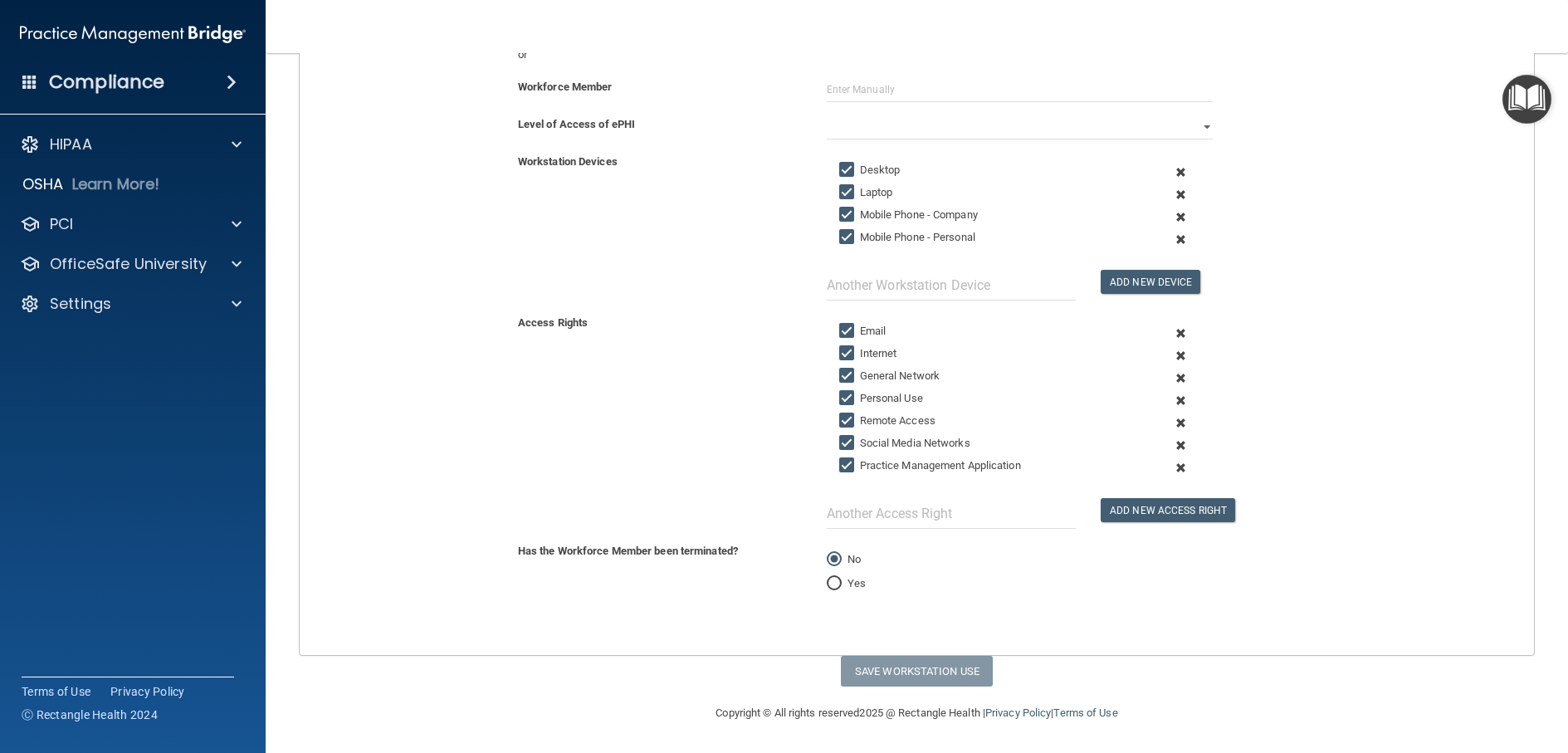 scroll, scrollTop: 0, scrollLeft: 0, axis: both 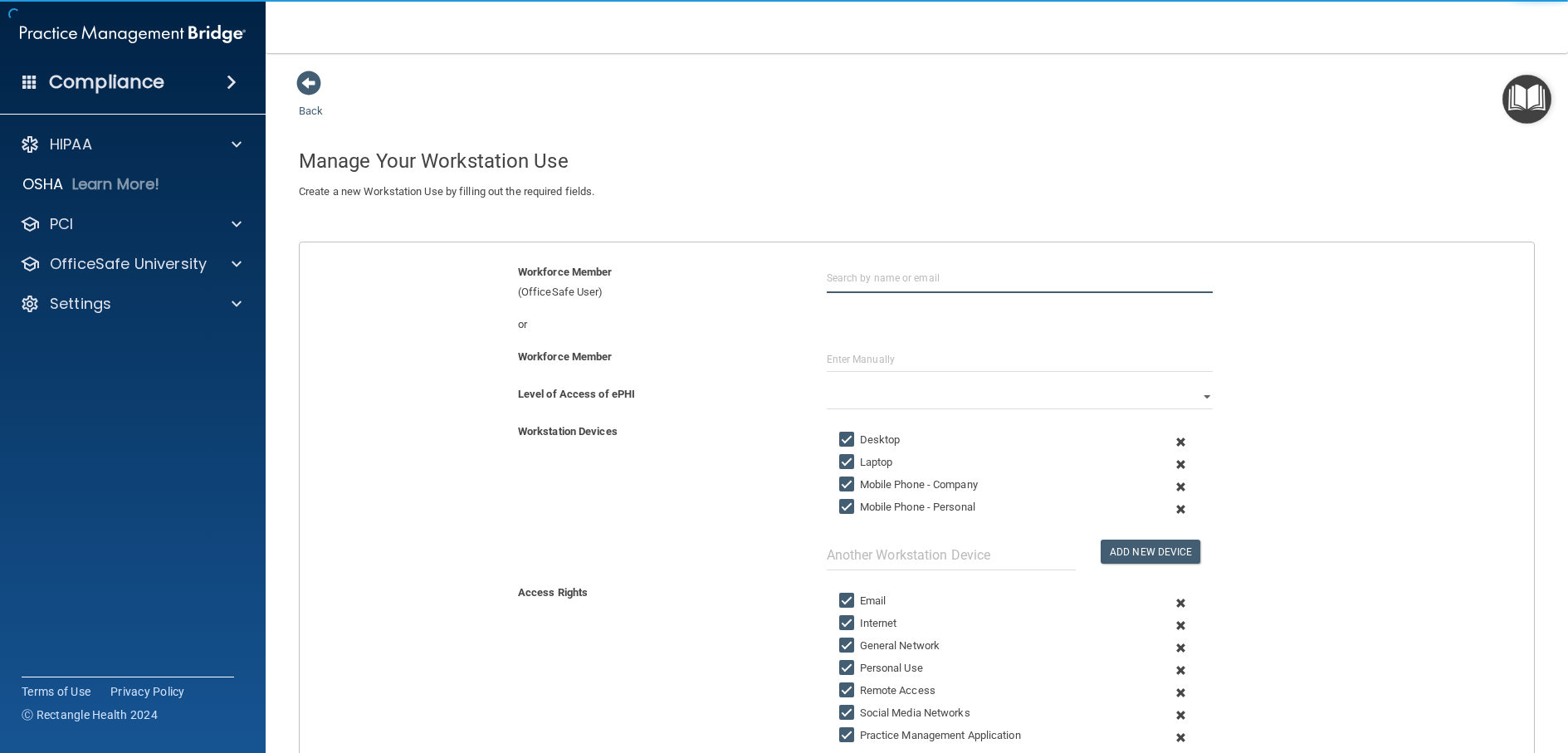 click at bounding box center (1020, 277) 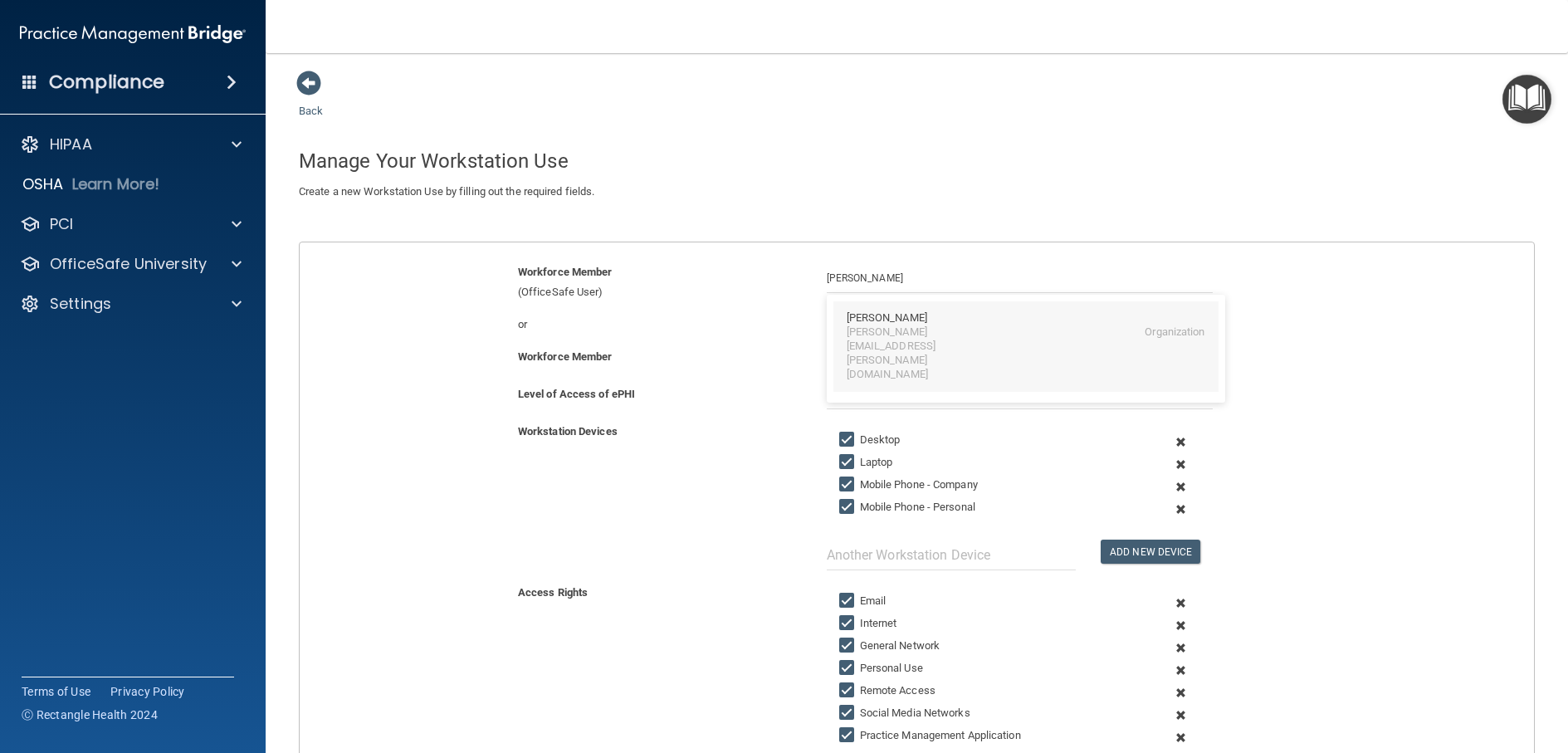 click on "[PERSON_NAME][EMAIL_ADDRESS][PERSON_NAME][DOMAIN_NAME]" at bounding box center (918, 354) 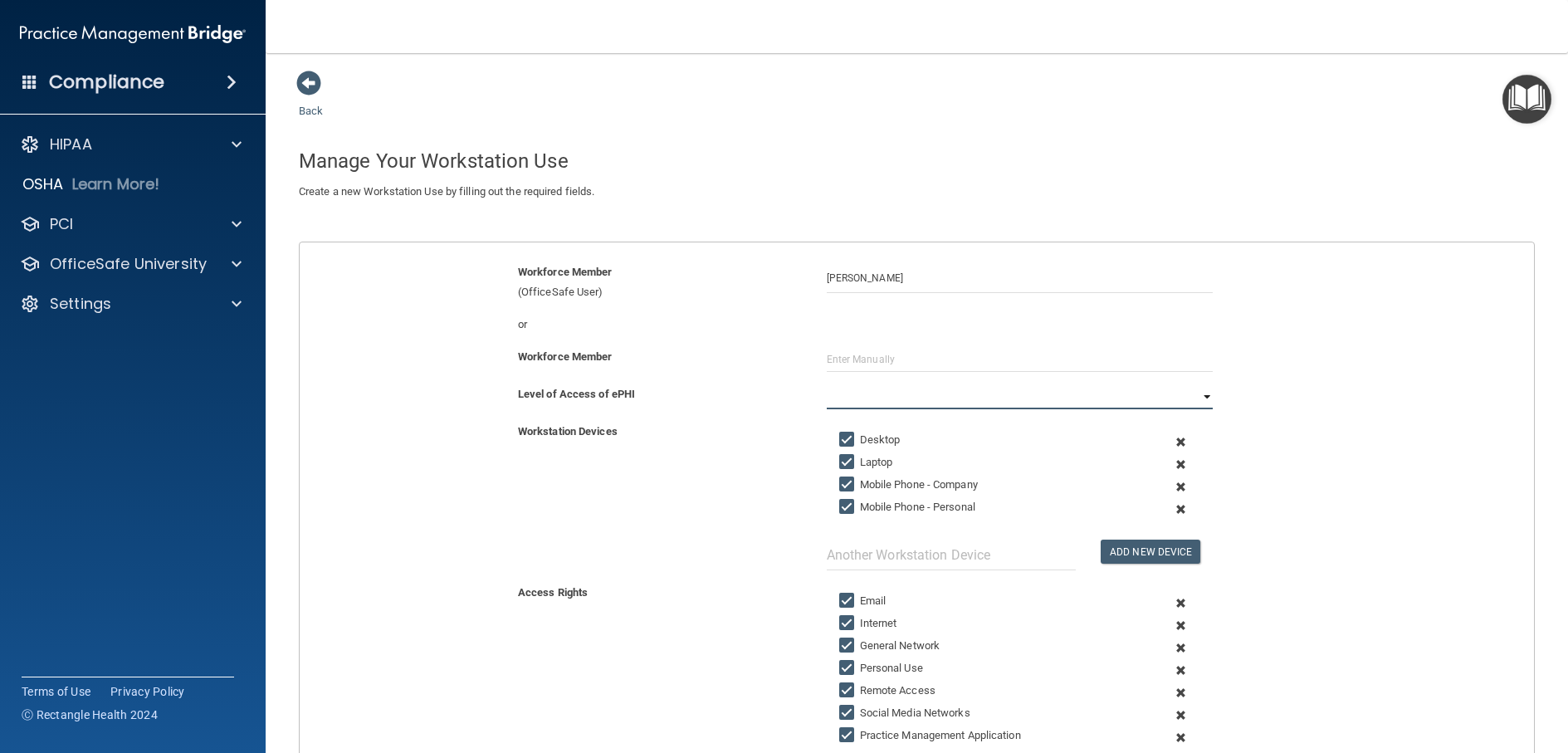 click on "Full Limited None" at bounding box center (1020, 397) 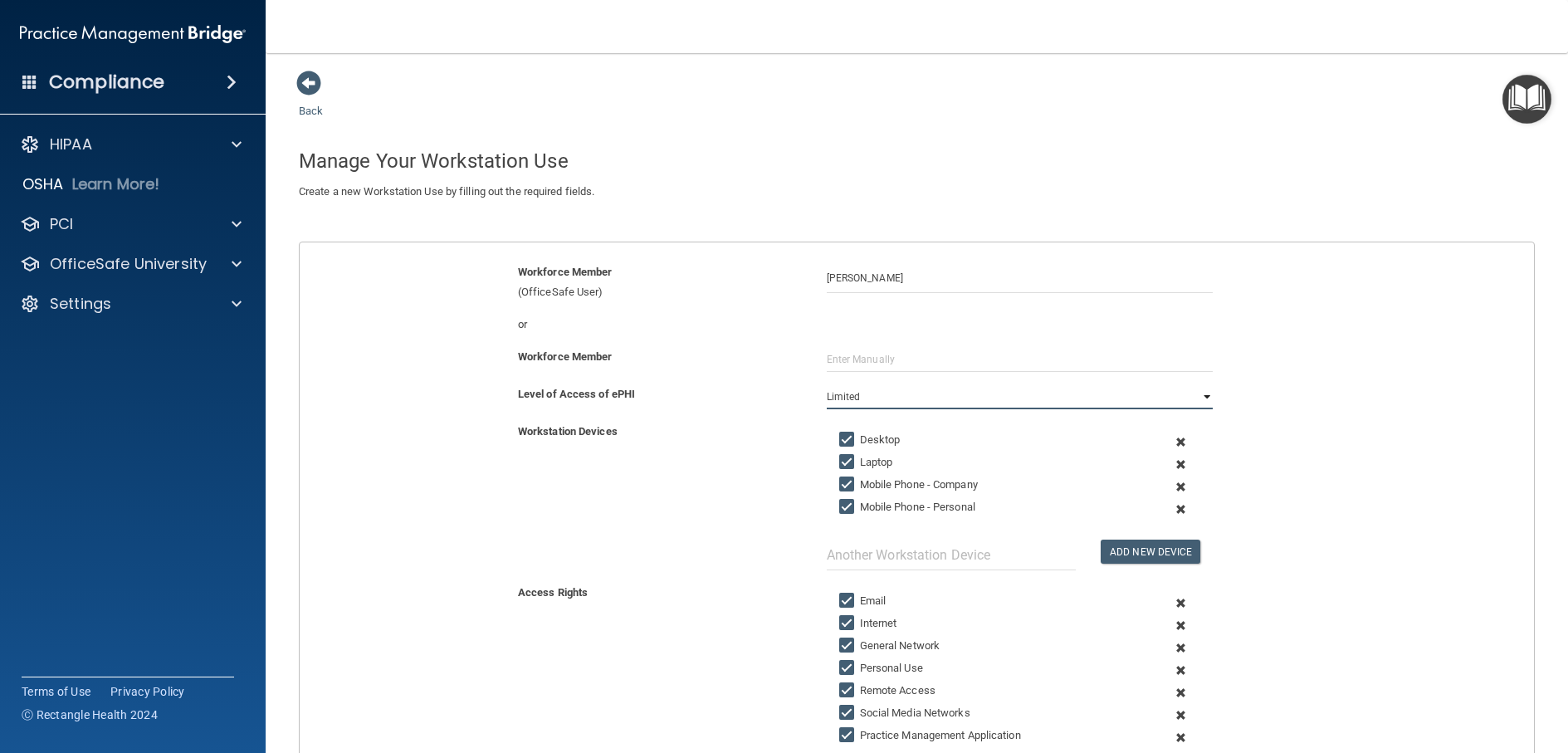 click on "Full Limited None" at bounding box center (1020, 397) 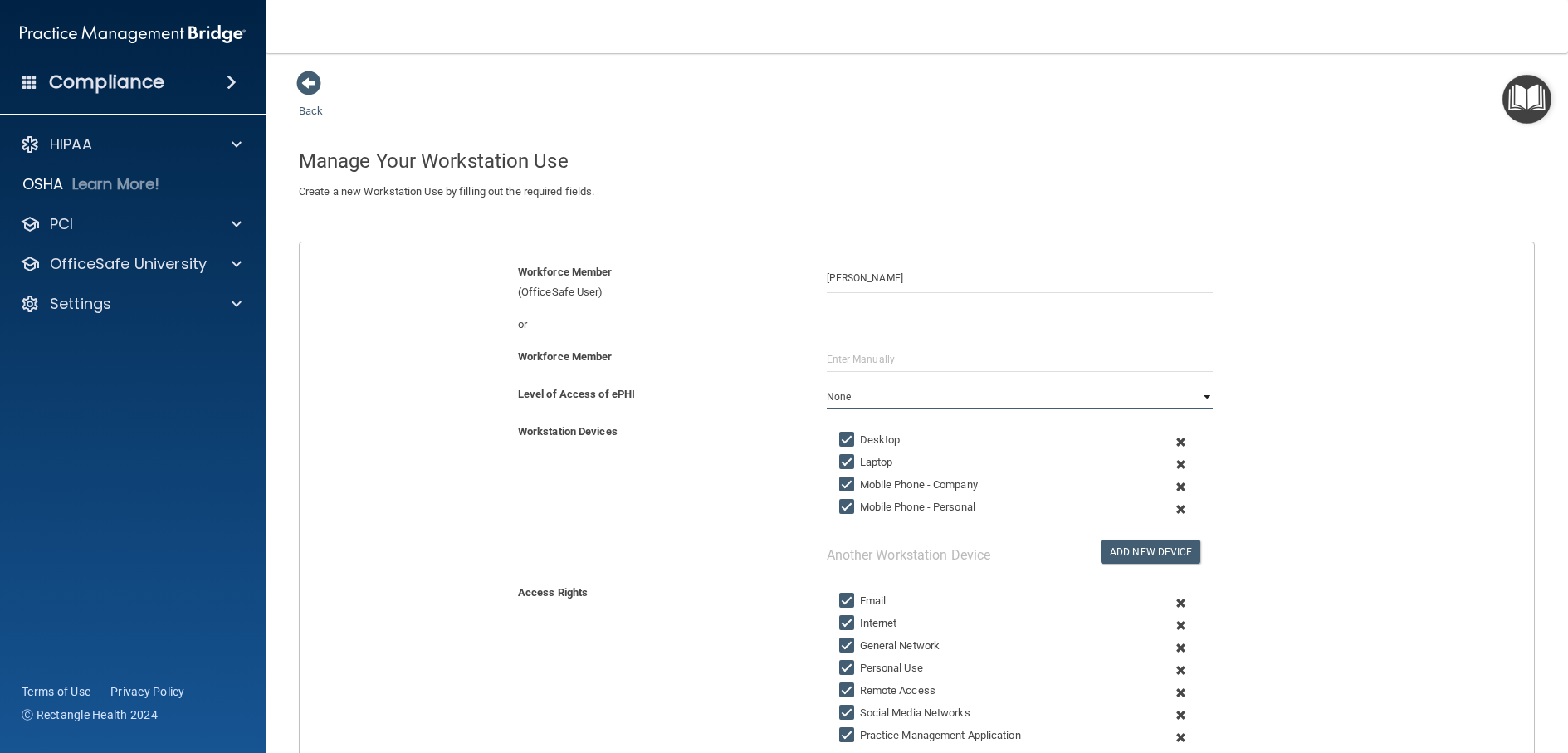 scroll, scrollTop: 166, scrollLeft: 0, axis: vertical 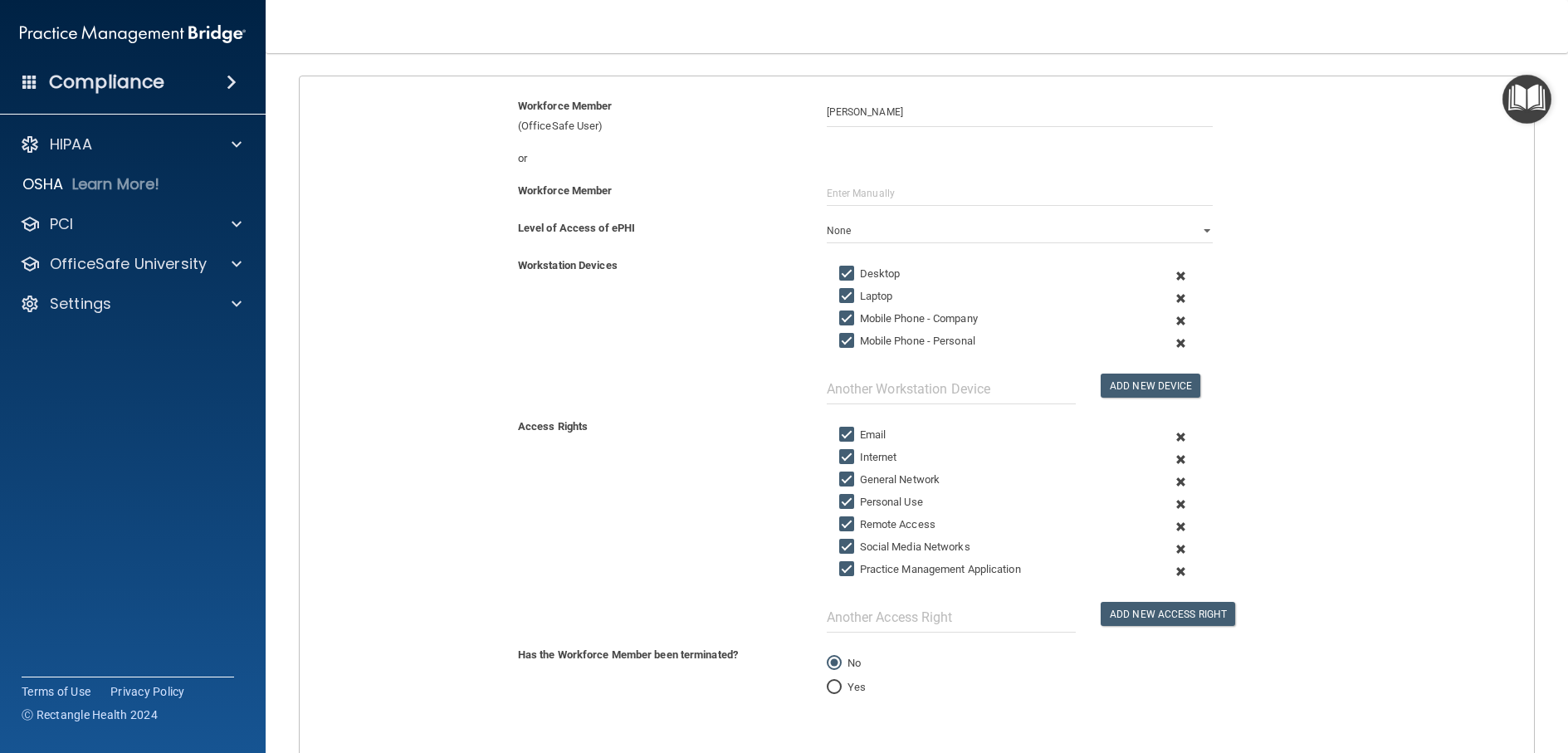 click on "Desktop" at bounding box center [848, 274] 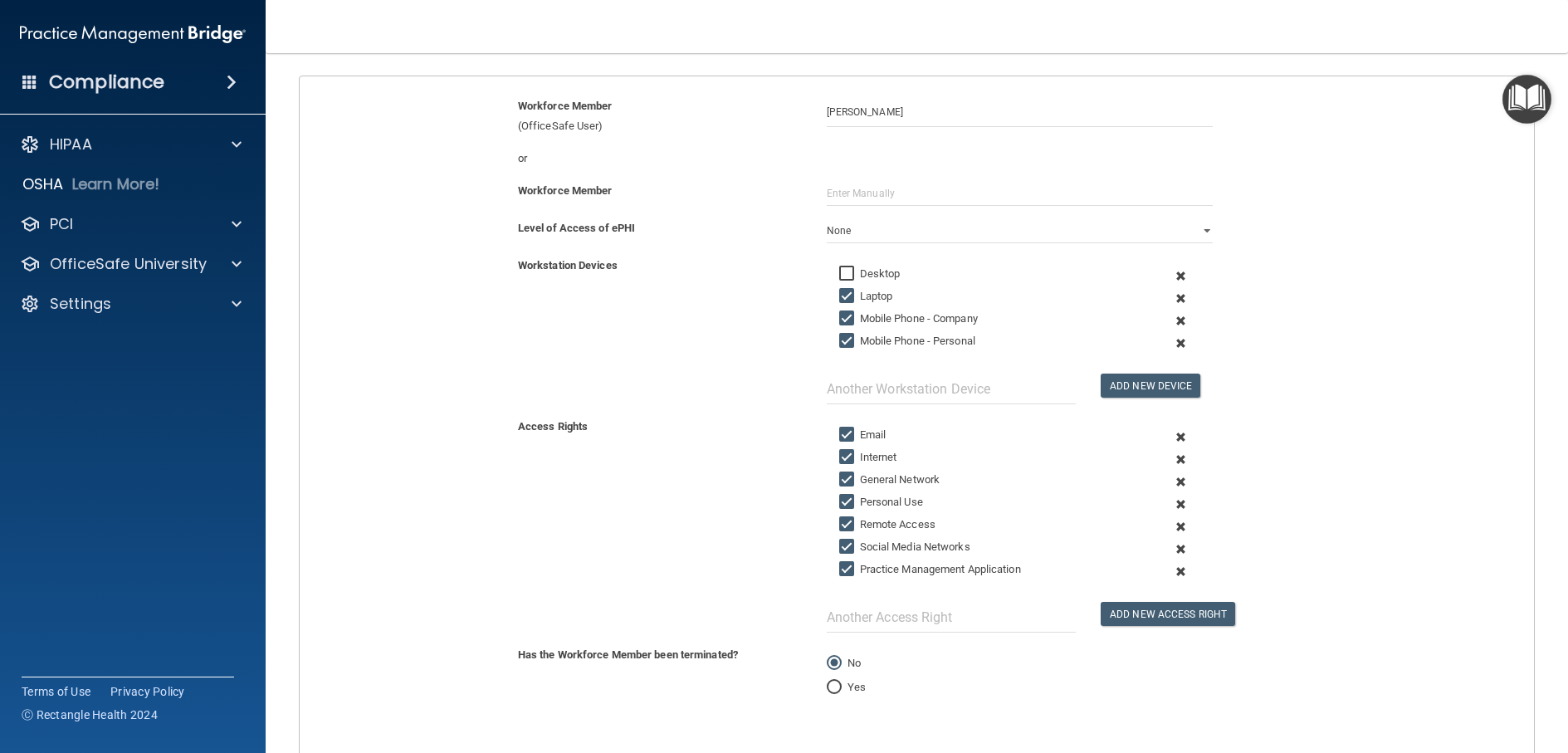 click on "Laptop" at bounding box center [848, 296] 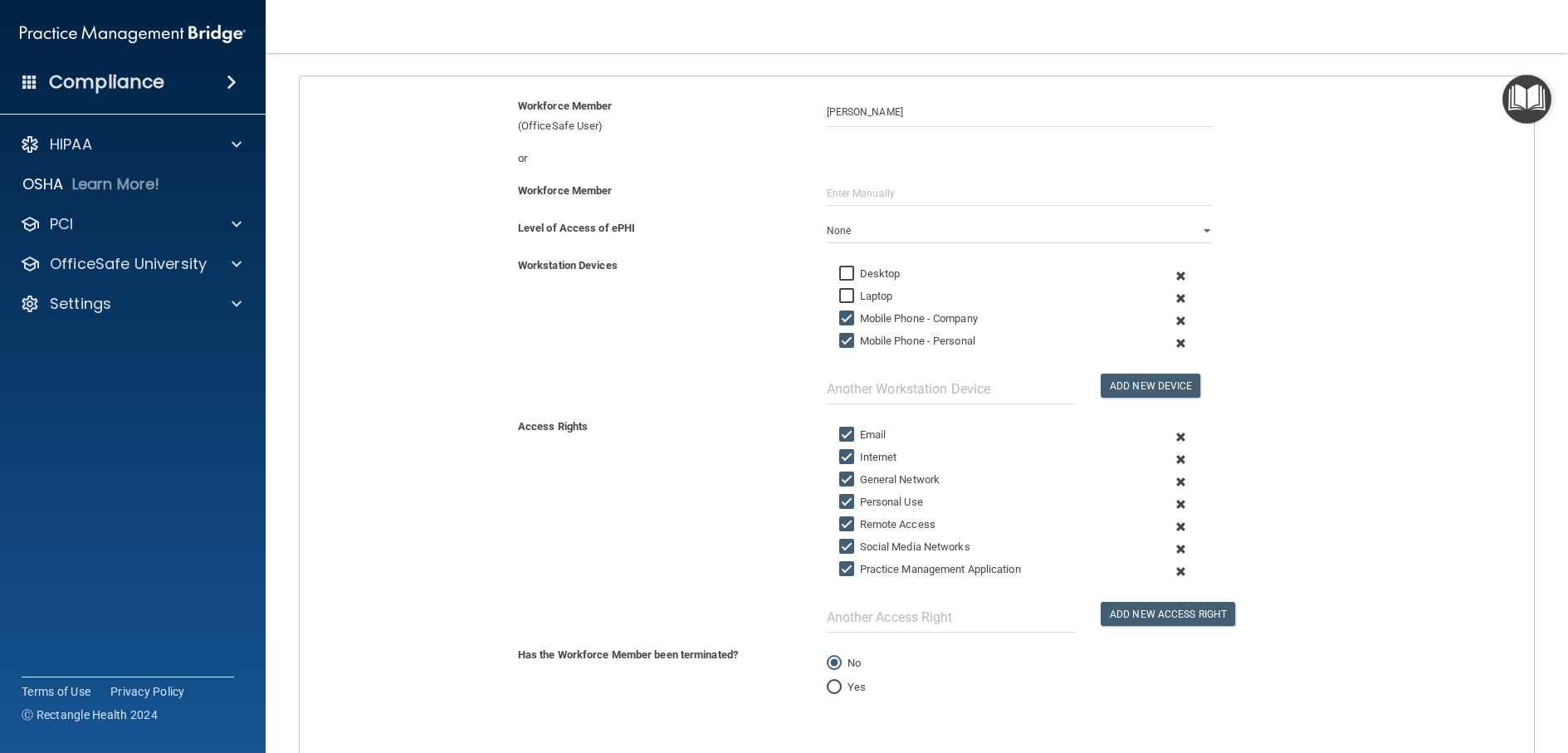 click on "Mobile Phone - Company" at bounding box center [848, 319] 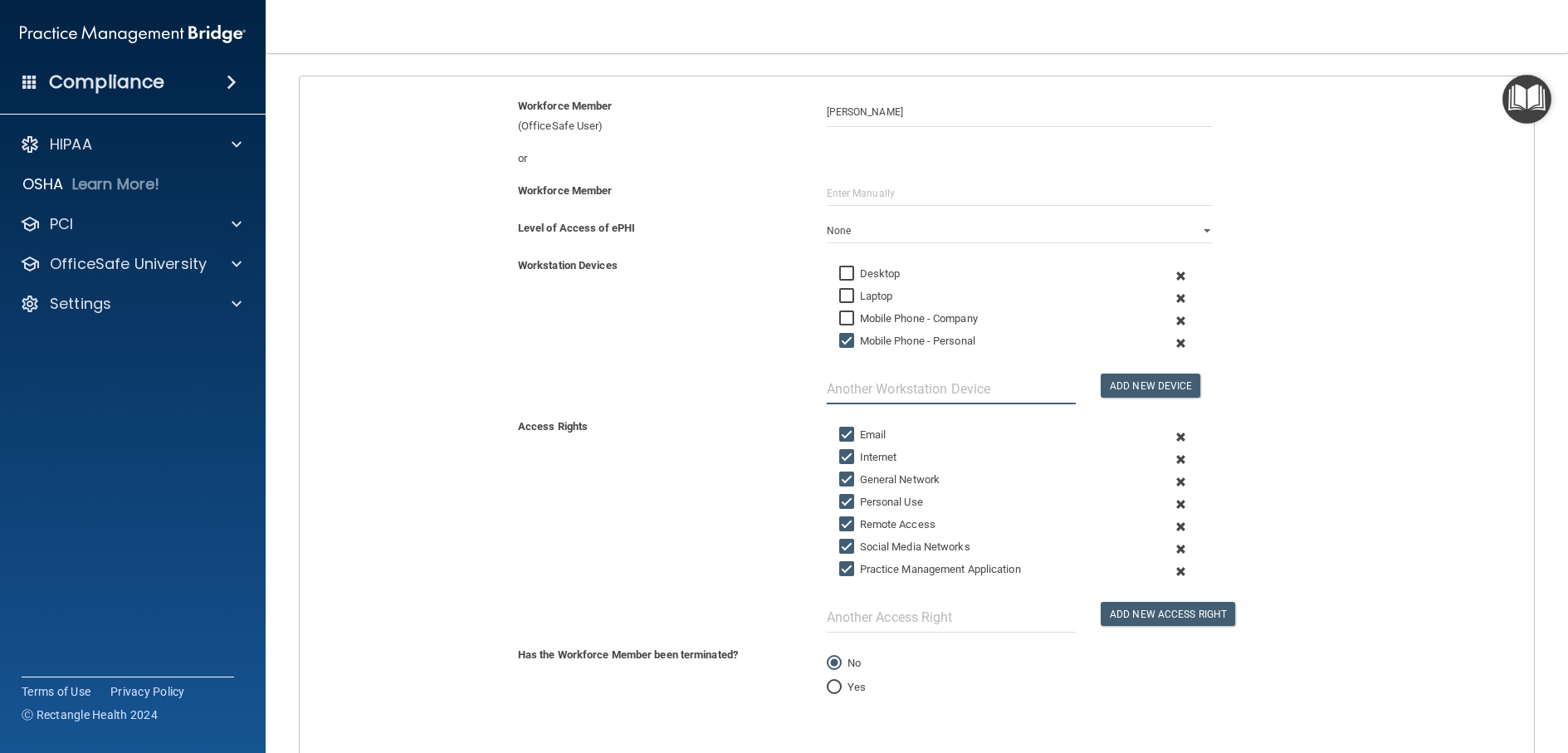 click at bounding box center [951, 389] 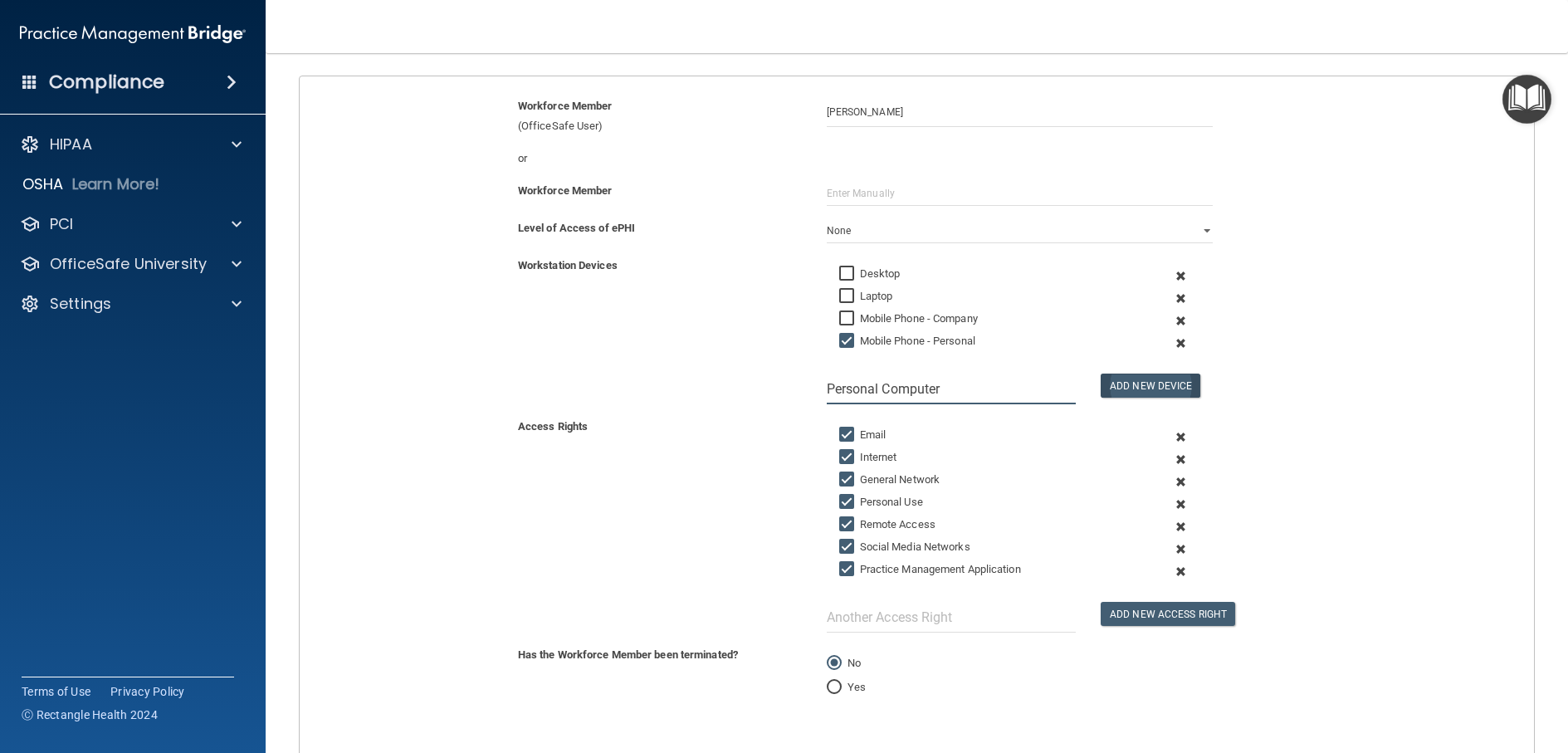 type on "Personal Computer" 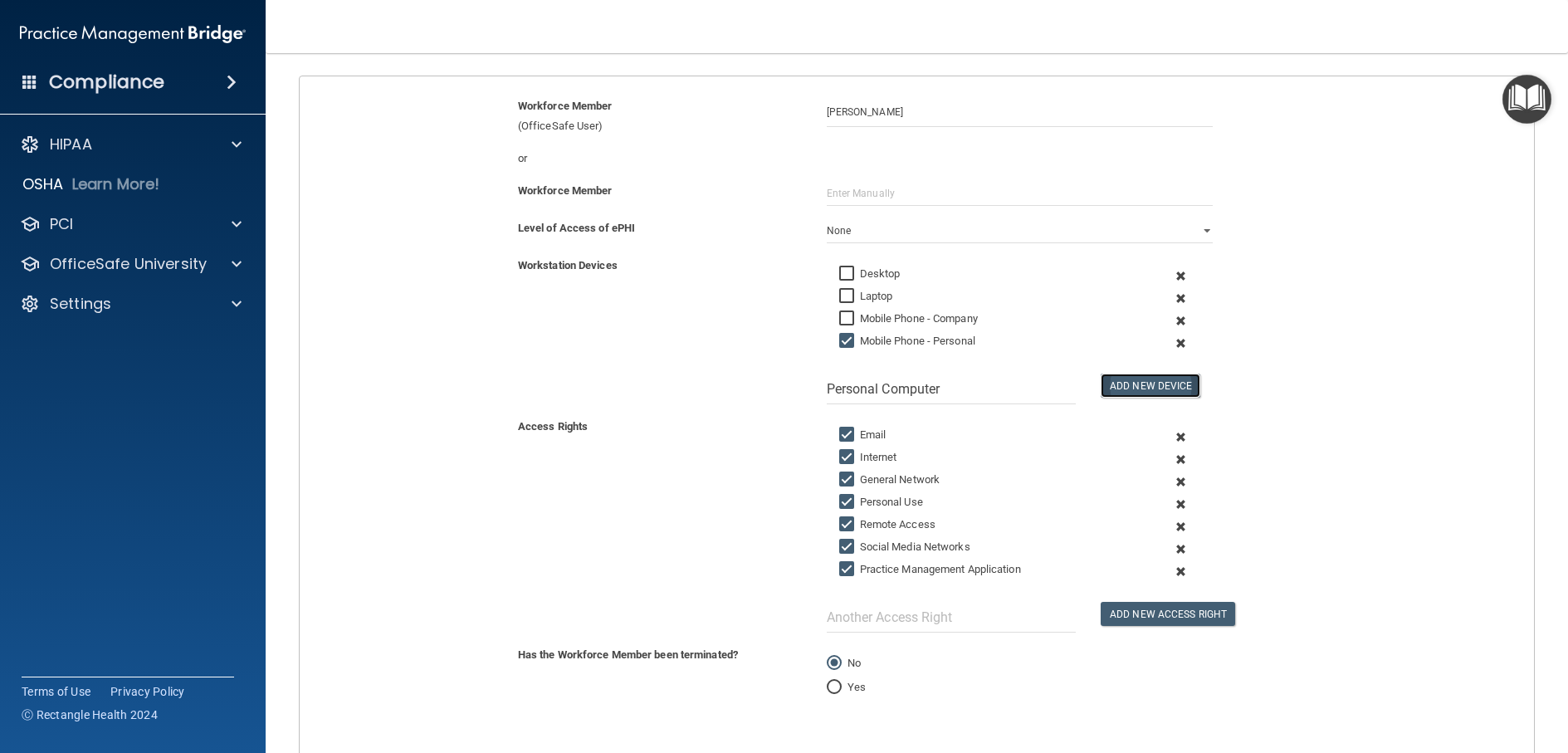 click on "Add New Device" at bounding box center [1150, 385] 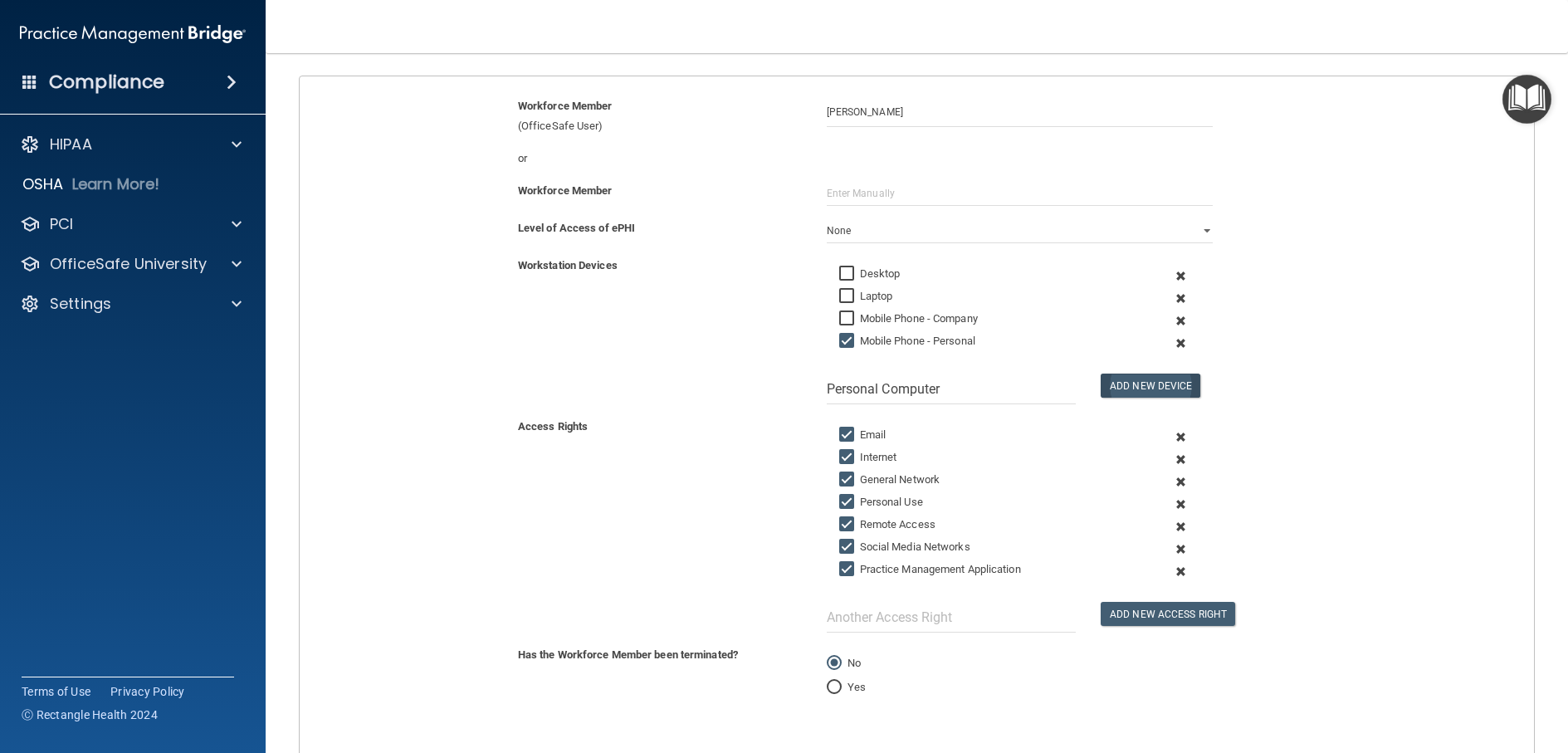 type 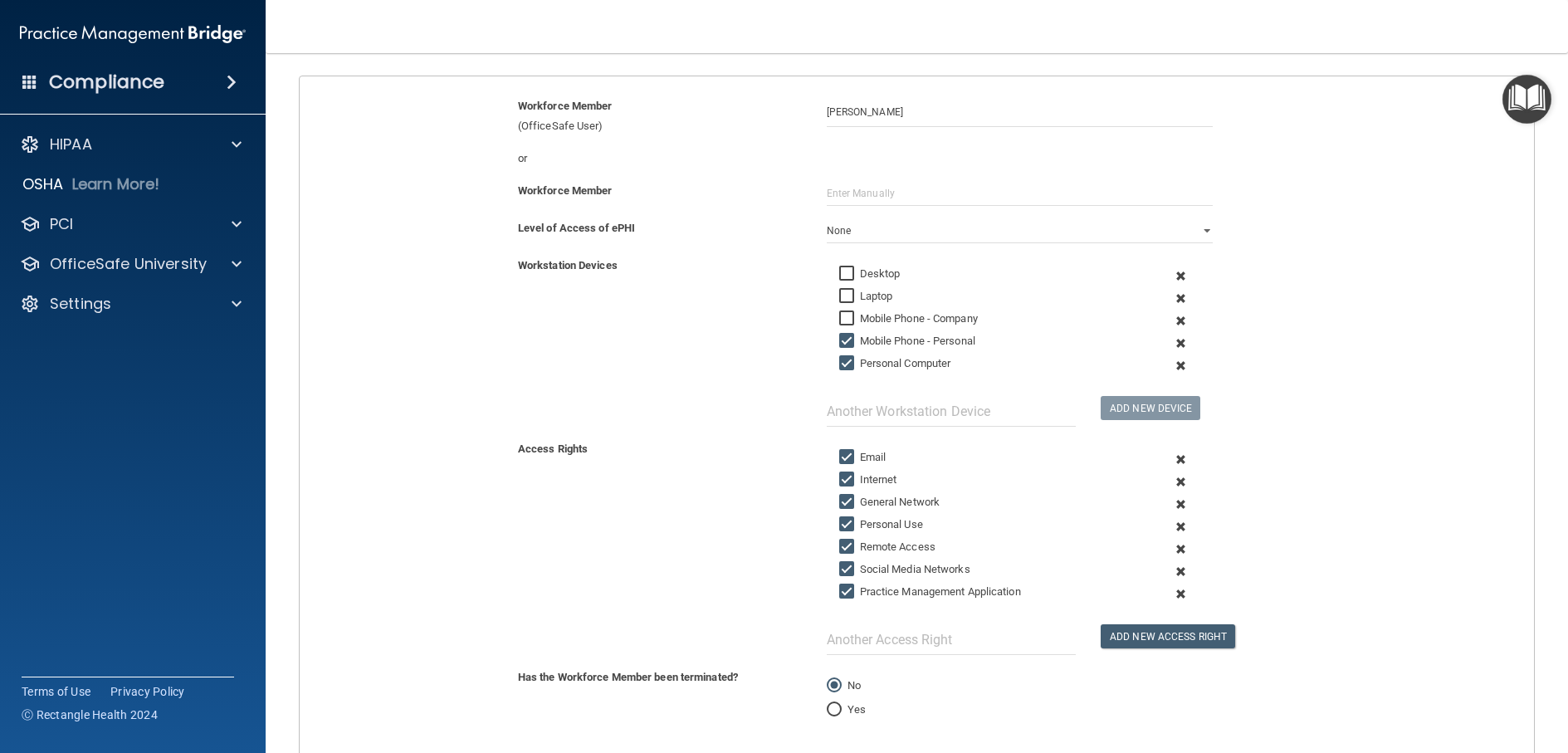 click at bounding box center (1181, 571) 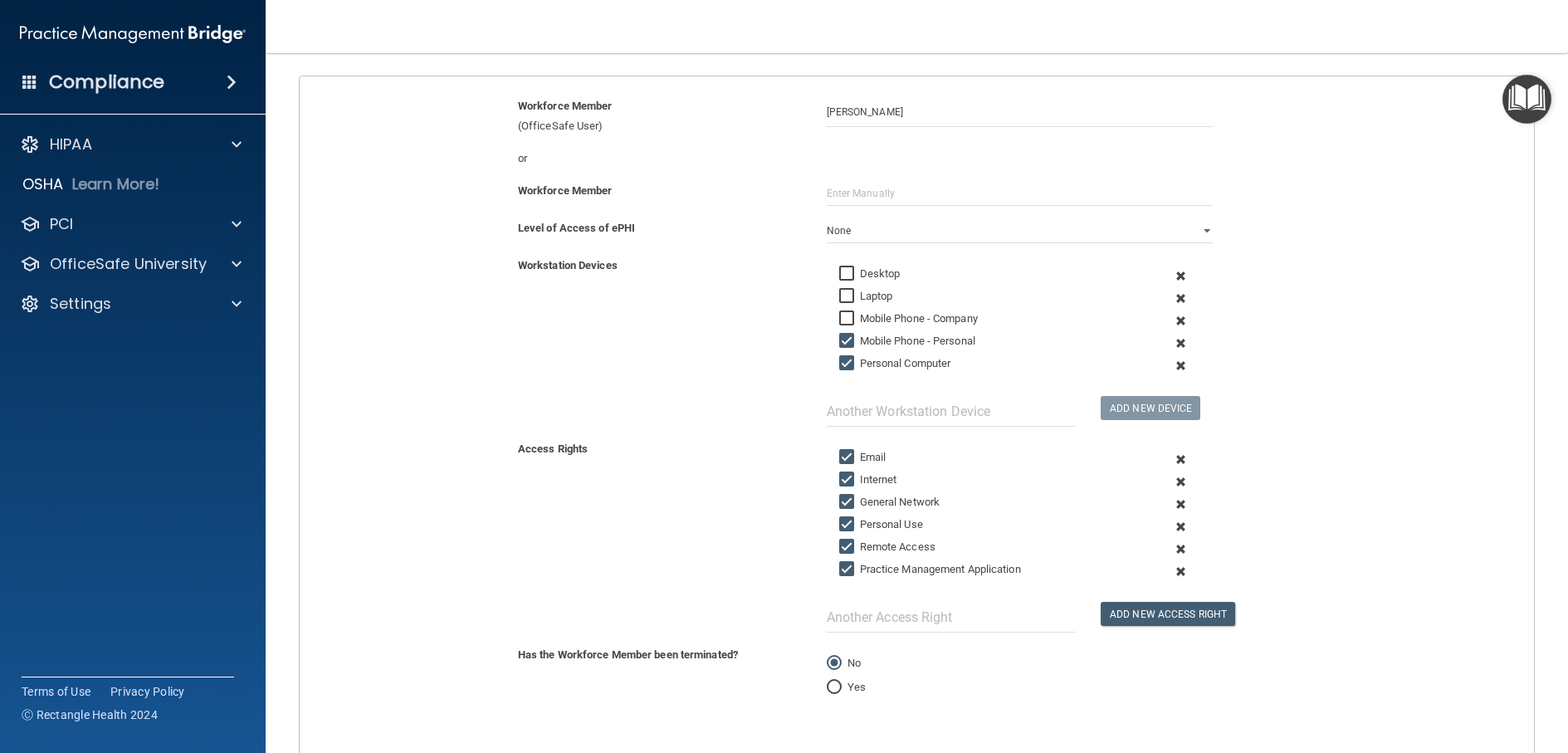 scroll, scrollTop: 270, scrollLeft: 0, axis: vertical 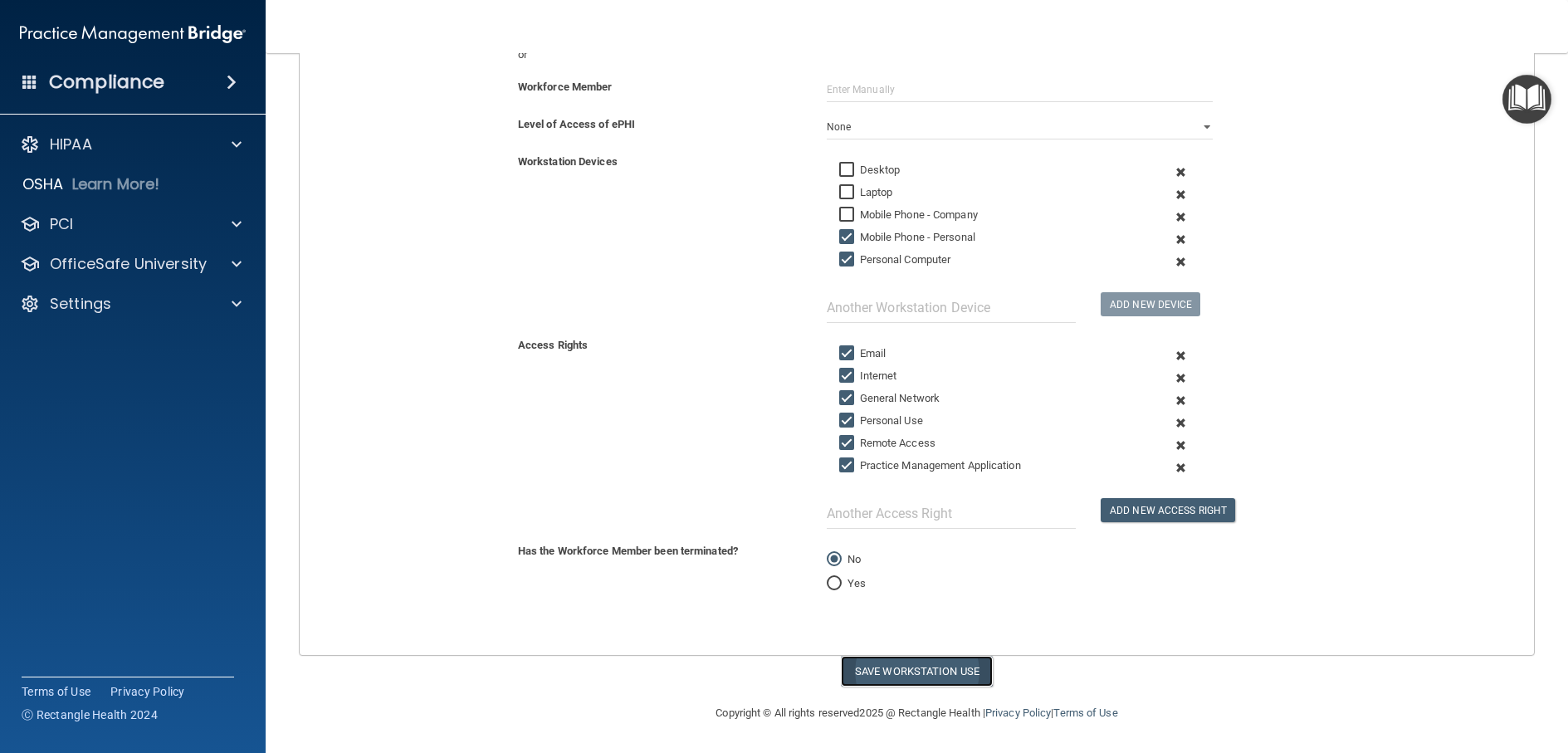 click on "Save Workstation Use" at bounding box center [916, 671] 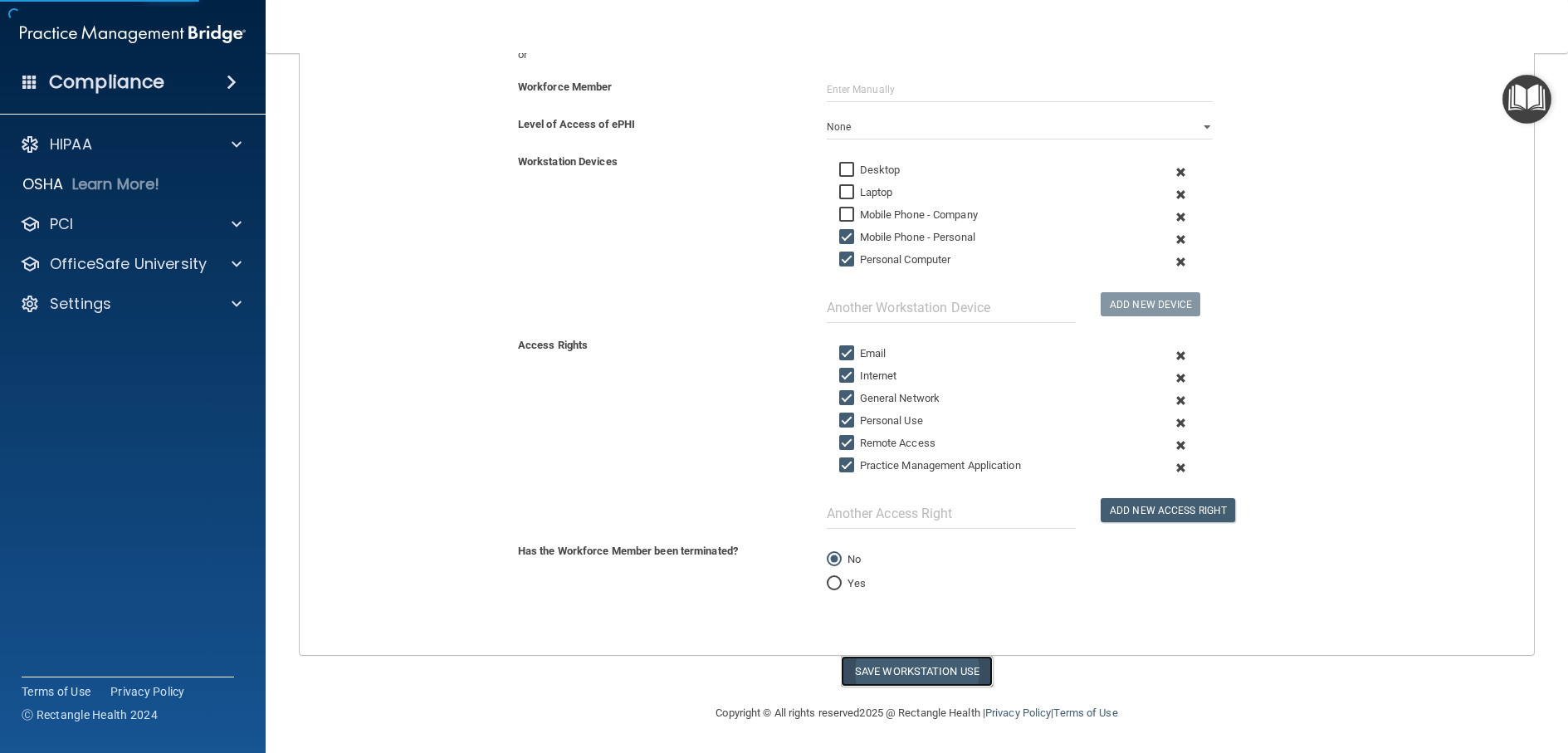 select on "? string:Limited ?" 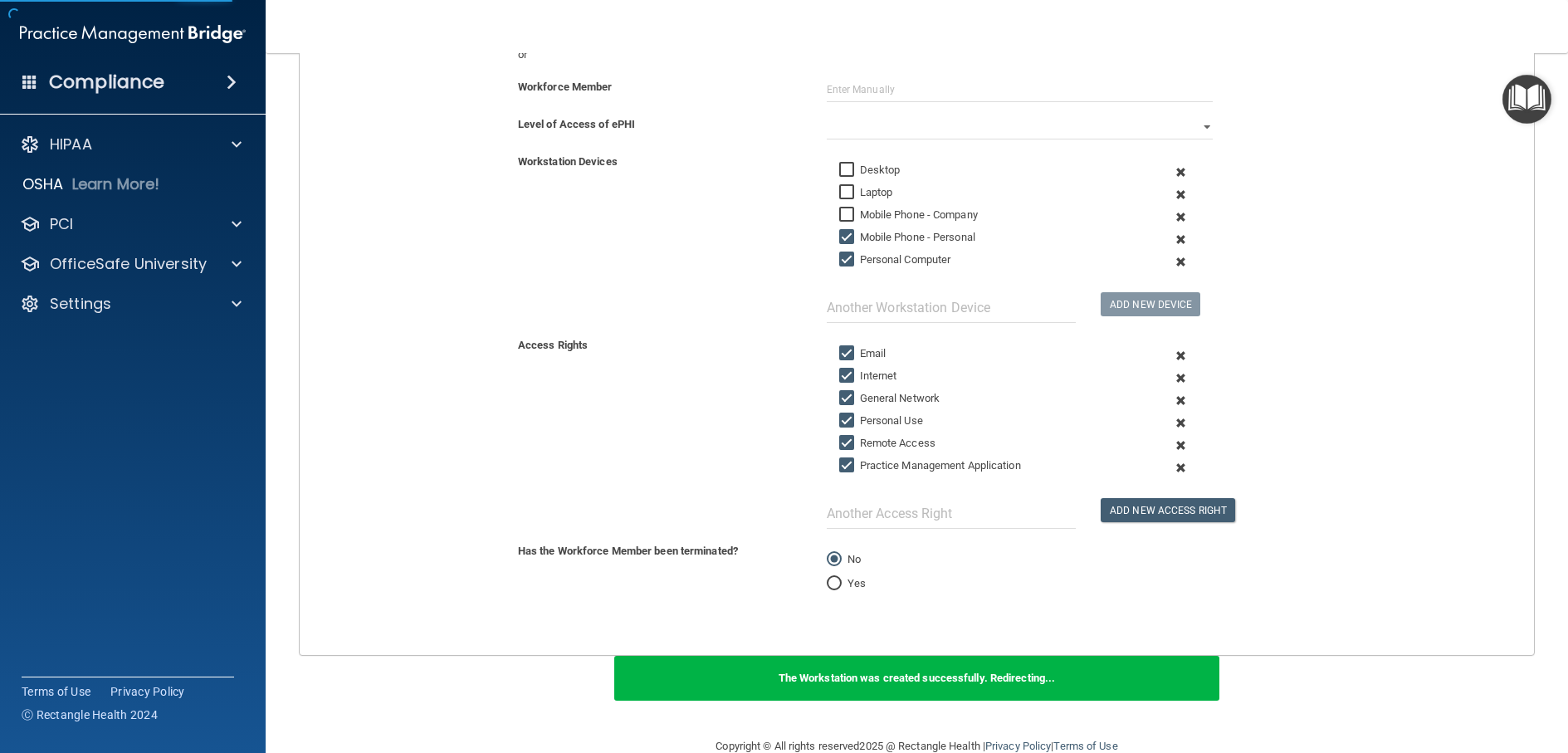 scroll, scrollTop: 538, scrollLeft: 0, axis: vertical 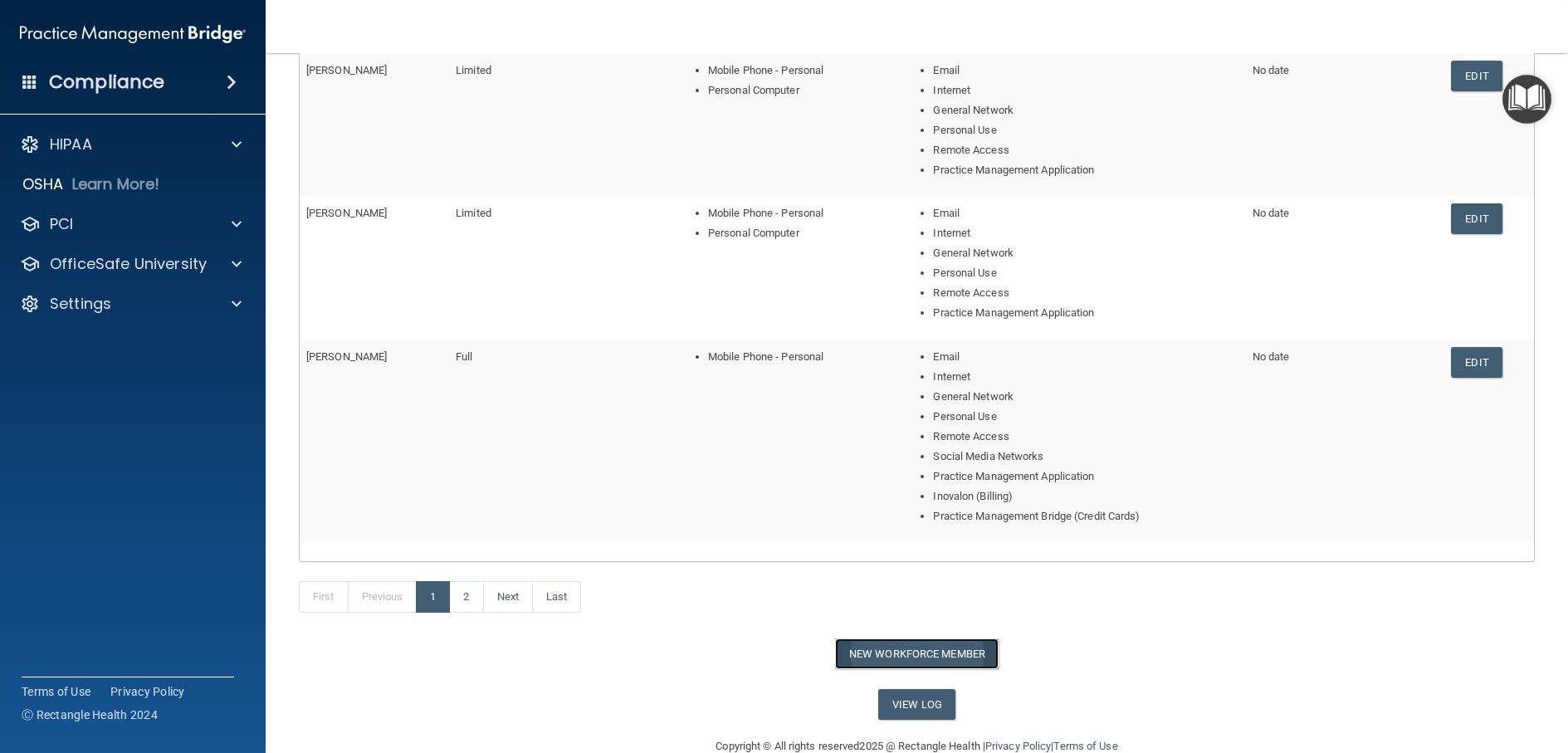 click on "New Workforce Member" at bounding box center [916, 653] 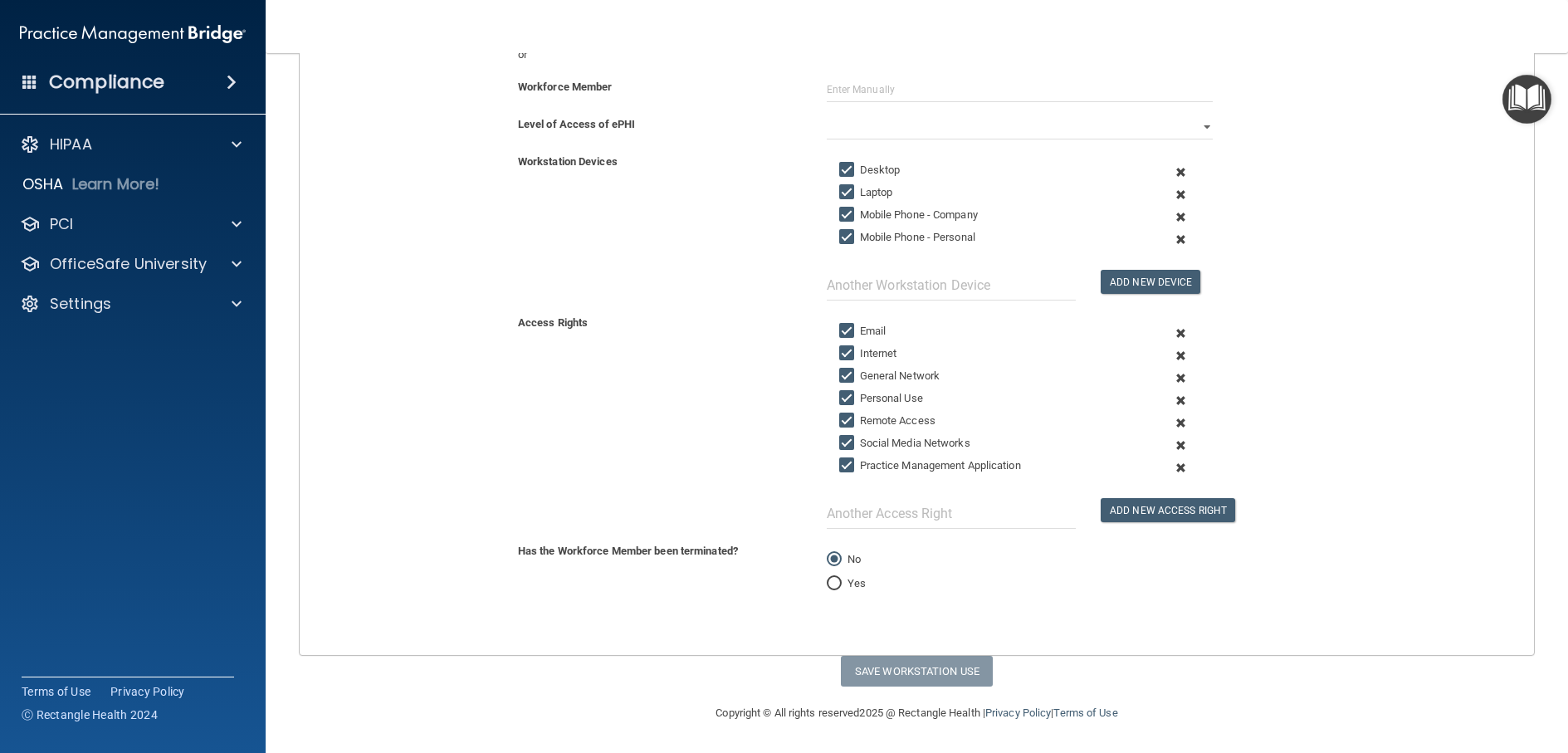 scroll, scrollTop: 0, scrollLeft: 0, axis: both 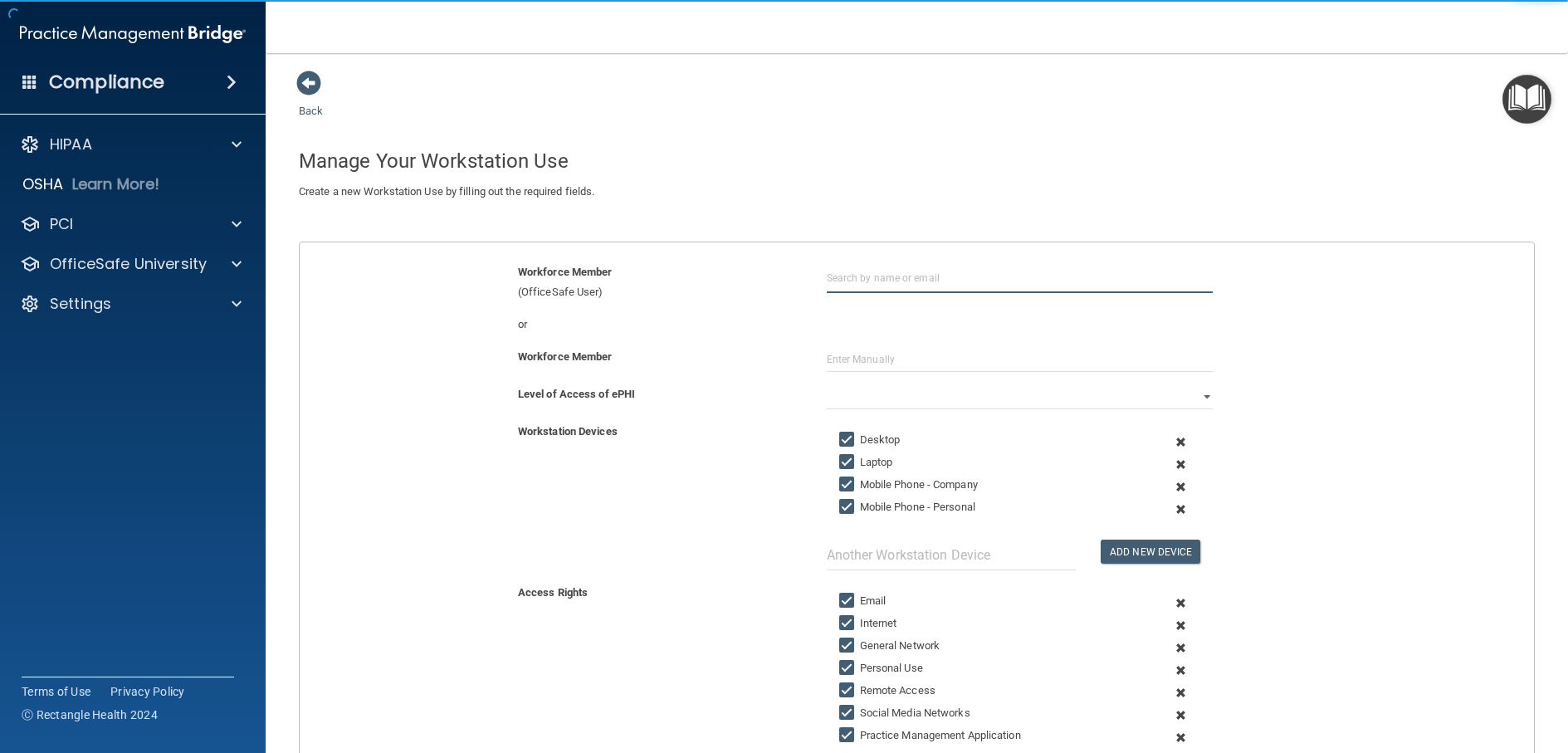 click at bounding box center [1020, 277] 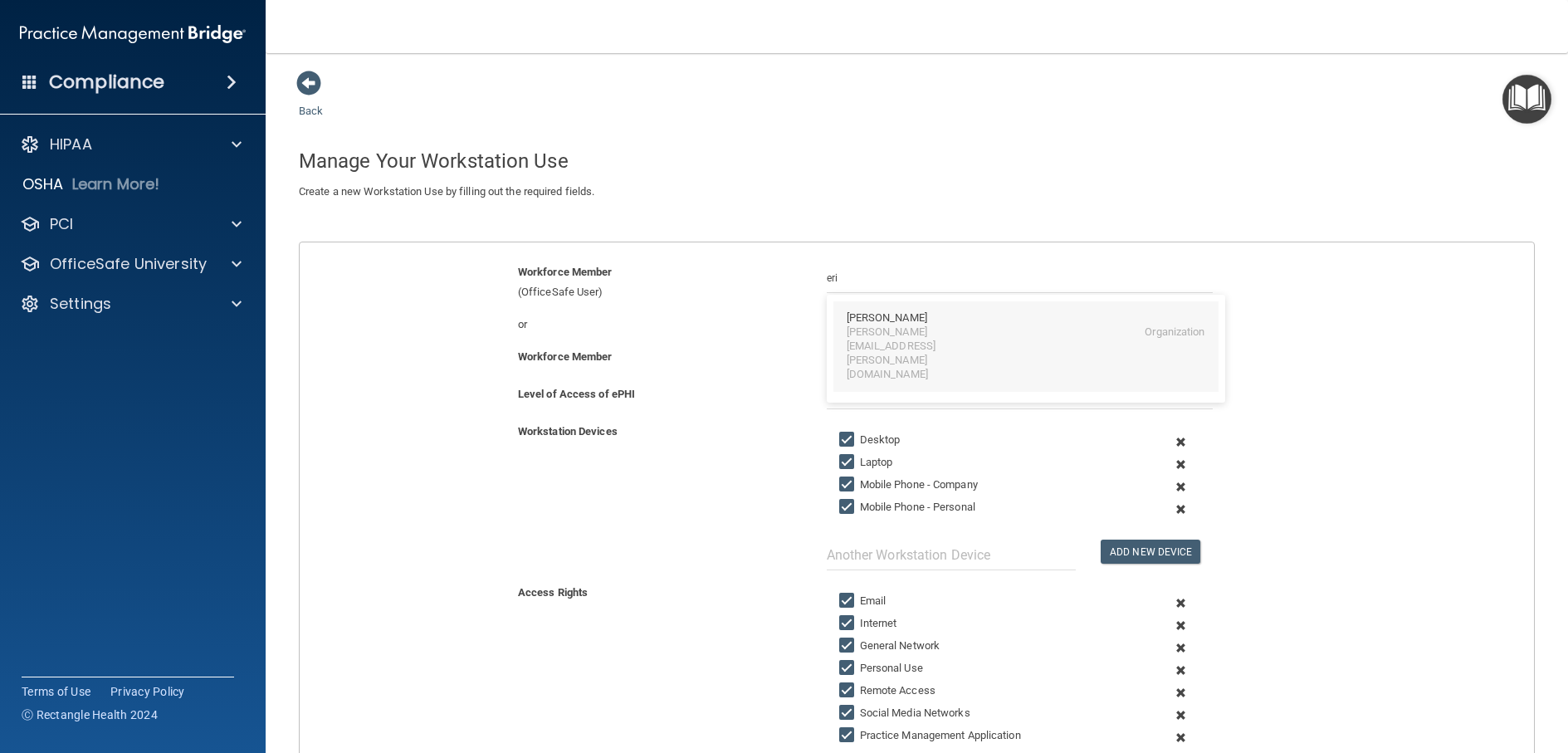 click on "[PERSON_NAME]" at bounding box center [887, 318] 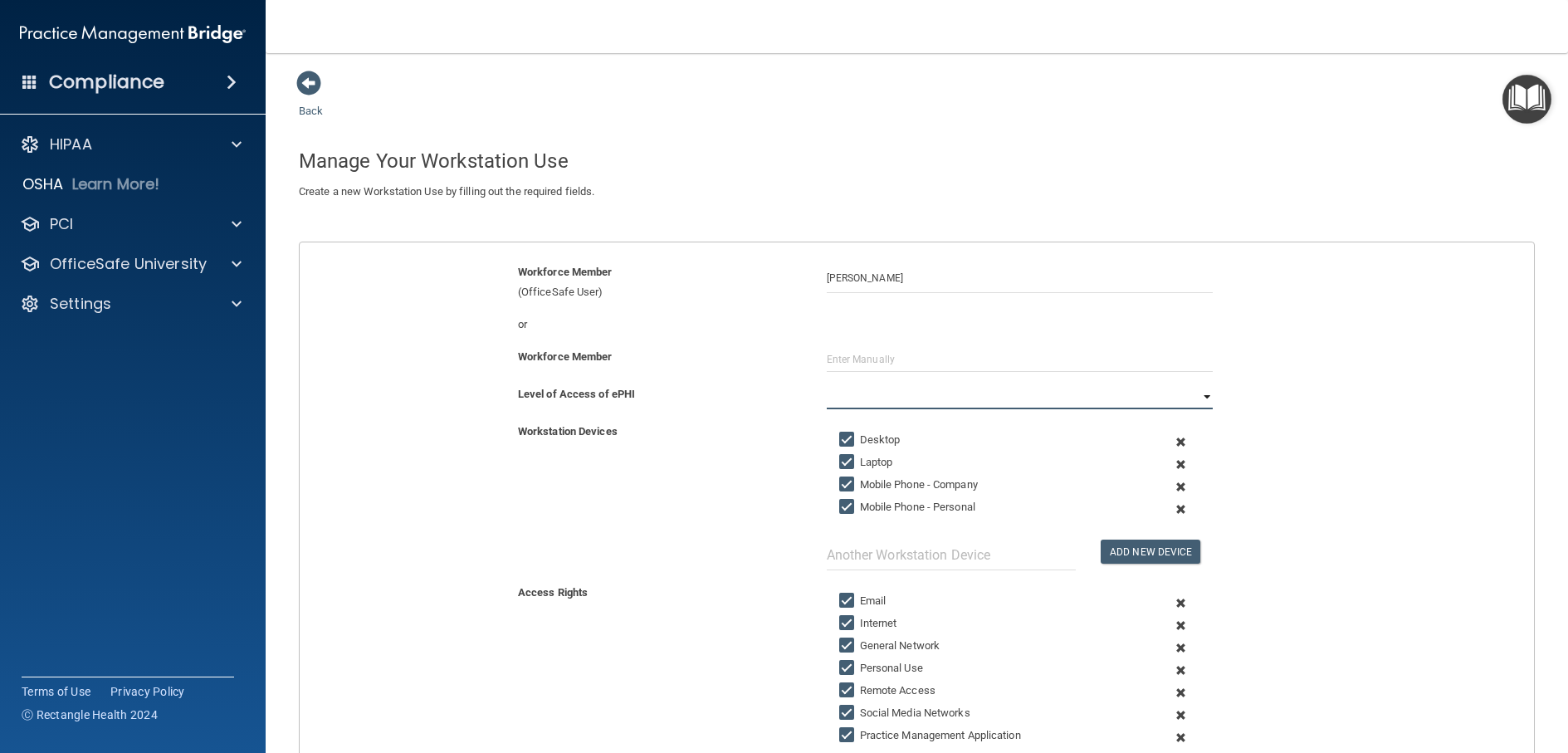 click on "Full Limited None" at bounding box center [1020, 397] 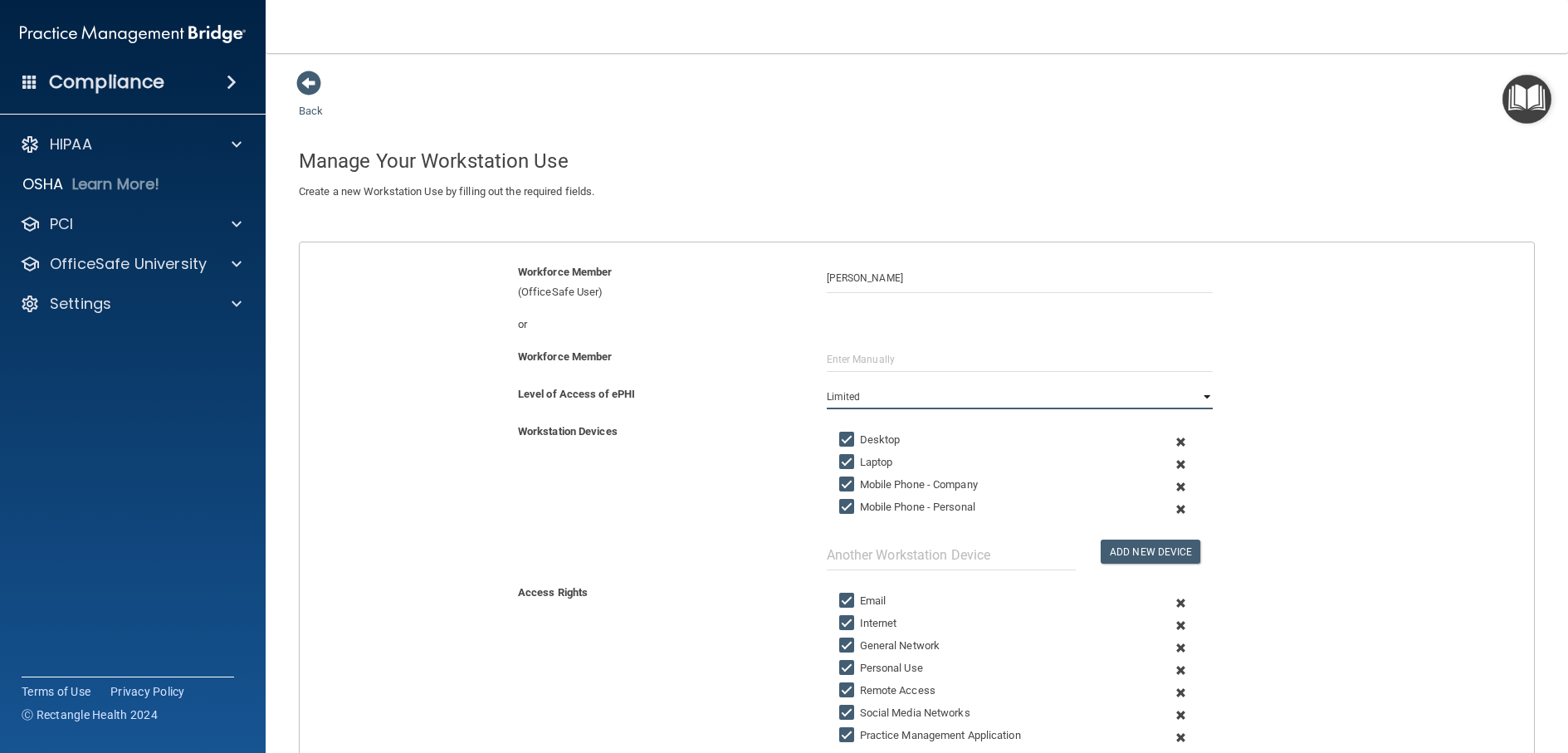 click on "Full Limited None" at bounding box center (1020, 397) 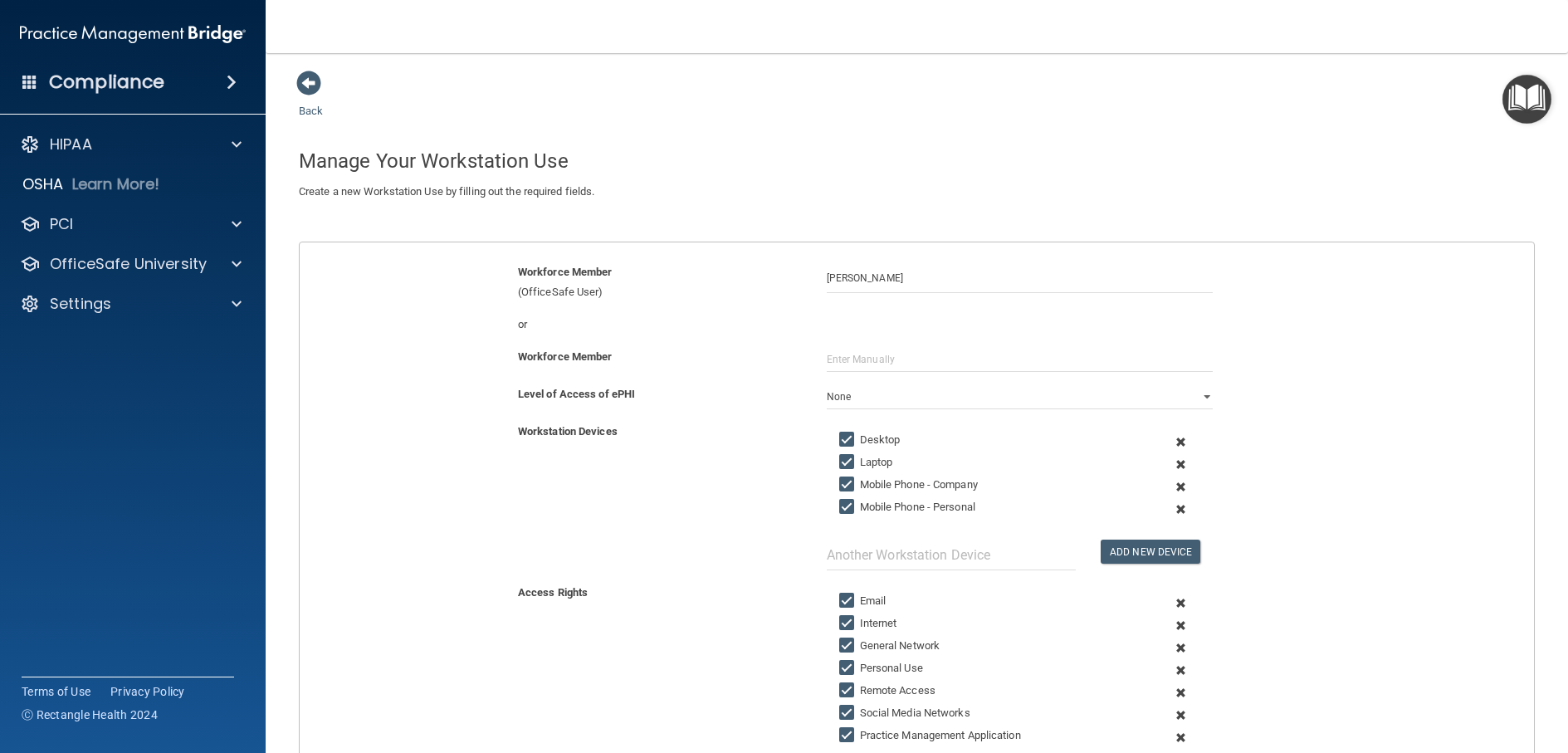 click on "Desktop" at bounding box center (988, 440) 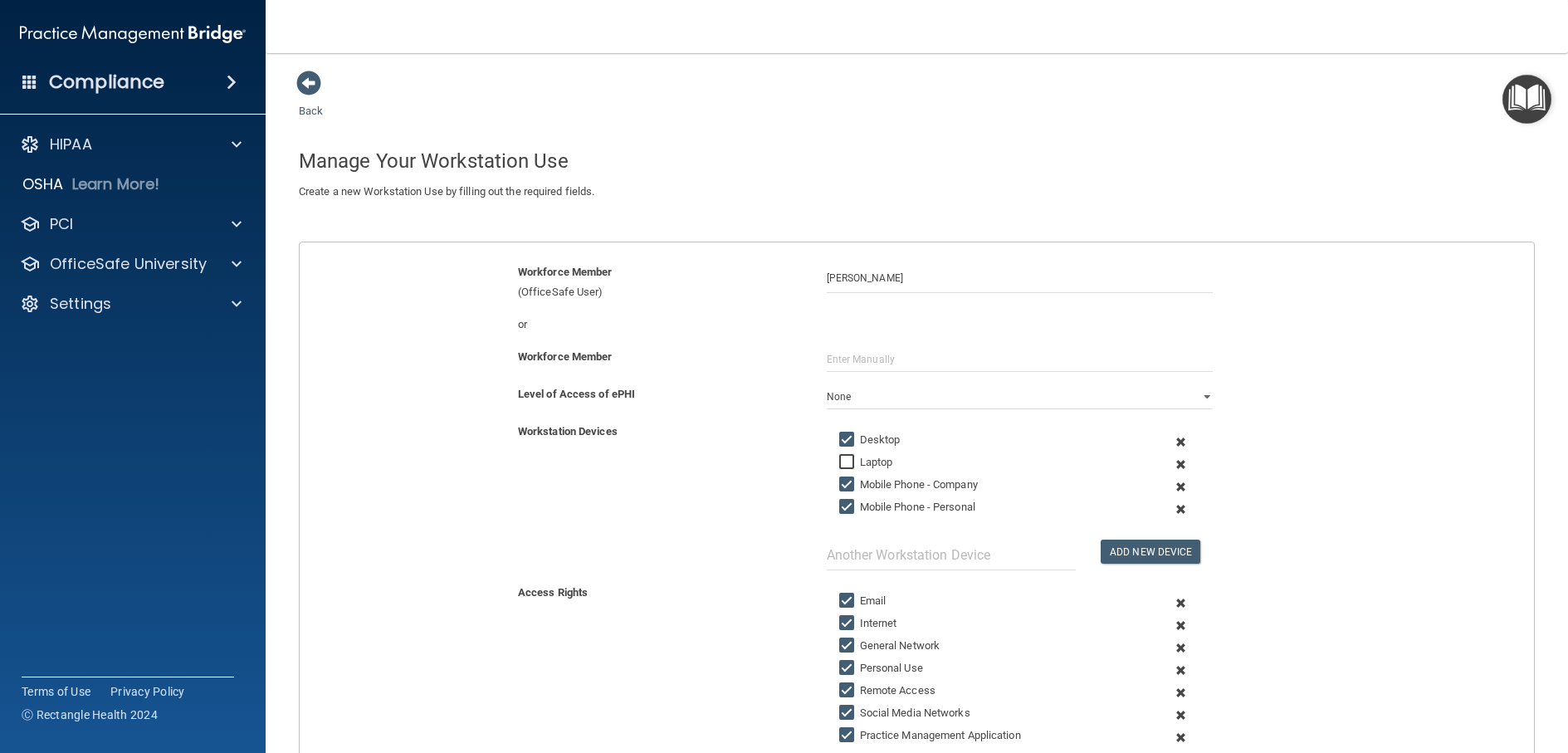 click on "Desktop" at bounding box center (870, 440) 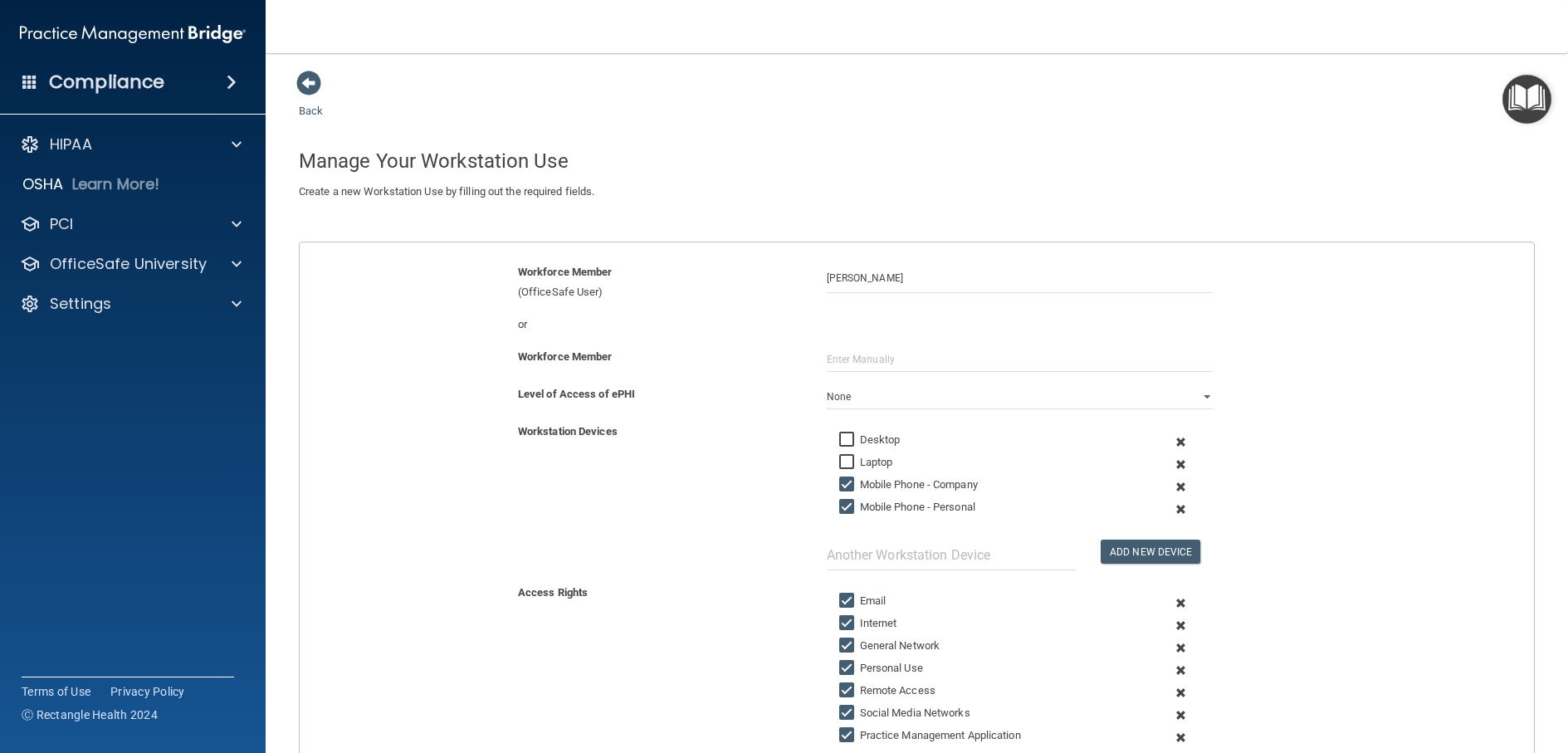 click on "Mobile Phone - Company" at bounding box center (848, 485) 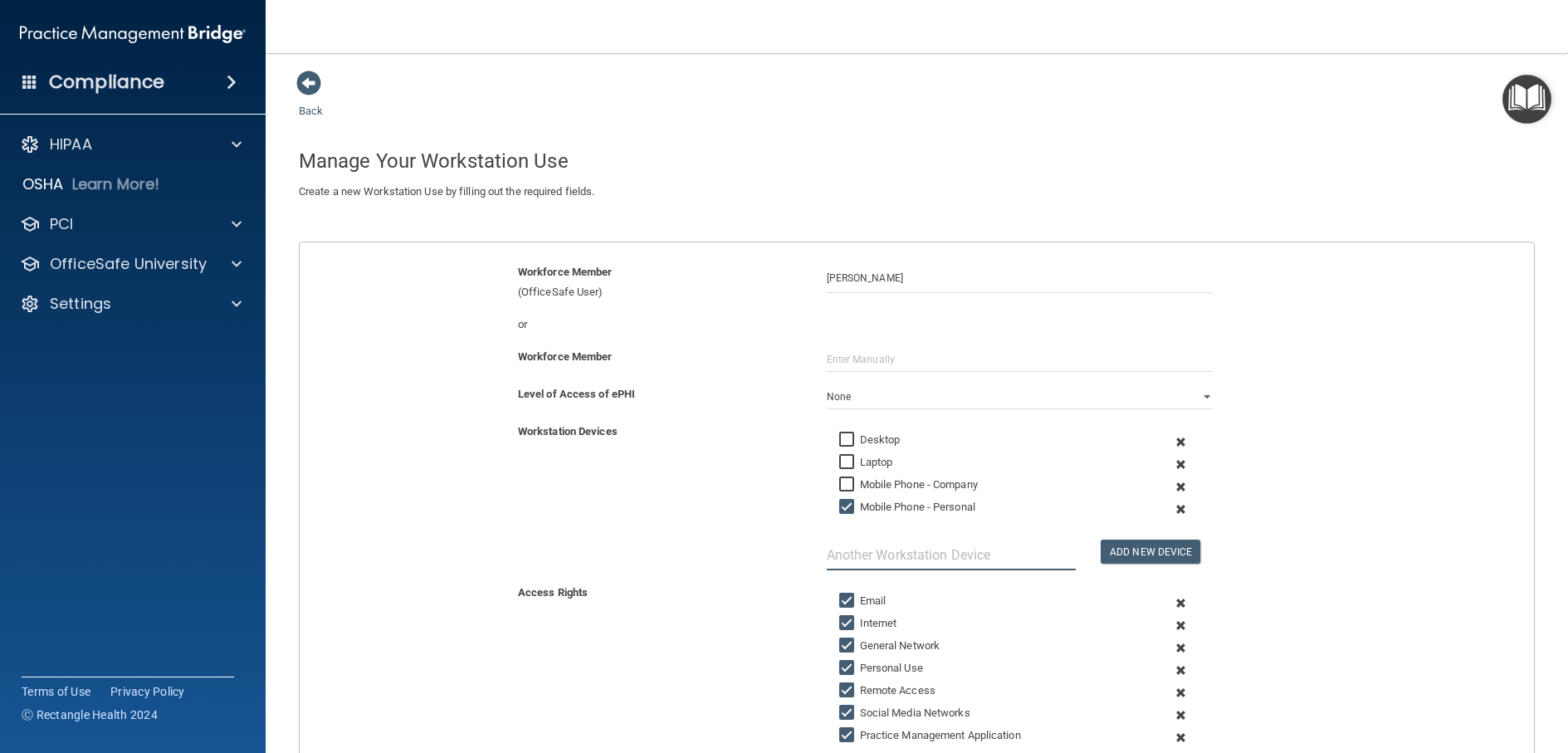 click at bounding box center (951, 555) 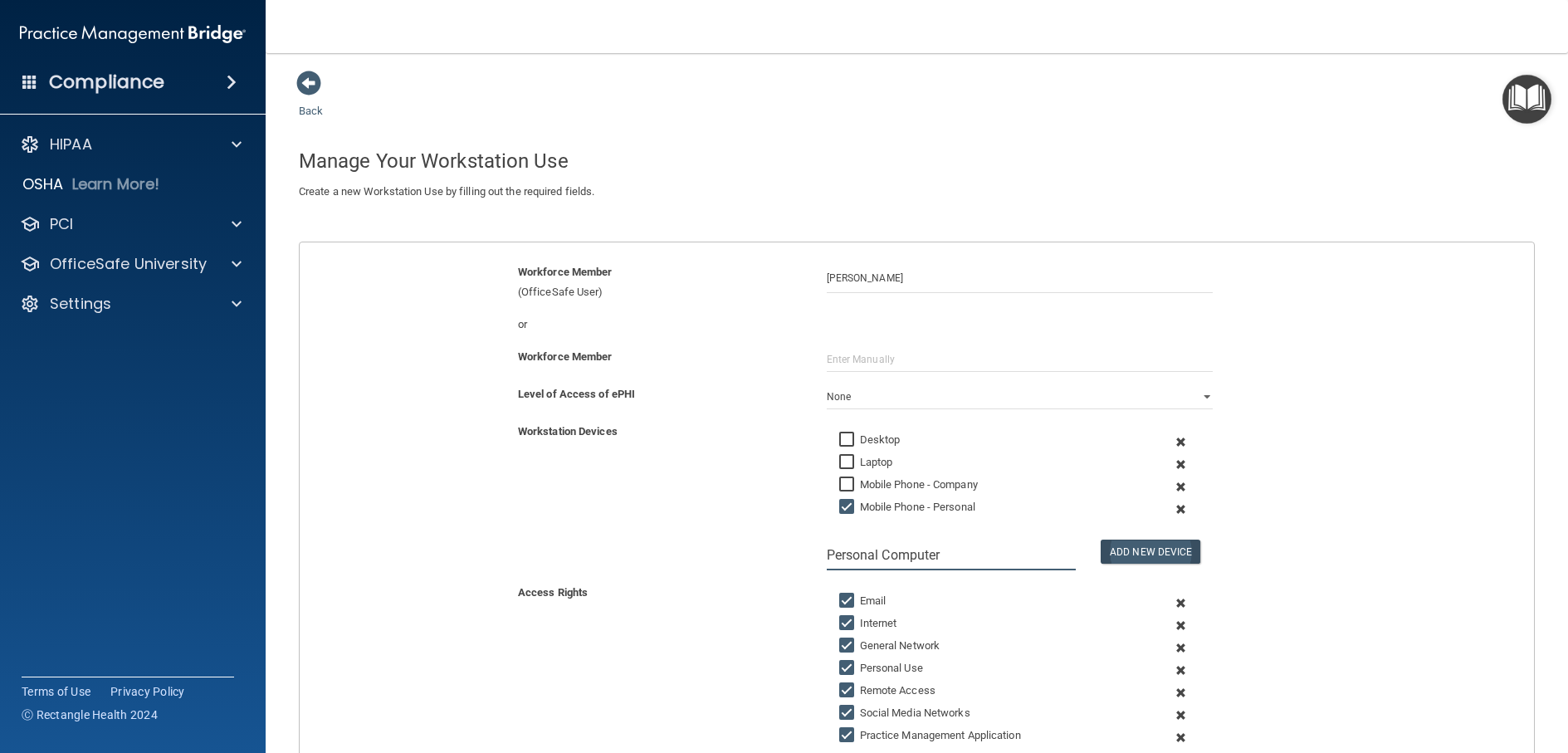 type on "Personal Computer" 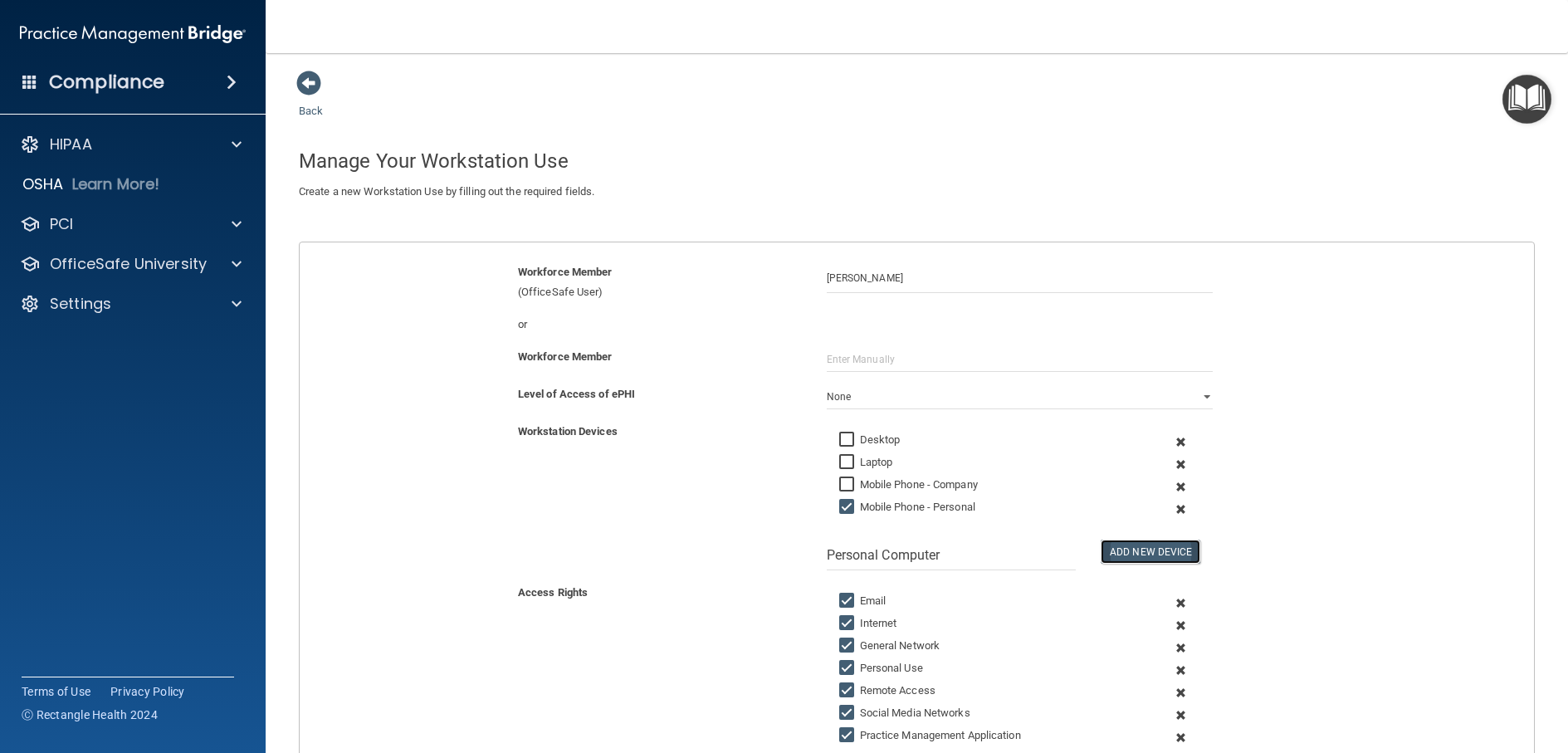 click on "Add New Device" at bounding box center (1150, 551) 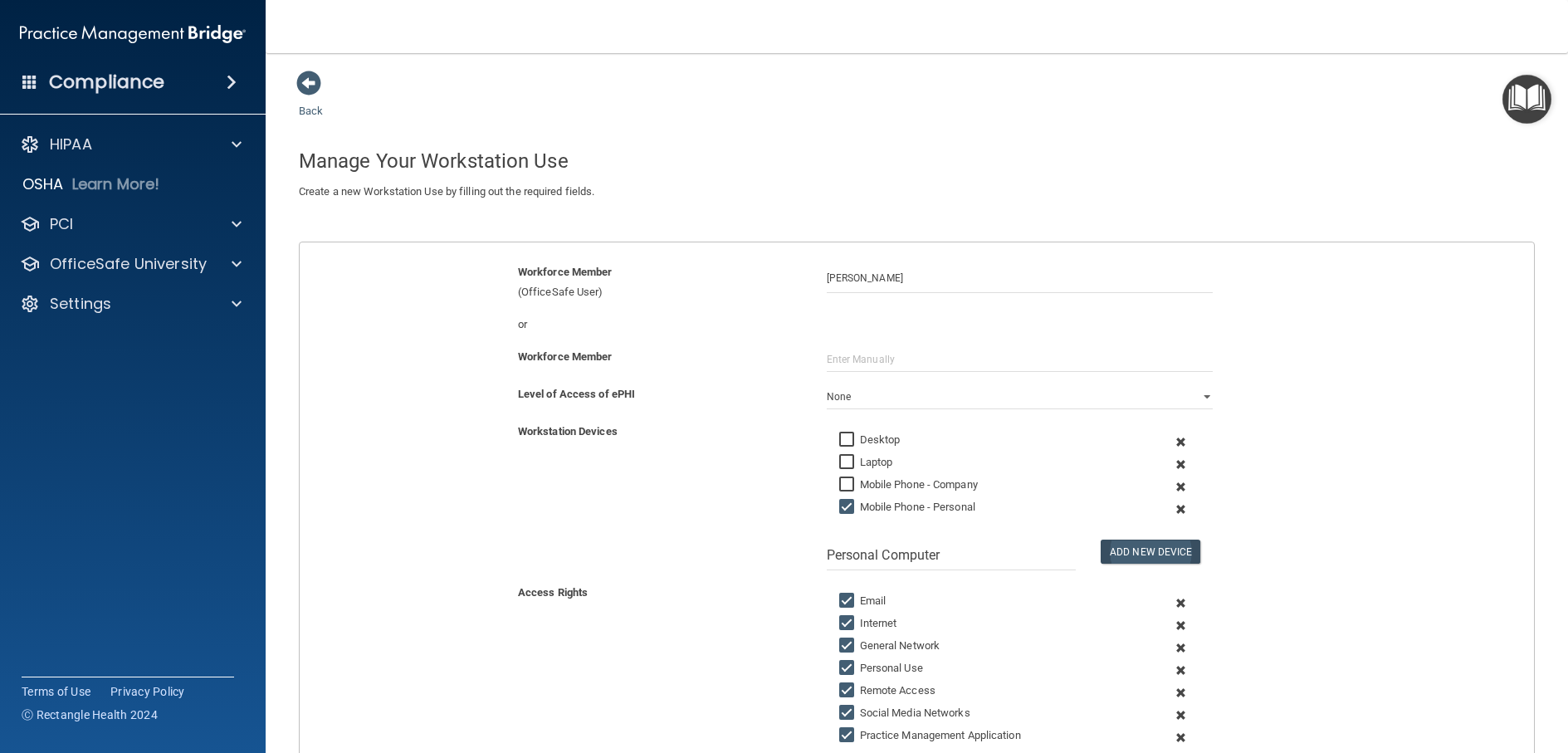 type 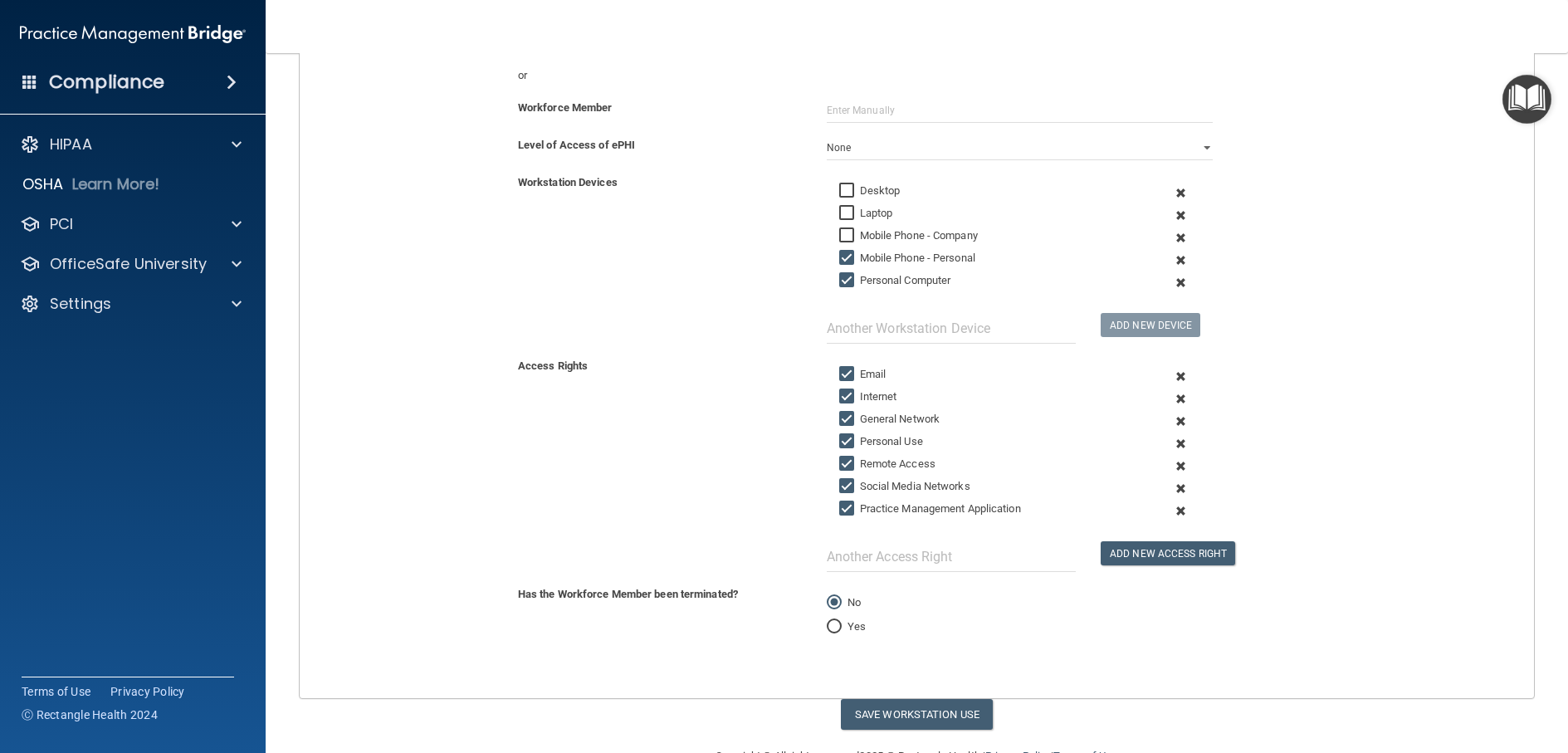 scroll, scrollTop: 292, scrollLeft: 0, axis: vertical 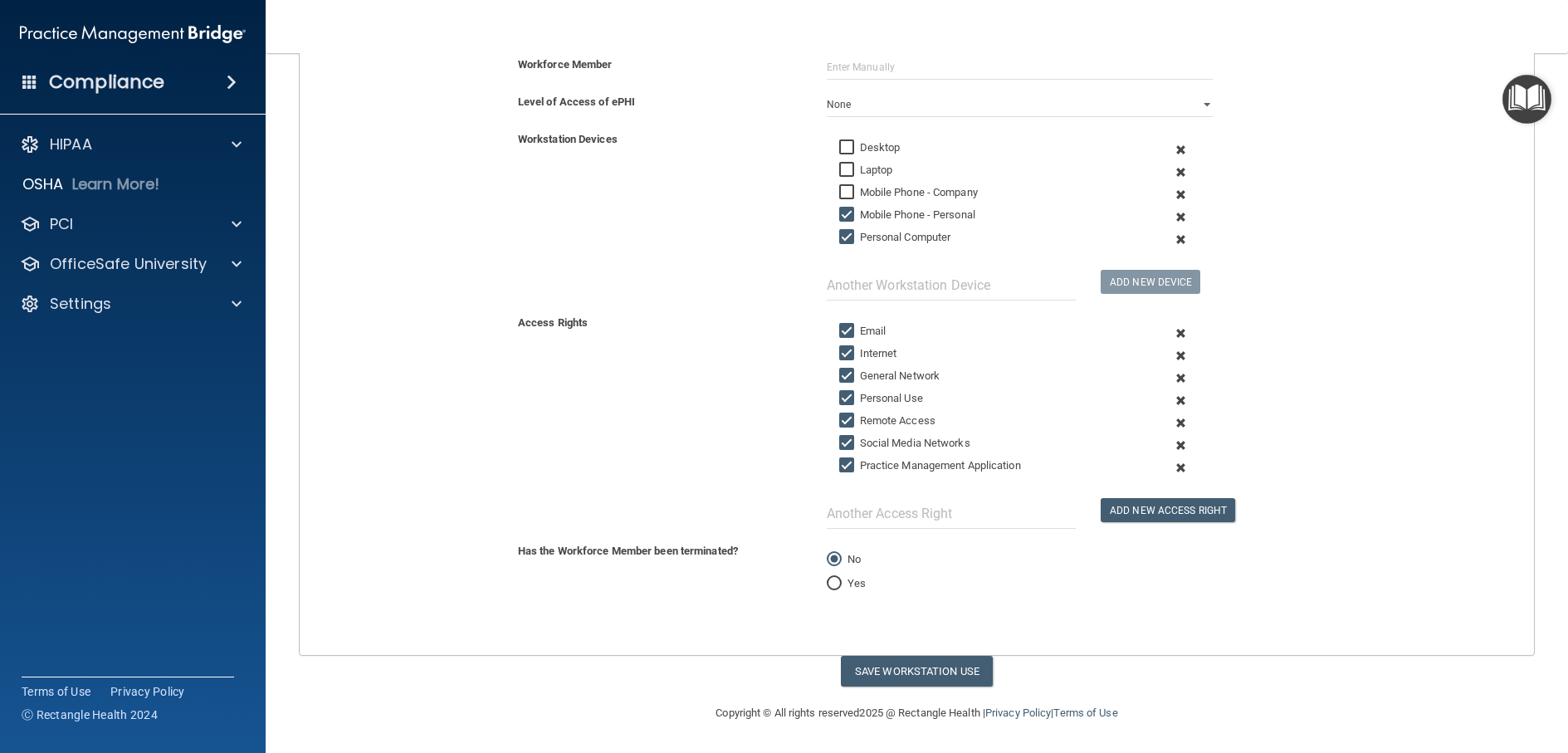 click at bounding box center [1181, 445] 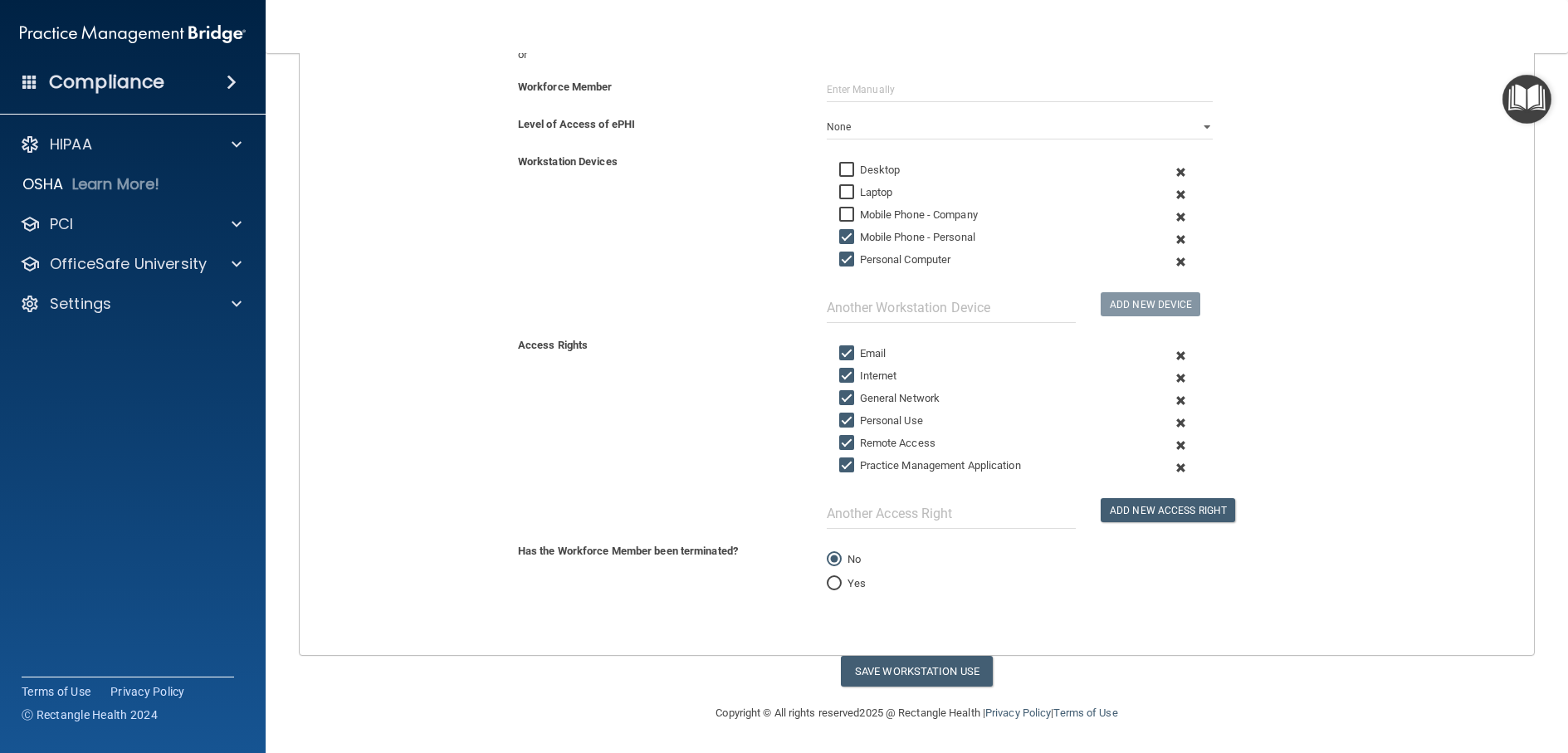 scroll, scrollTop: 270, scrollLeft: 0, axis: vertical 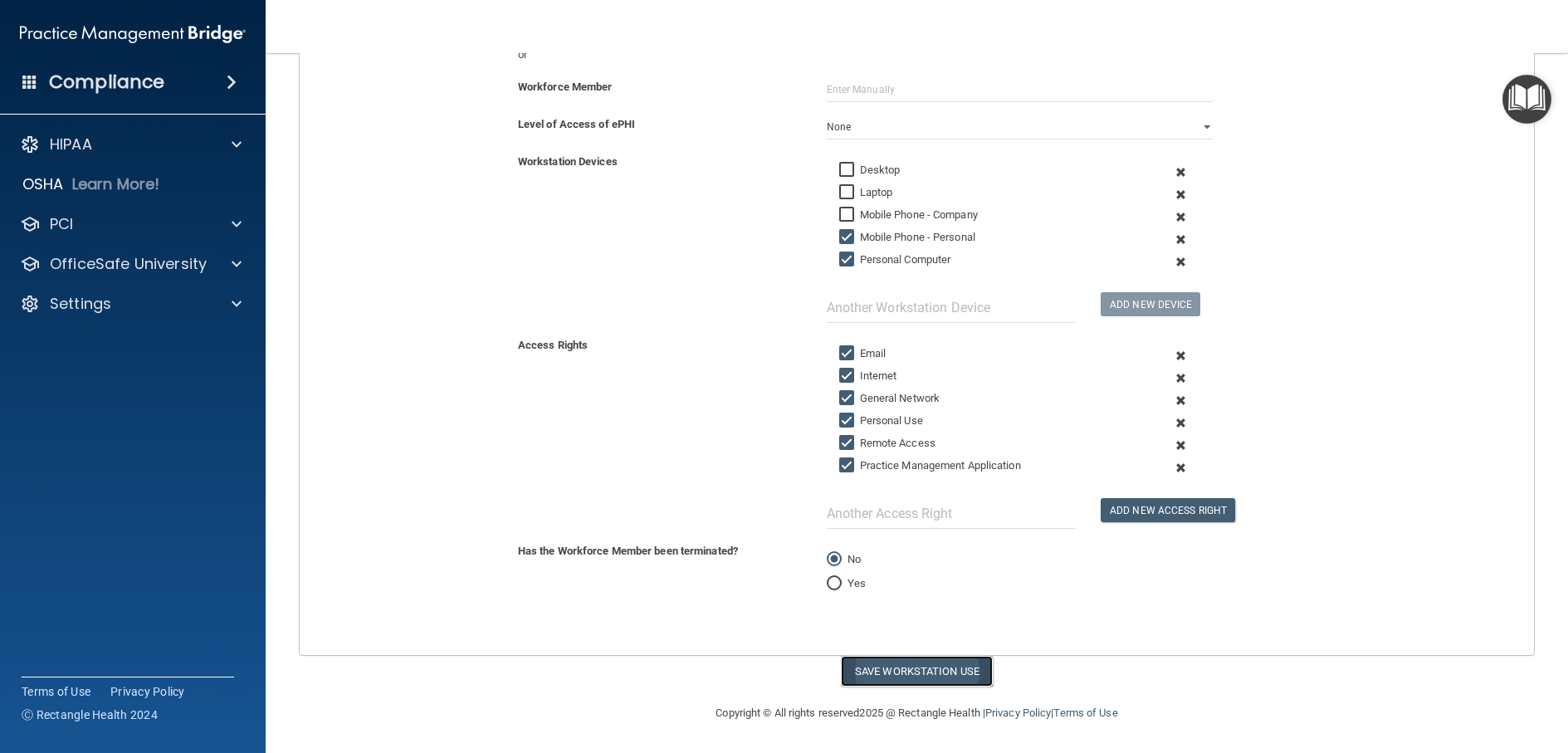 click on "Save Workstation Use" at bounding box center (916, 671) 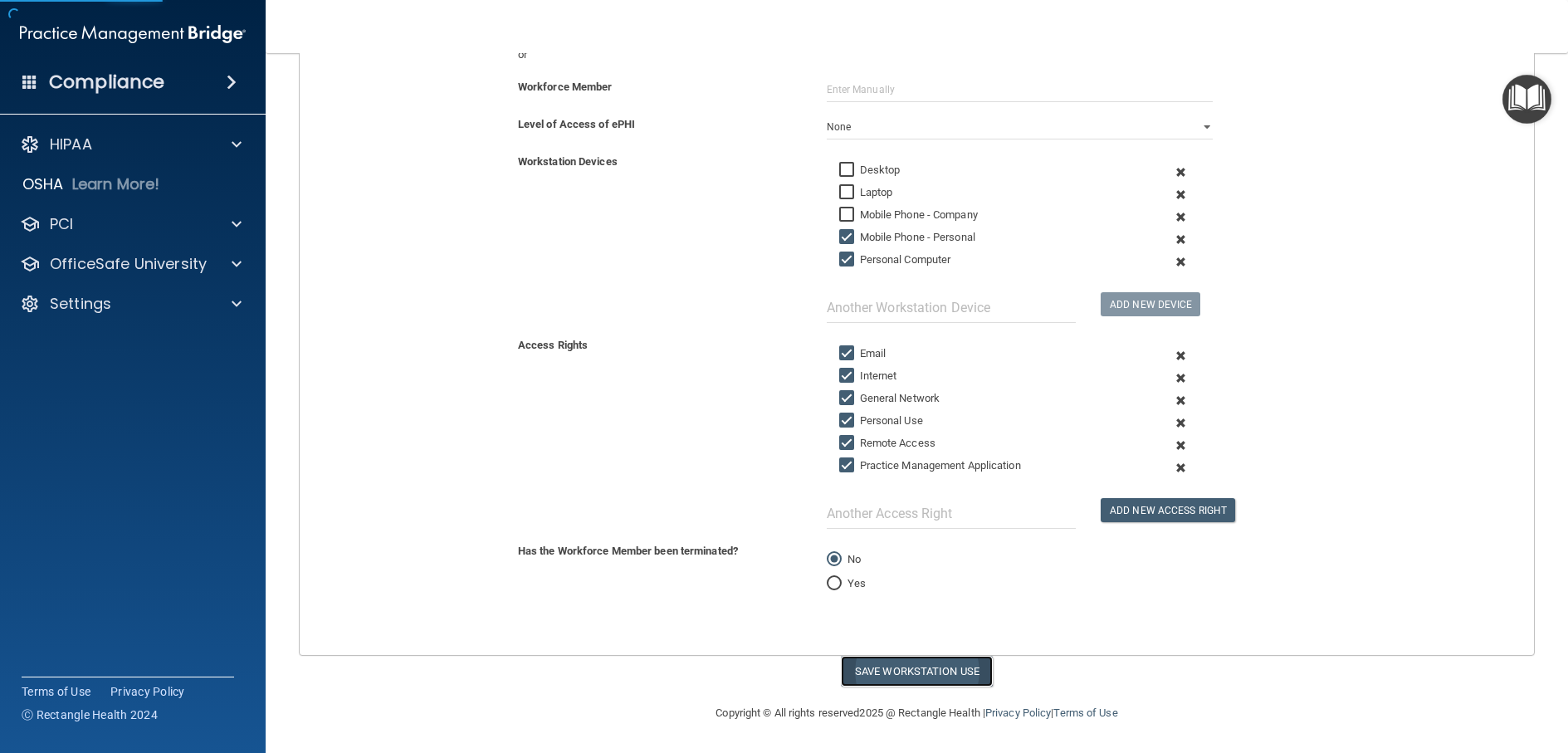select on "? string:Limited ?" 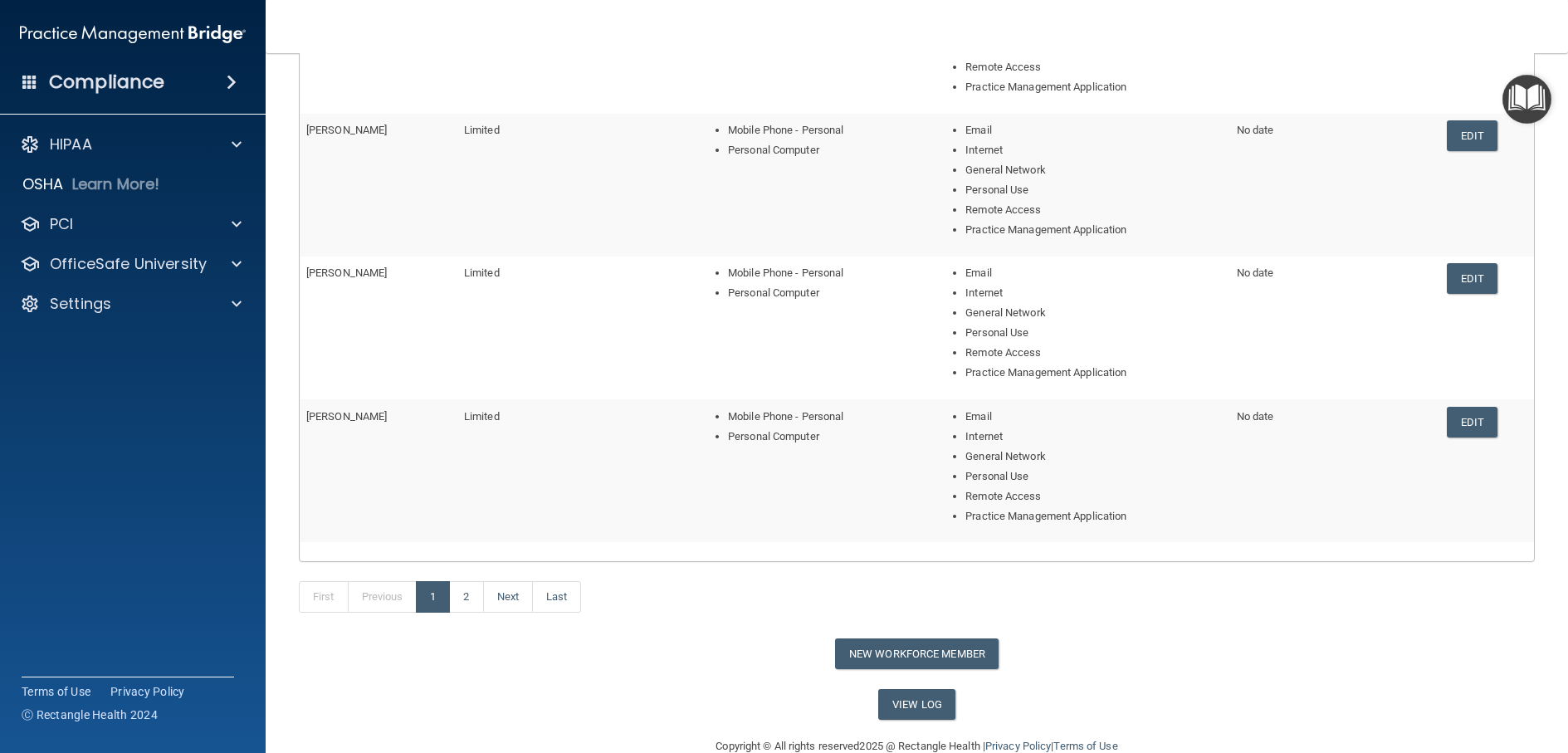 scroll, scrollTop: 0, scrollLeft: 0, axis: both 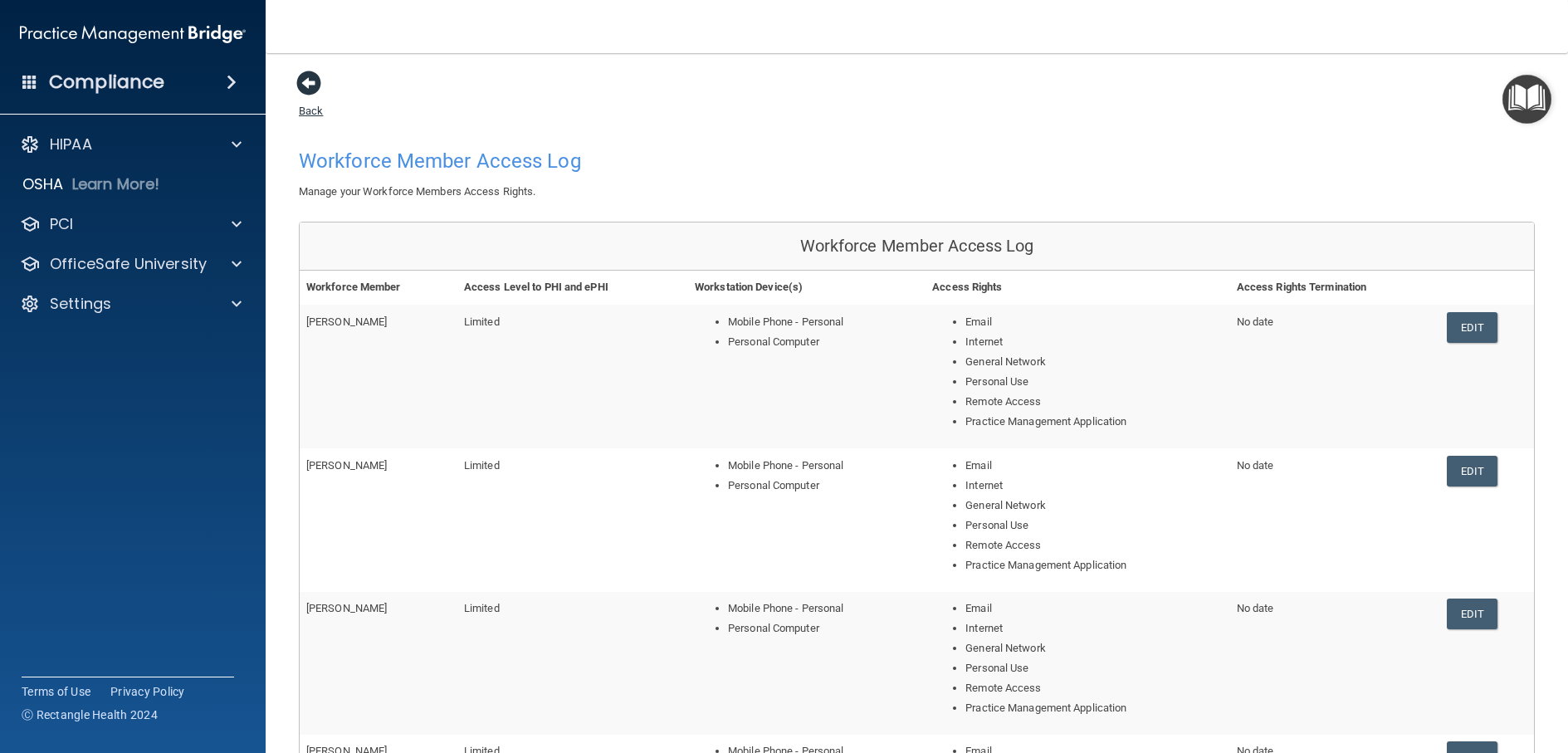 click at bounding box center [309, 83] 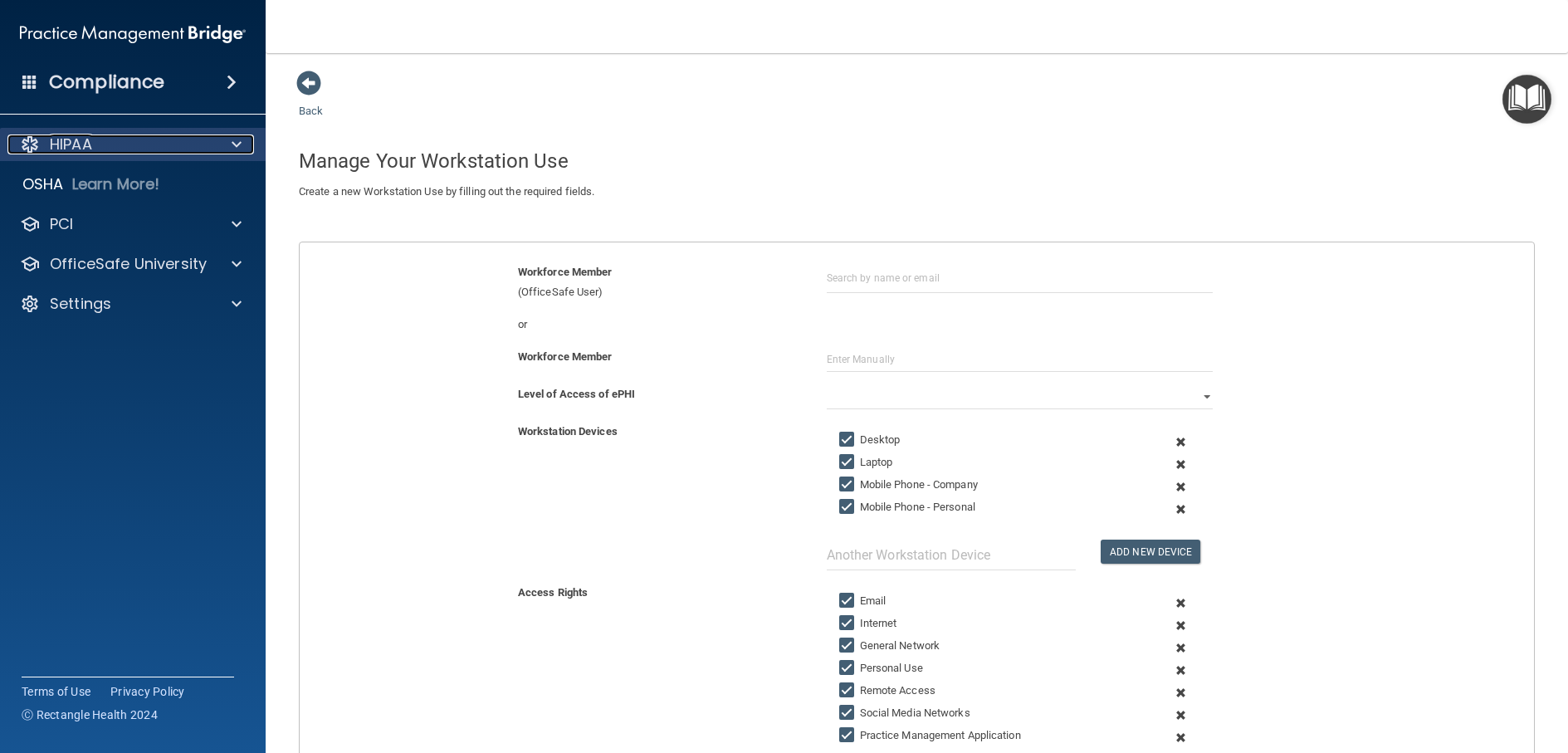 click on "HIPAA" at bounding box center (110, 144) 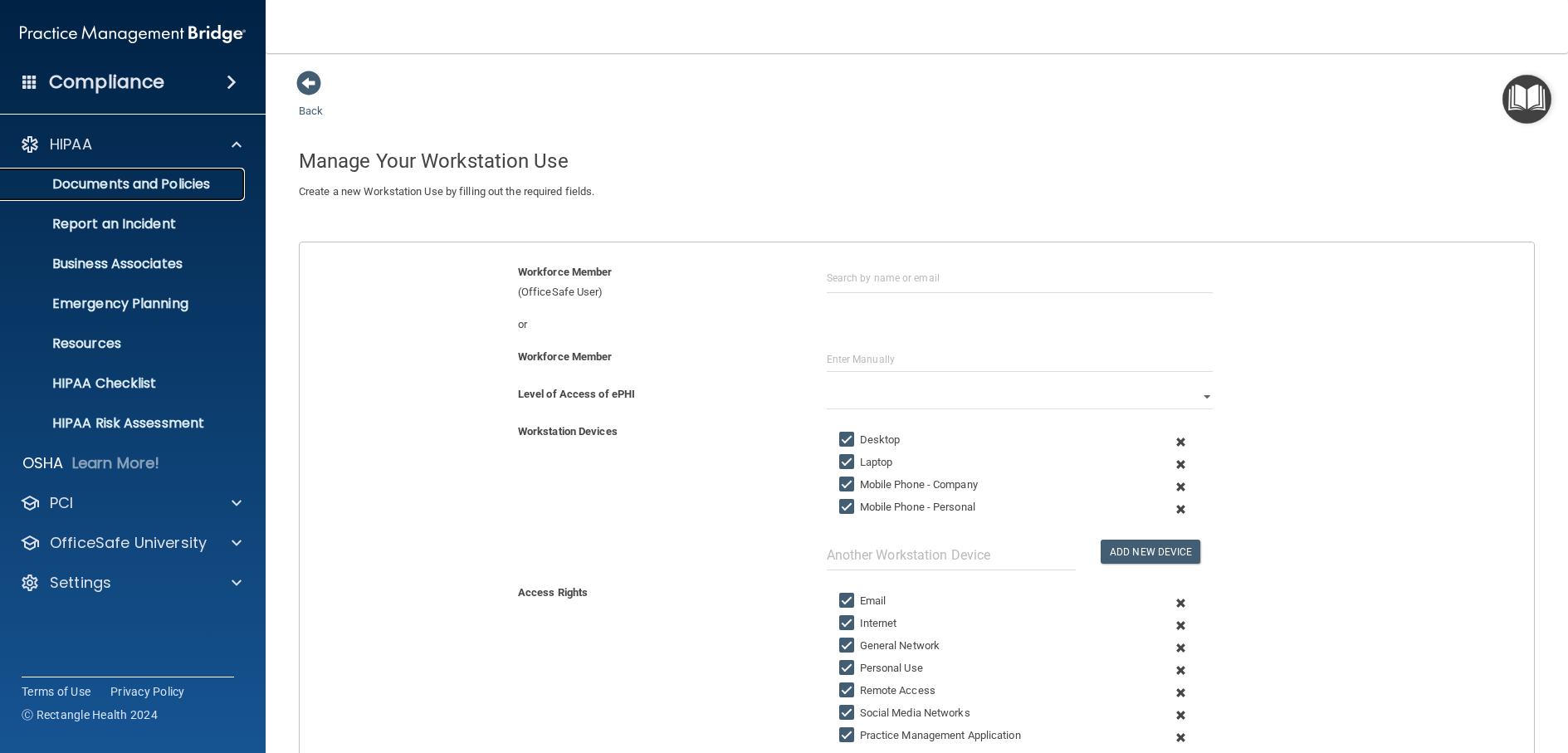 click on "Documents and Policies" at bounding box center [124, 184] 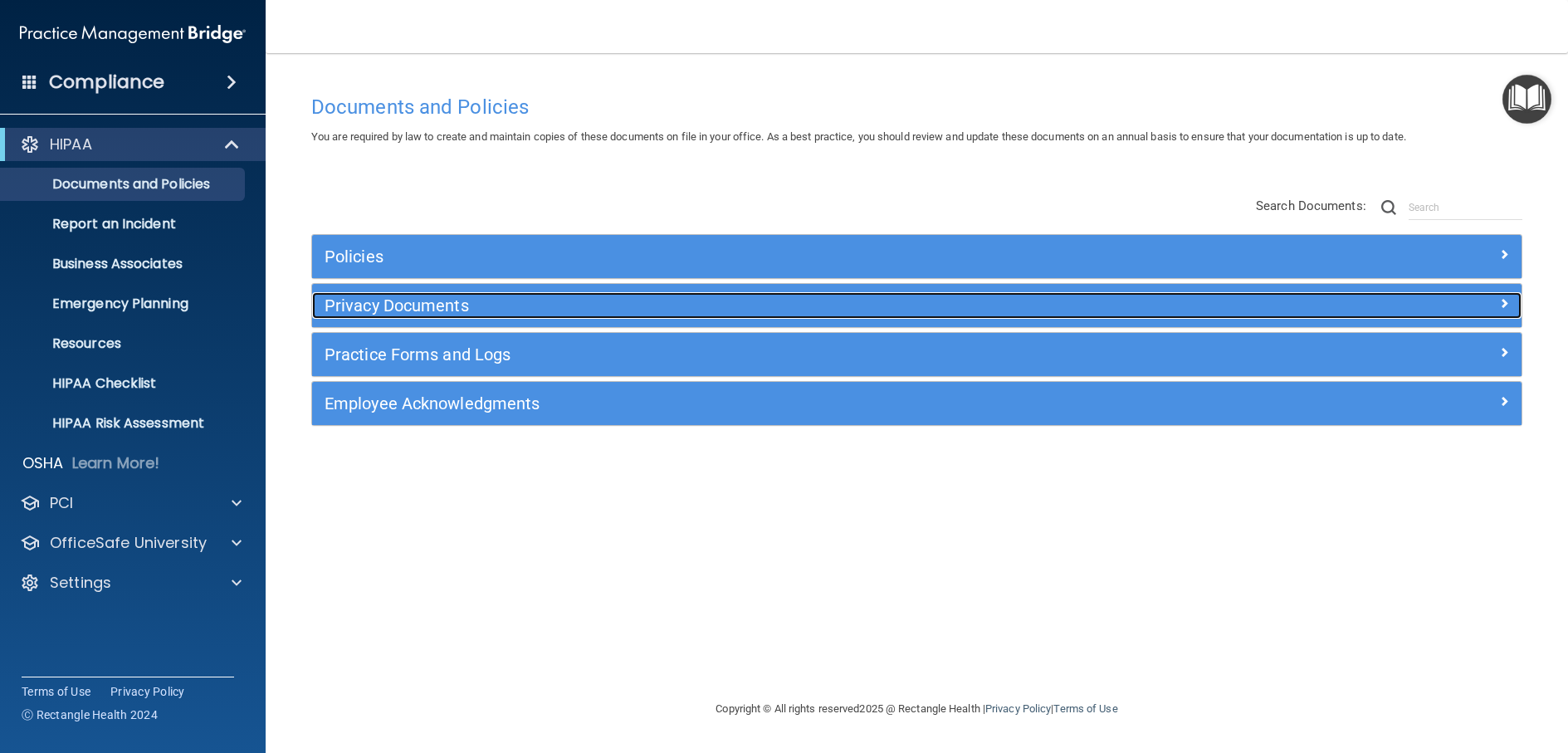 click on "Privacy Documents" at bounding box center (765, 306) 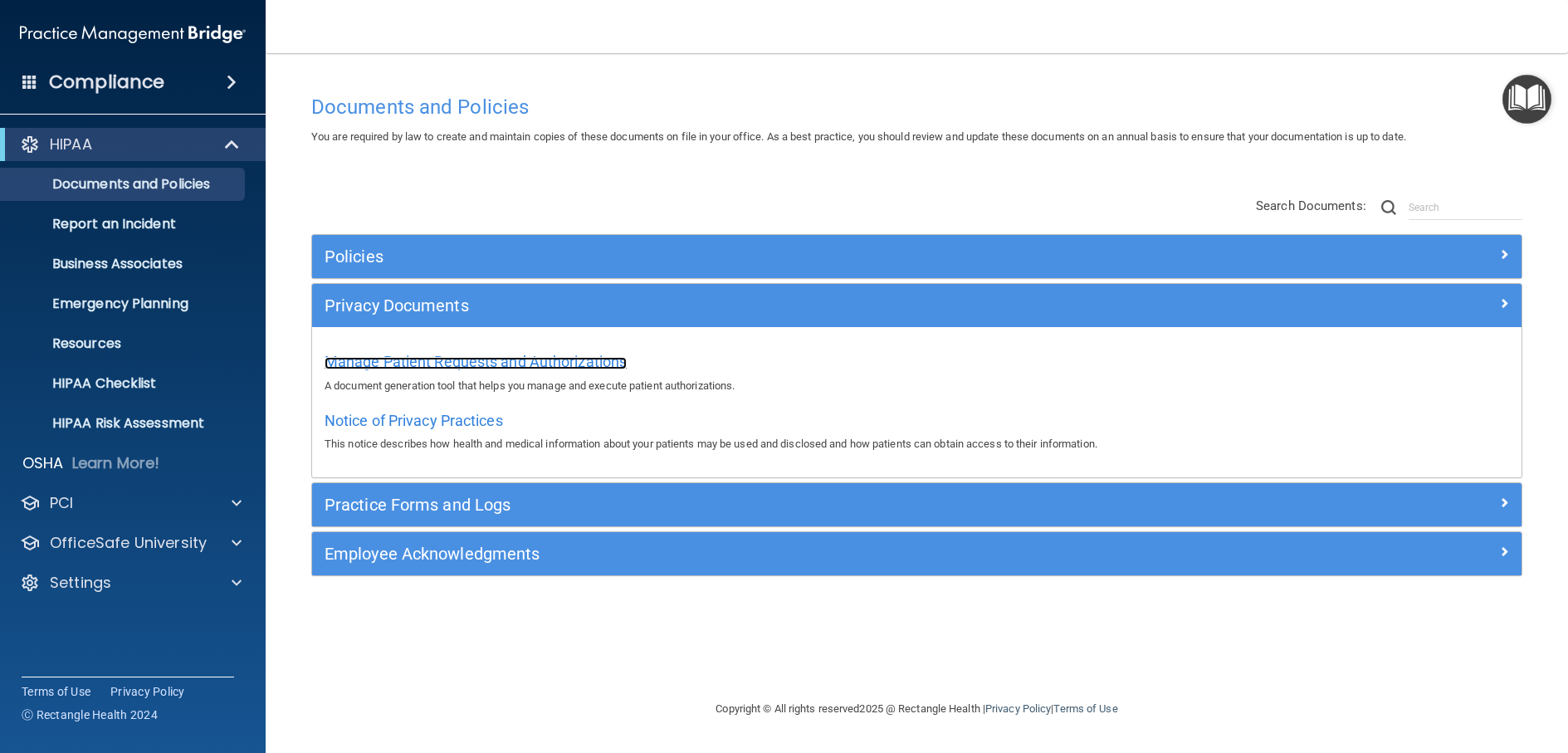 click on "Manage Patient Requests and Authorizations" at bounding box center [476, 361] 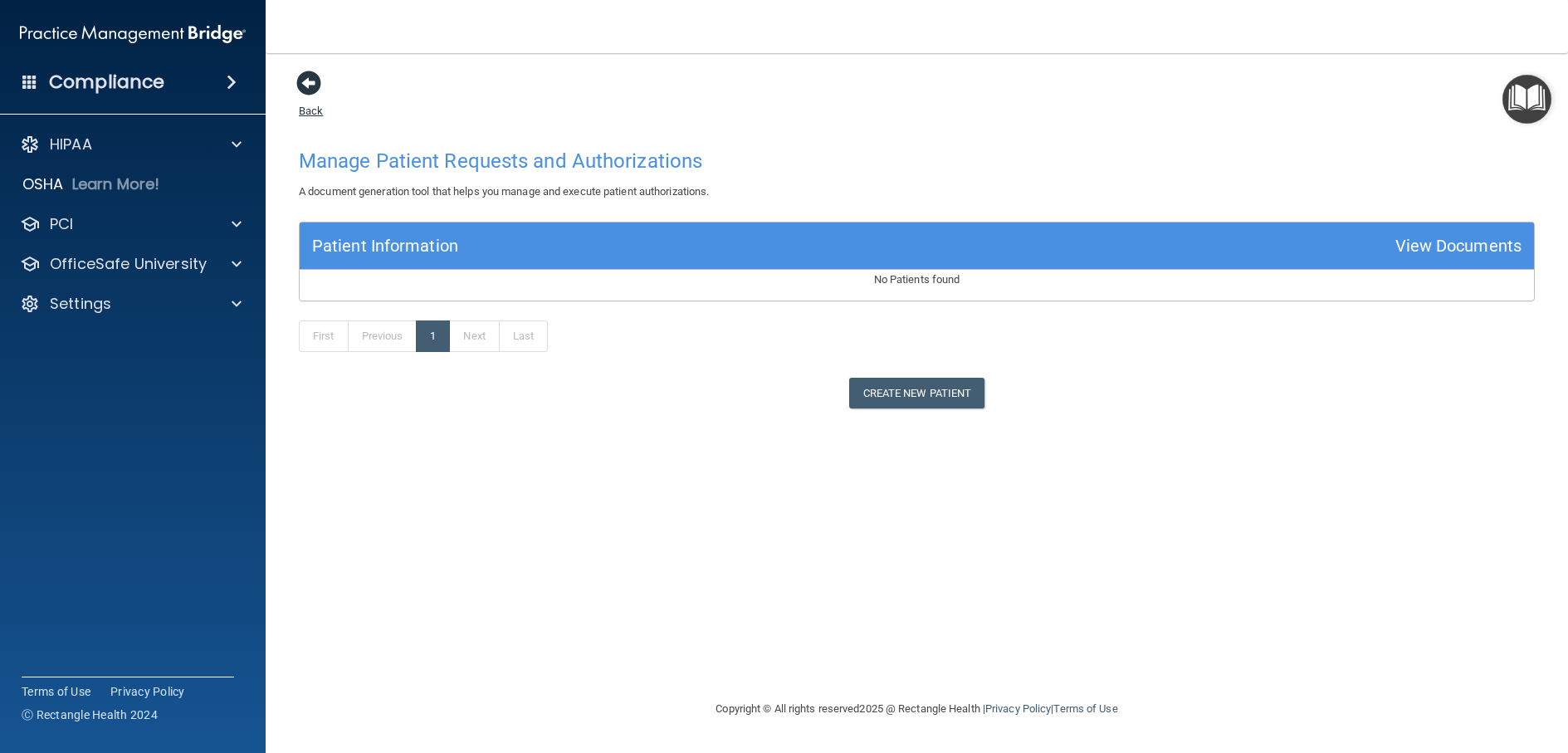 click at bounding box center (309, 83) 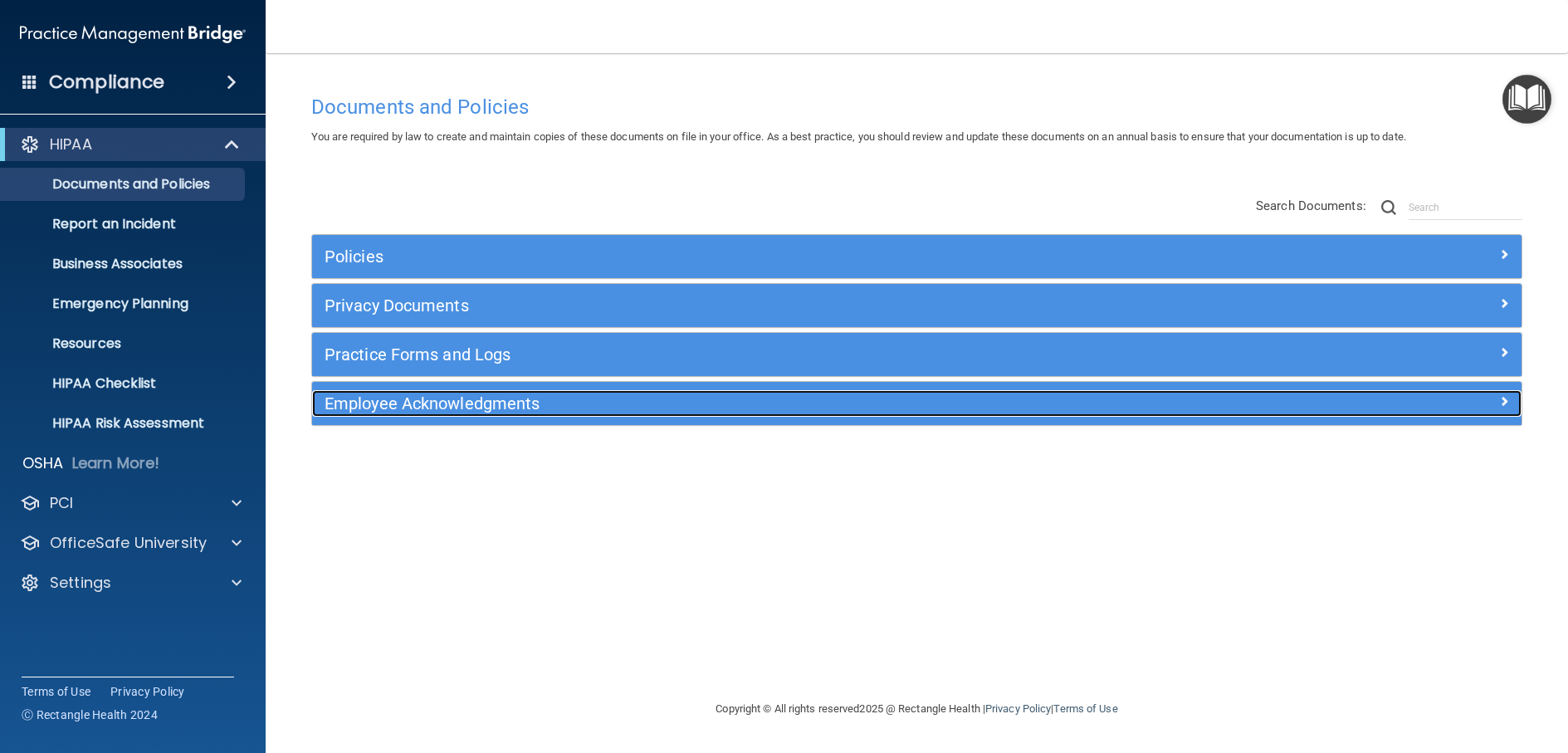click on "Employee Acknowledgments" at bounding box center (765, 403) 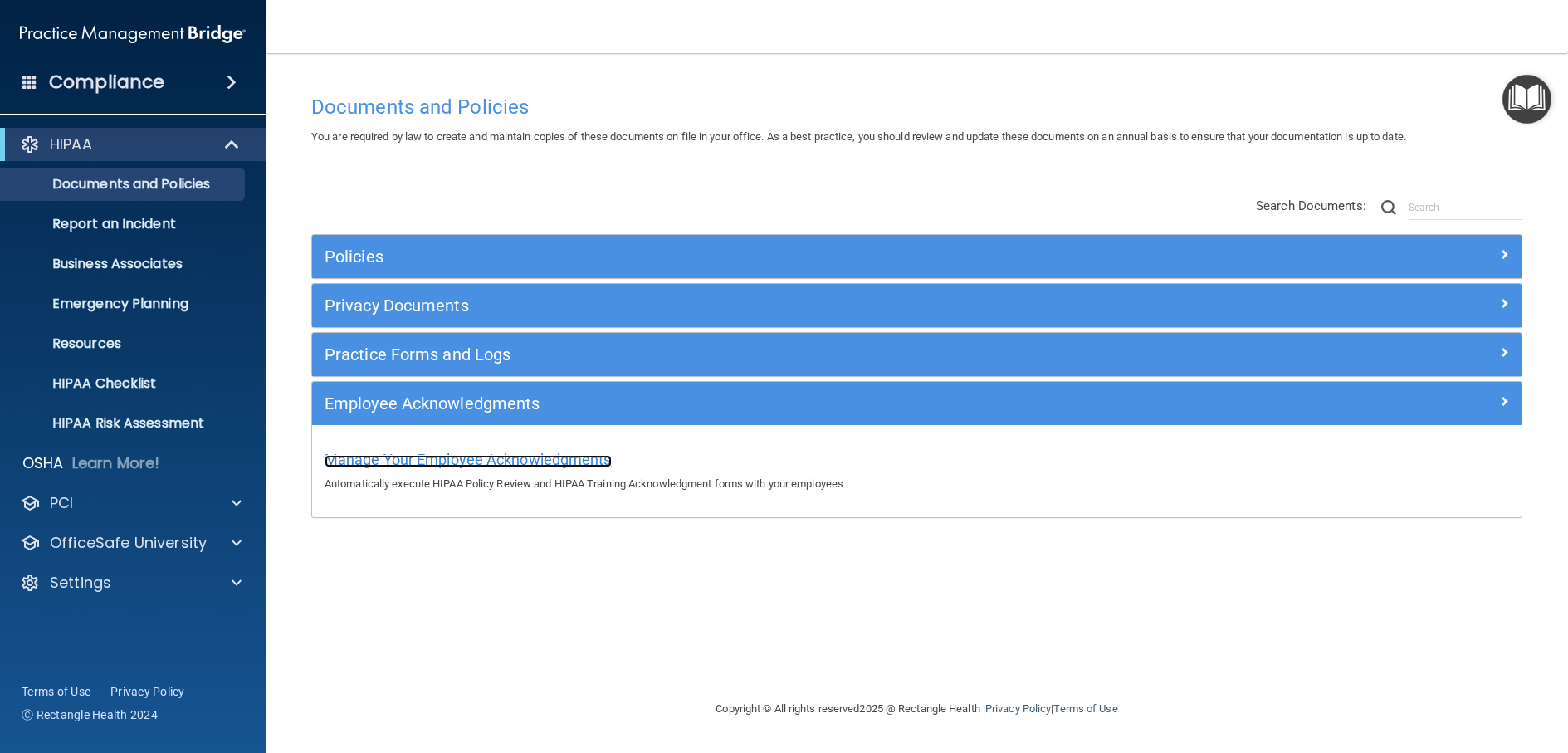 click on "Manage Your Employee Acknowledgments" at bounding box center [468, 459] 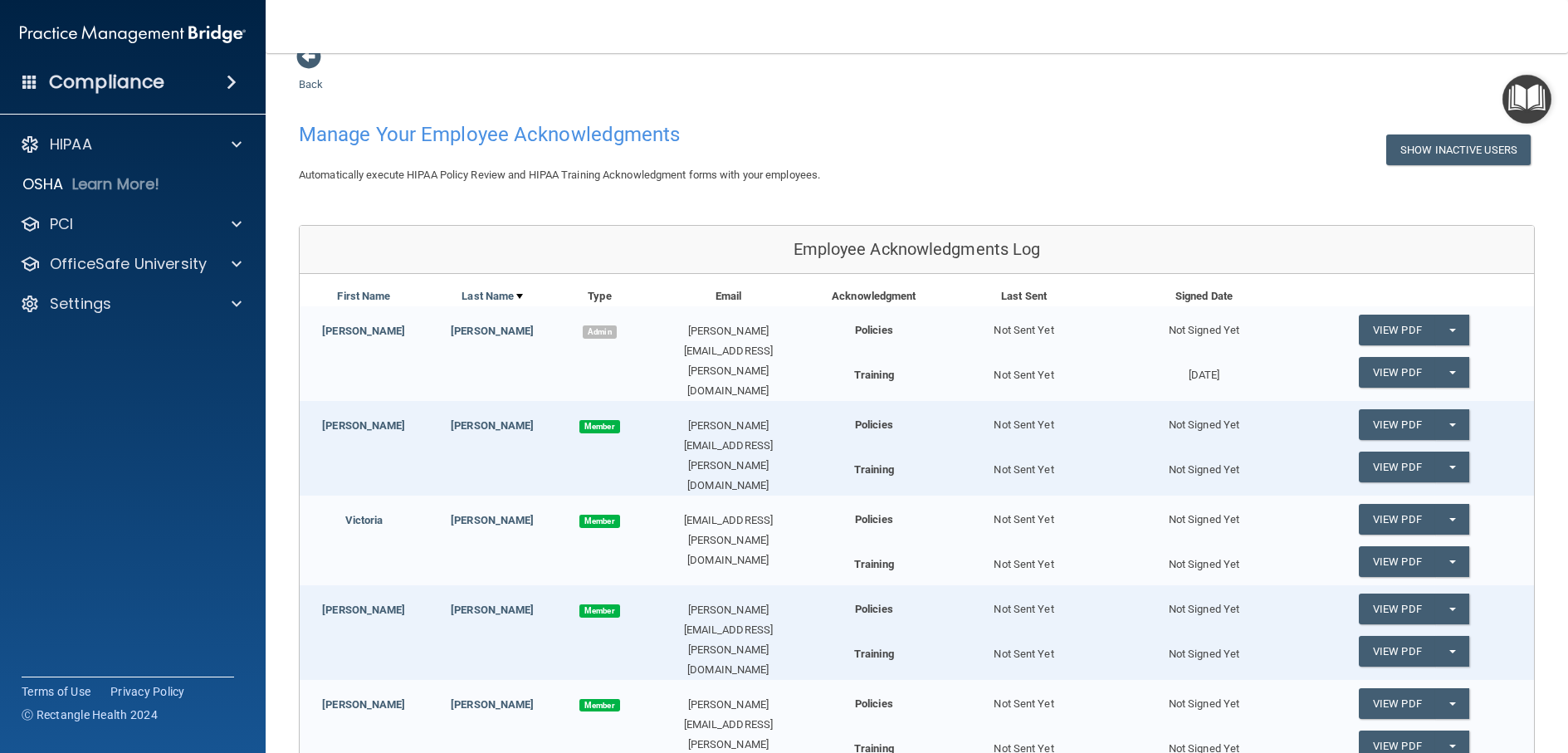 scroll, scrollTop: 0, scrollLeft: 0, axis: both 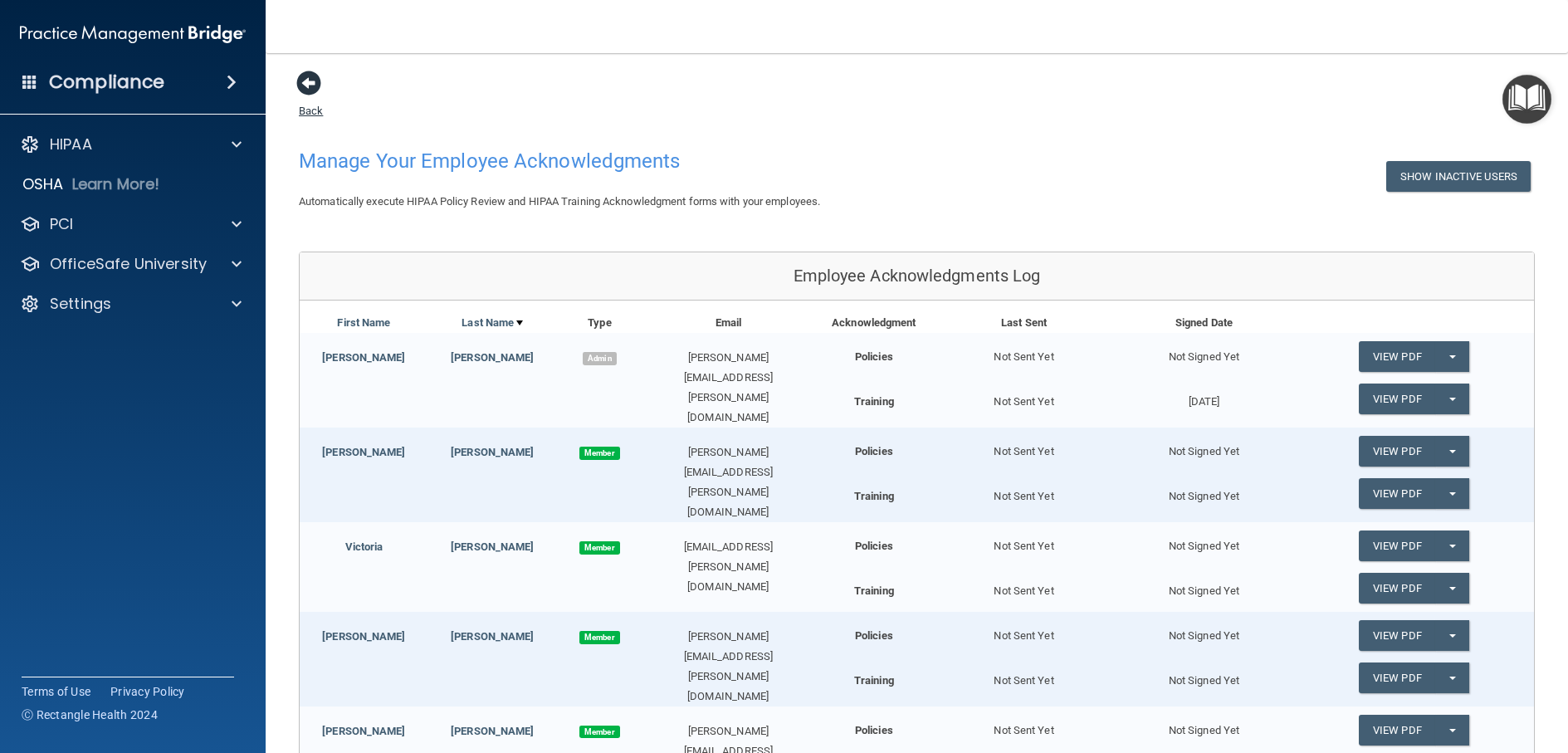 click at bounding box center (309, 83) 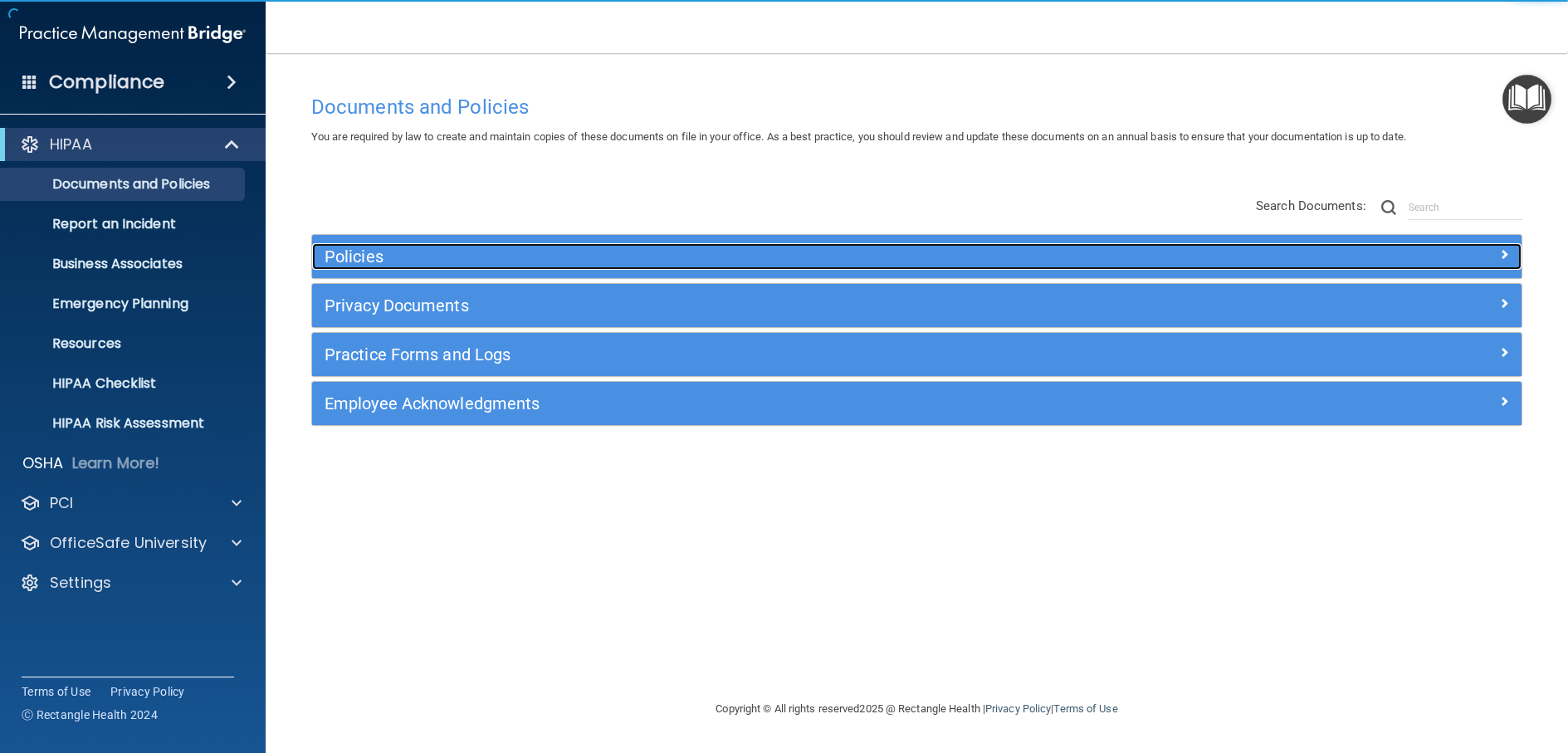 click on "Policies" at bounding box center (765, 257) 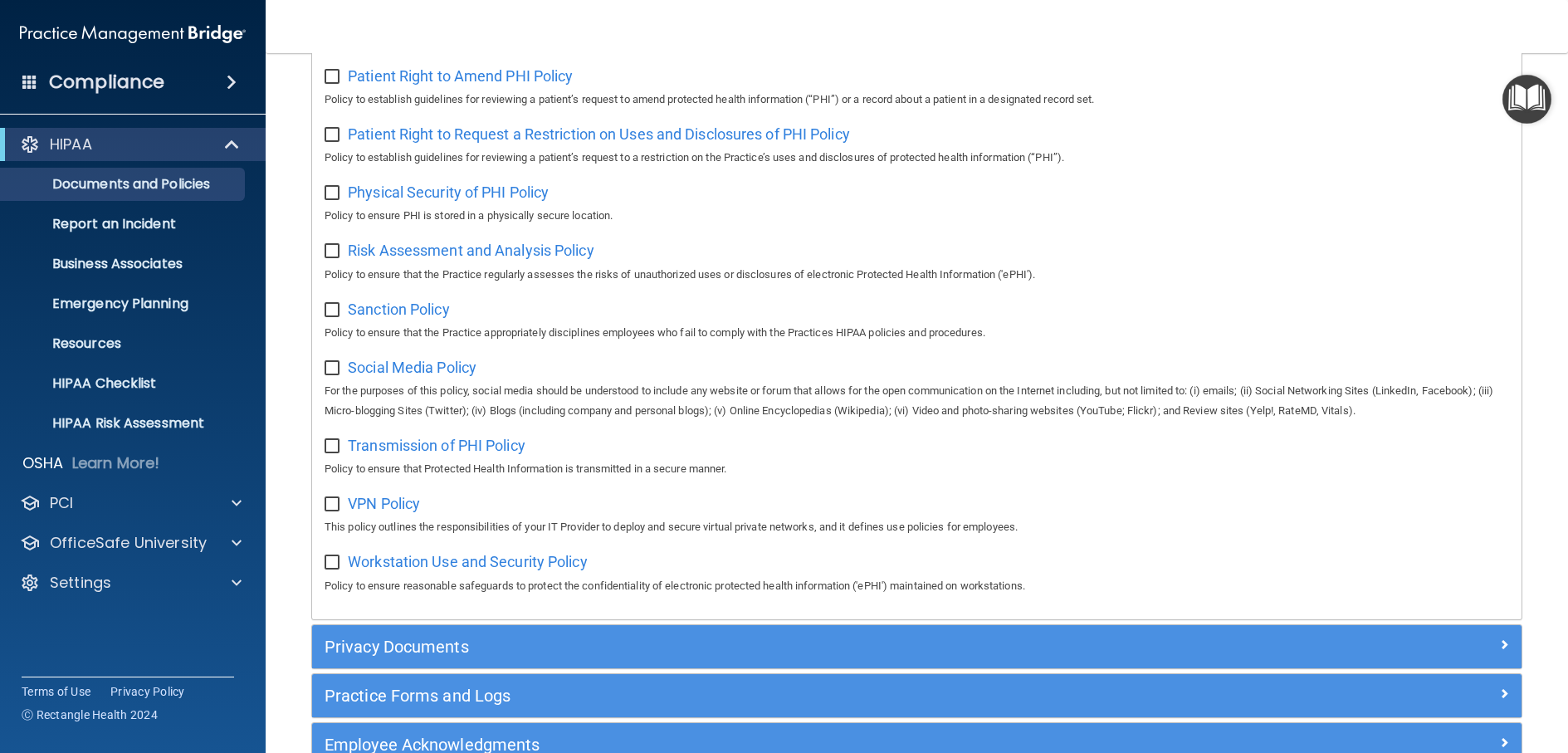 scroll, scrollTop: 1113, scrollLeft: 0, axis: vertical 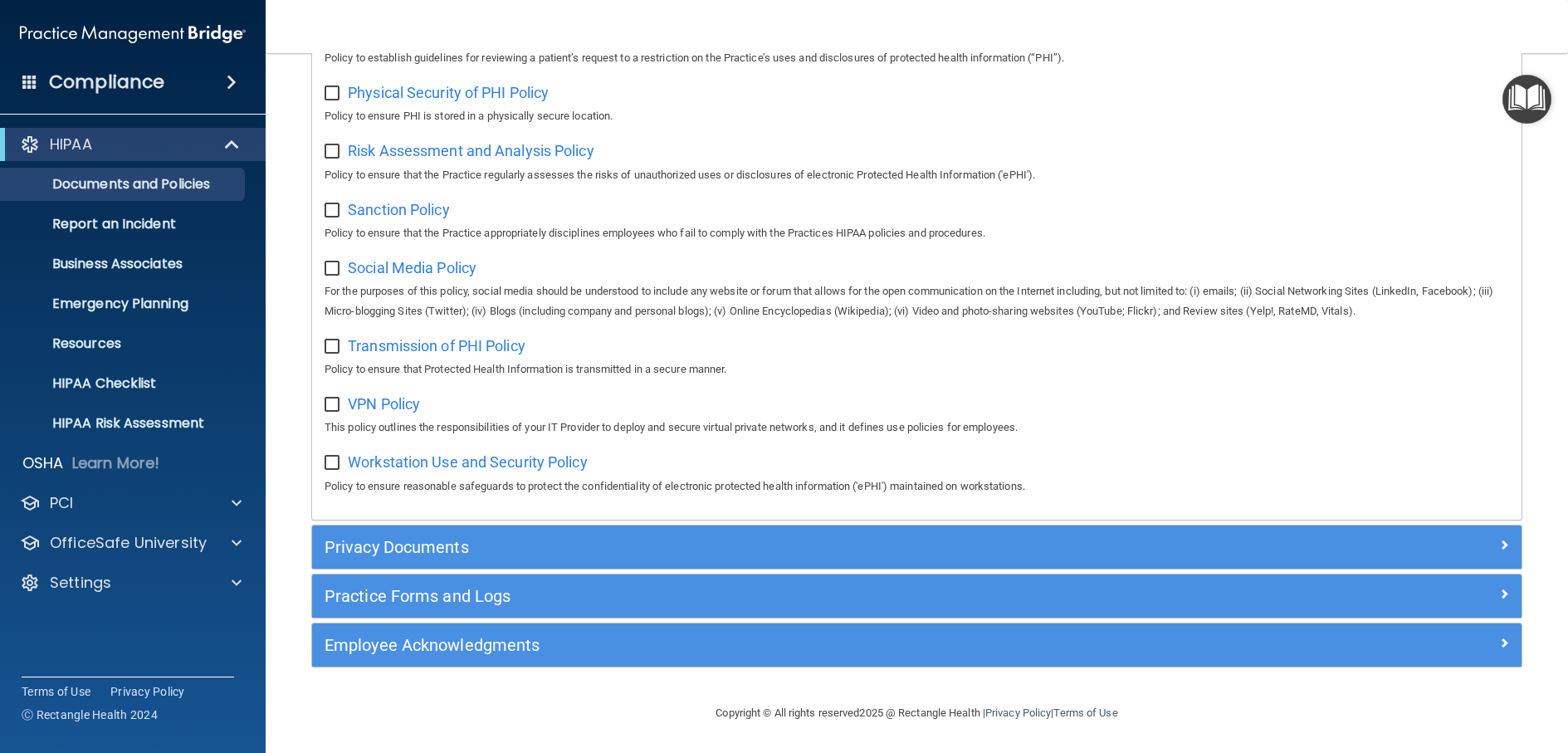 click on "Policies
Select All   (Unselect 0)    Unselect All            Print Selected (0)                       Acceptable Use Policy                         Policy that defines acceptable and unacceptable use of electronic devices and network resources in conjunction with its established culture of ethical and lawful behavior, openness, trust, and integrity.                     Business Associates Policy                         Policy that describes the obligations of business associates and the requirements for contracting with business associates.                     Complaint Process Policy                         Policy to provide a process for patients and responsible parties to make complaints concerning privacy and security practices.                     Document Destruction Policy                         Policy to ensure practice properly destroys Protected Health Information ('PHI') and electronic Protected Health Information ('ePHI')." at bounding box center (916, -98) 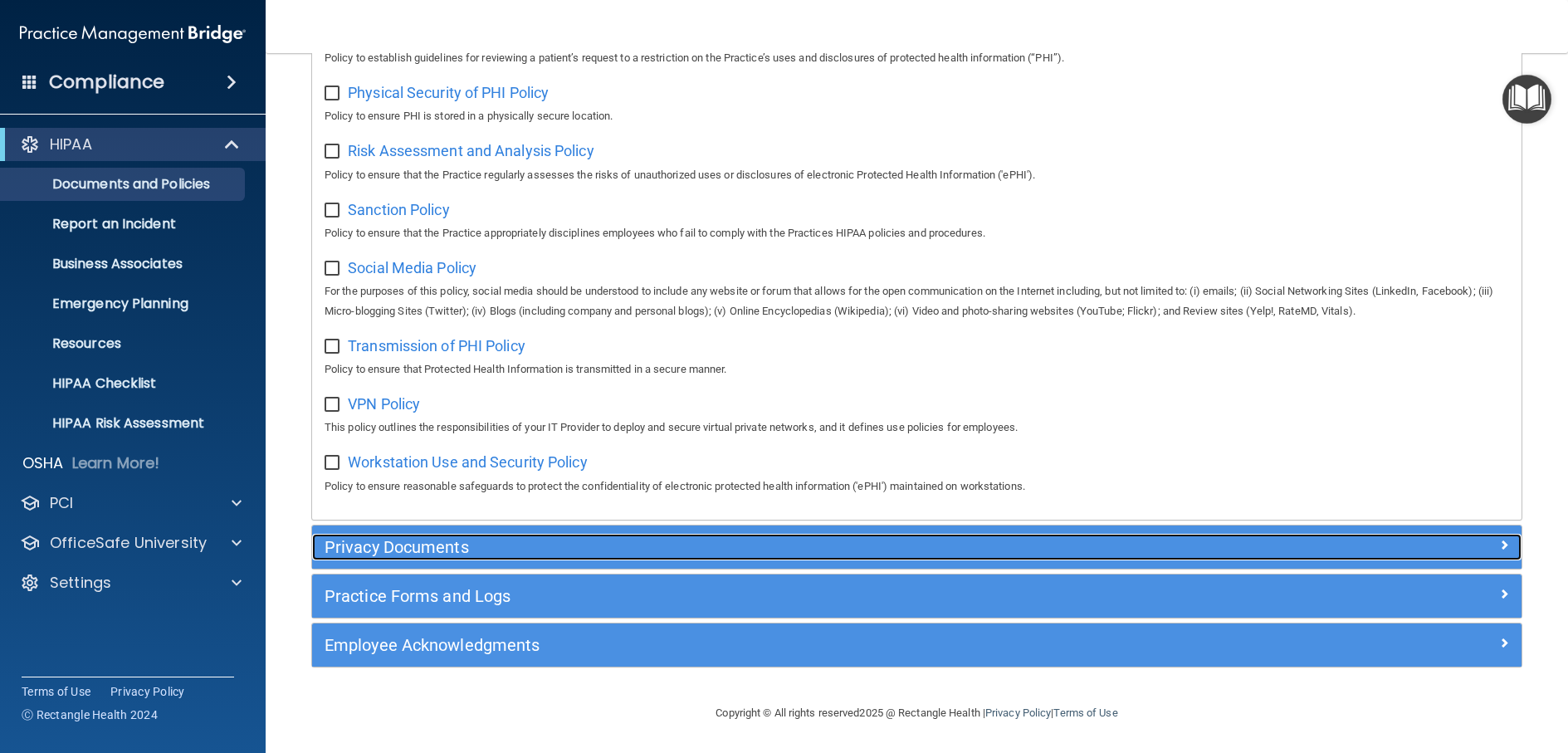 click on "Privacy Documents" at bounding box center [765, 547] 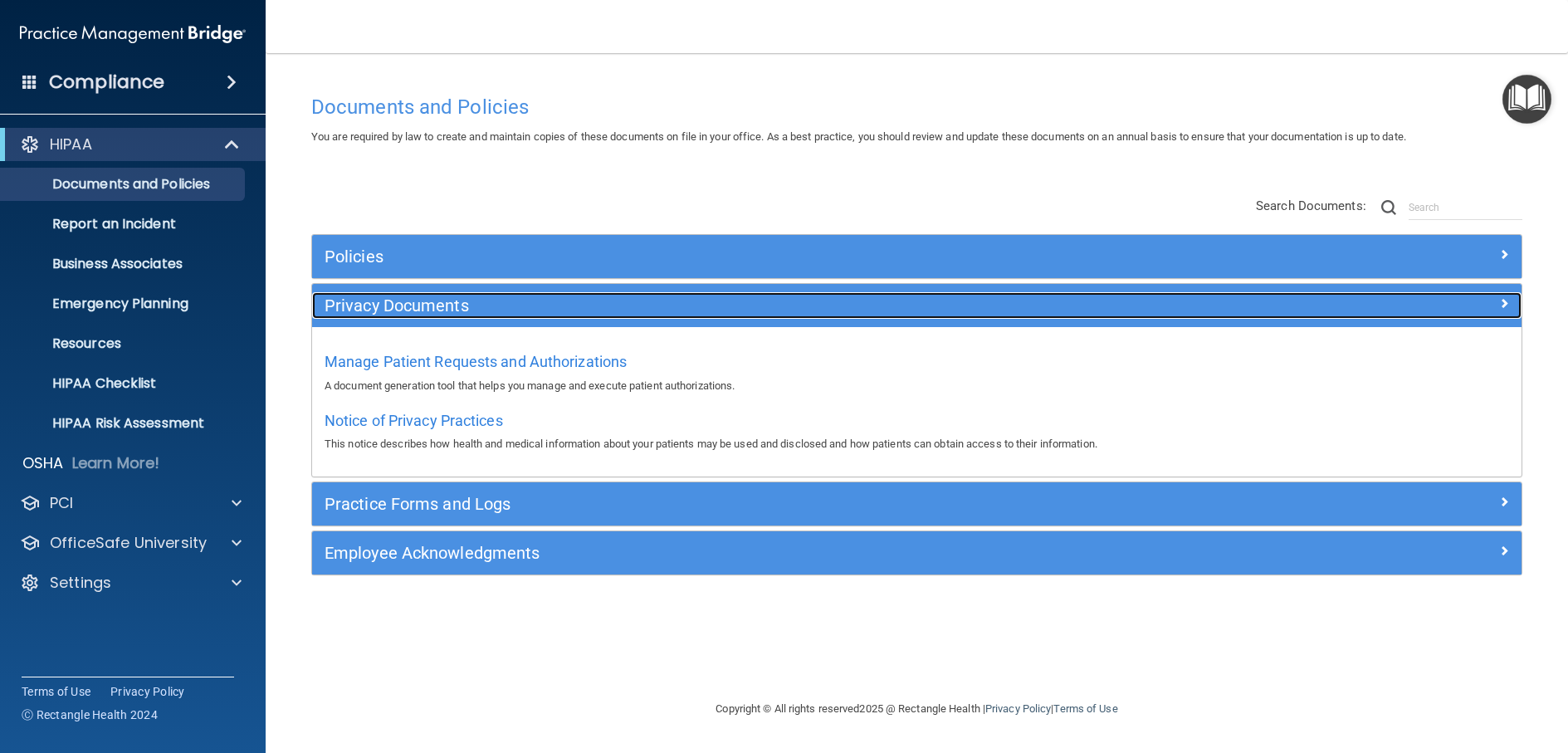 scroll, scrollTop: 0, scrollLeft: 0, axis: both 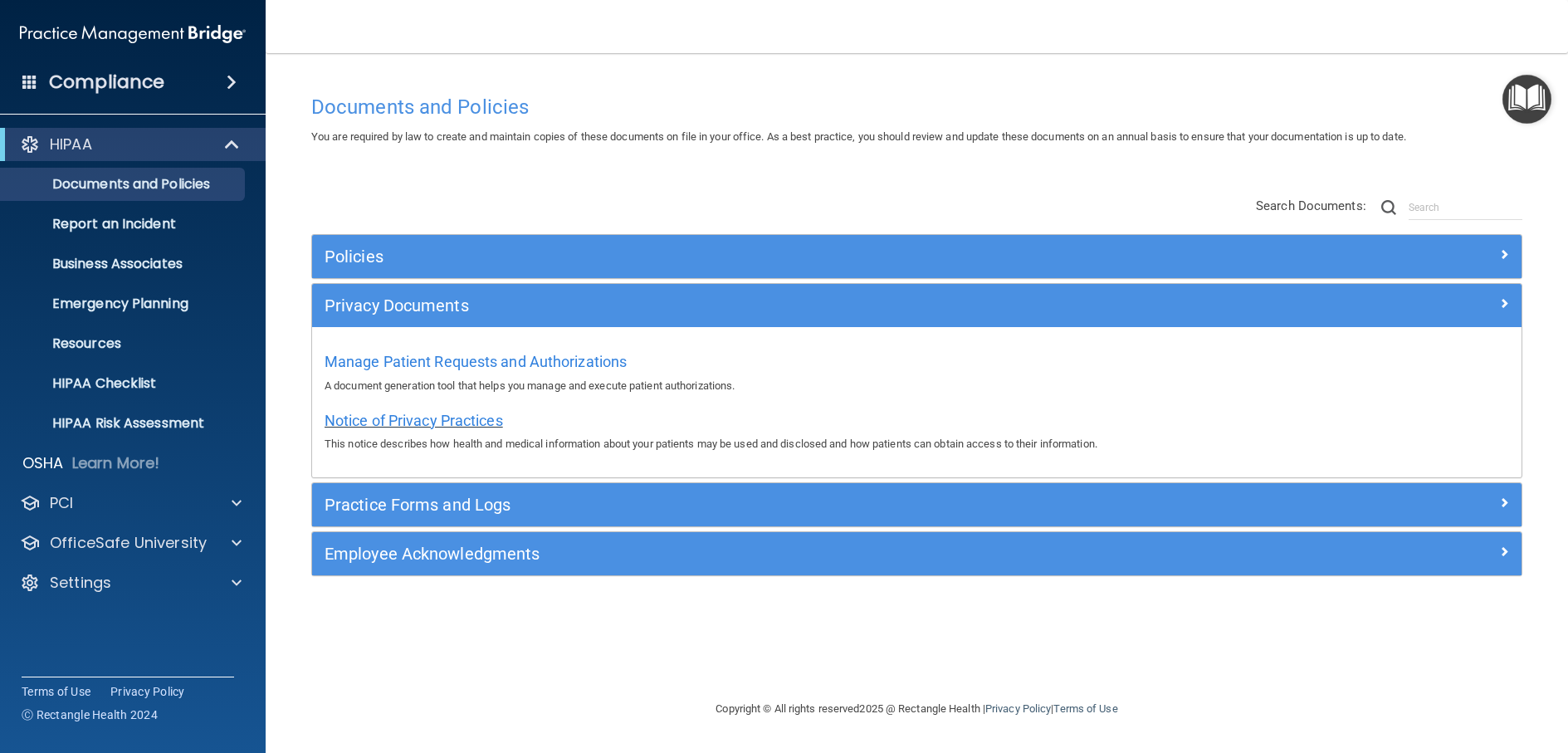 click on "Notice of Privacy Practices" at bounding box center (413, 420) 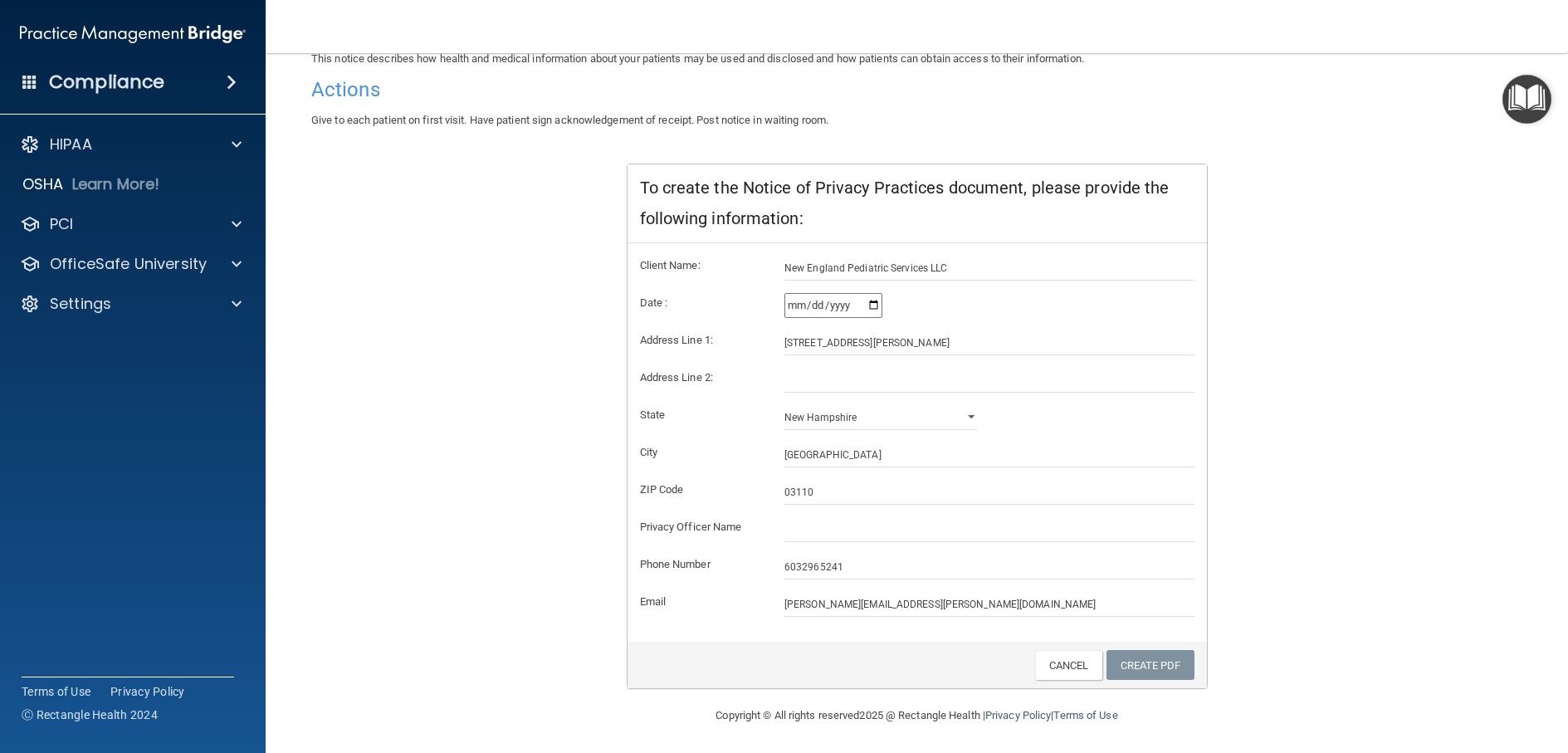scroll, scrollTop: 169, scrollLeft: 0, axis: vertical 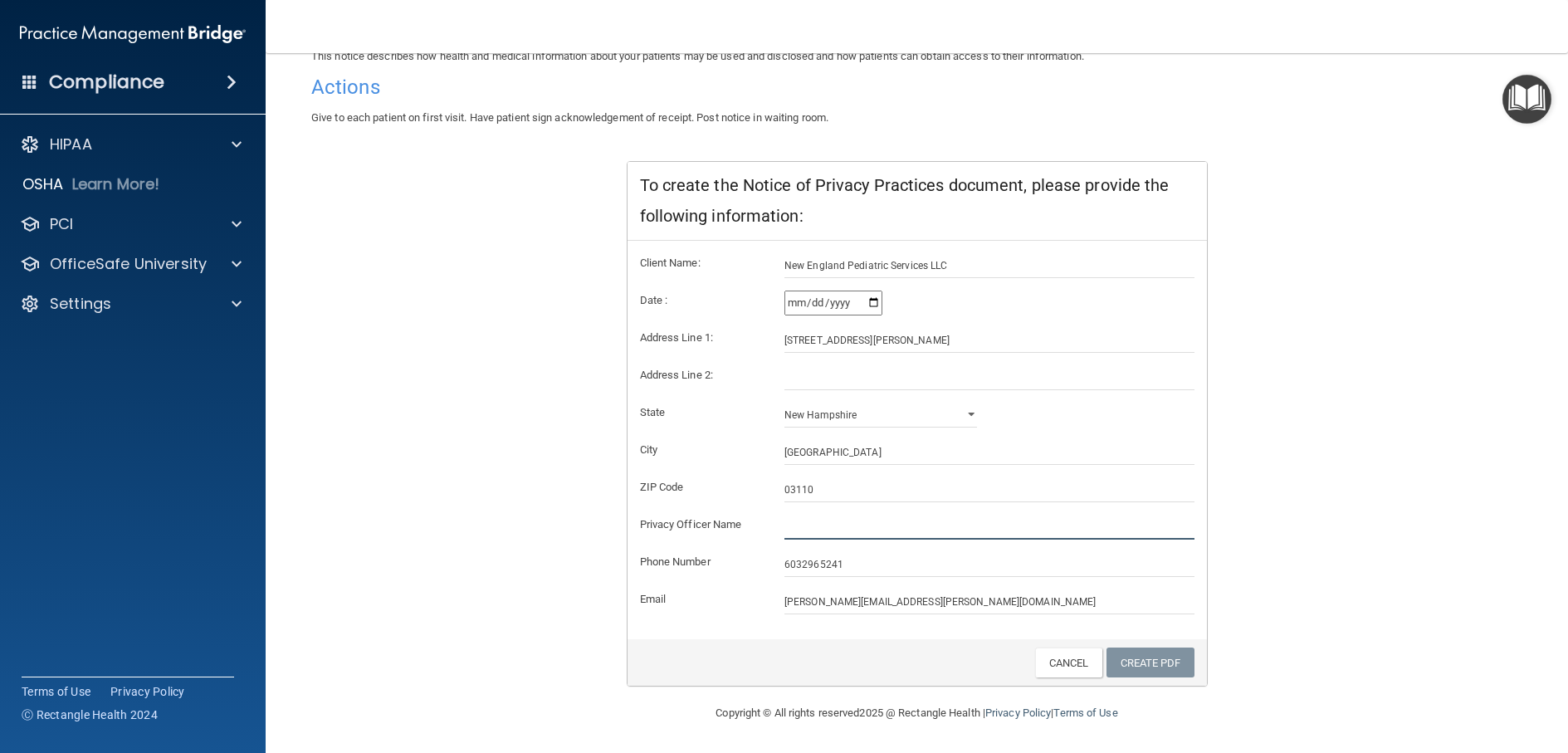 click at bounding box center [989, 527] 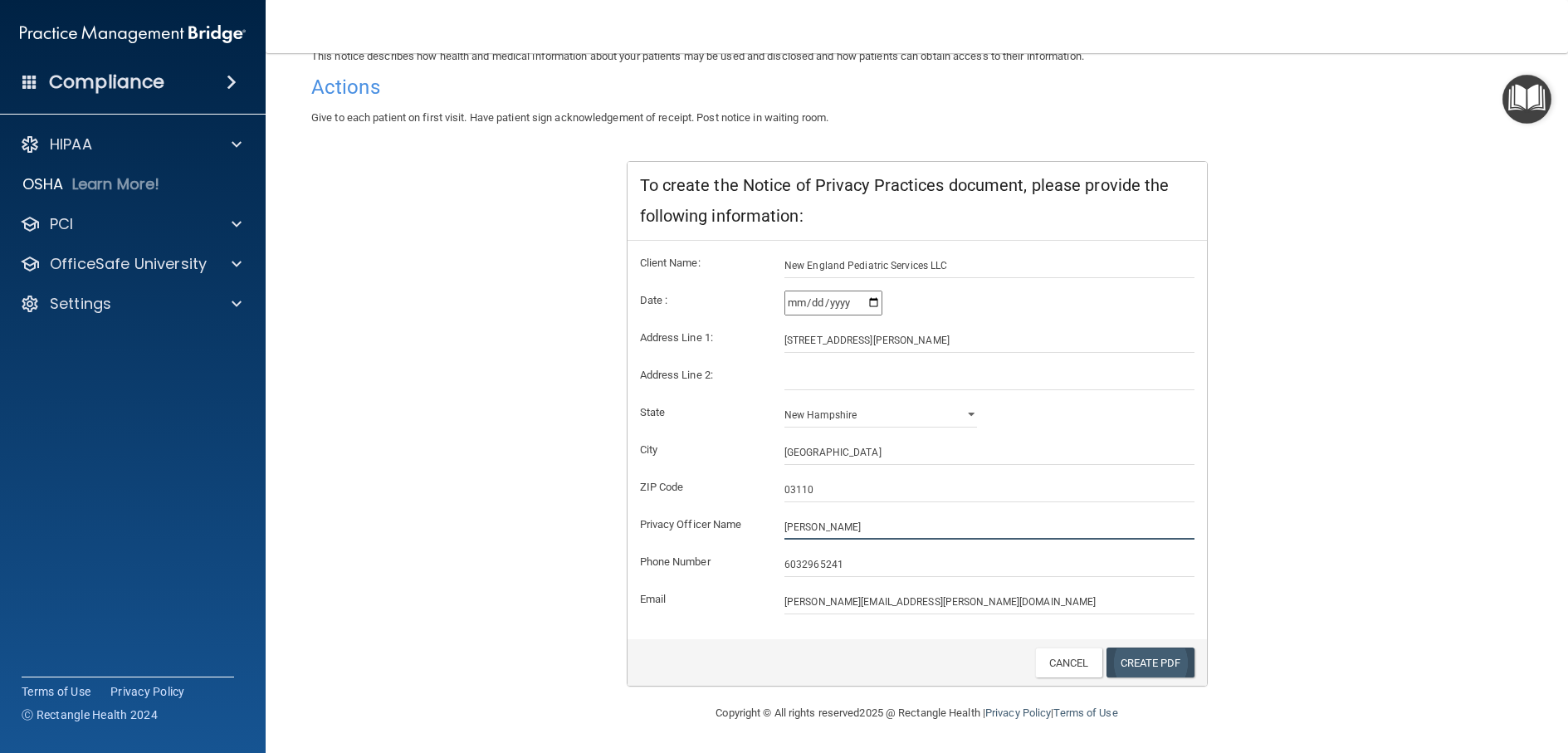 type on "[PERSON_NAME]" 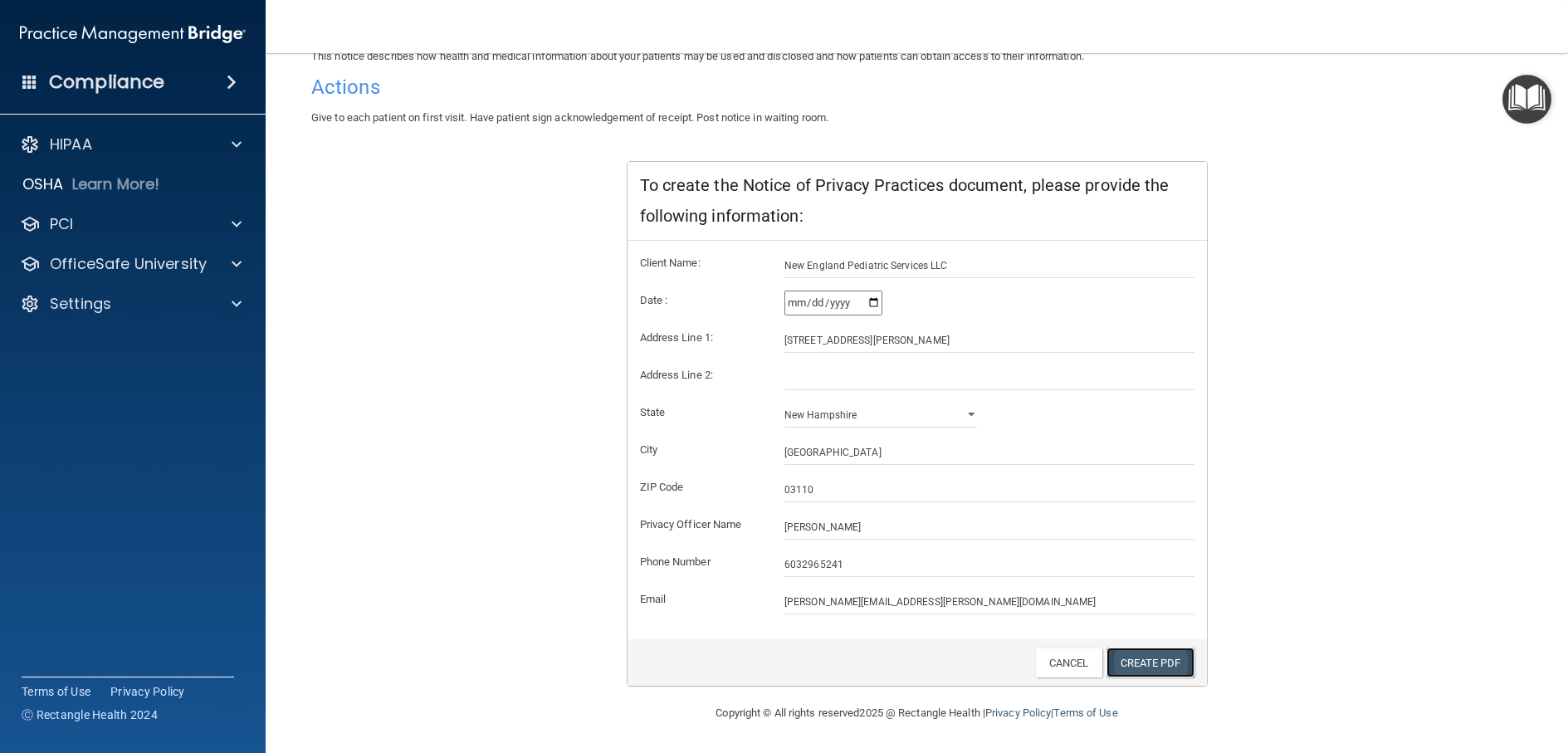 click on "Create PDF" at bounding box center (1150, 663) 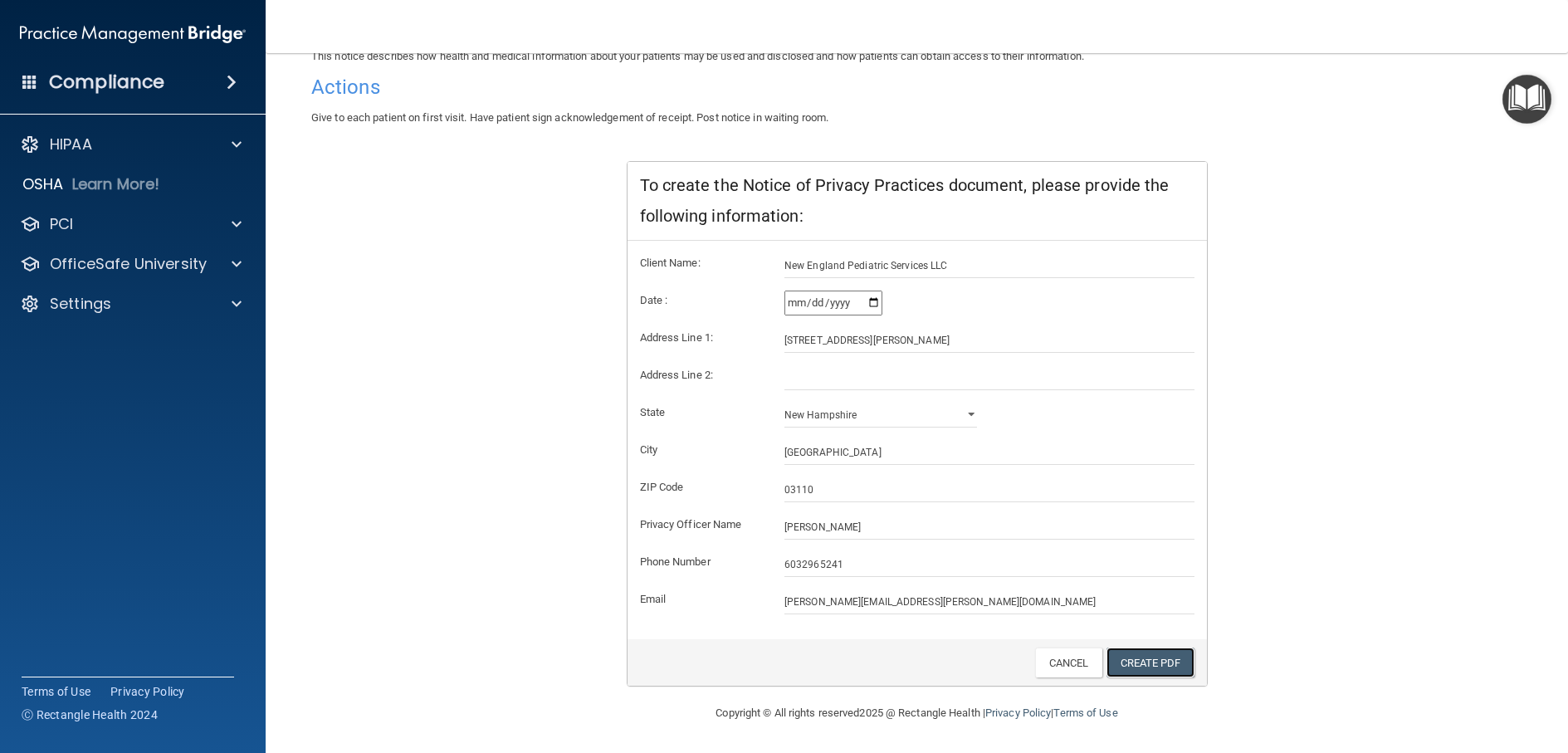 scroll, scrollTop: 0, scrollLeft: 0, axis: both 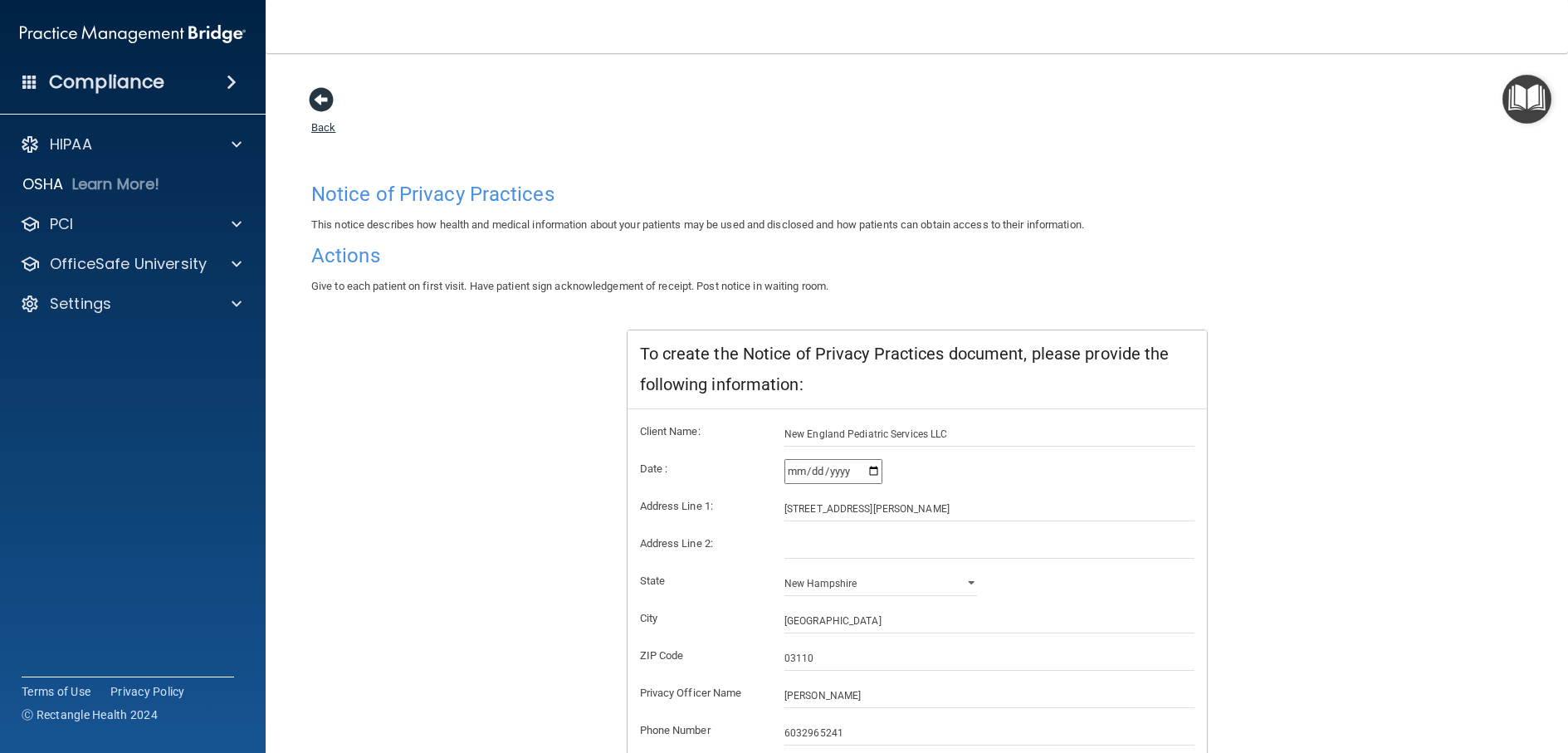 click at bounding box center (321, 100) 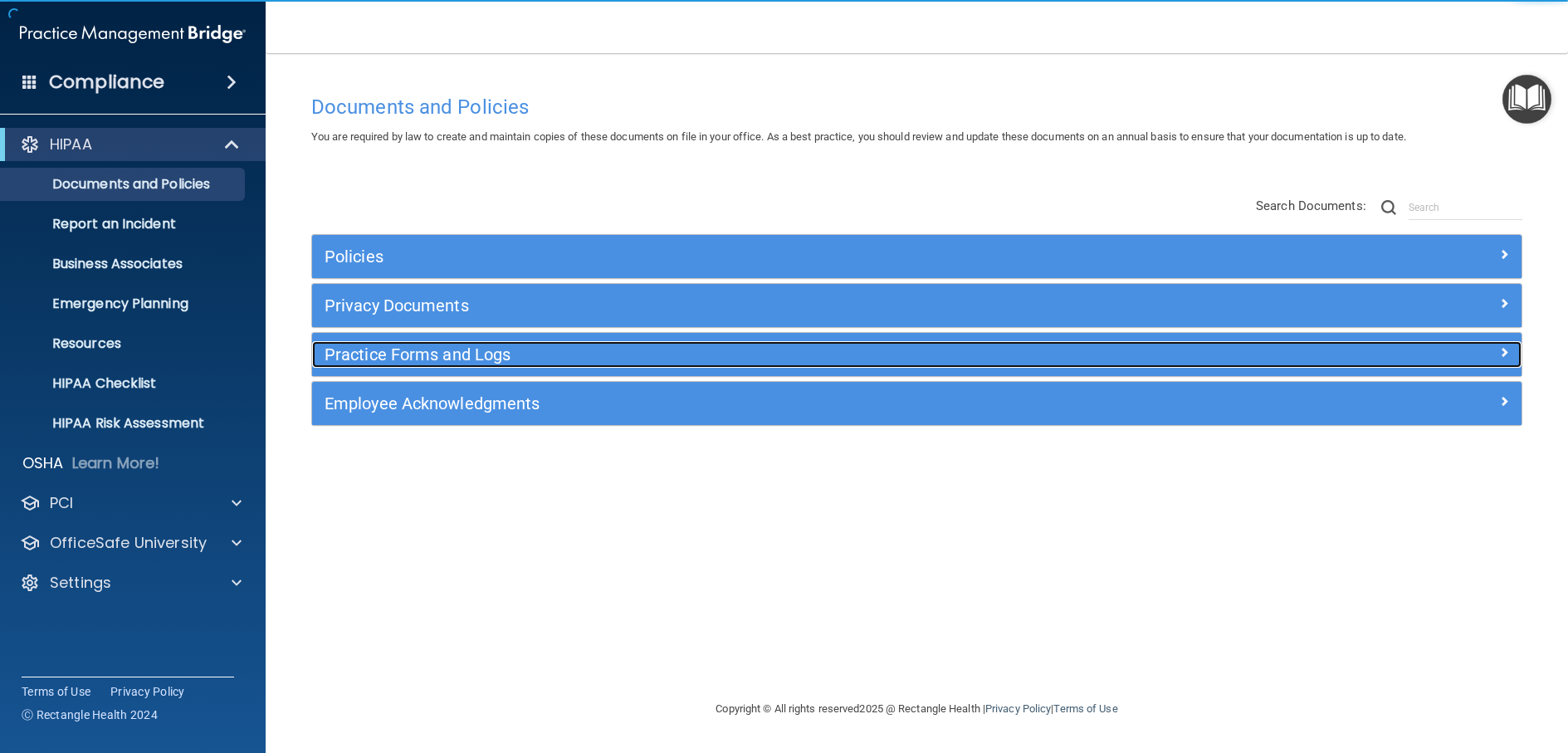 click on "Practice Forms and Logs" at bounding box center [765, 354] 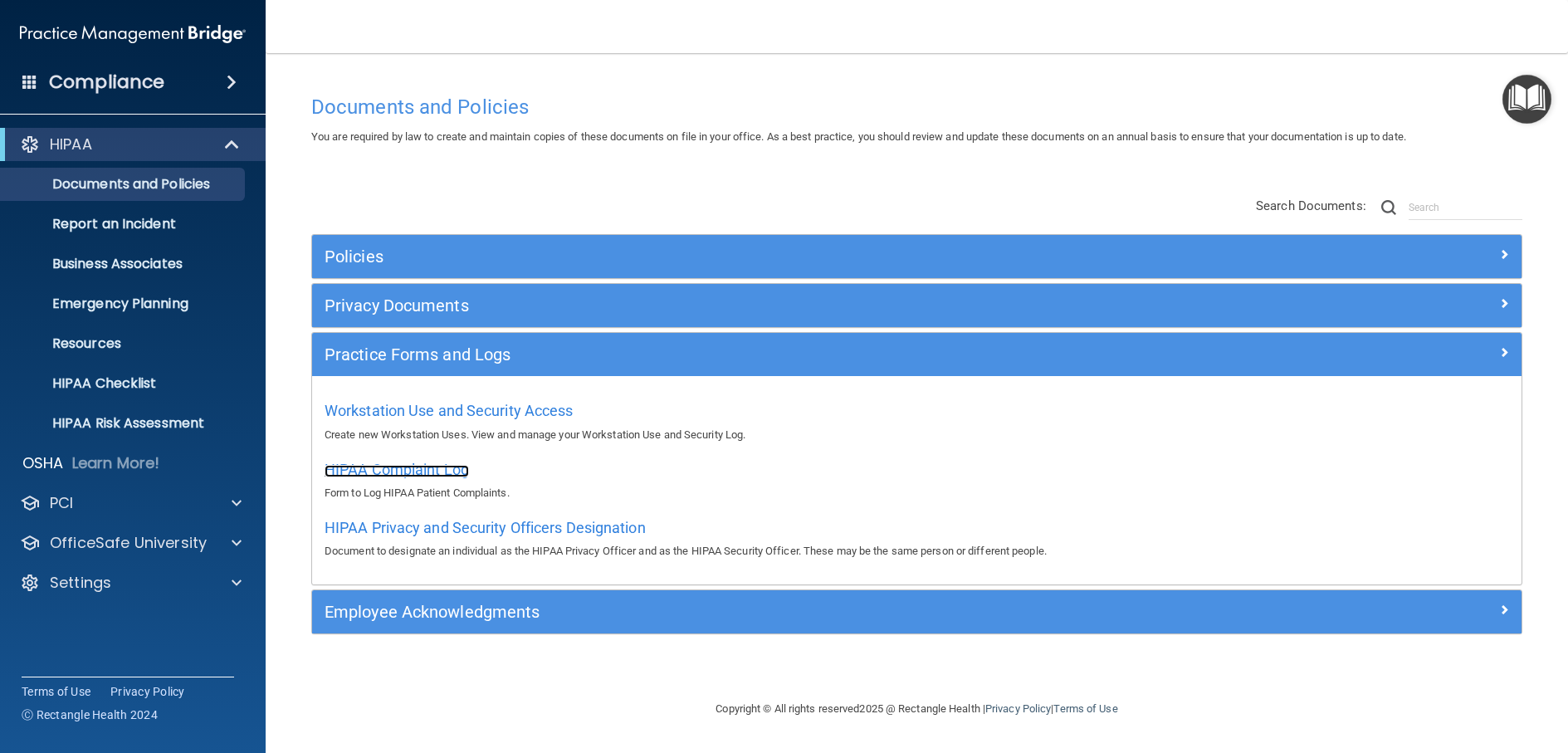 click on "HIPAA Complaint Log" at bounding box center [397, 469] 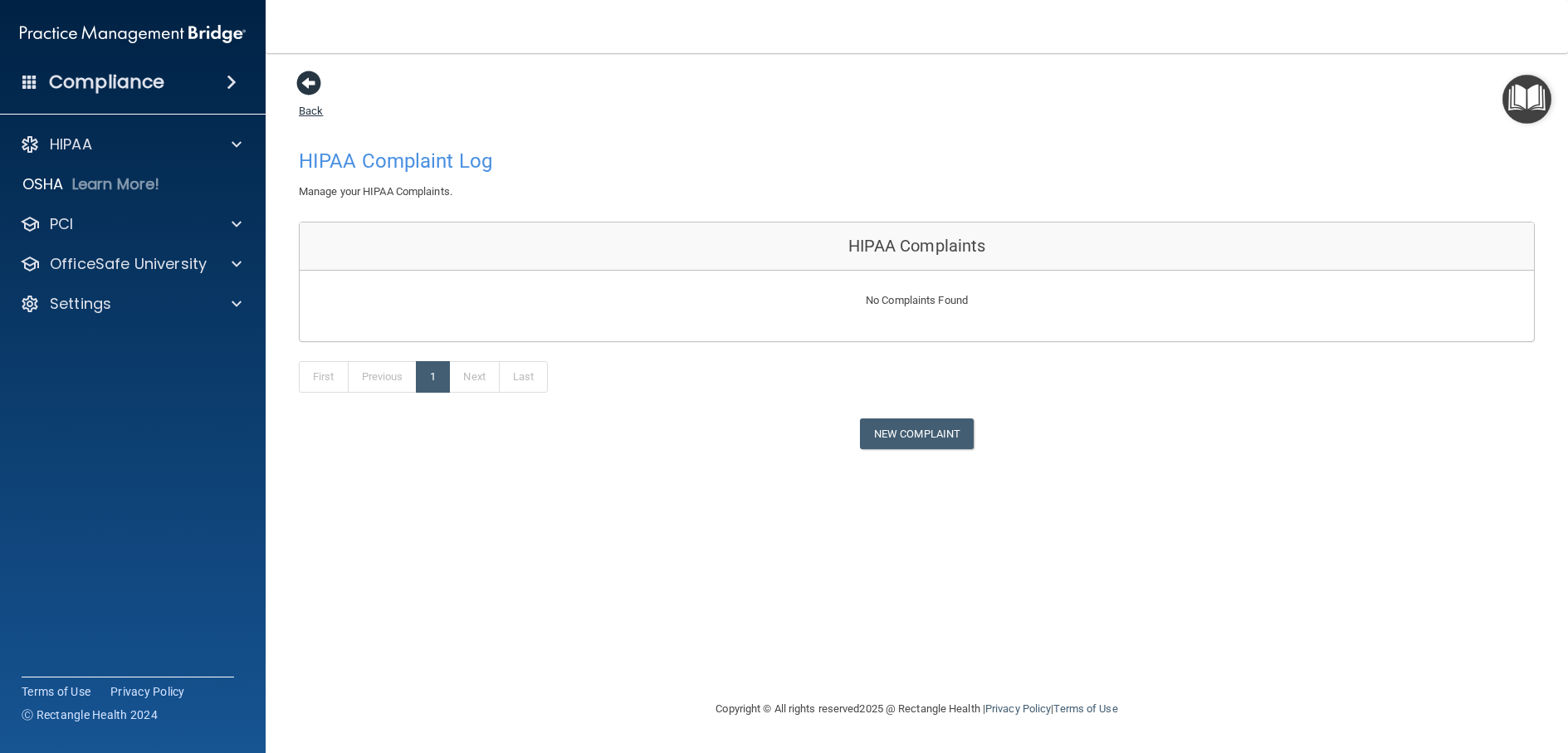 click at bounding box center (309, 83) 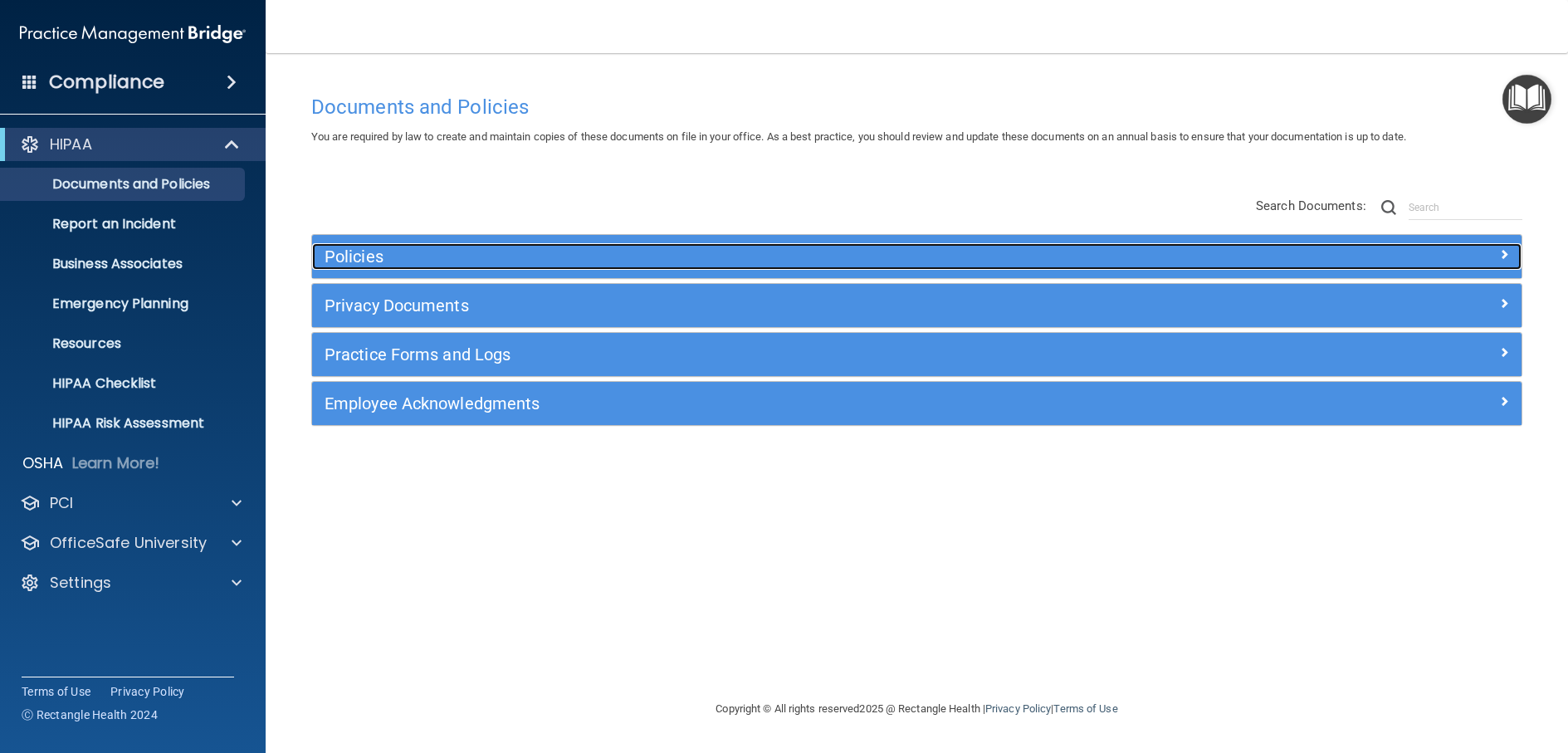 click on "Policies" at bounding box center [765, 257] 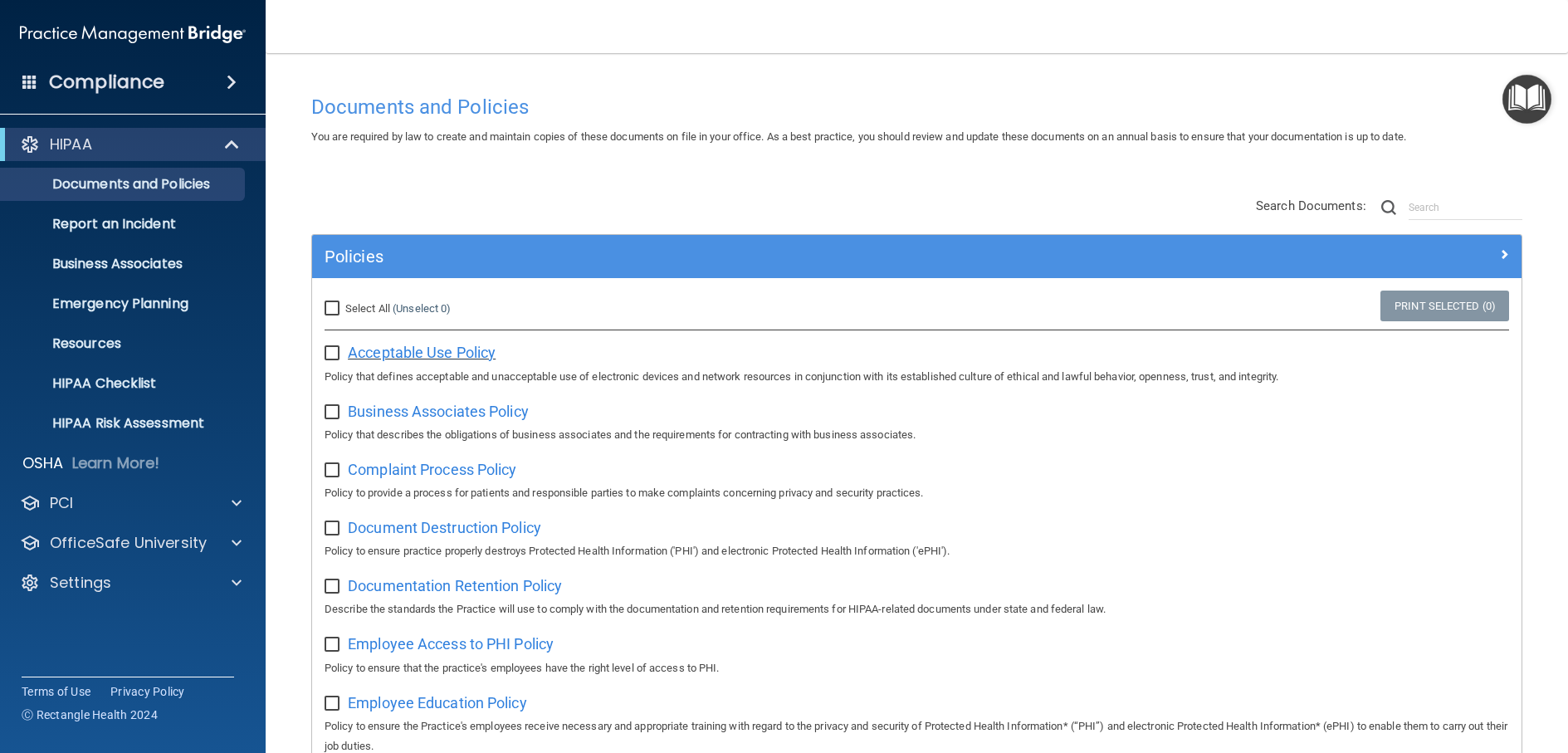 click on "Acceptable Use Policy" at bounding box center [422, 352] 